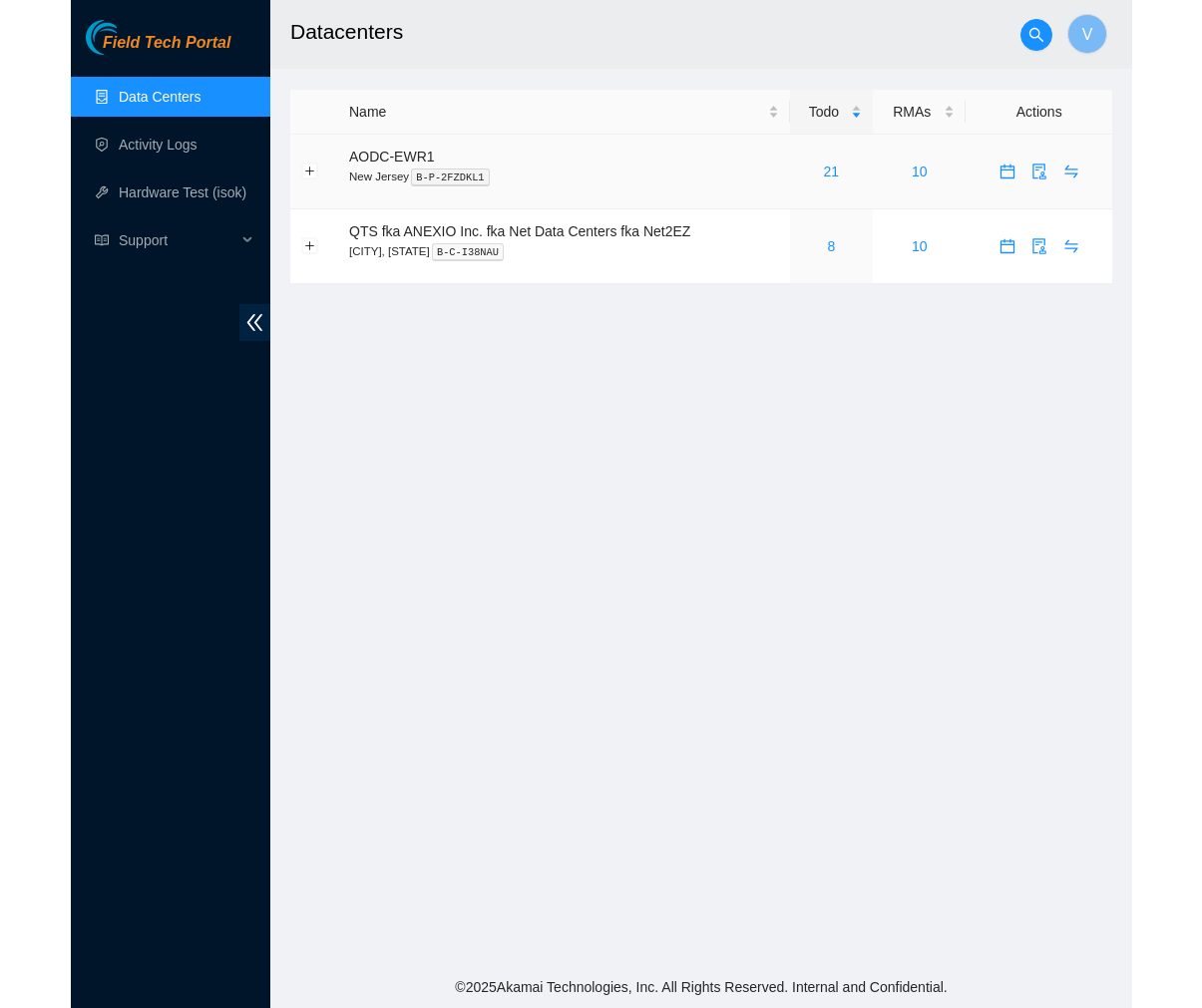 scroll, scrollTop: 0, scrollLeft: 0, axis: both 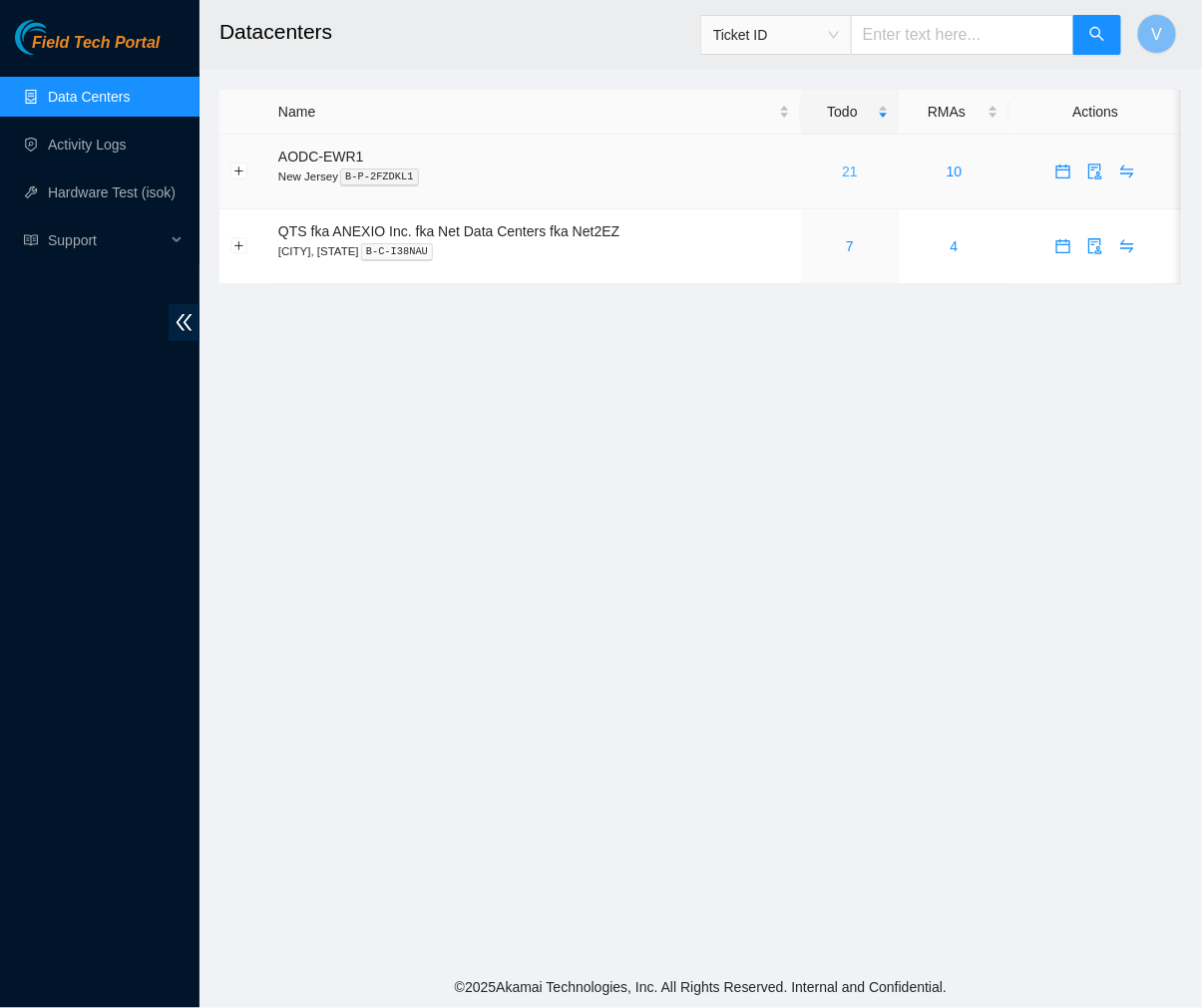 click on "21" at bounding box center (850, 171) 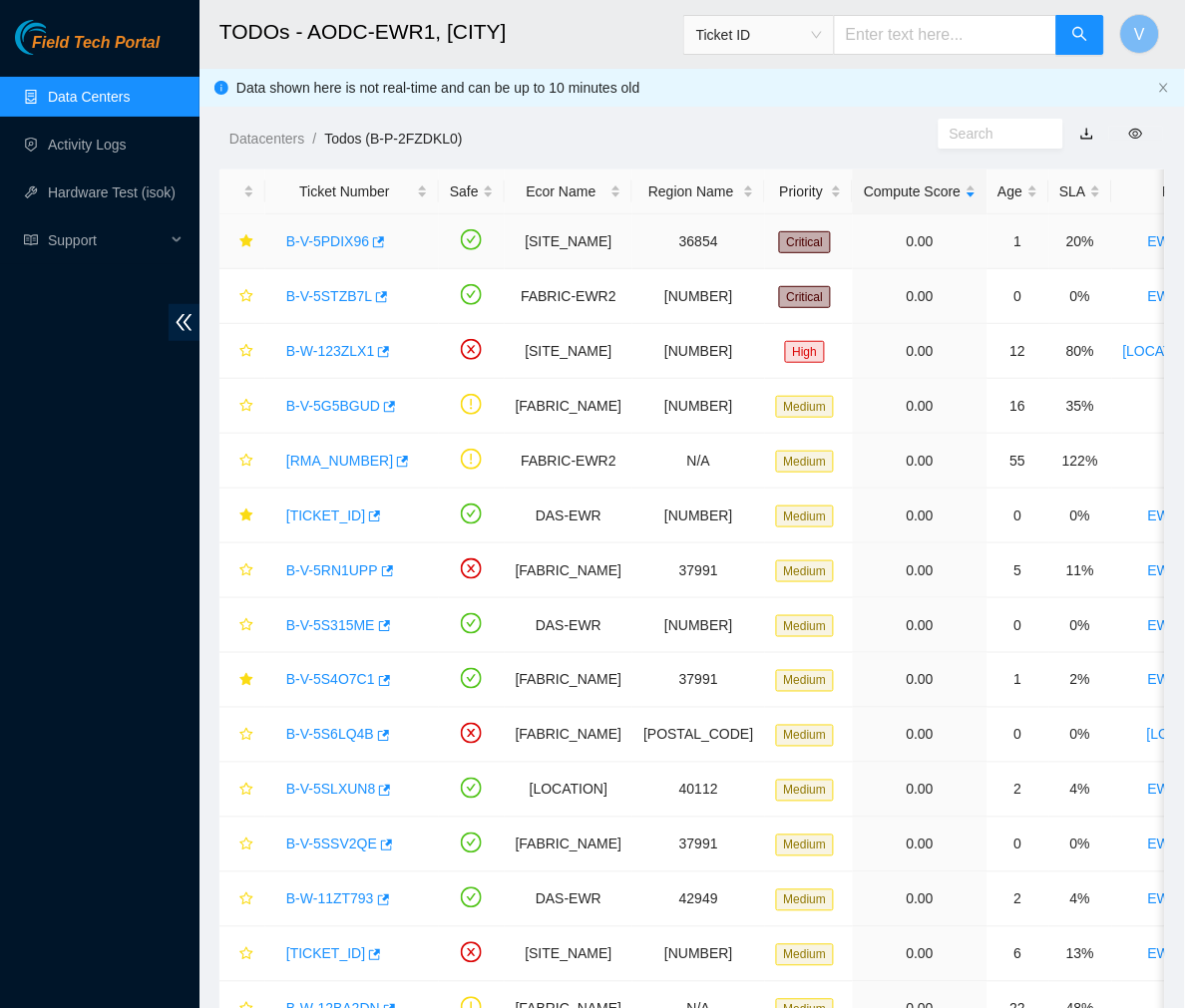 click on "B-V-5PDIX96" at bounding box center (327, 241) 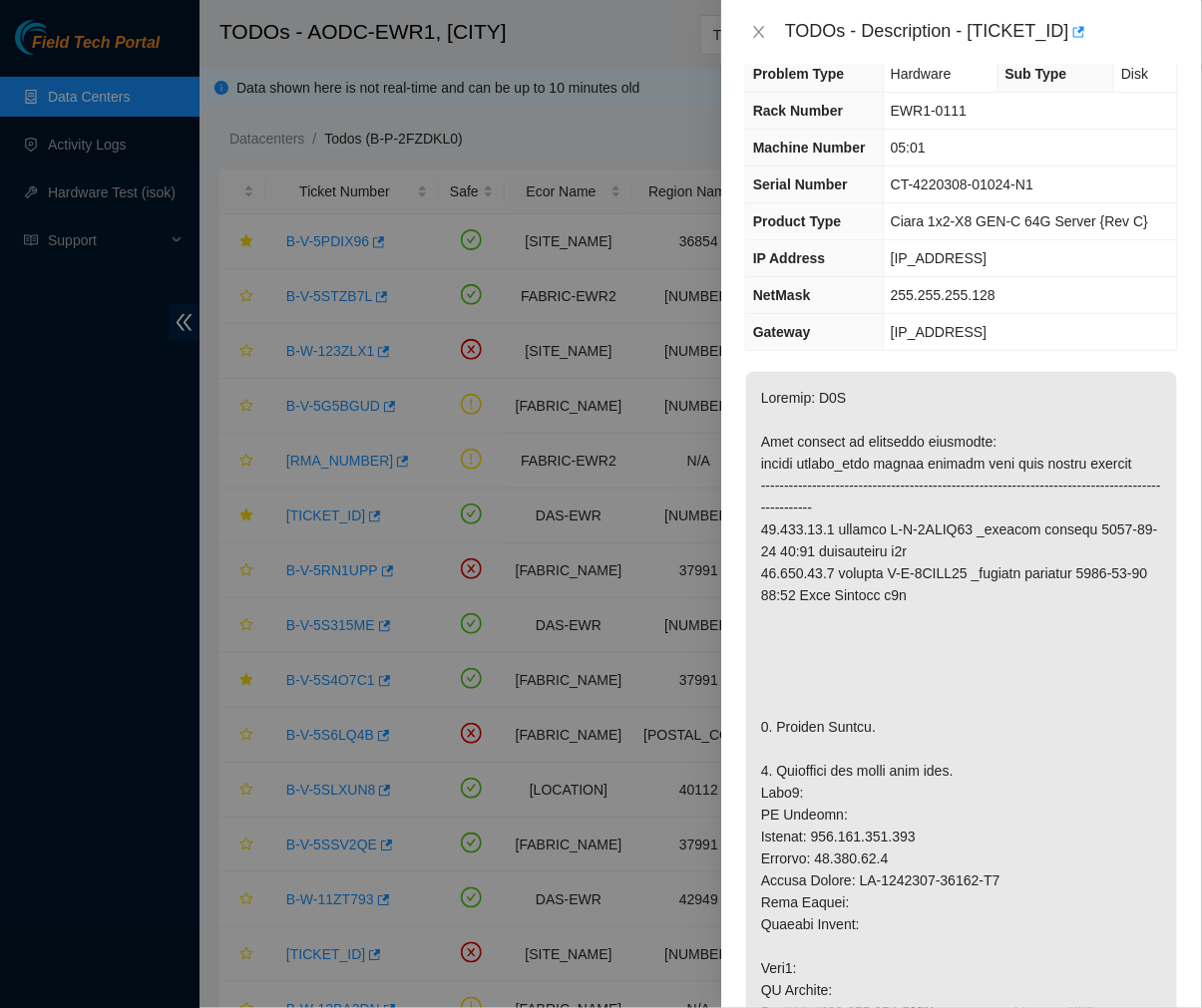 scroll, scrollTop: 34, scrollLeft: 0, axis: vertical 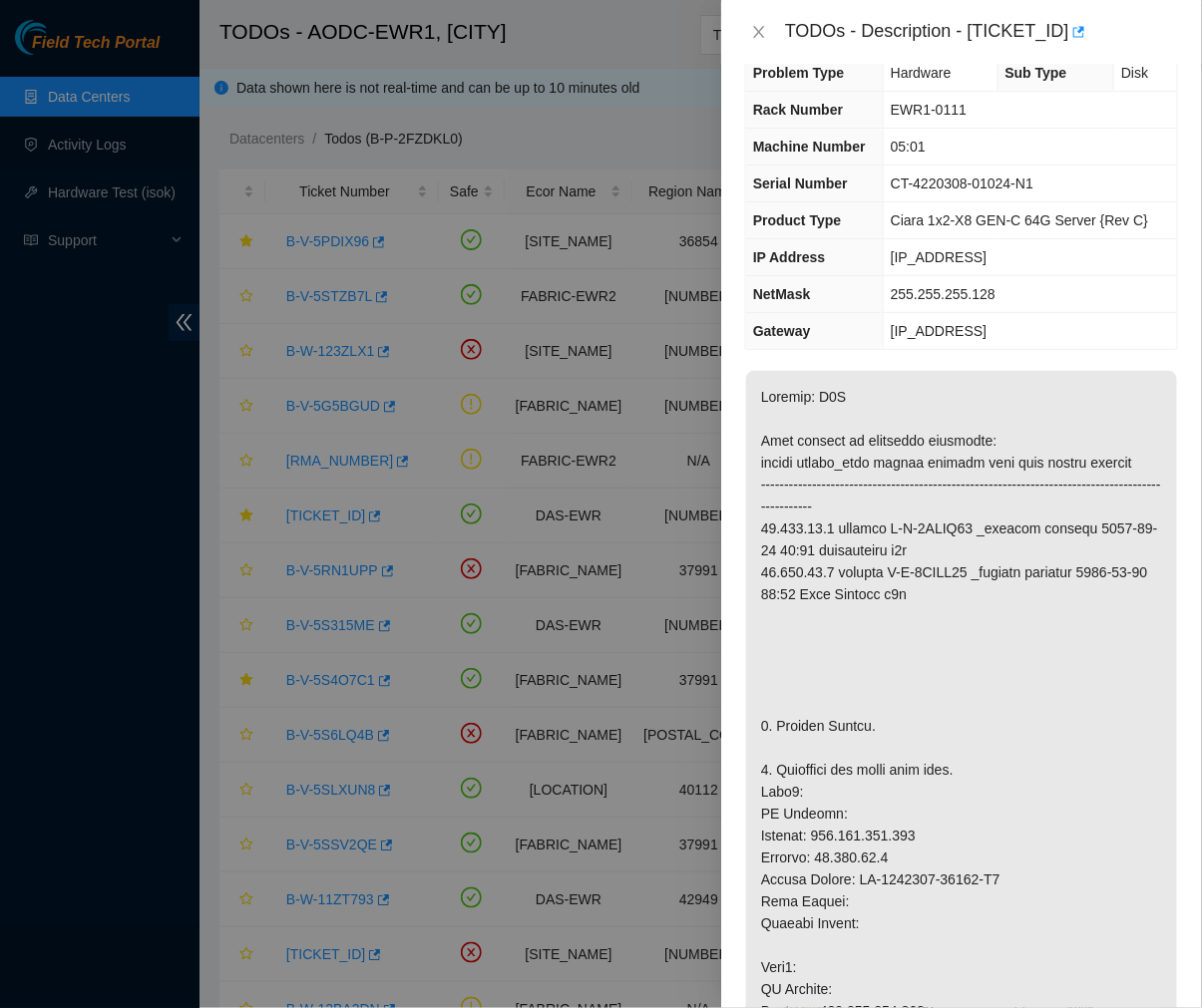click at bounding box center [962, 1121] 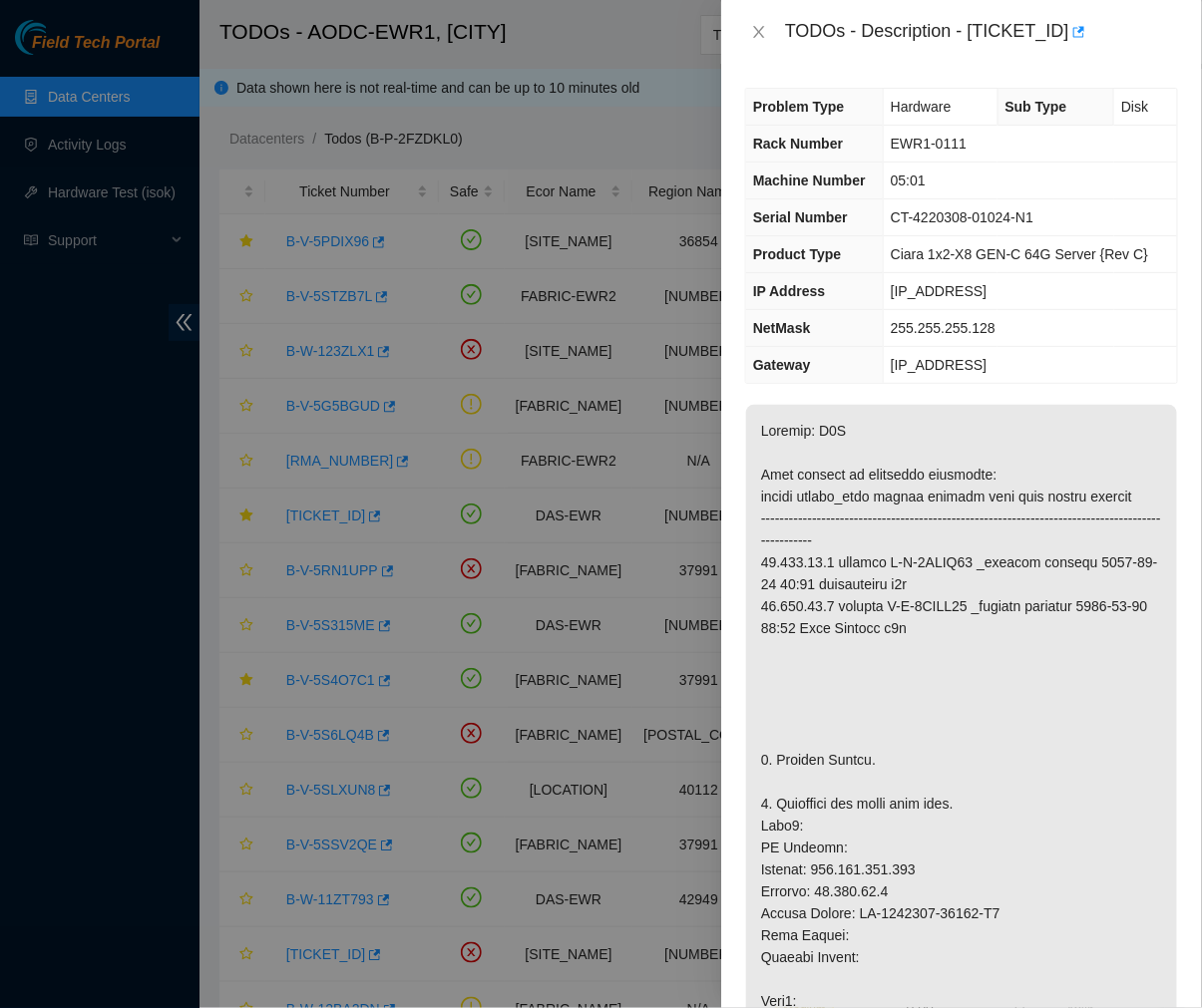click at bounding box center [962, 1155] 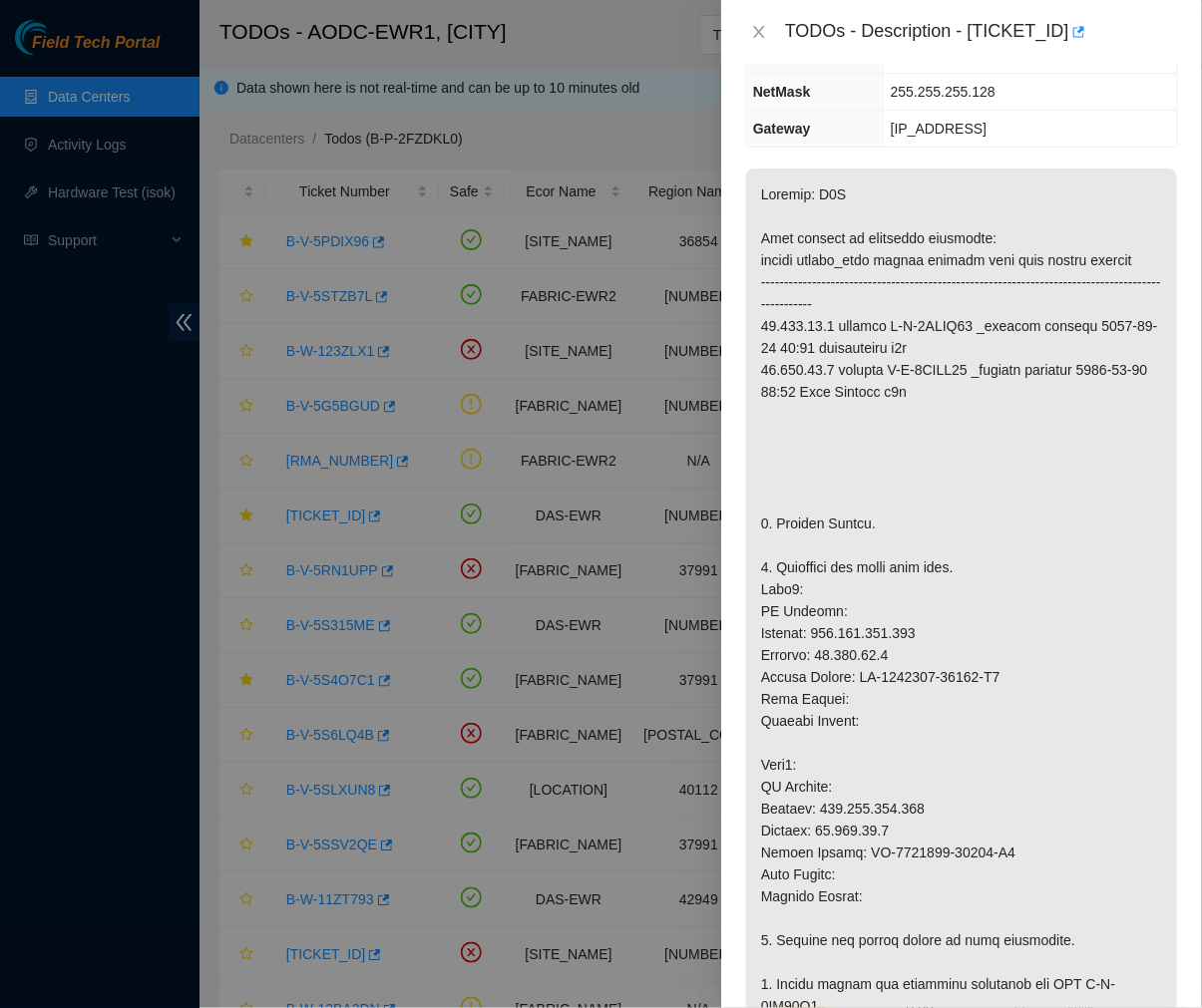 scroll, scrollTop: 0, scrollLeft: 0, axis: both 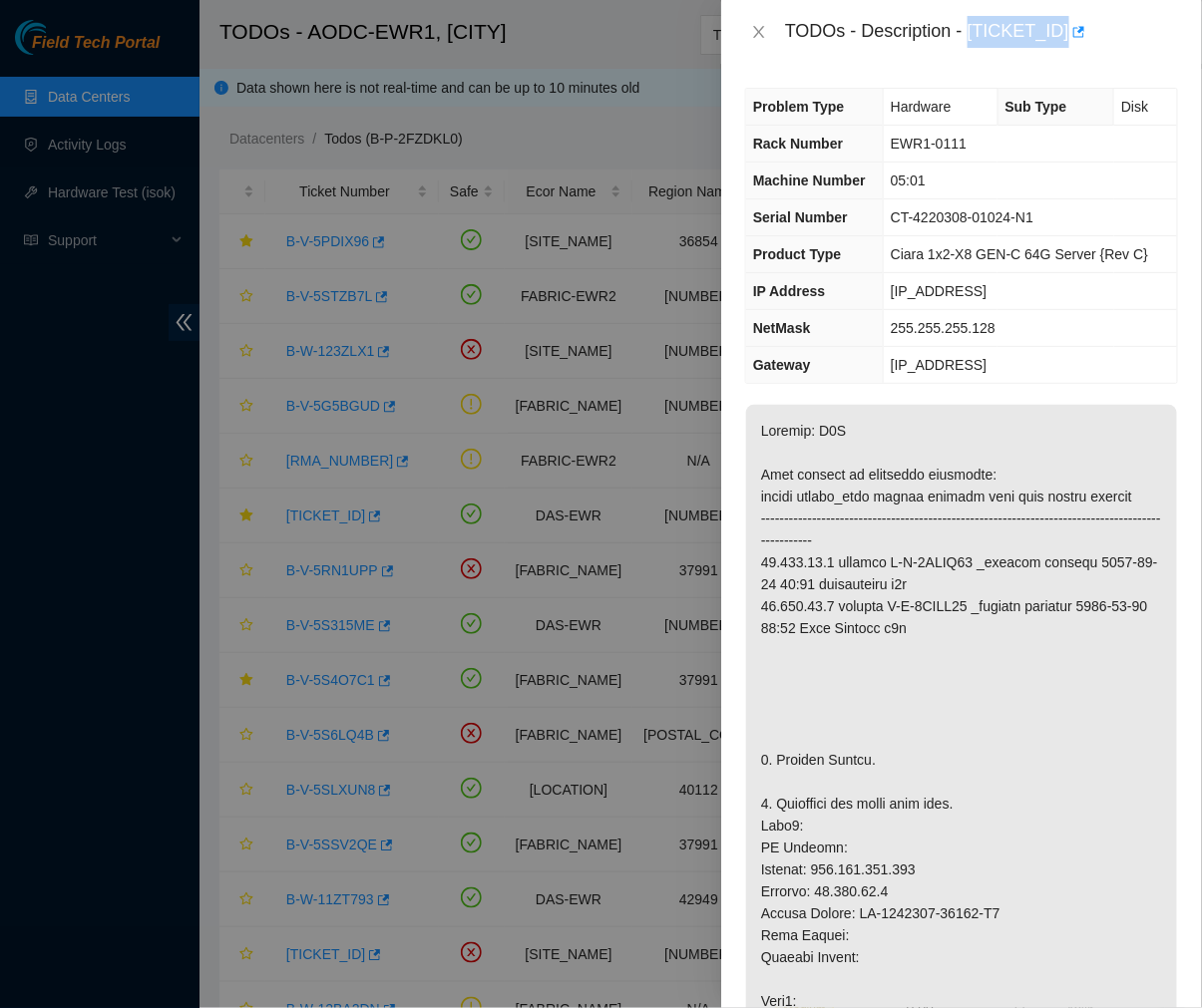 drag, startPoint x: 970, startPoint y: 28, endPoint x: 1072, endPoint y: 42, distance: 102.956301 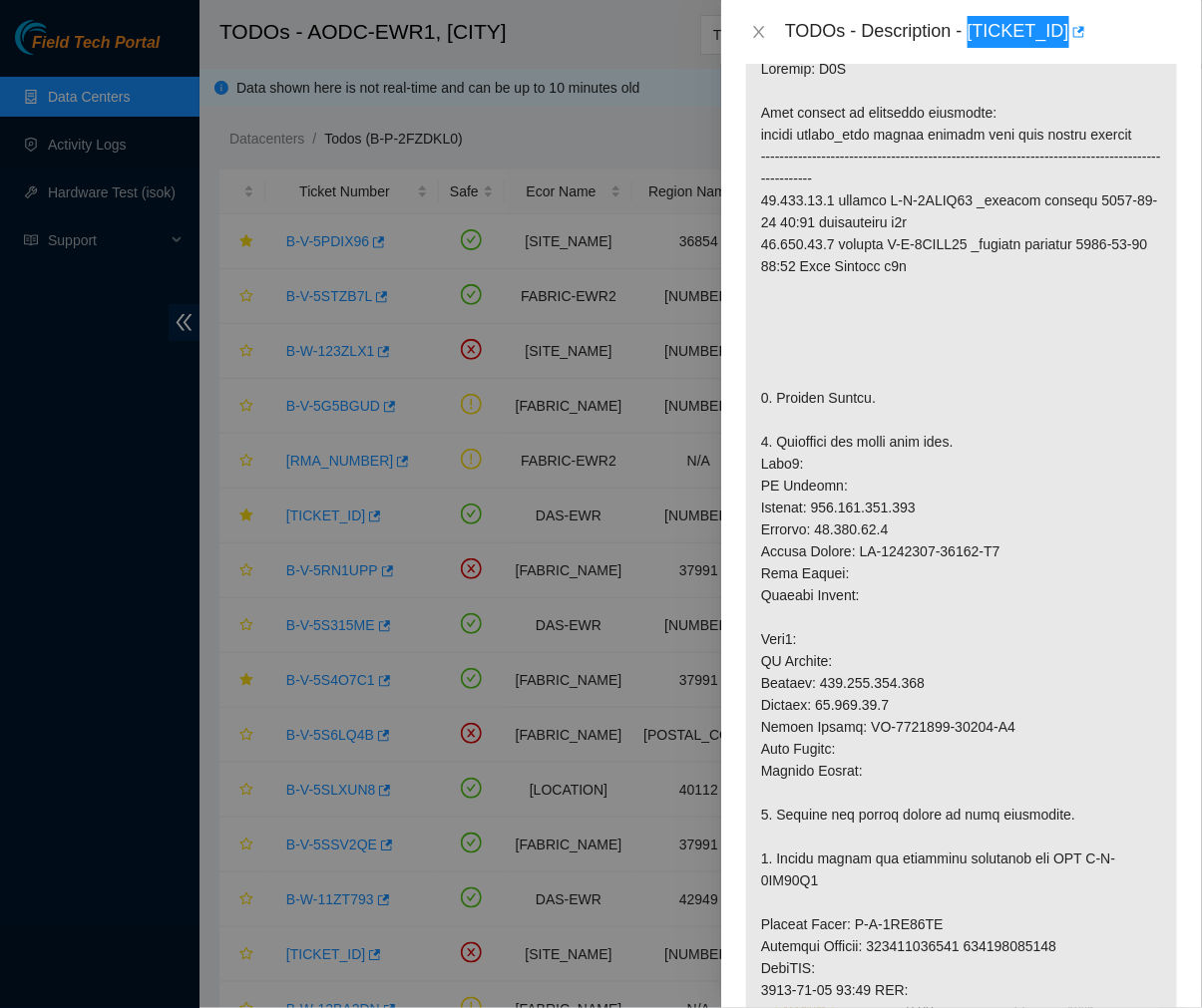 scroll, scrollTop: 364, scrollLeft: 0, axis: vertical 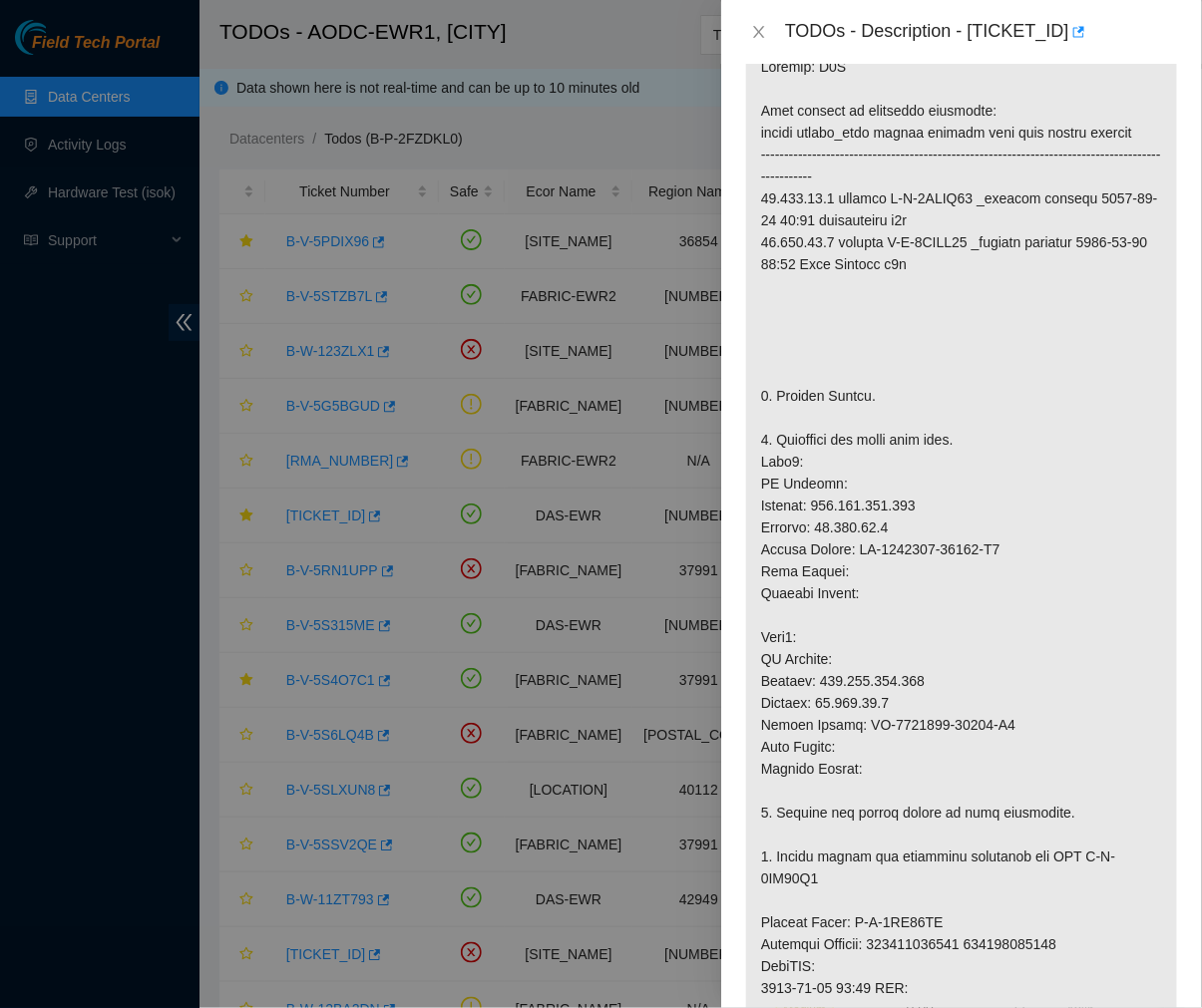click at bounding box center (962, 791) 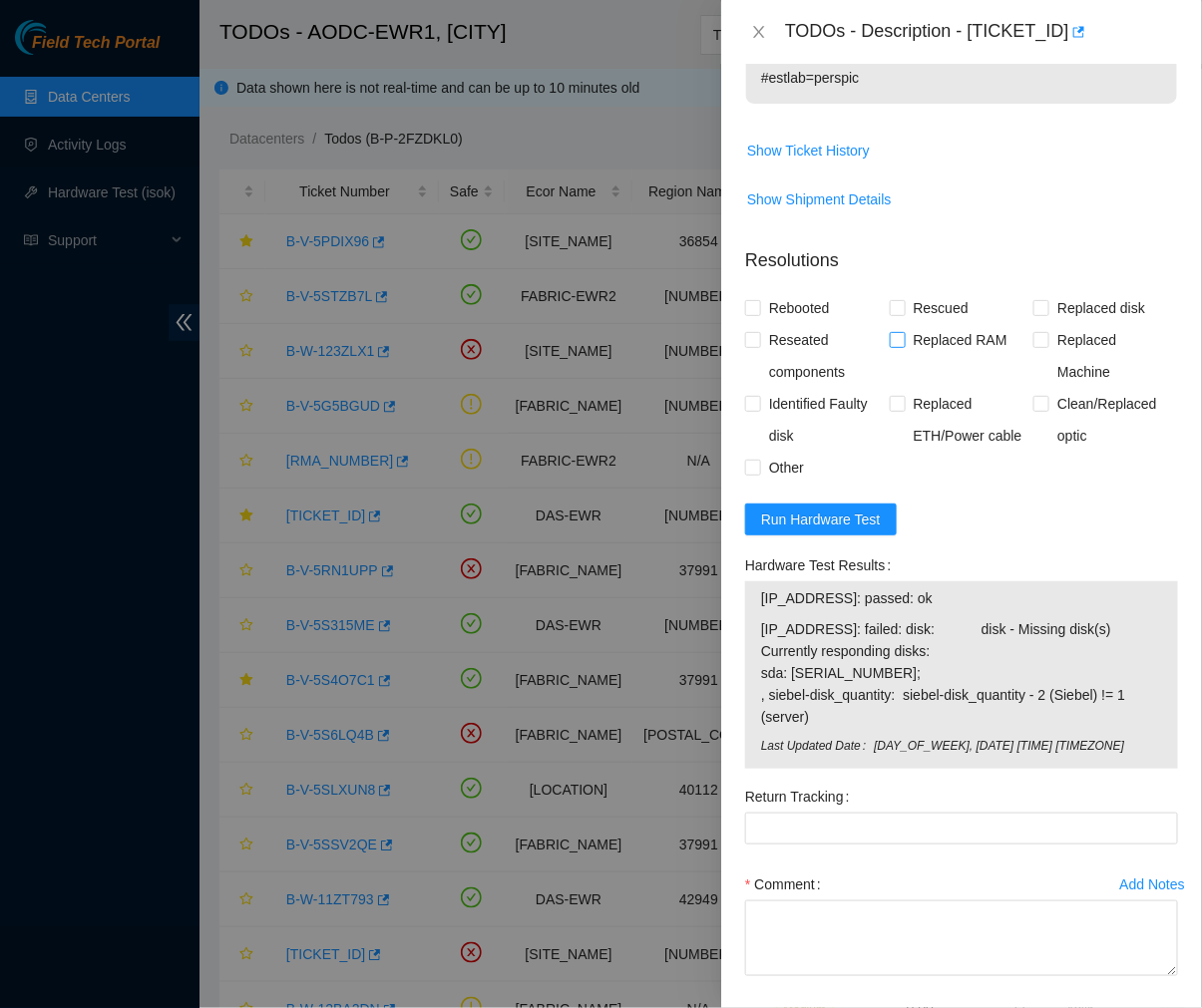 scroll, scrollTop: 1843, scrollLeft: 0, axis: vertical 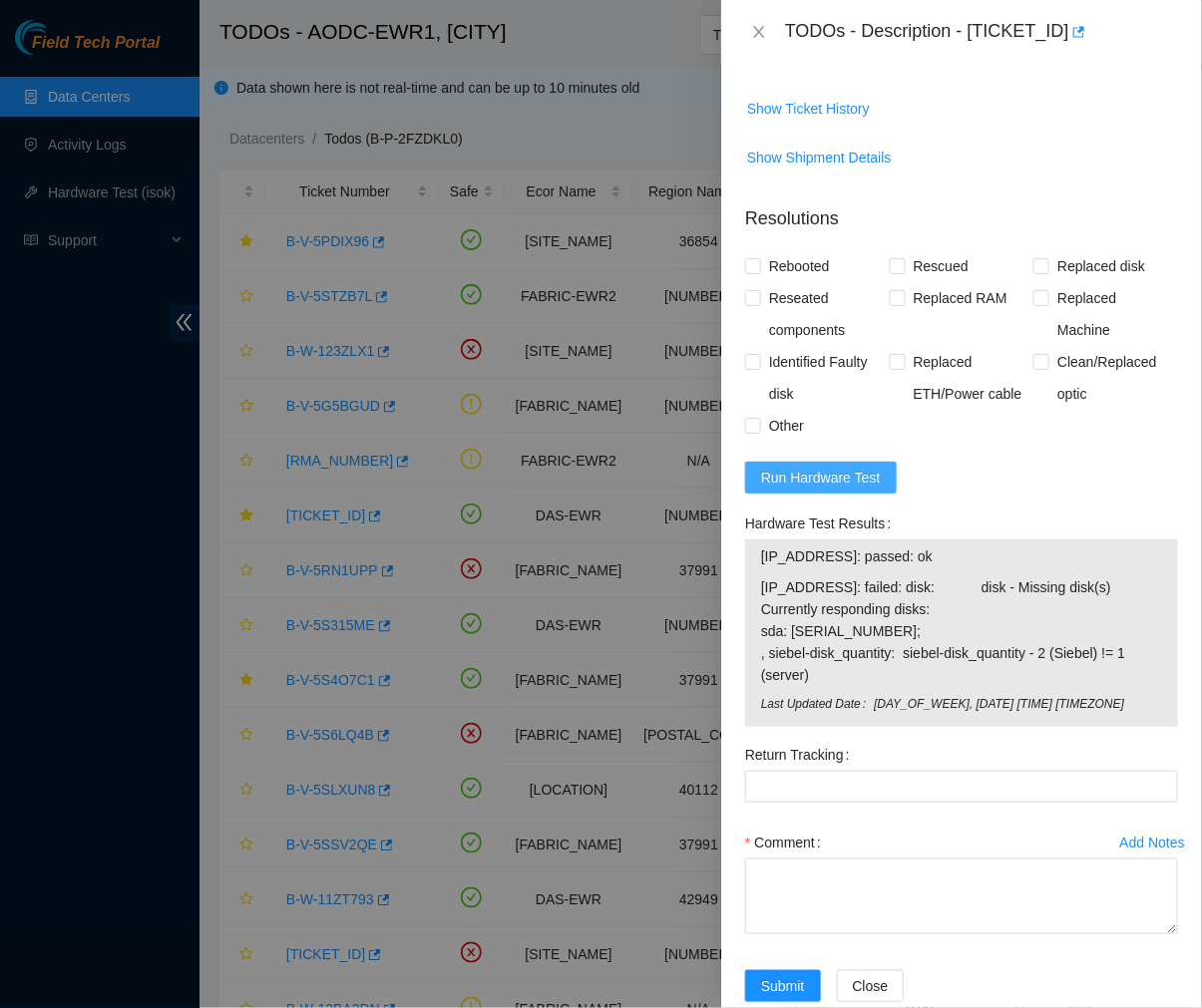 click on "Run Hardware Test" at bounding box center (821, 478) 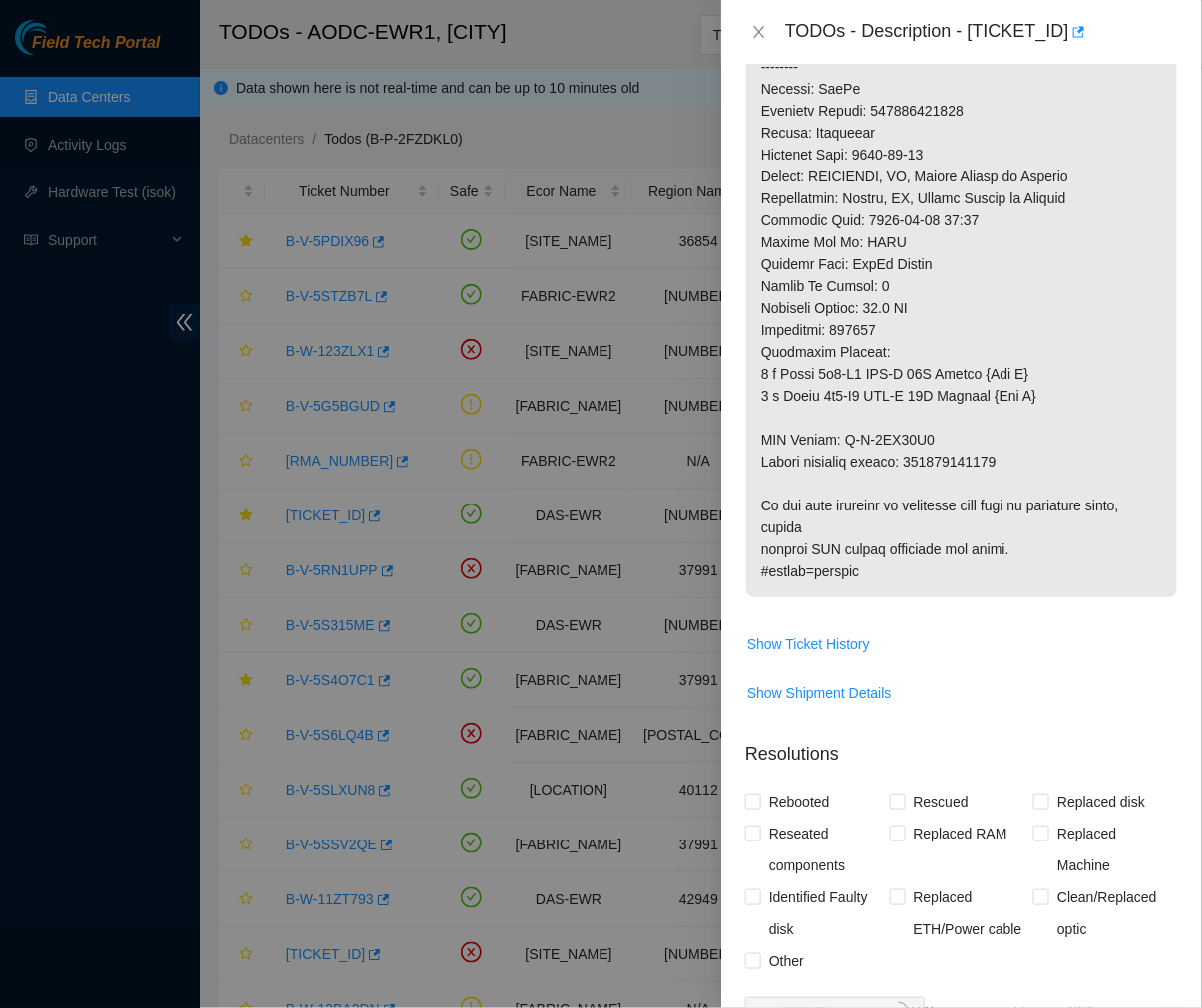 scroll, scrollTop: 1312, scrollLeft: 0, axis: vertical 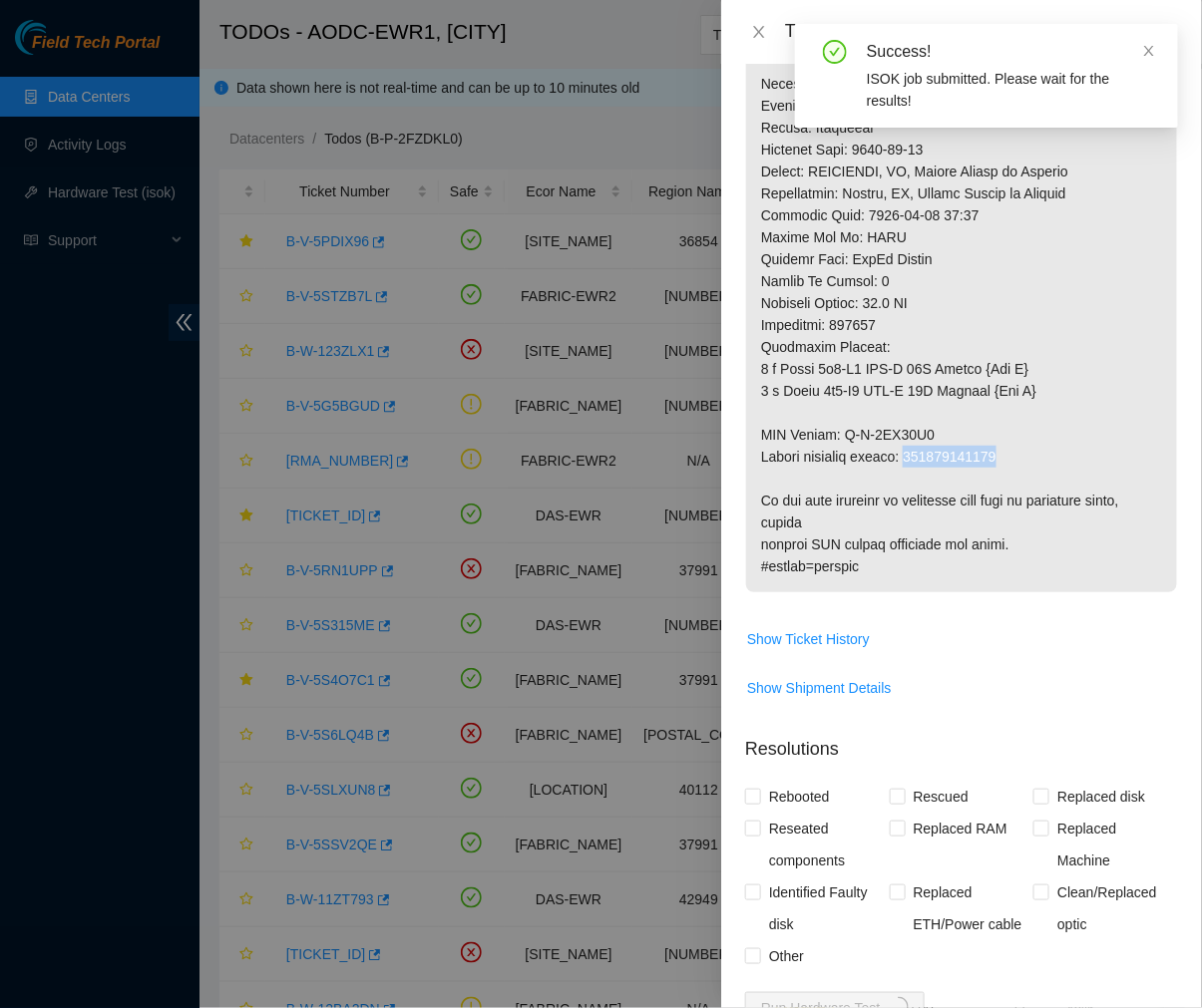drag, startPoint x: 1010, startPoint y: 459, endPoint x: 915, endPoint y: 462, distance: 95.04736 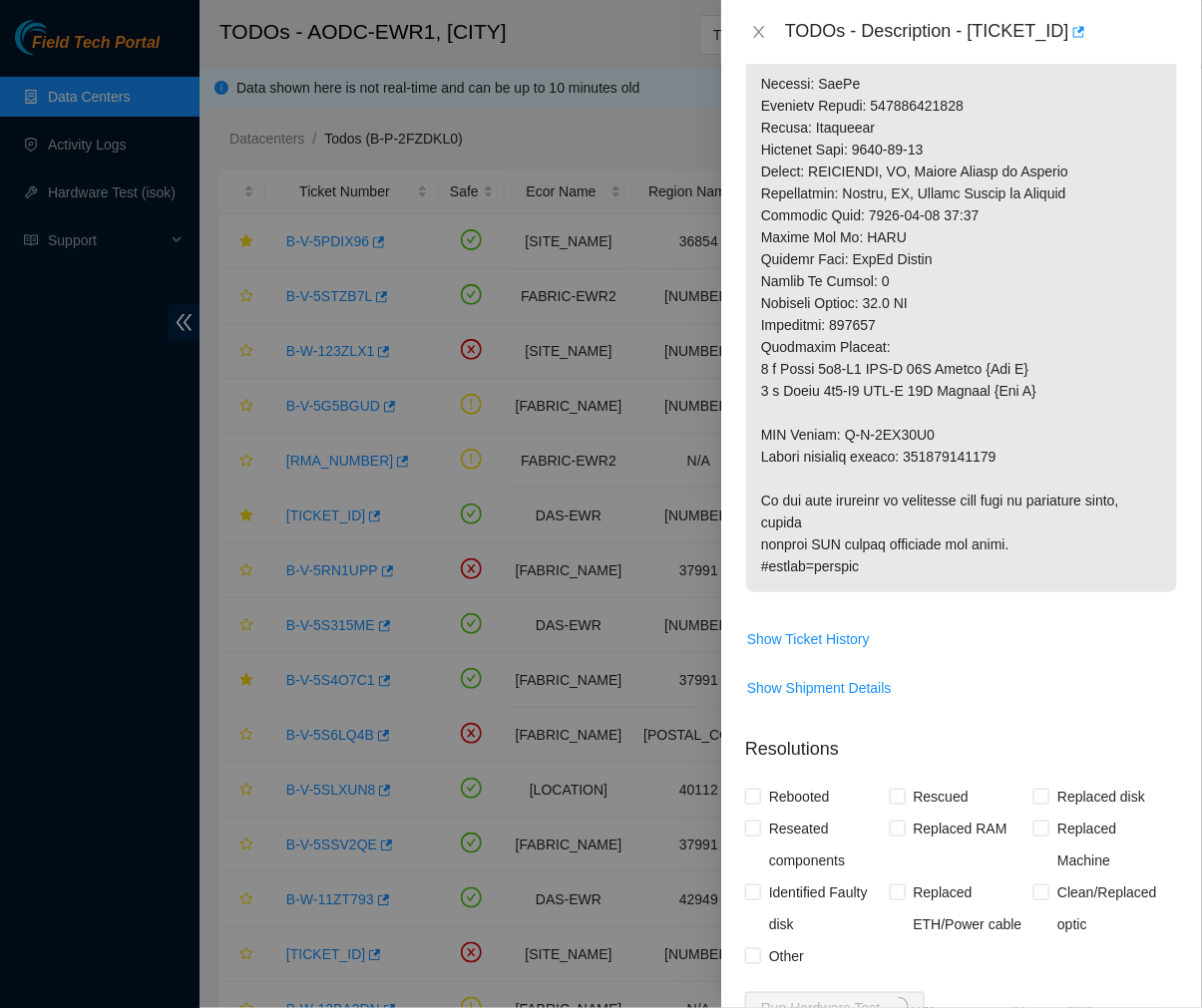 click at bounding box center [962, -158] 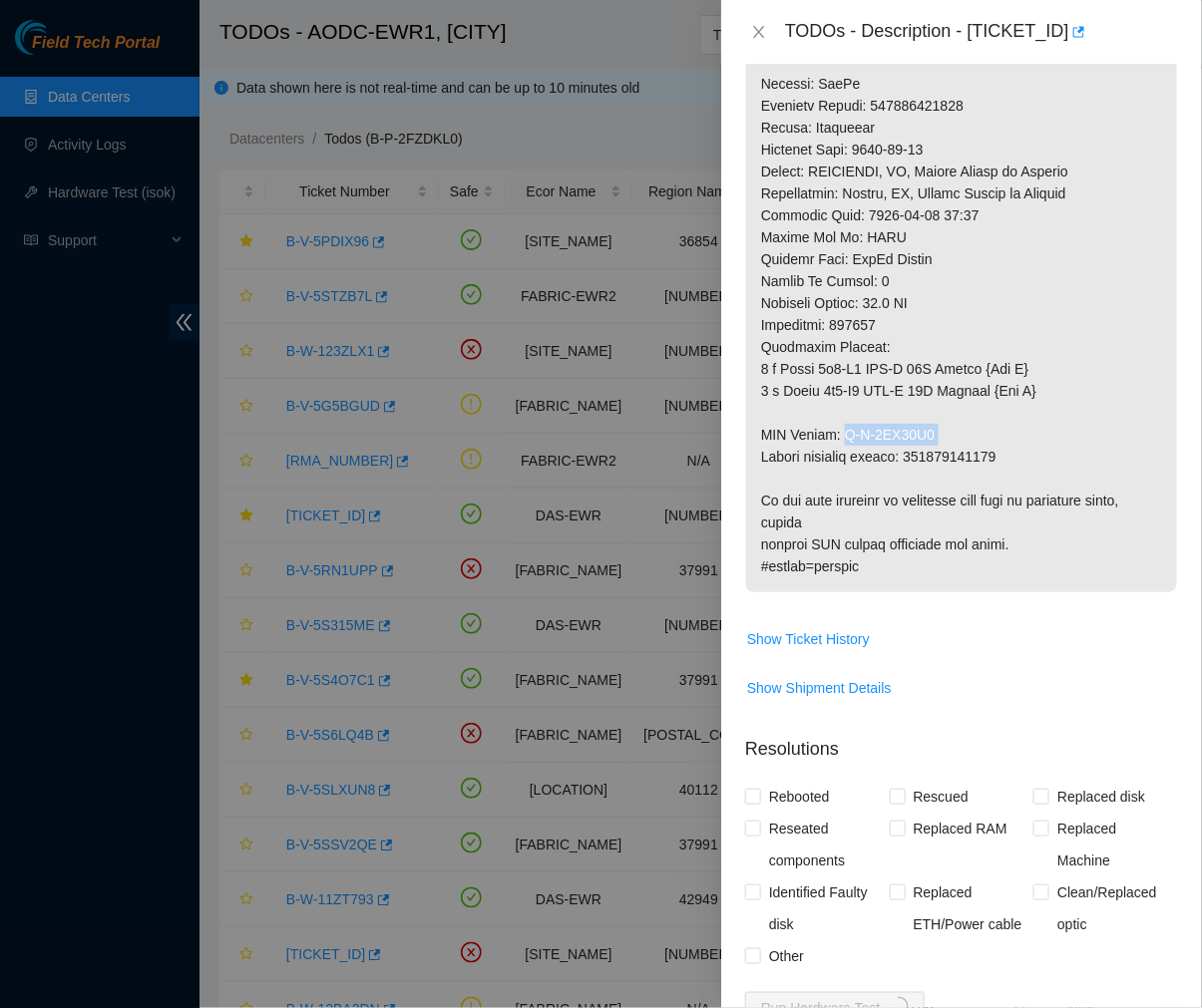 drag, startPoint x: 926, startPoint y: 435, endPoint x: 842, endPoint y: 437, distance: 84.0238 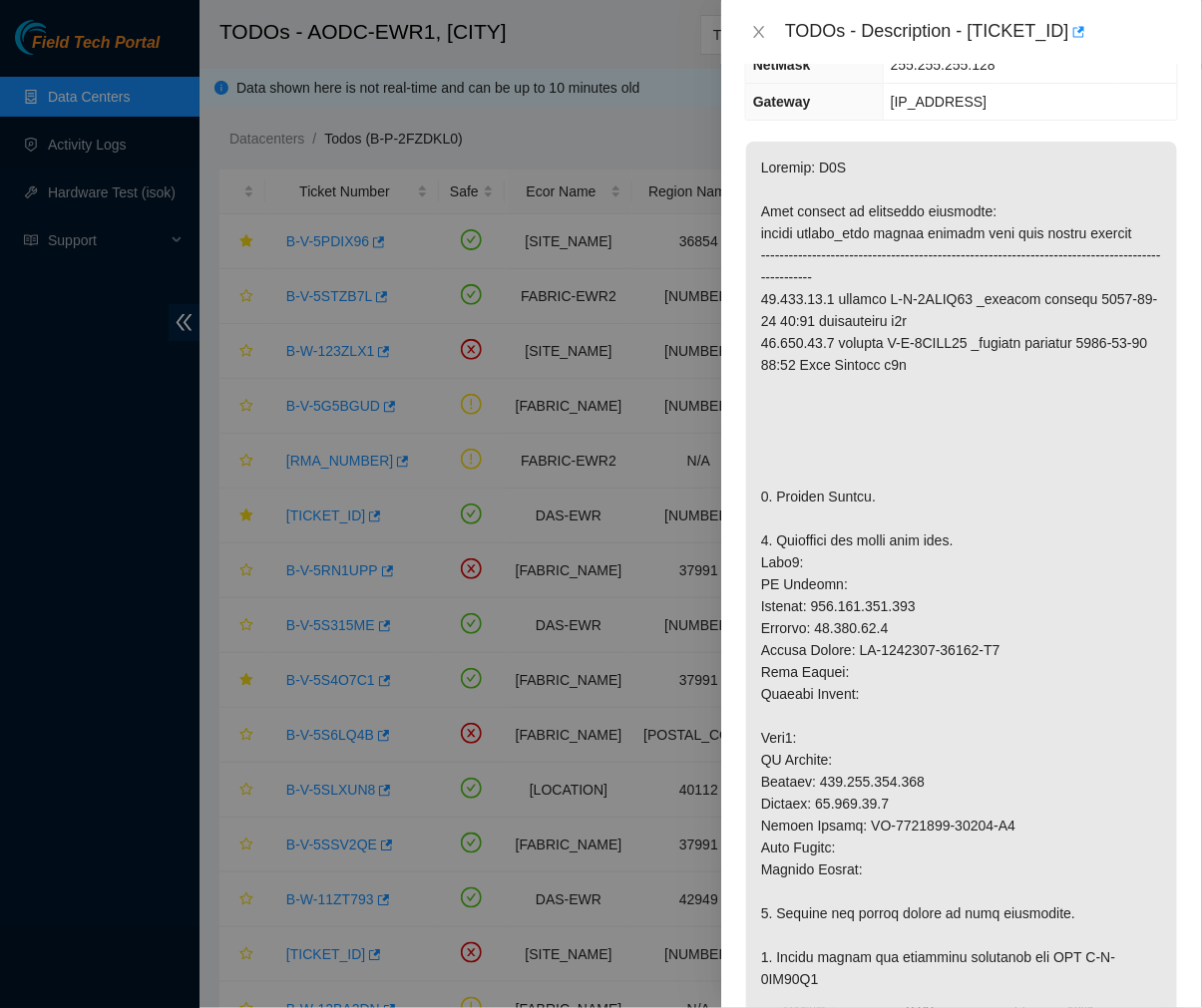 scroll, scrollTop: 0, scrollLeft: 0, axis: both 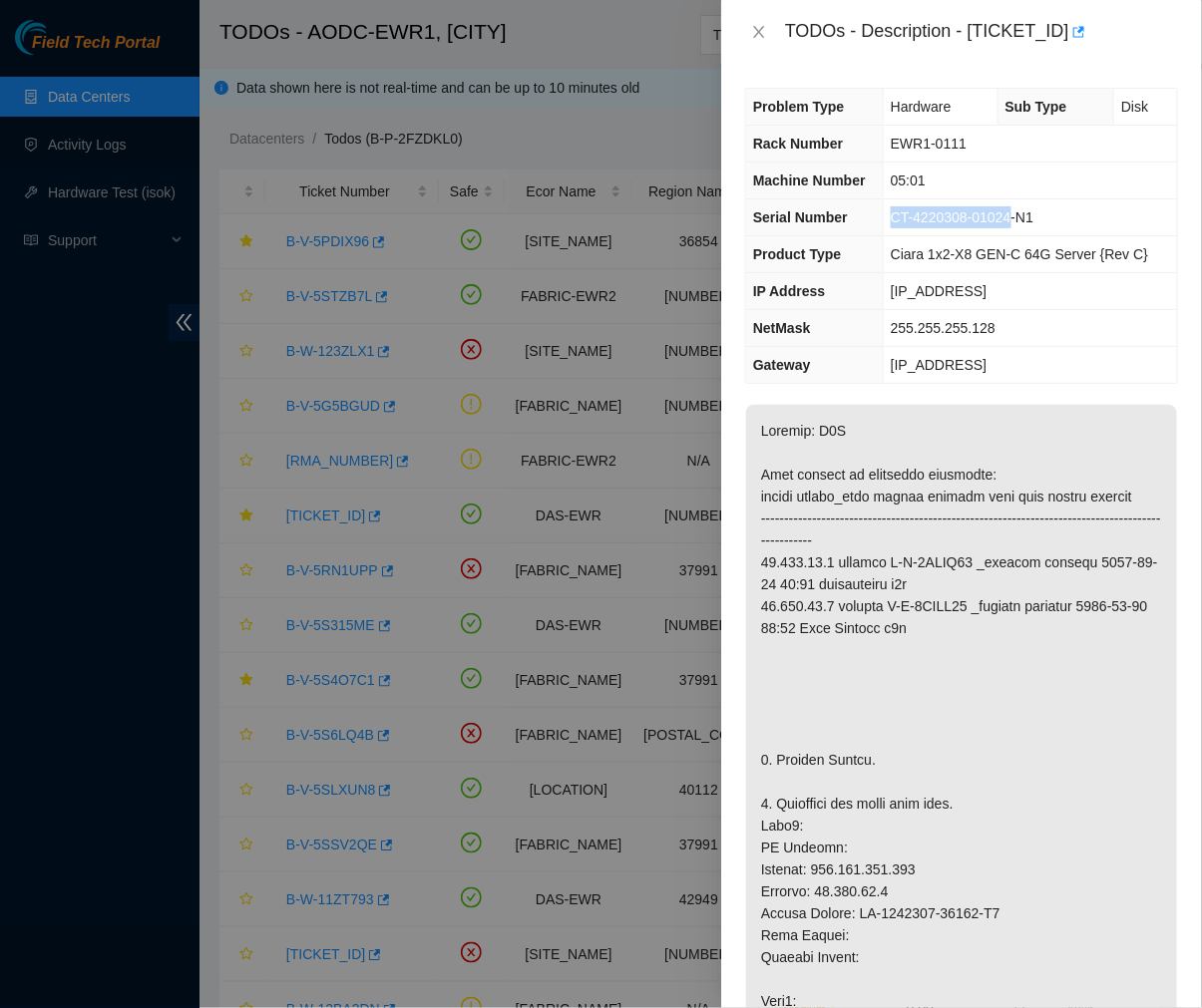 drag, startPoint x: 1009, startPoint y: 222, endPoint x: 889, endPoint y: 229, distance: 120.20399 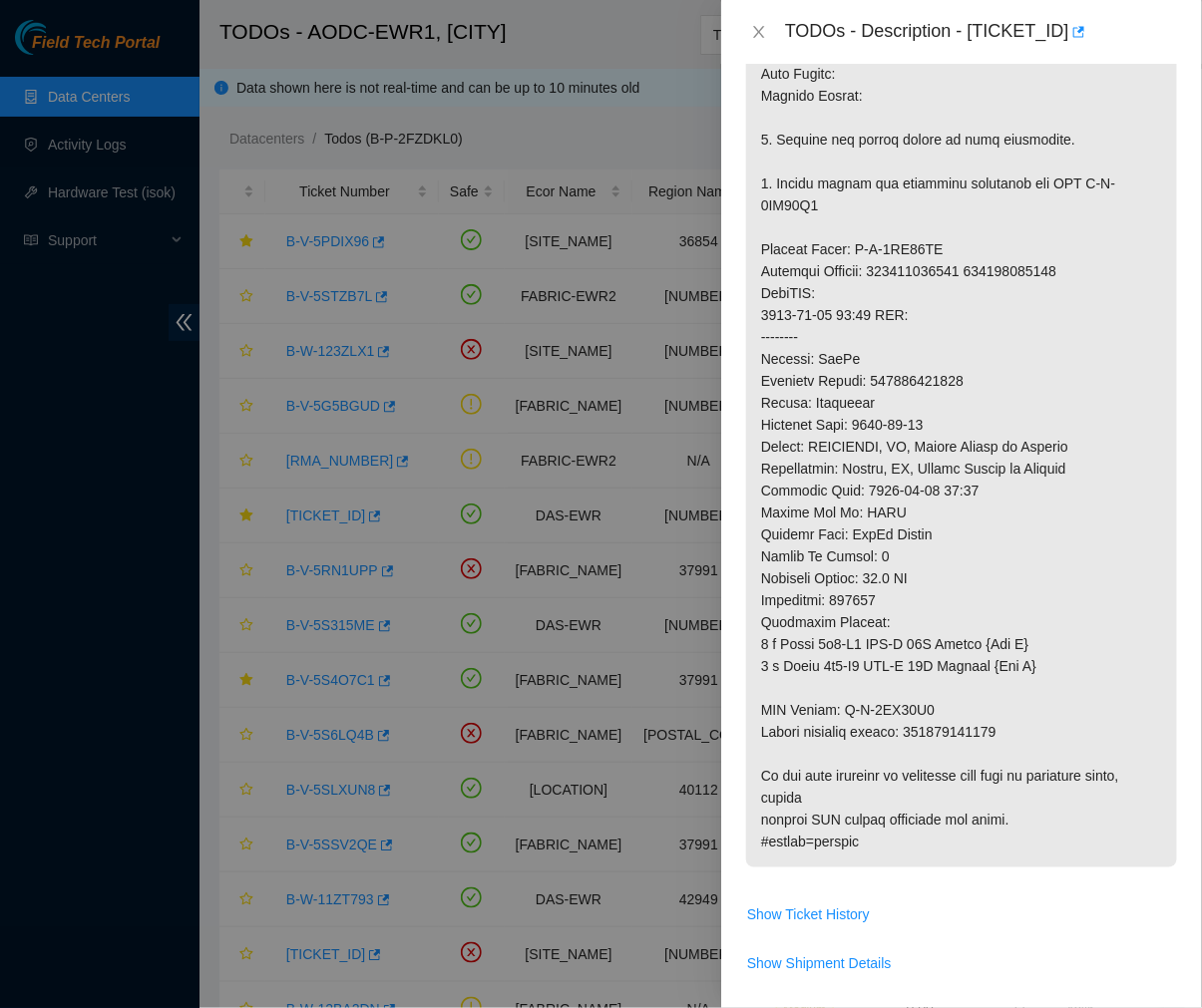 scroll, scrollTop: 1038, scrollLeft: 0, axis: vertical 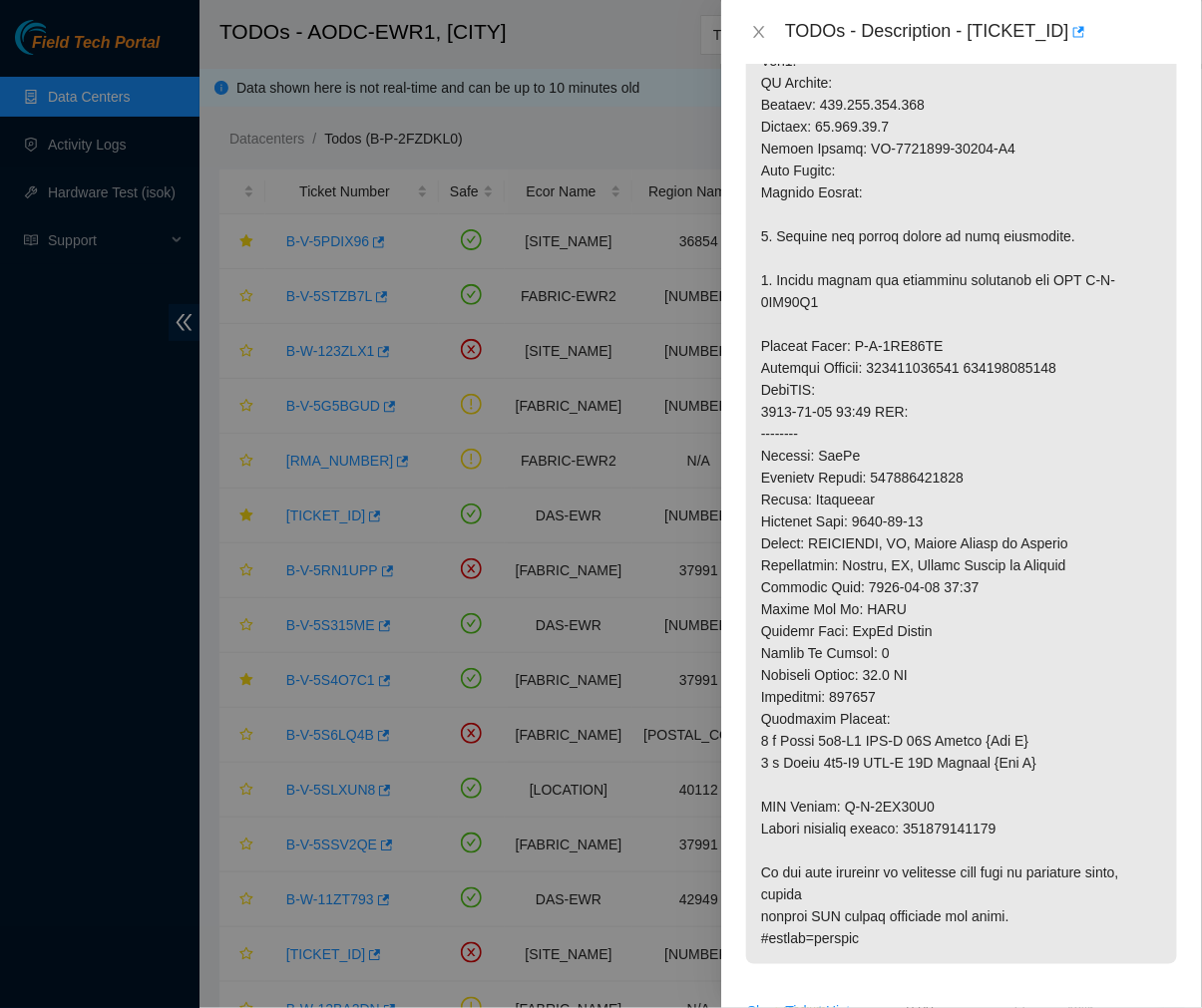 click at bounding box center [962, 214] 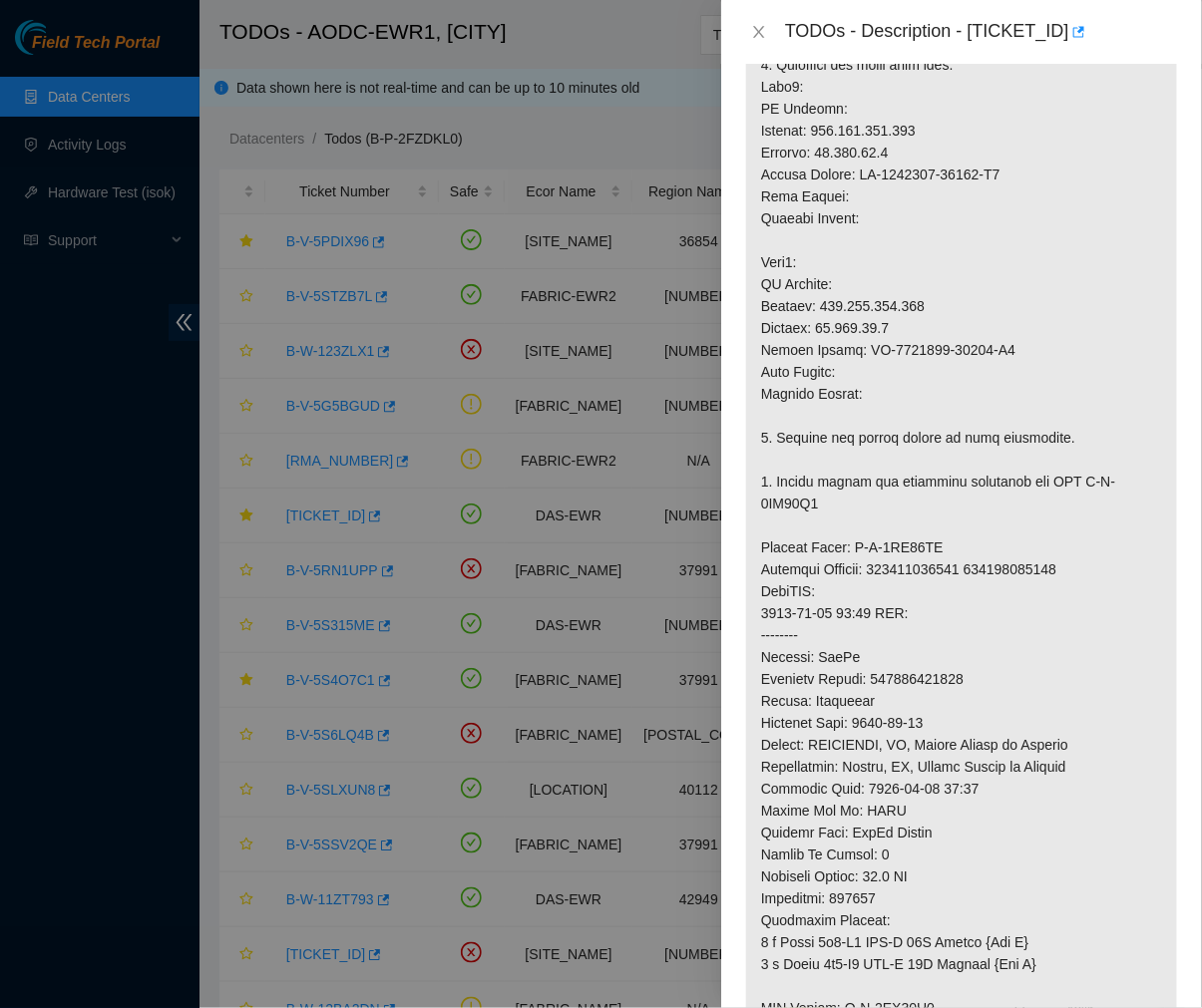 scroll, scrollTop: 738, scrollLeft: 0, axis: vertical 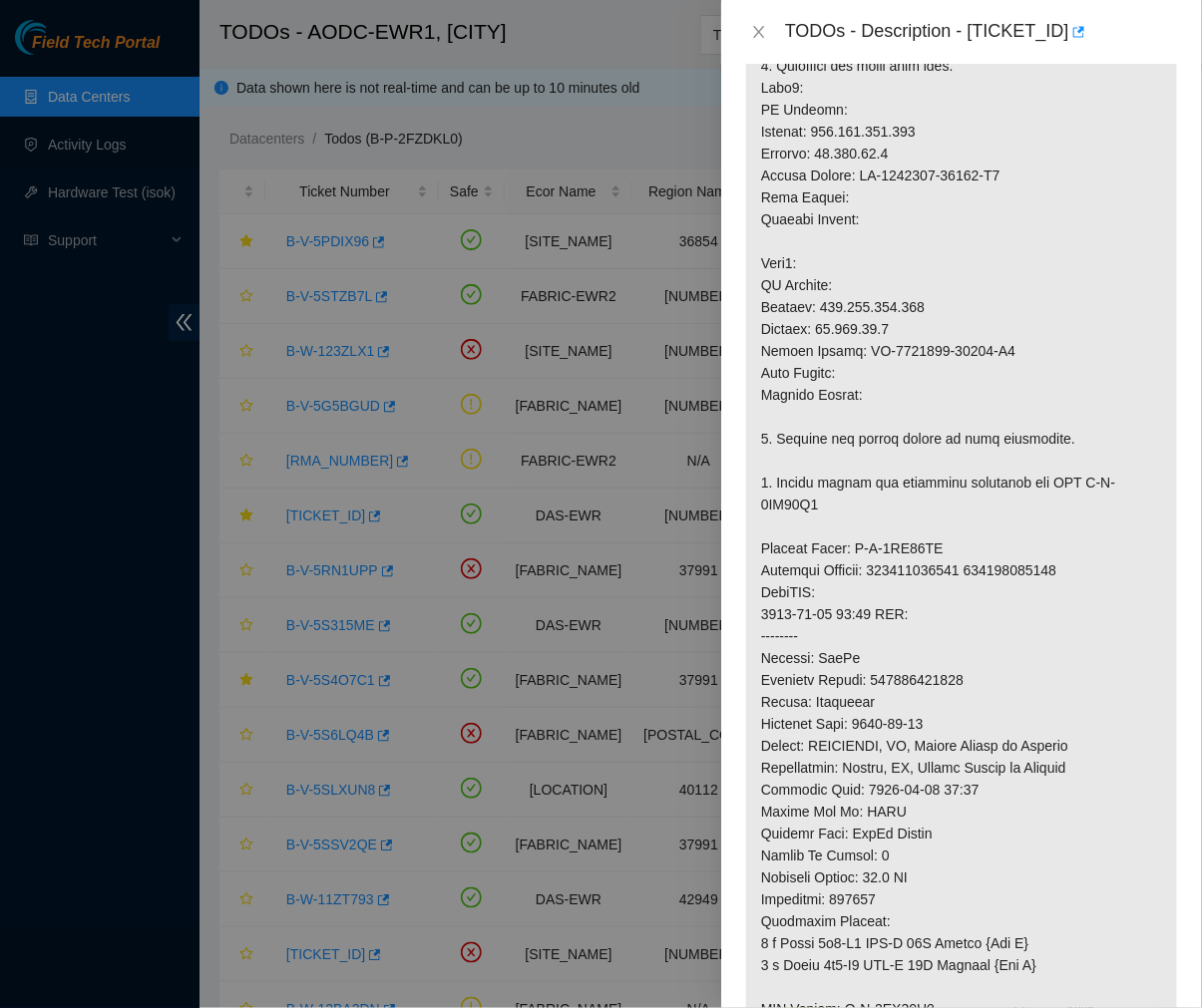 click at bounding box center [962, 417] 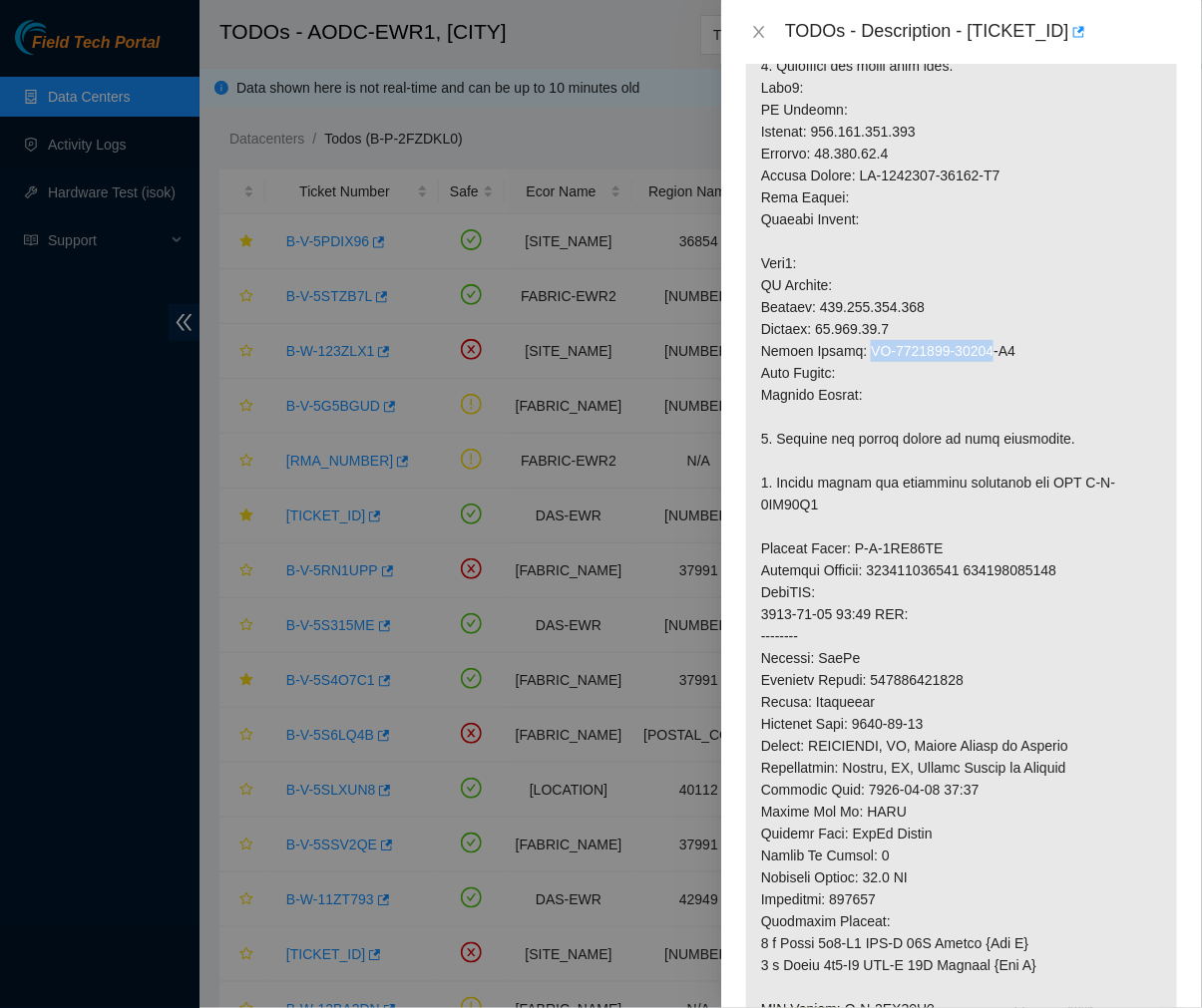 drag, startPoint x: 858, startPoint y: 352, endPoint x: 973, endPoint y: 355, distance: 115.03912 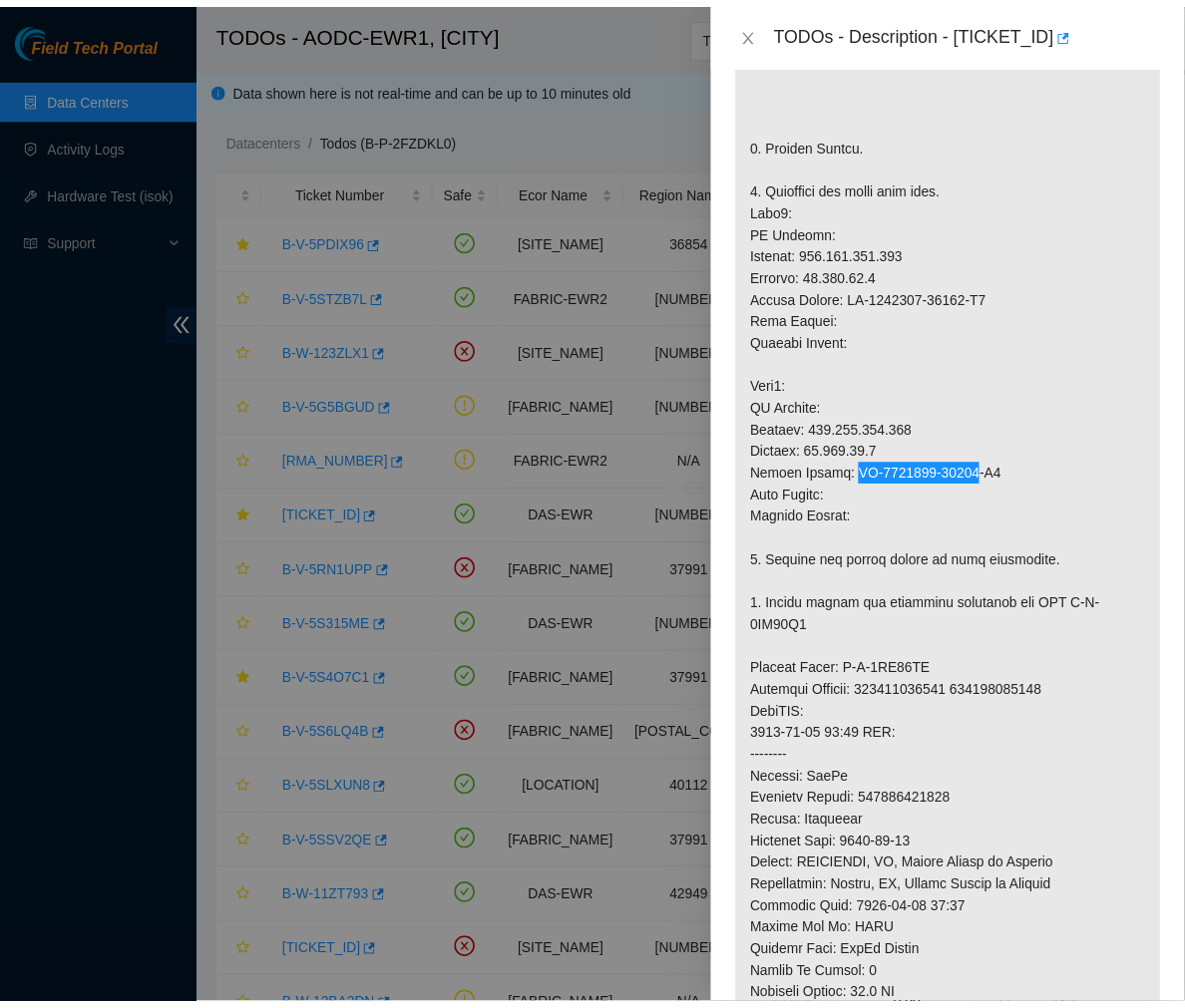scroll, scrollTop: 573, scrollLeft: 0, axis: vertical 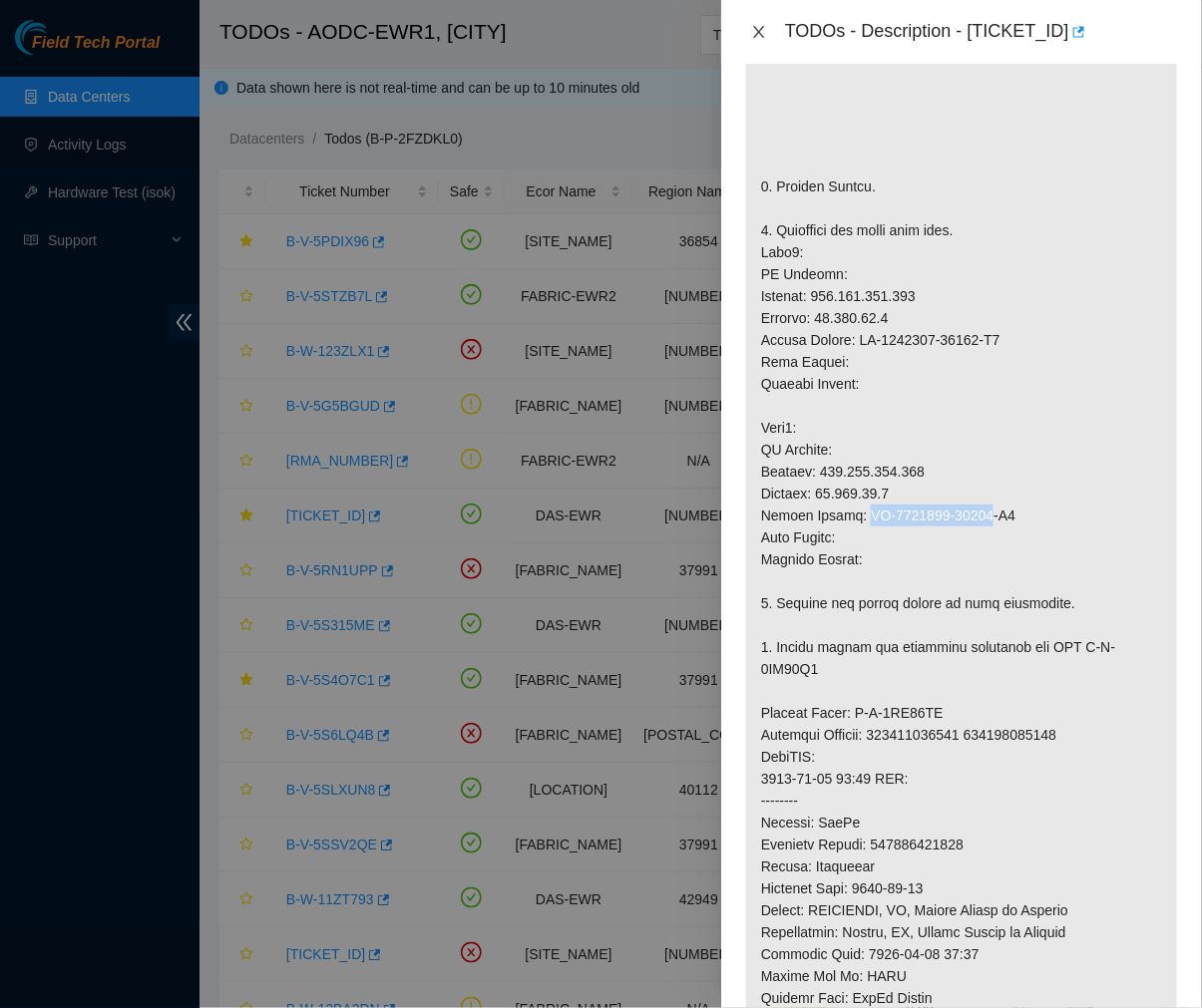 click 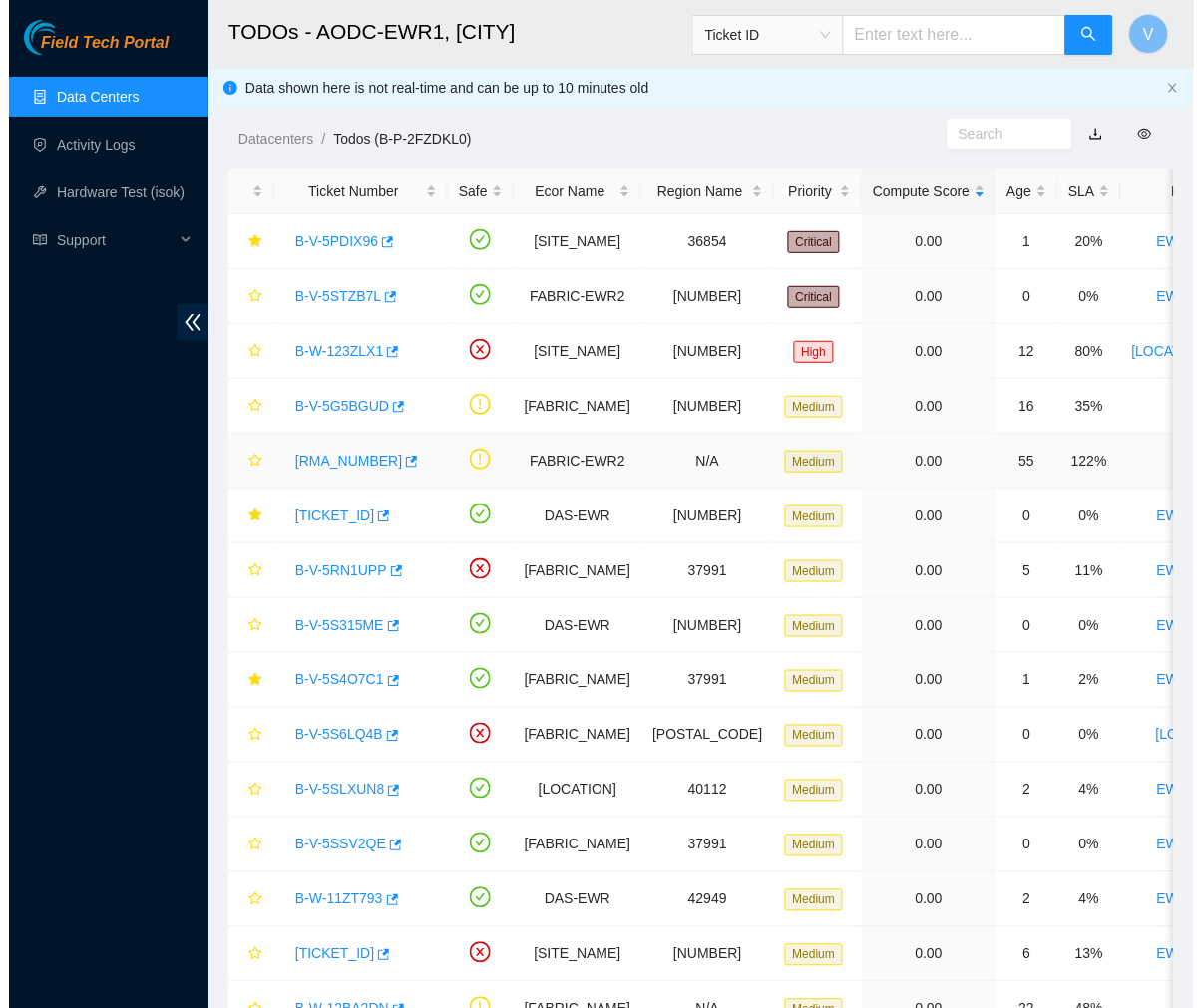 scroll, scrollTop: 334, scrollLeft: 0, axis: vertical 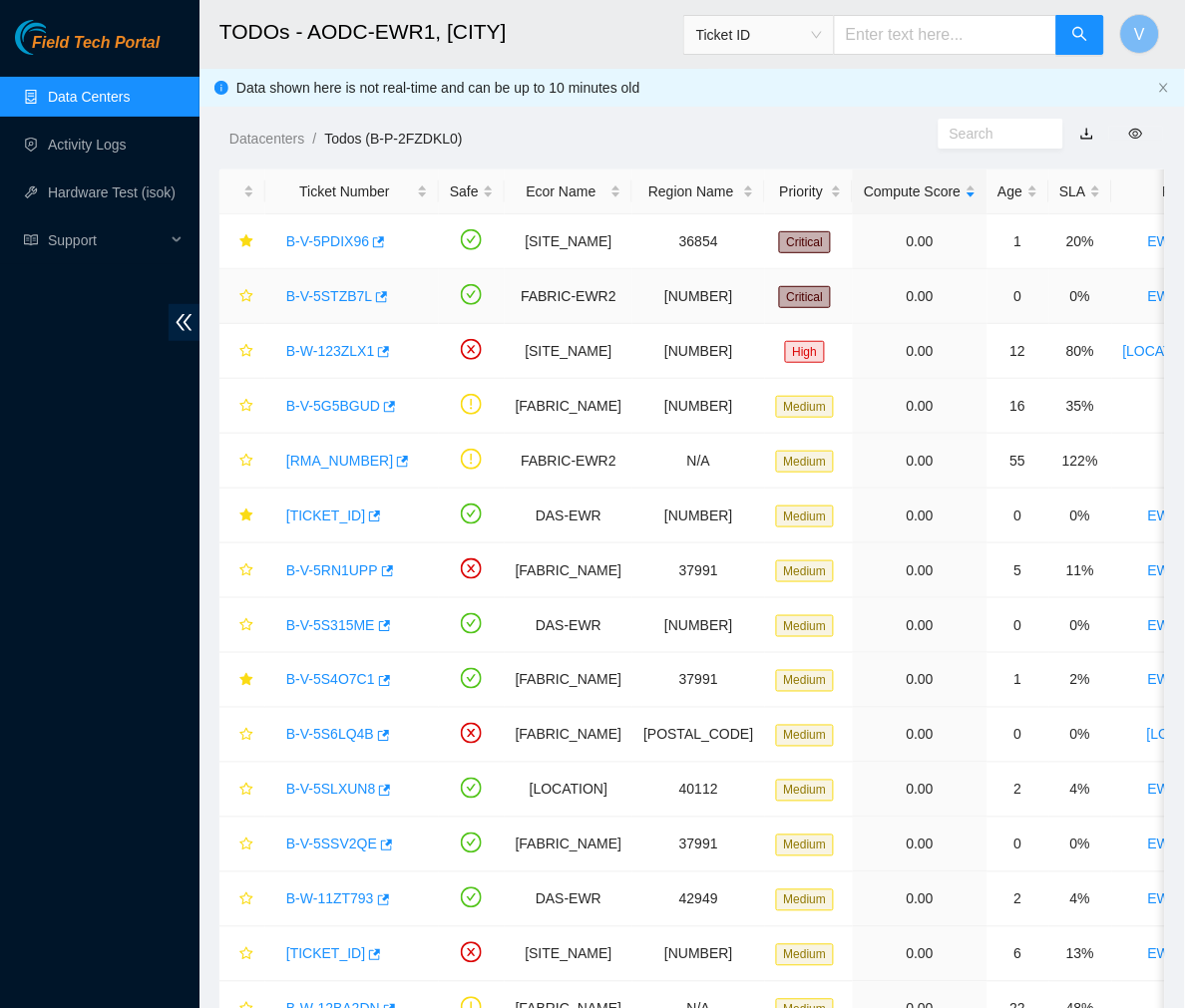 click on "B-V-5STZB7L" at bounding box center (329, 296) 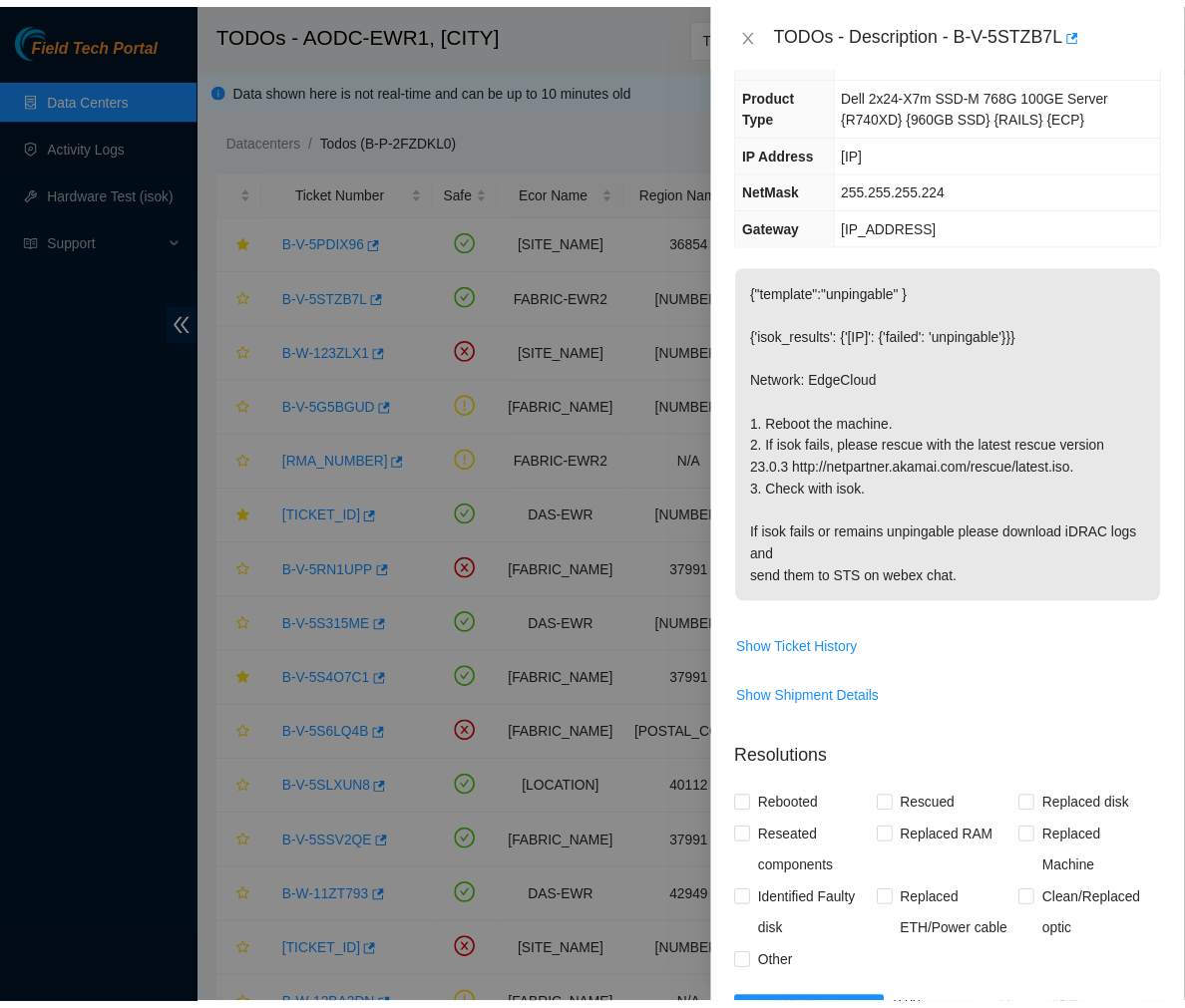 scroll, scrollTop: 201, scrollLeft: 0, axis: vertical 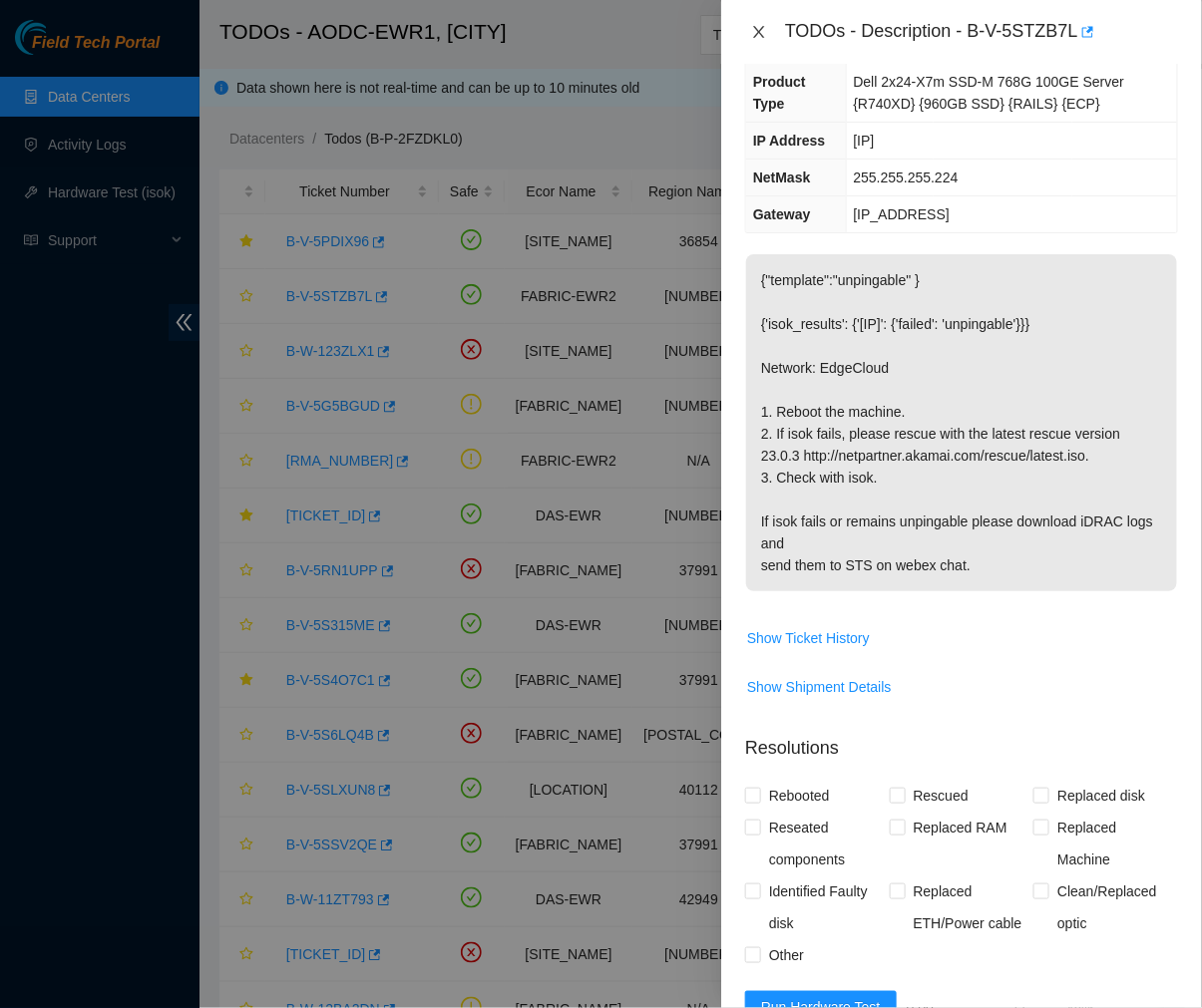click 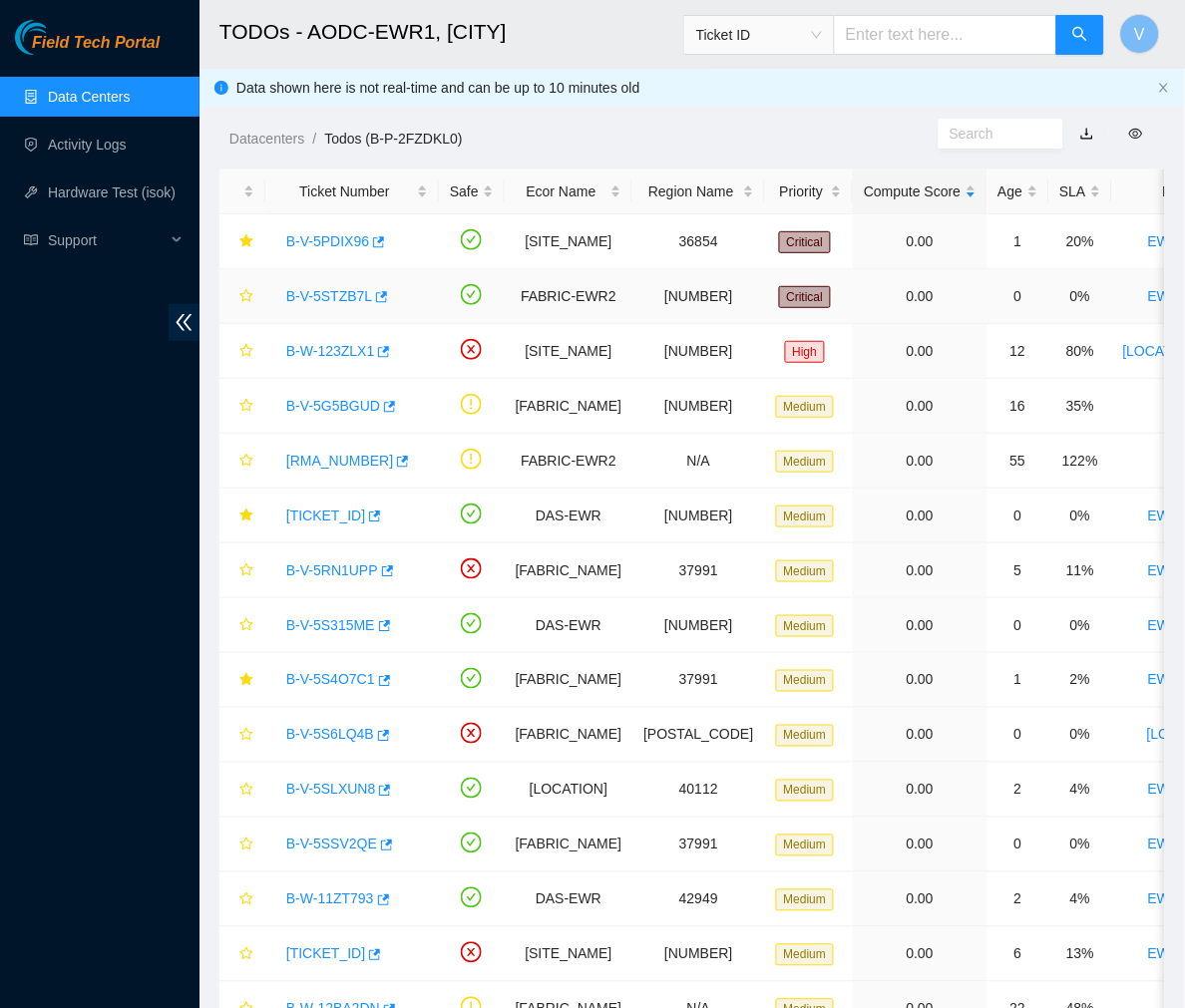scroll, scrollTop: 201, scrollLeft: 0, axis: vertical 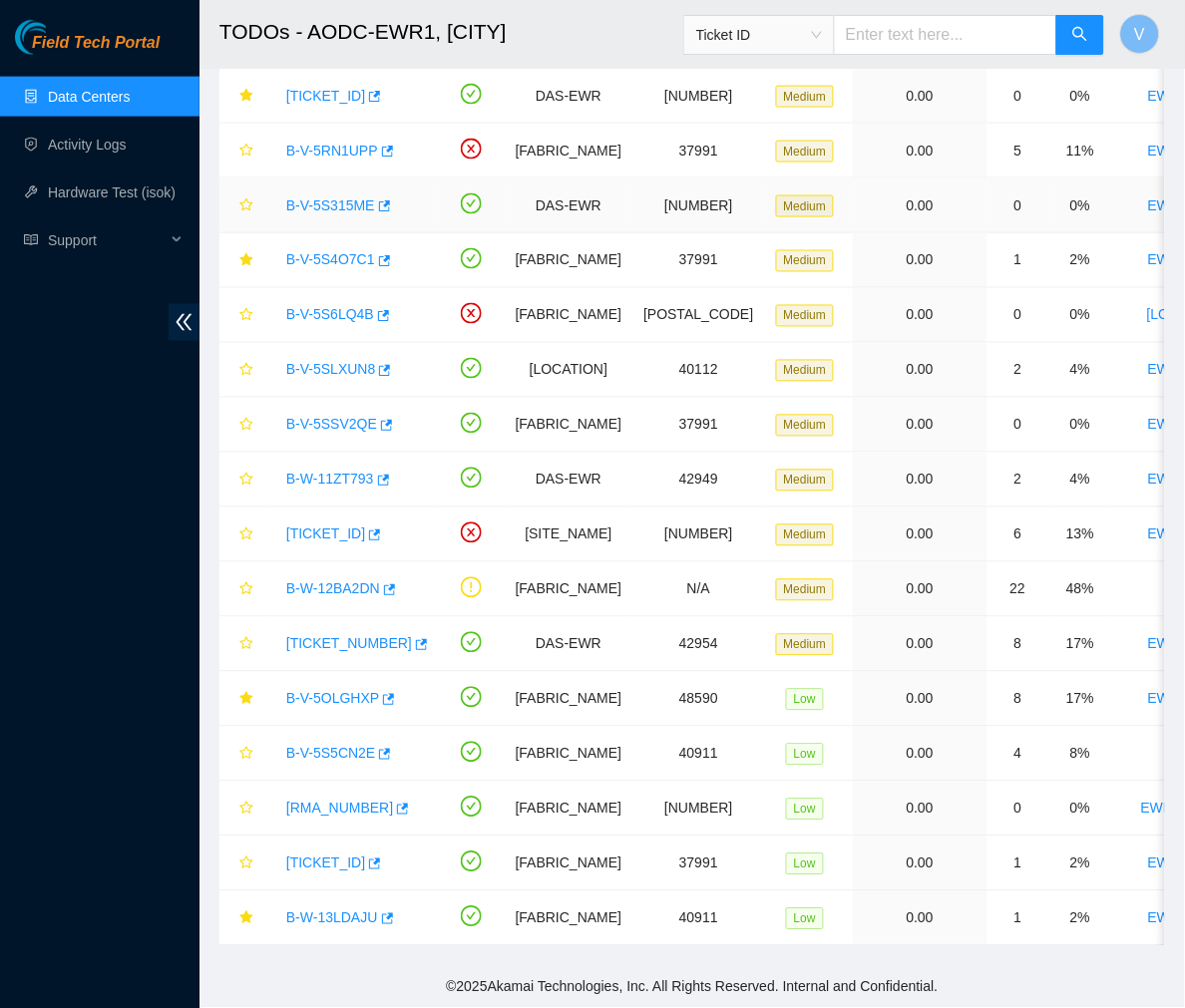 click on "B-V-5S315ME" at bounding box center [330, 205] 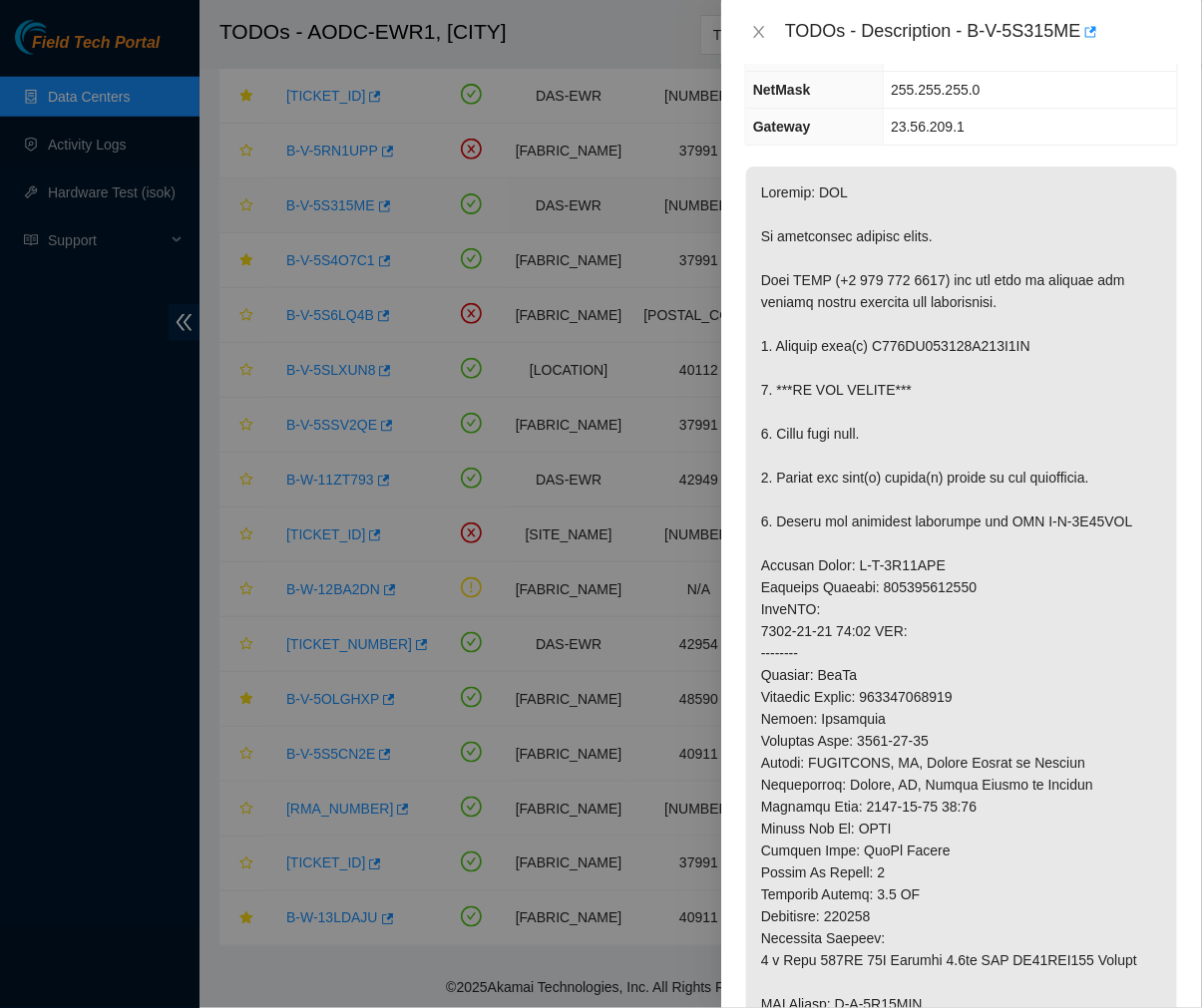 scroll, scrollTop: 136, scrollLeft: 0, axis: vertical 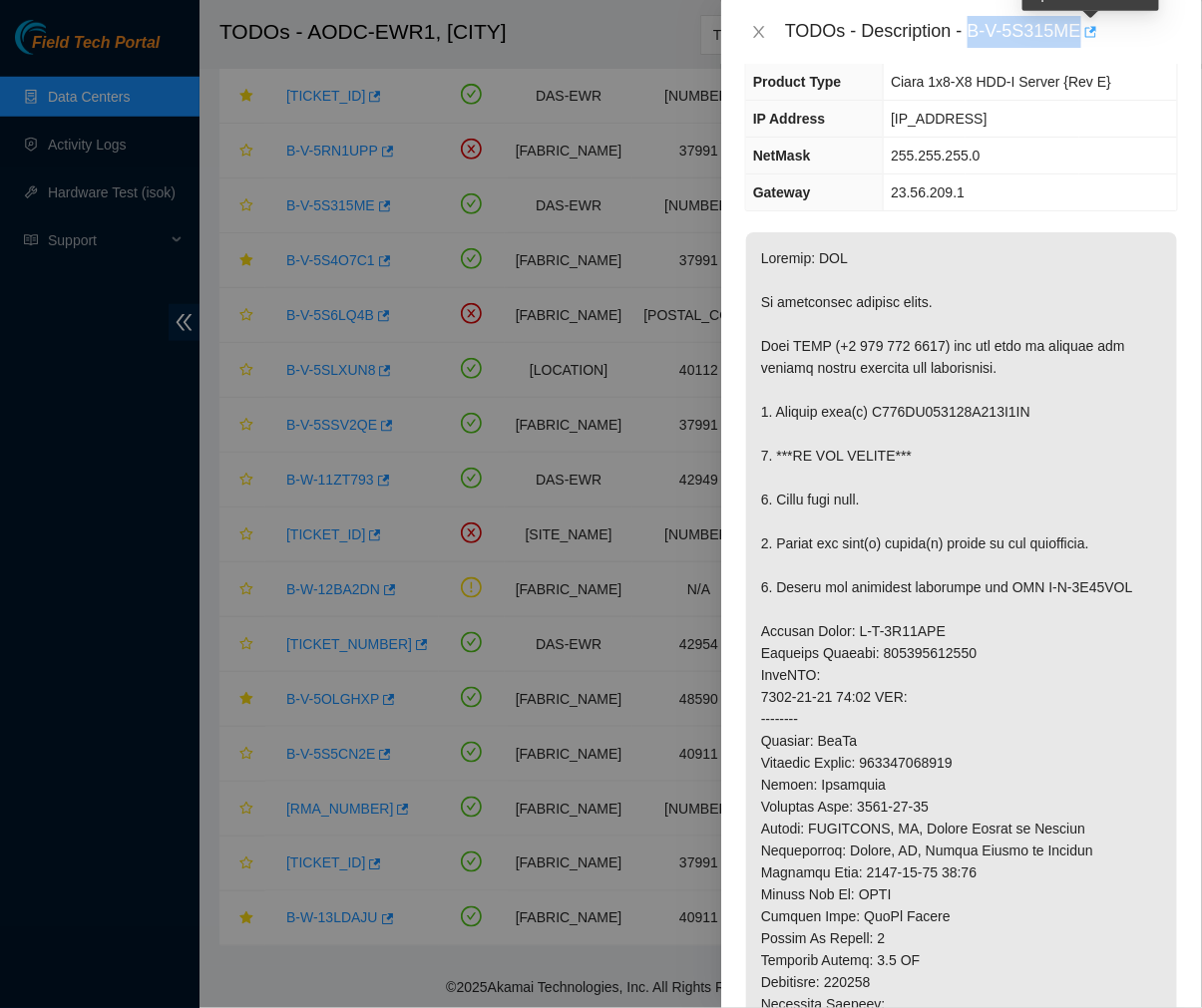 drag, startPoint x: 971, startPoint y: 35, endPoint x: 1084, endPoint y: 44, distance: 113.35784 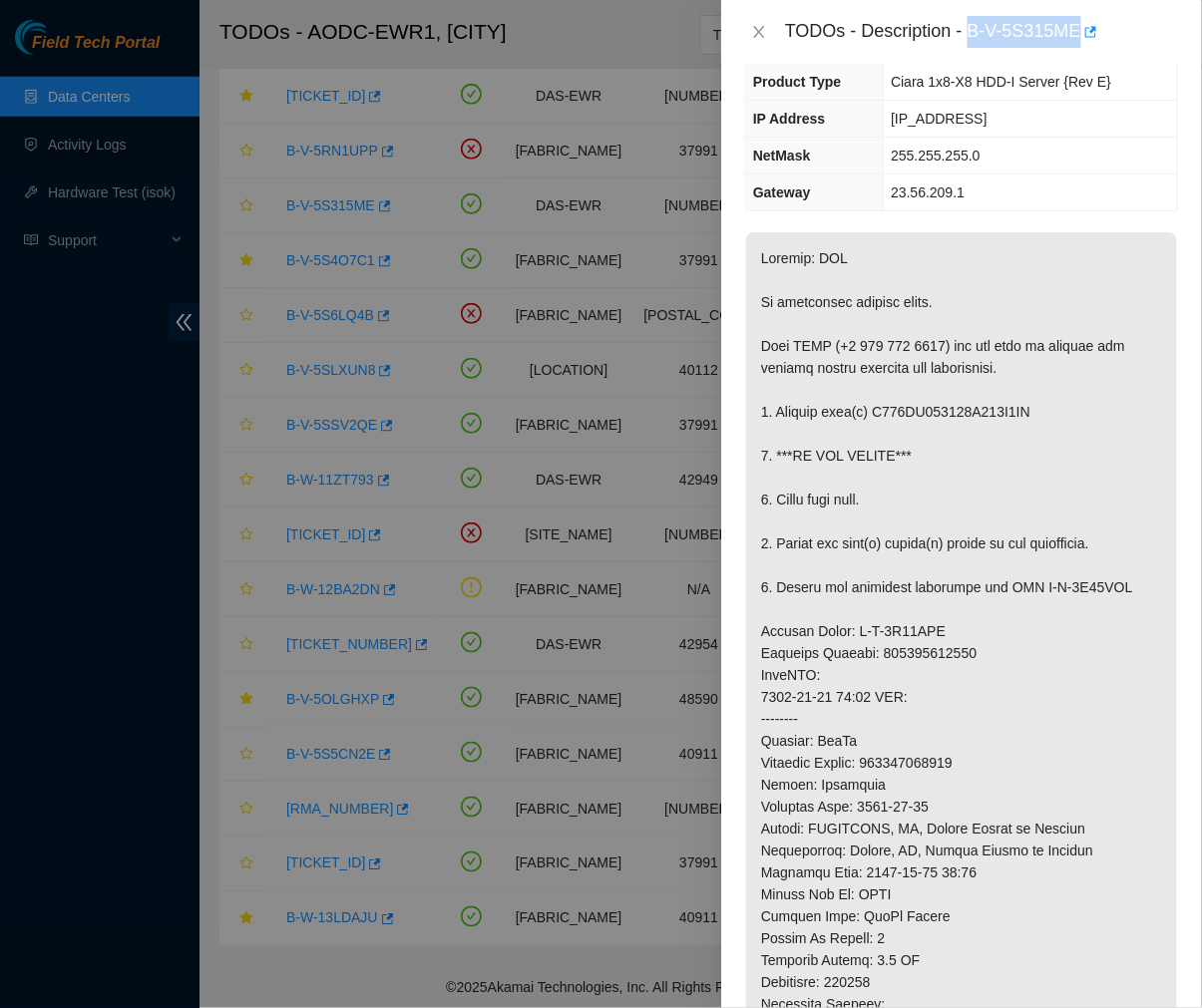 copy on "B-V-5S315ME" 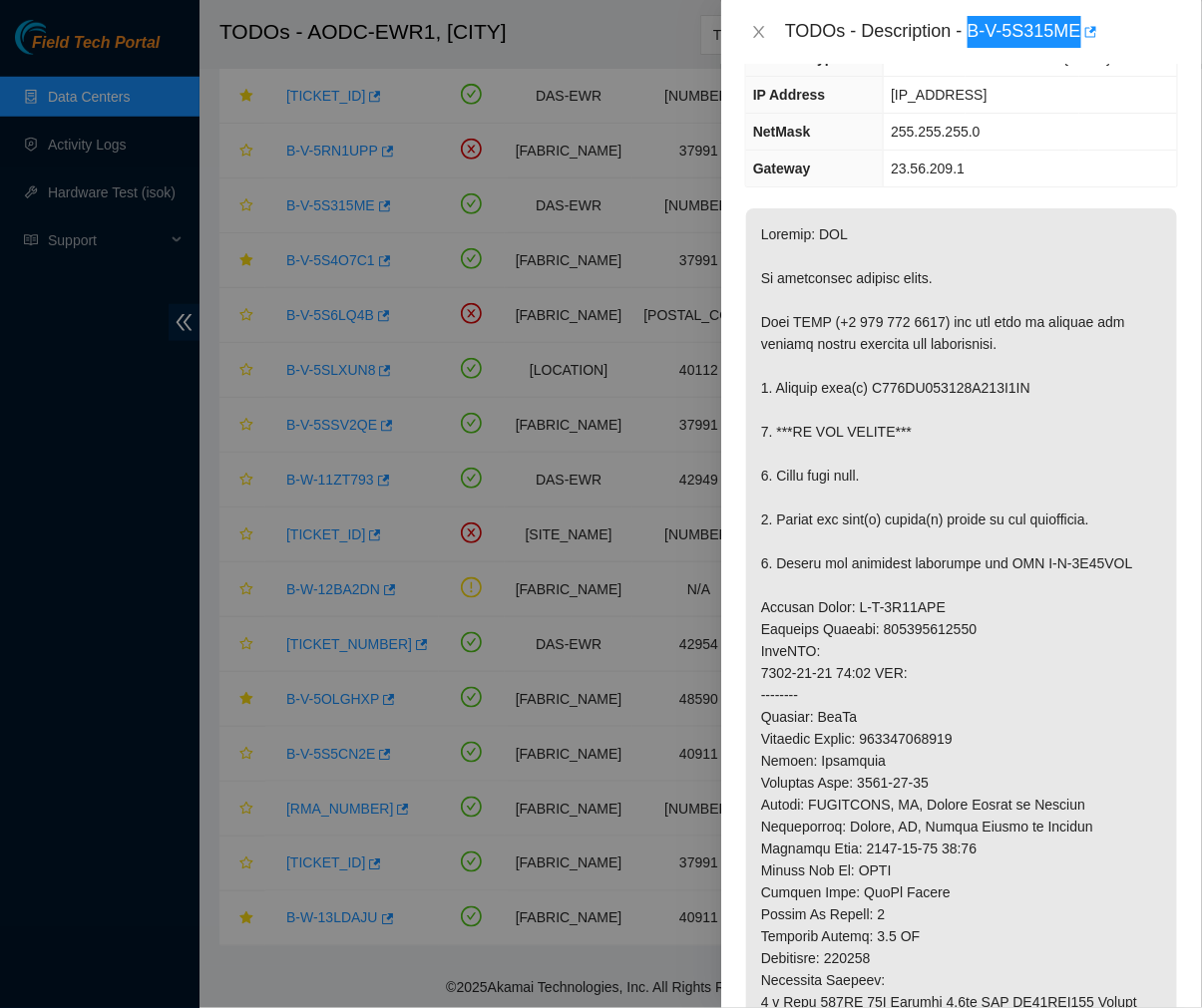 scroll, scrollTop: 161, scrollLeft: 0, axis: vertical 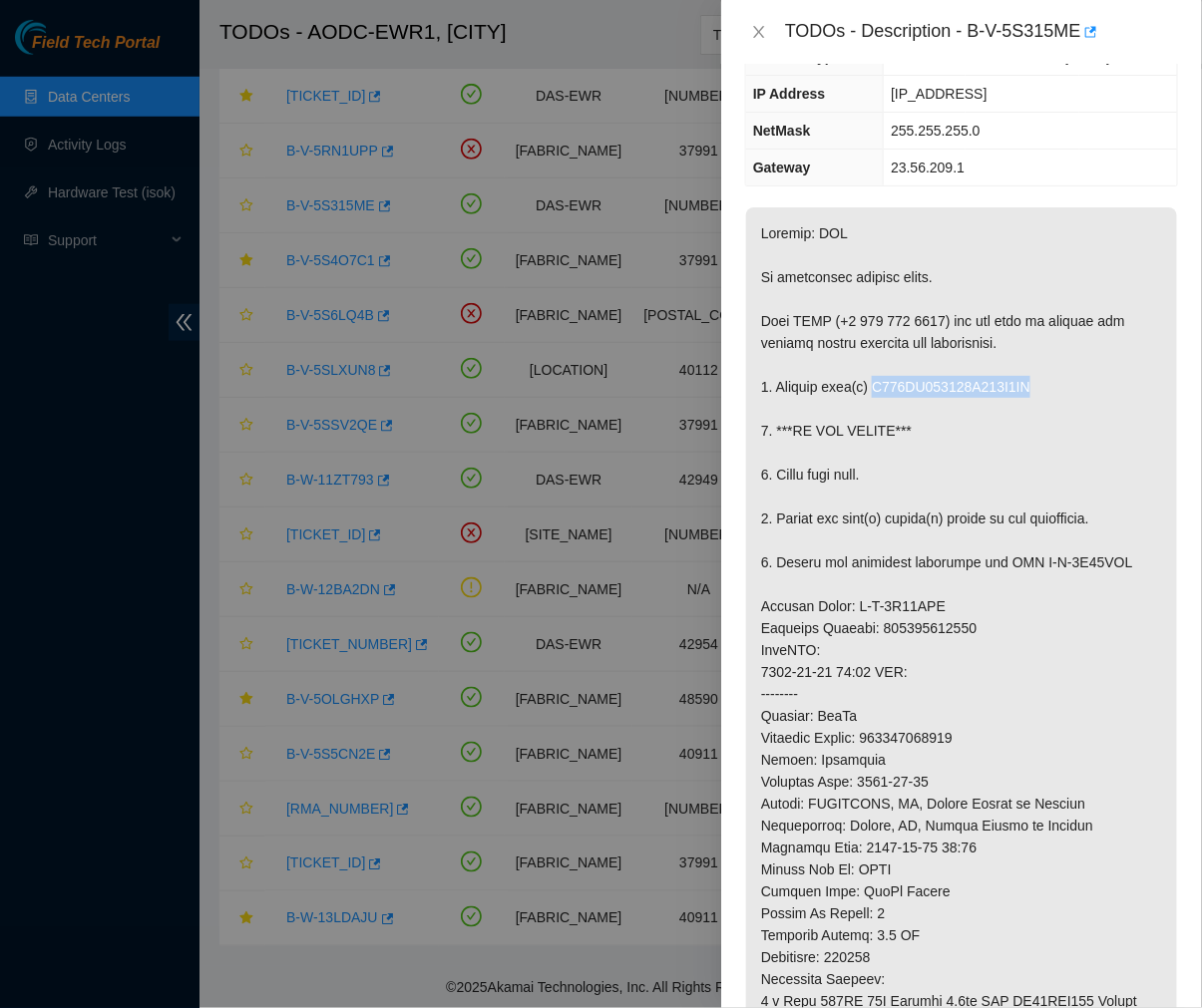 drag, startPoint x: 1033, startPoint y: 387, endPoint x: 873, endPoint y: 380, distance: 160.1531 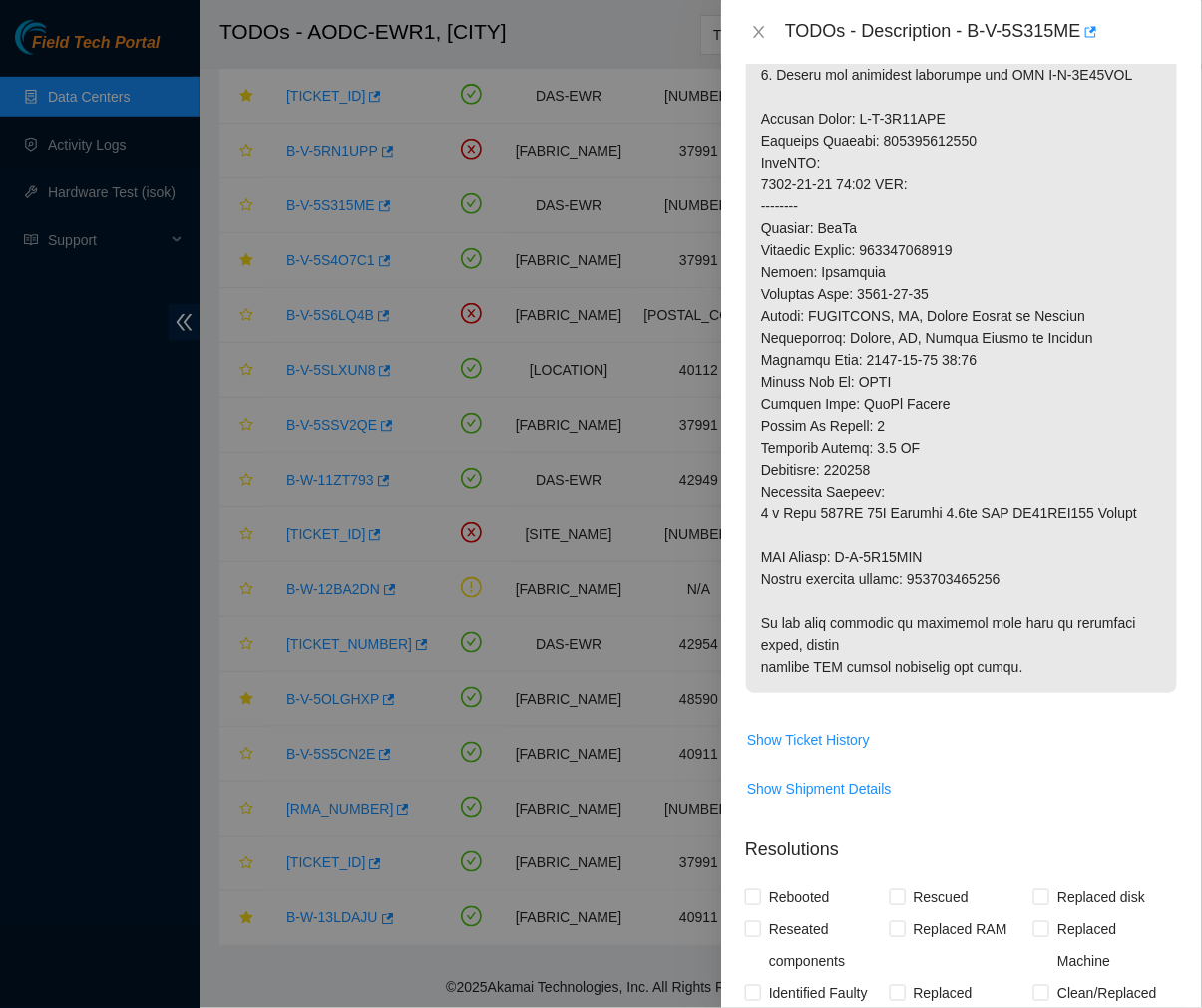 scroll, scrollTop: 649, scrollLeft: 0, axis: vertical 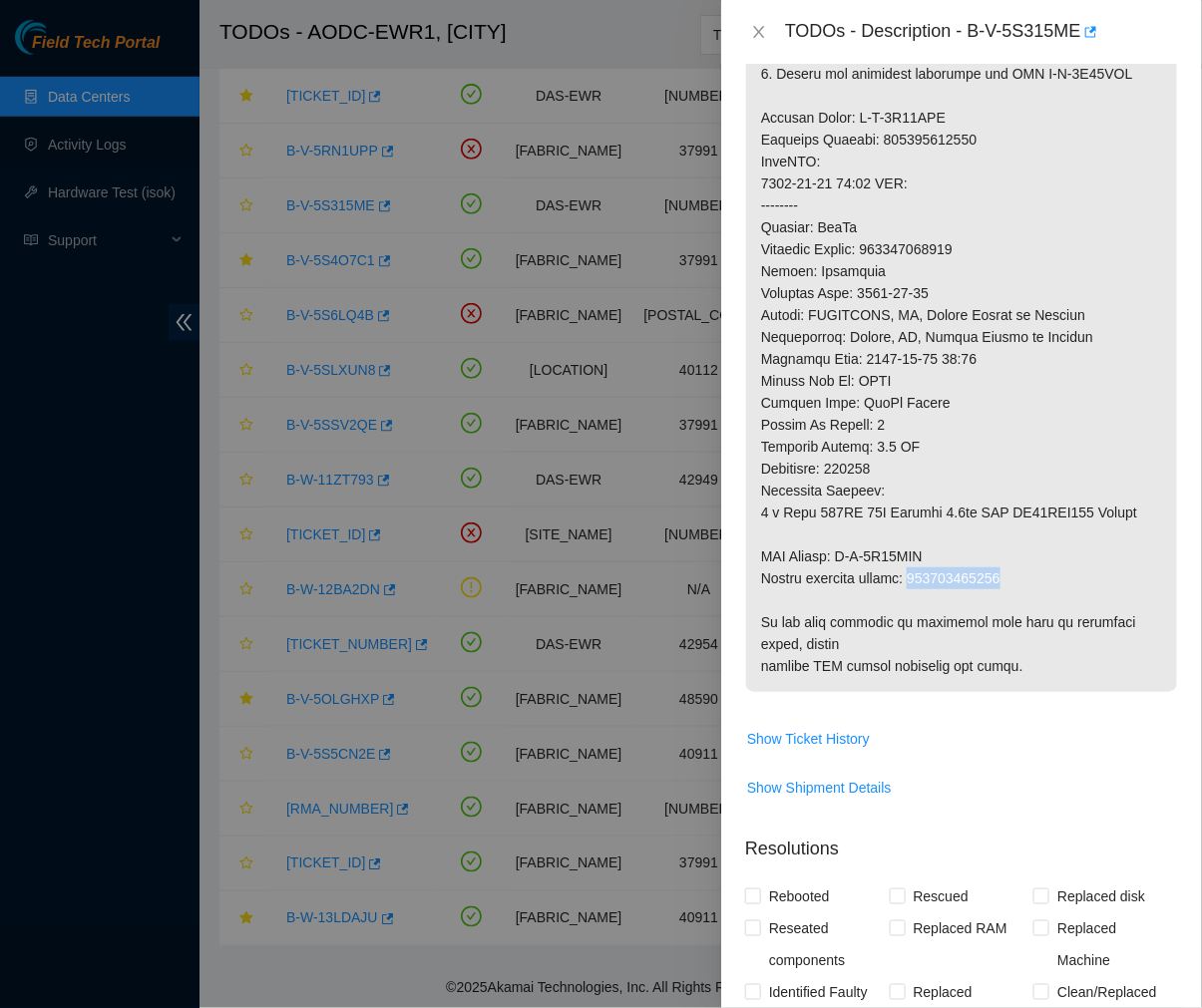 drag, startPoint x: 1005, startPoint y: 580, endPoint x: 916, endPoint y: 580, distance: 89 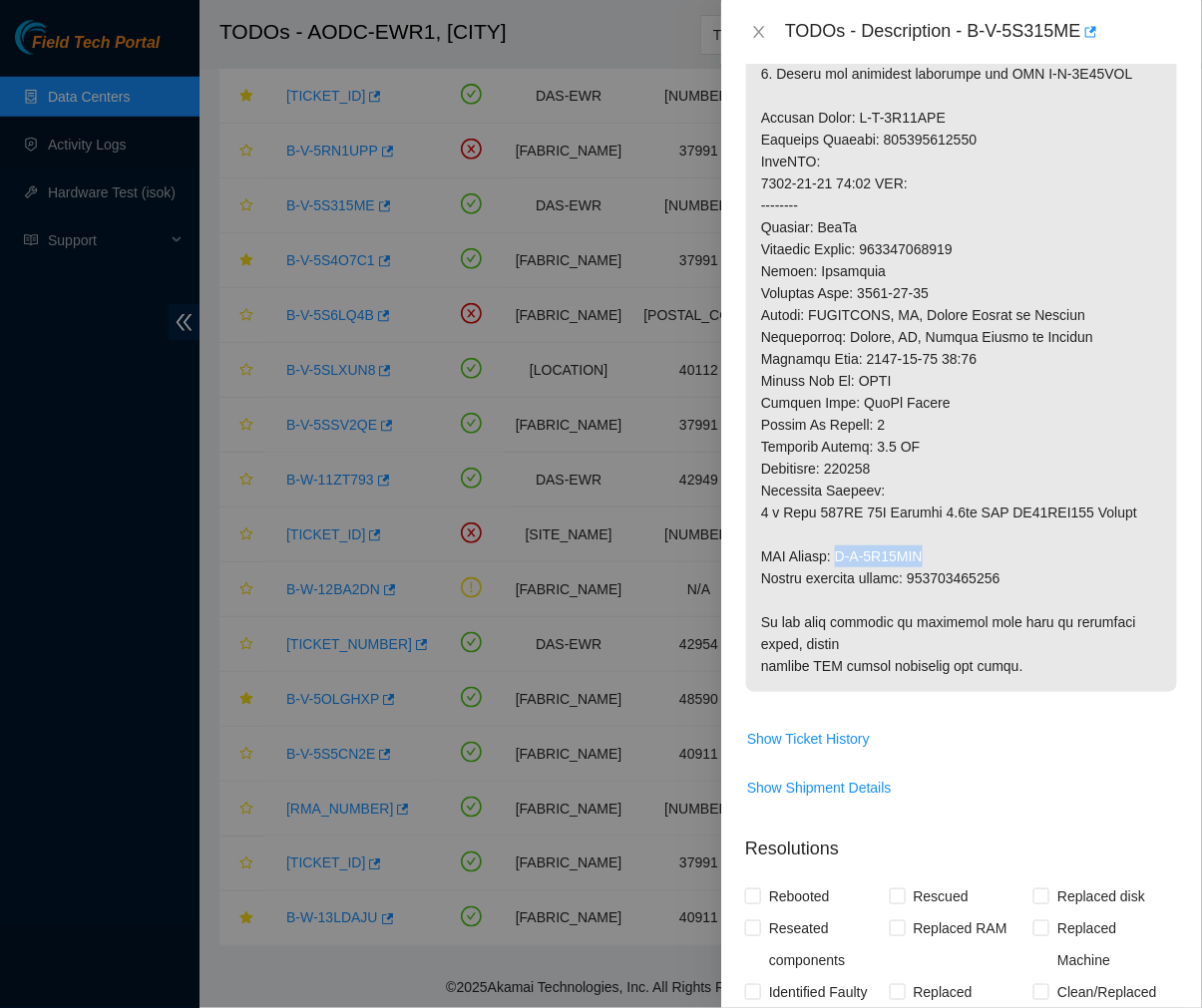 drag, startPoint x: 925, startPoint y: 558, endPoint x: 843, endPoint y: 560, distance: 82.02439 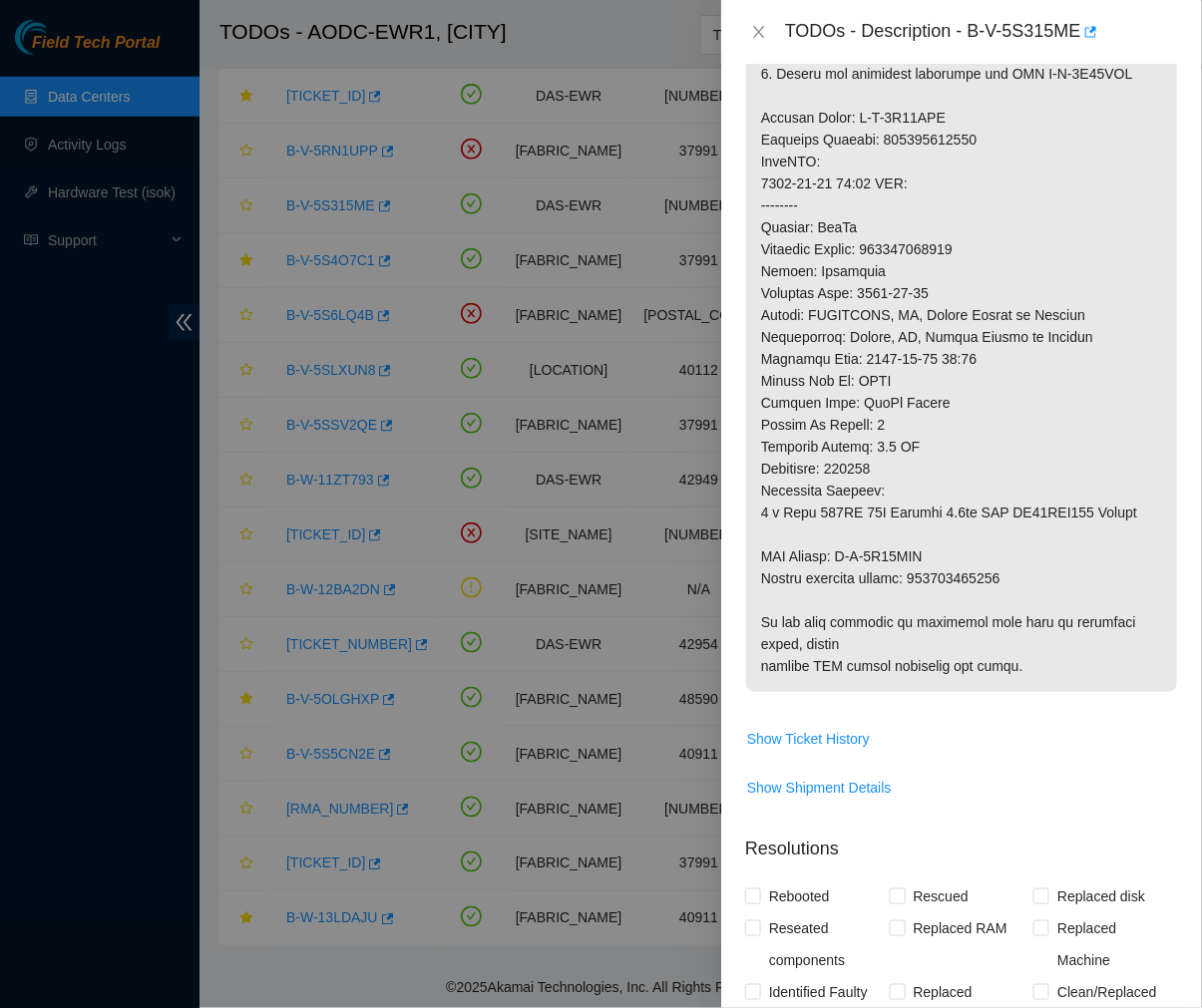 click at bounding box center [962, 205] 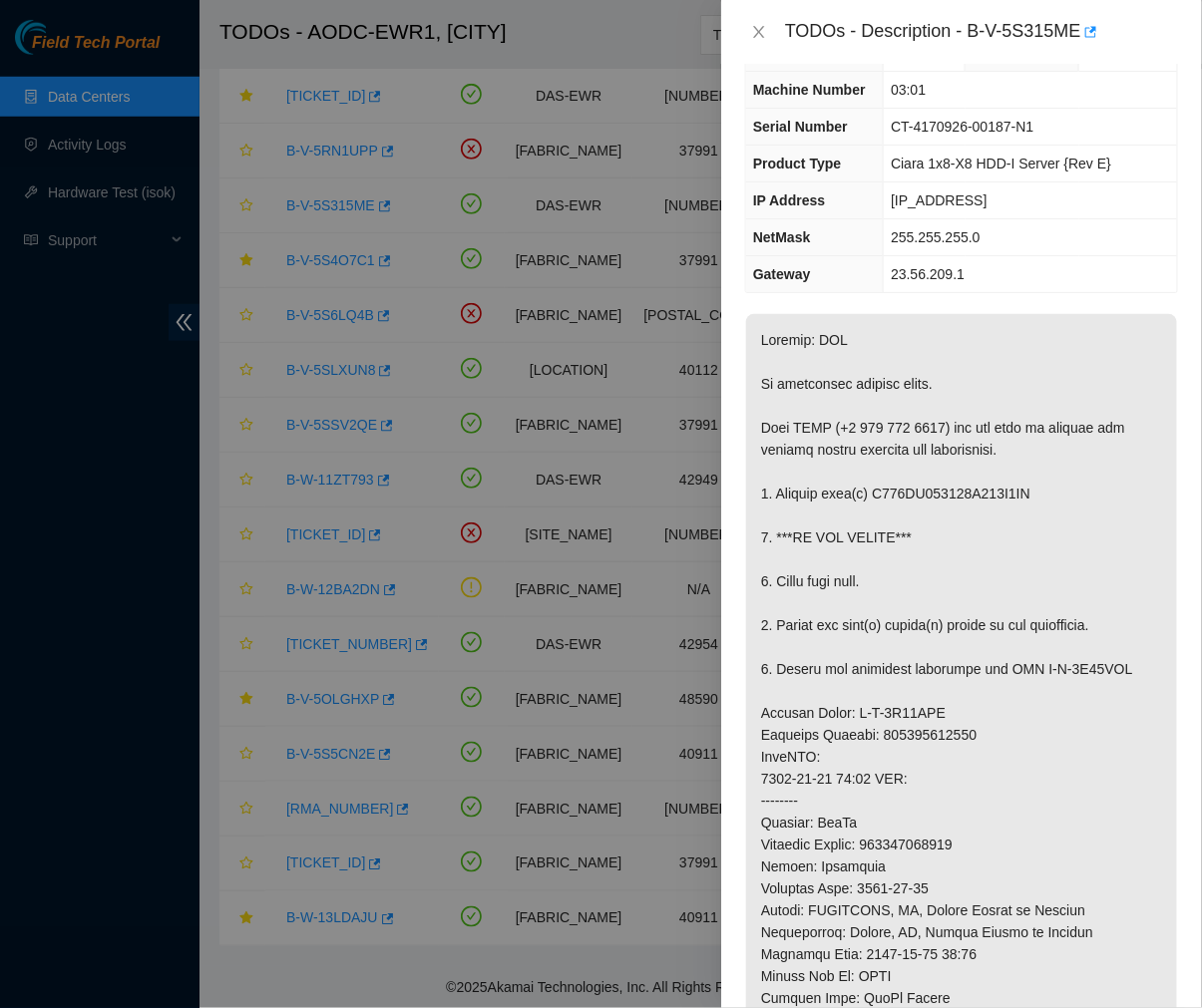 scroll, scrollTop: 0, scrollLeft: 0, axis: both 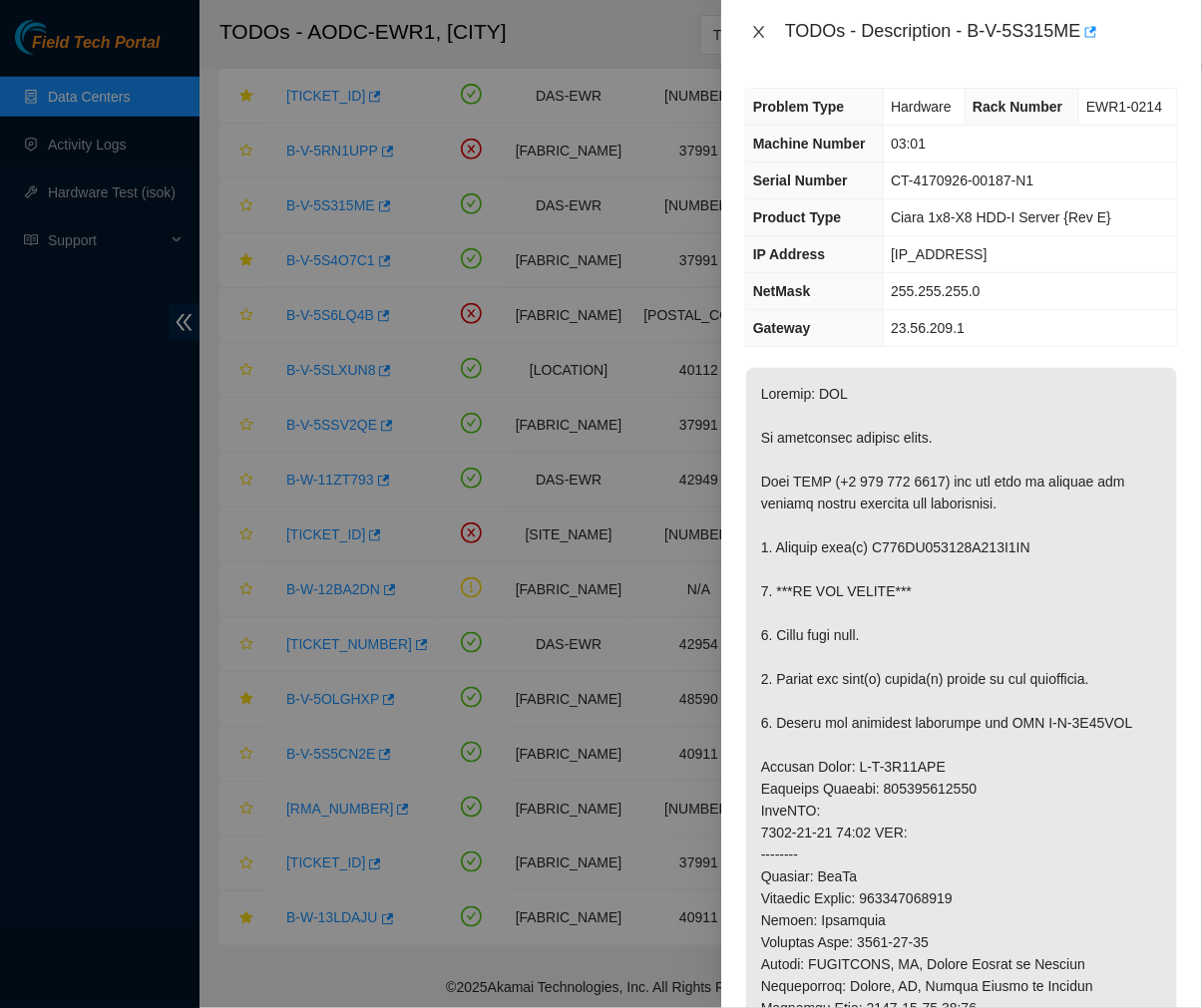 click 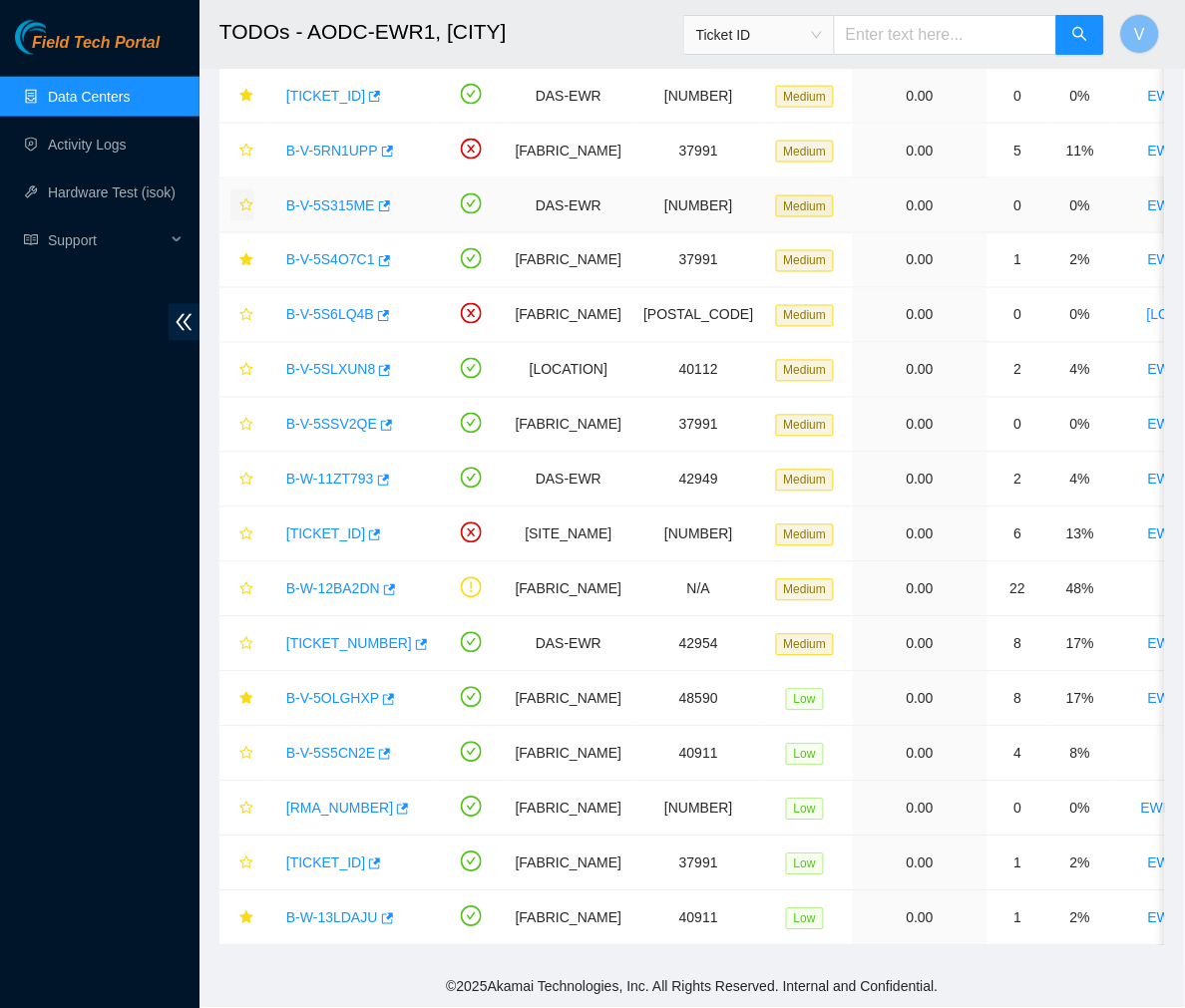 click 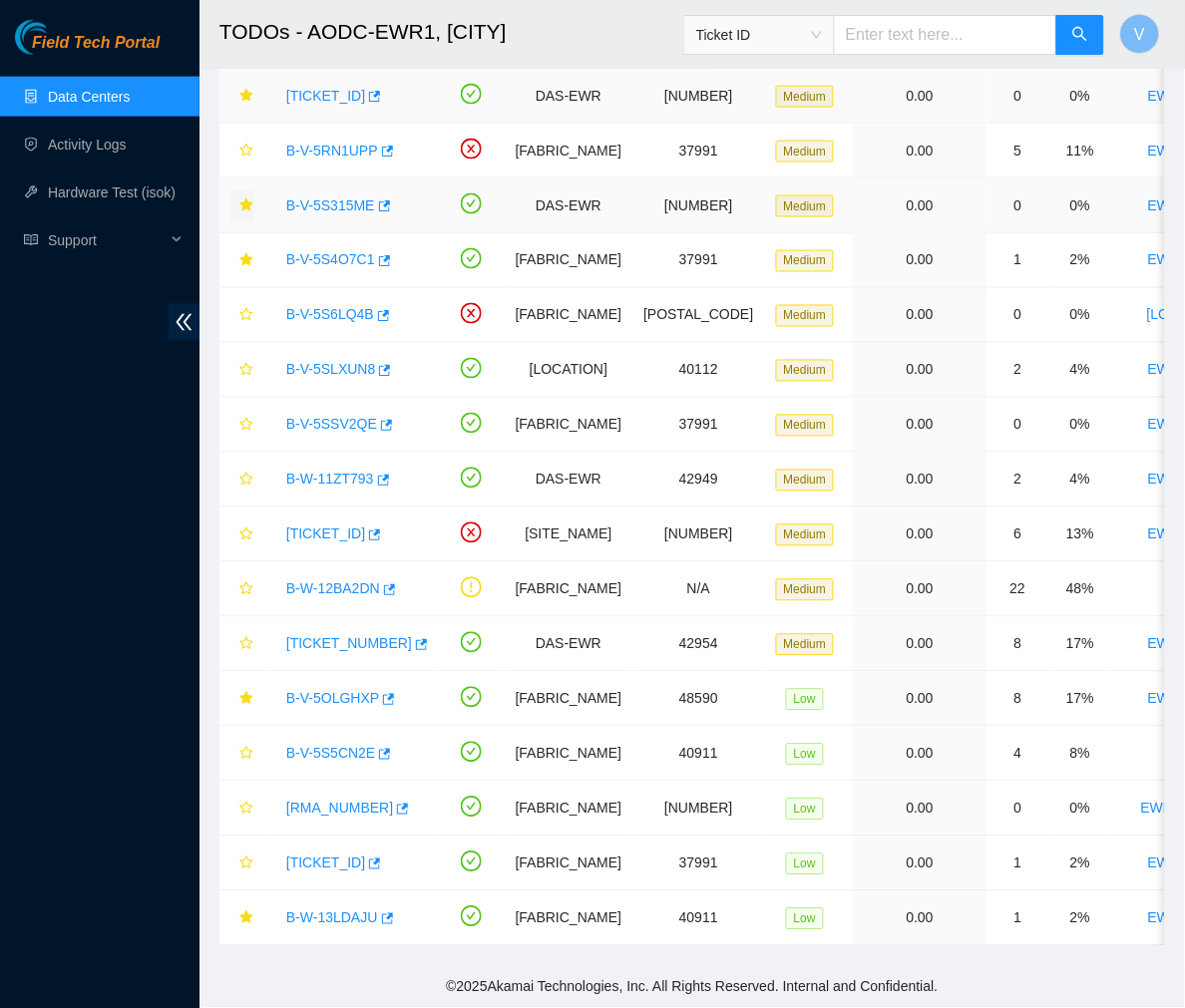 click on "[TICKET_ID]" at bounding box center [325, 96] 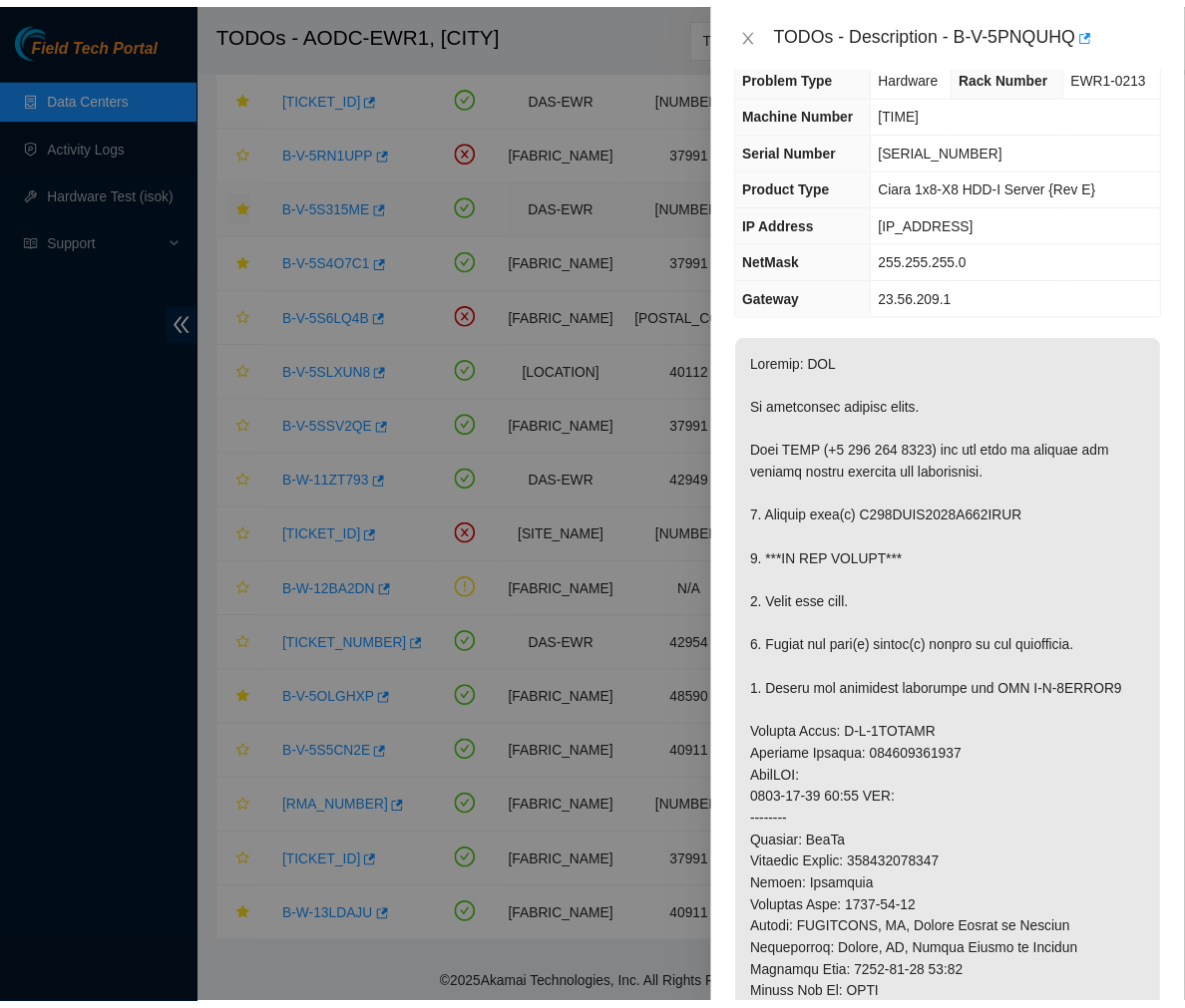 scroll, scrollTop: 0, scrollLeft: 0, axis: both 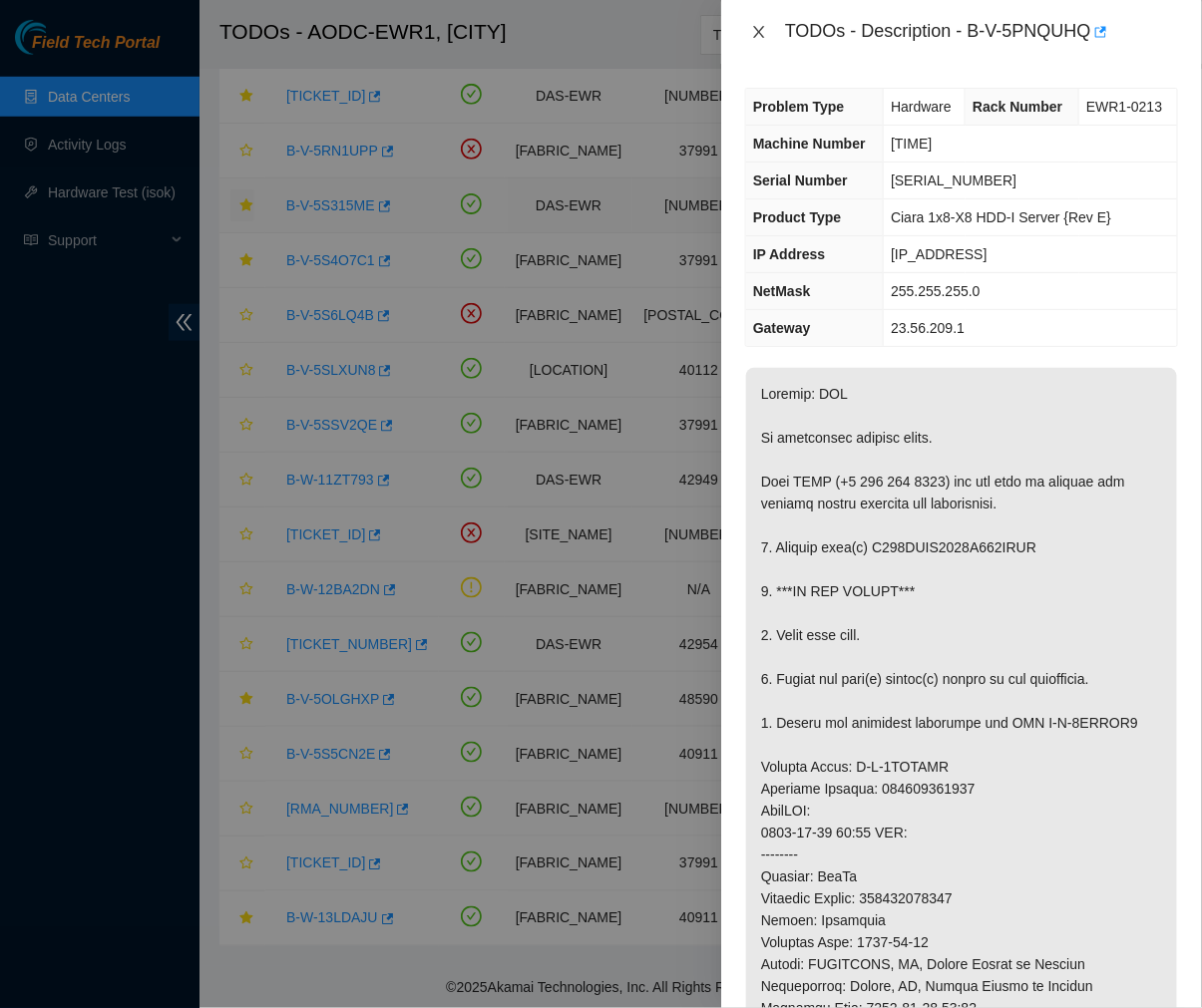 click 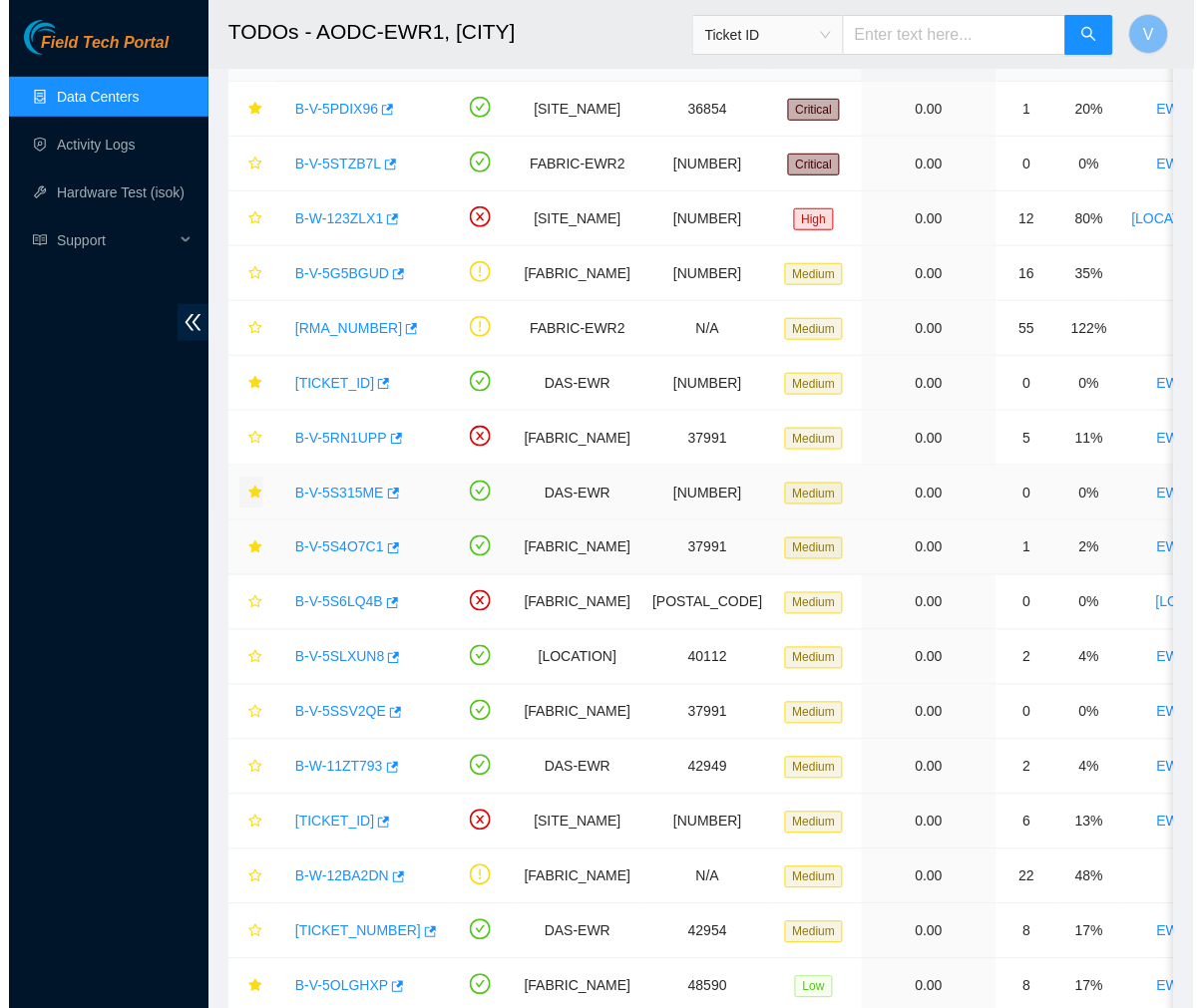 scroll, scrollTop: 132, scrollLeft: 0, axis: vertical 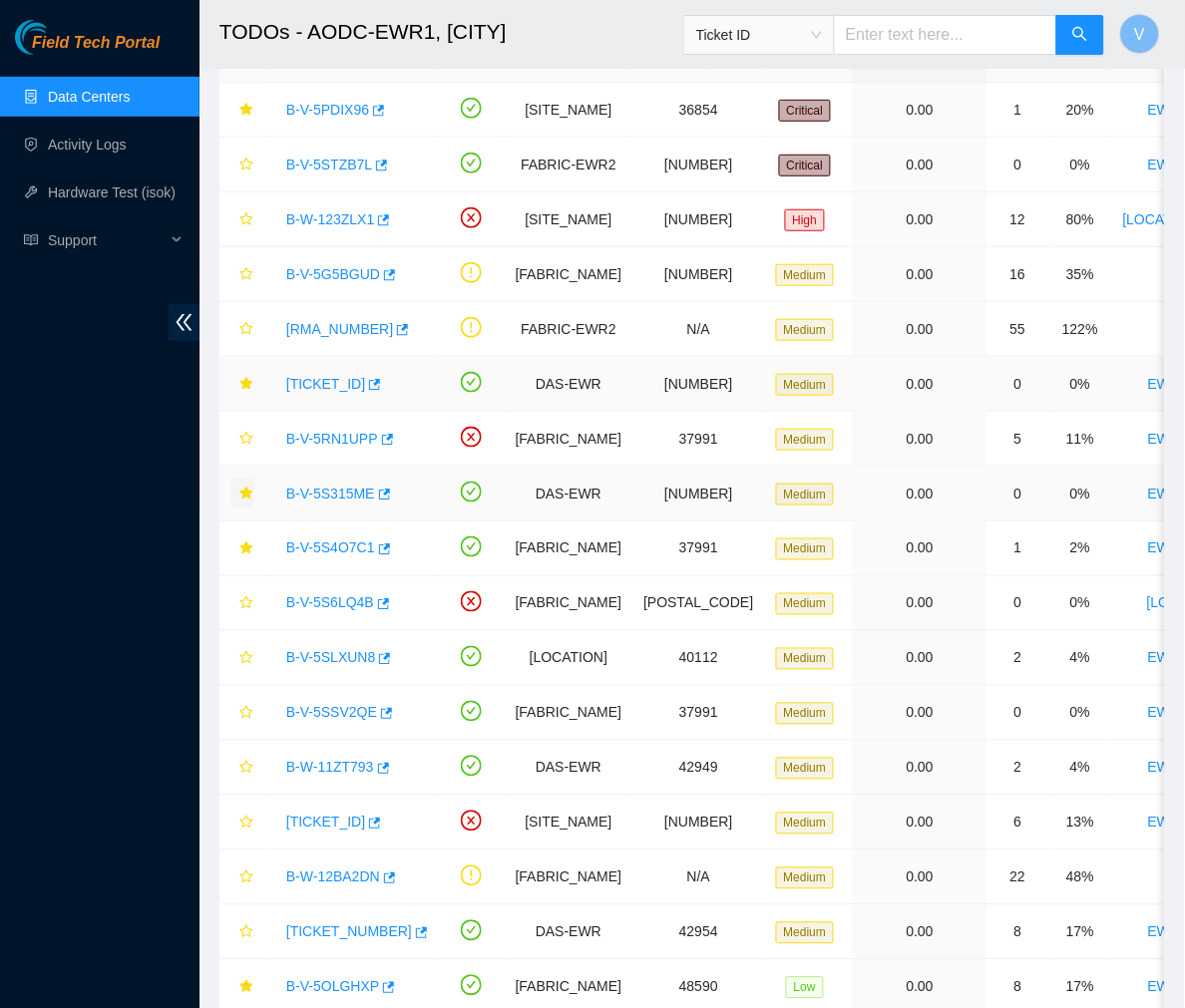 click on "[TICKET_ID]" at bounding box center (325, 384) 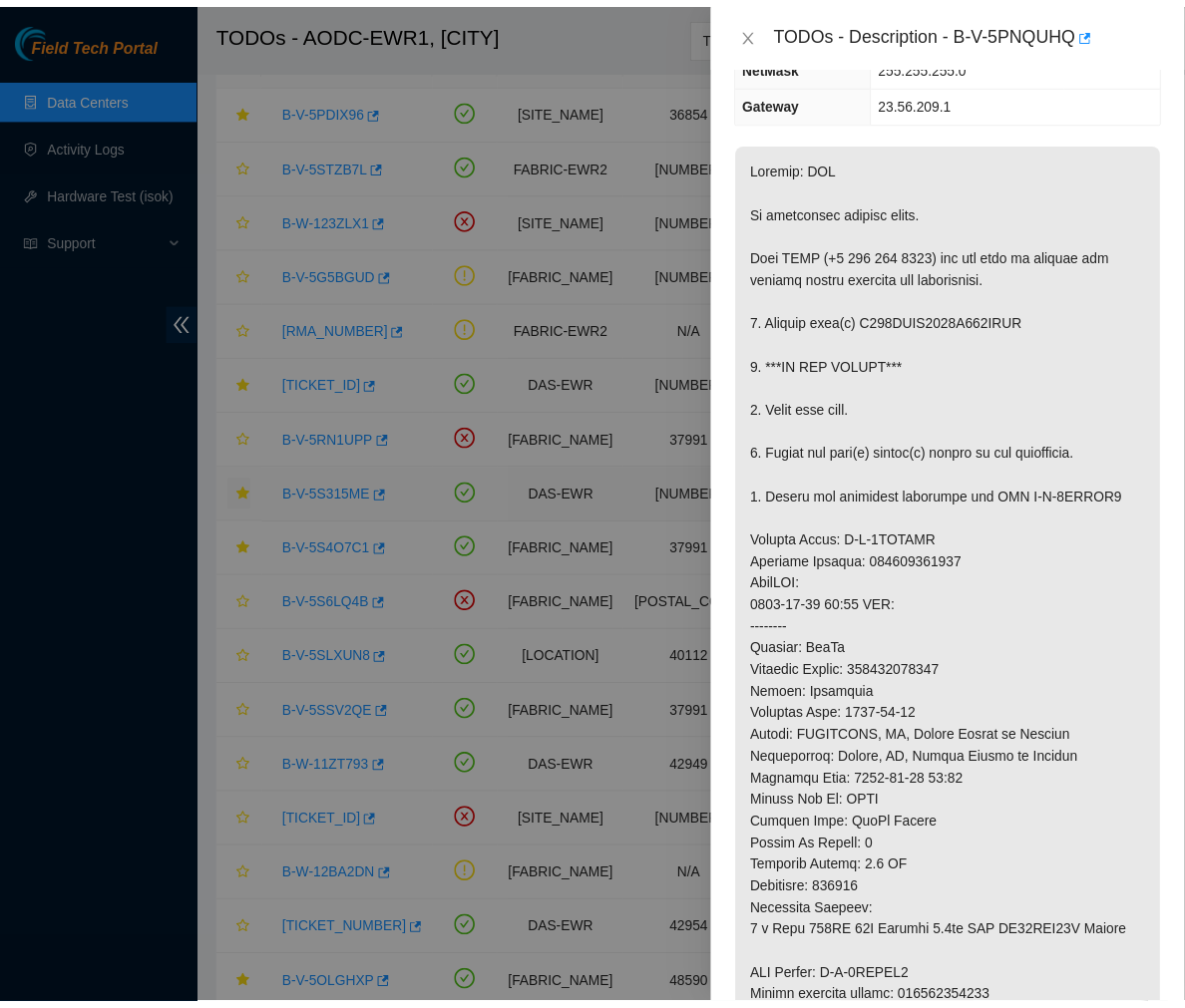 scroll, scrollTop: 0, scrollLeft: 0, axis: both 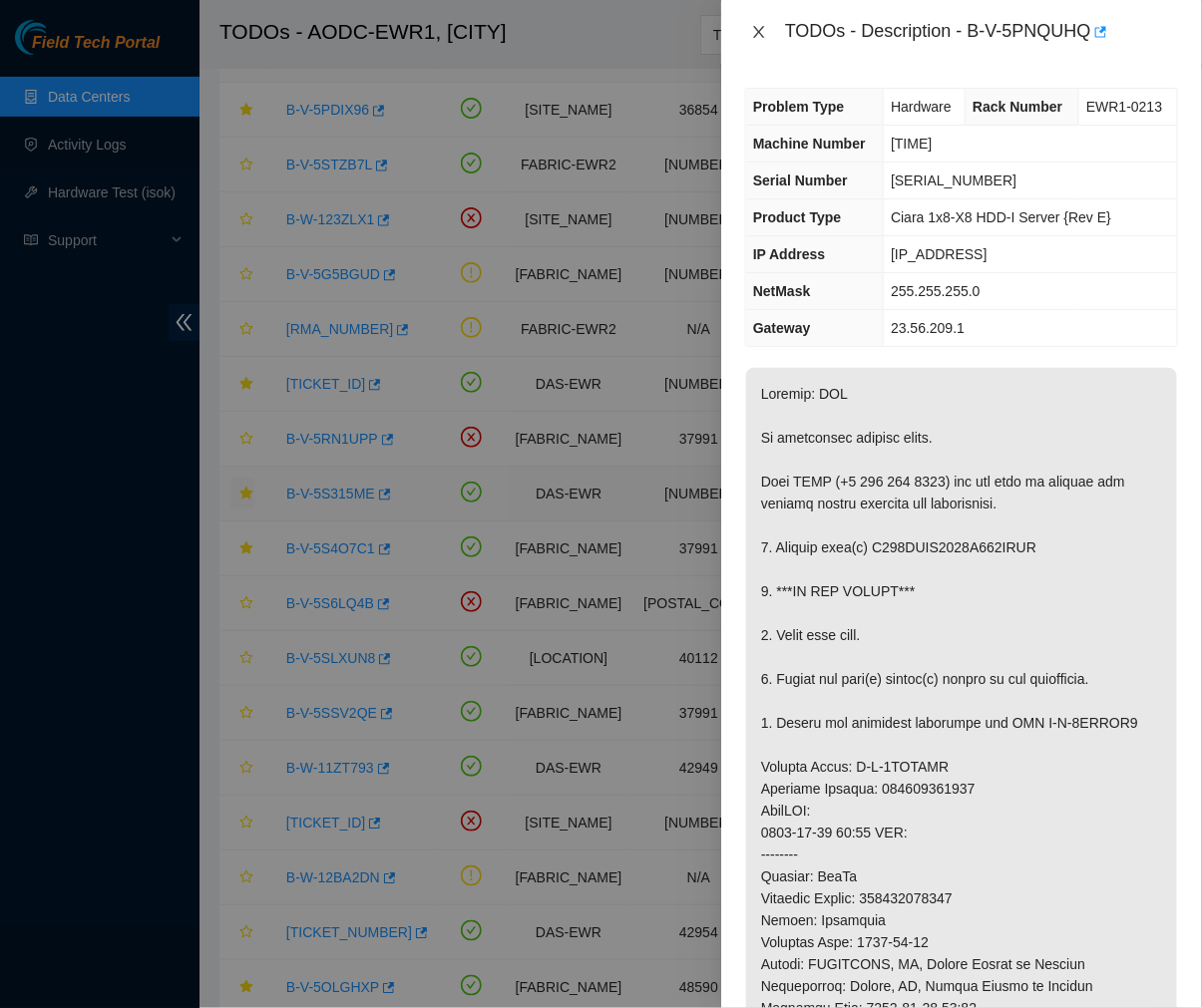 click 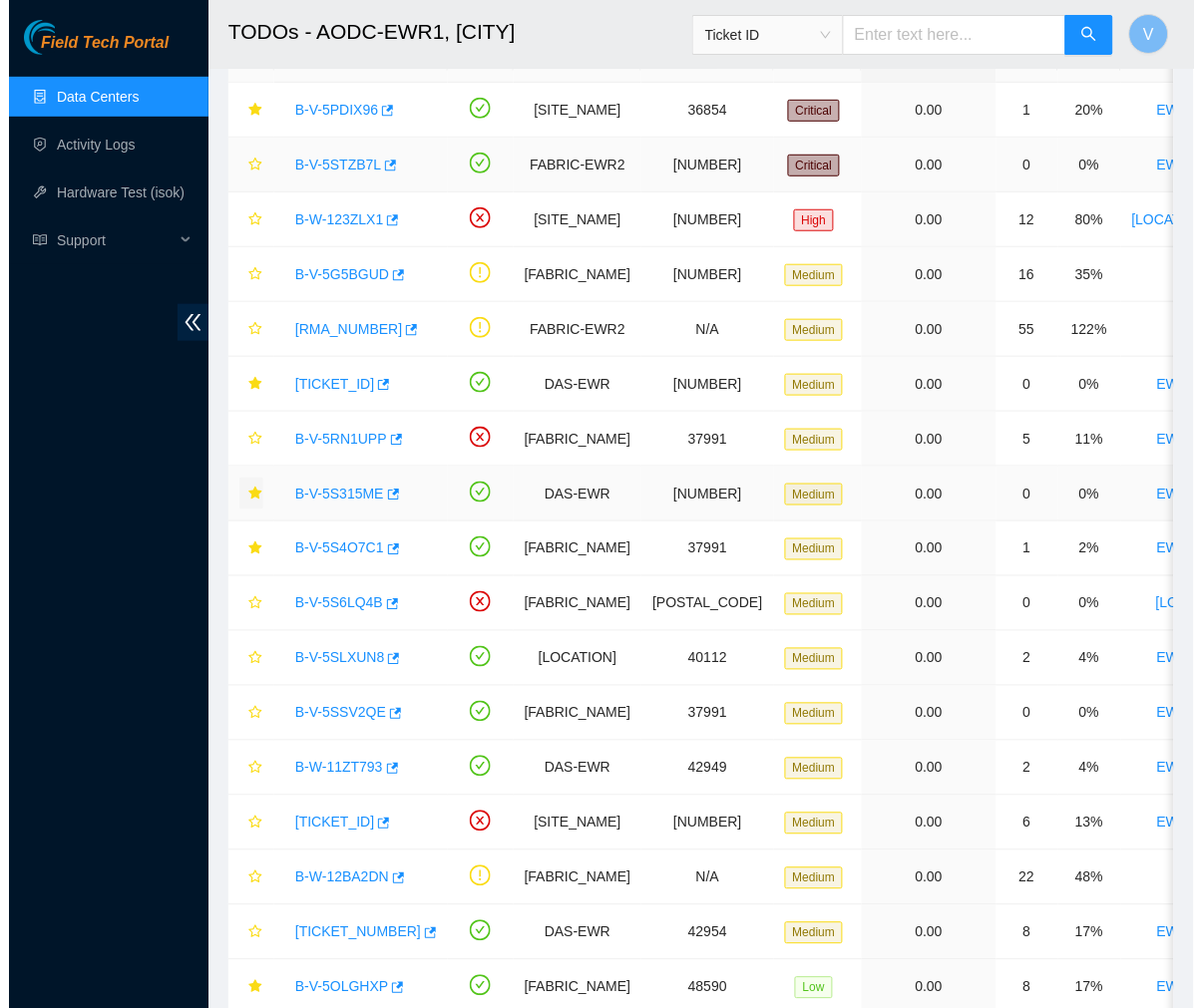scroll, scrollTop: 0, scrollLeft: 0, axis: both 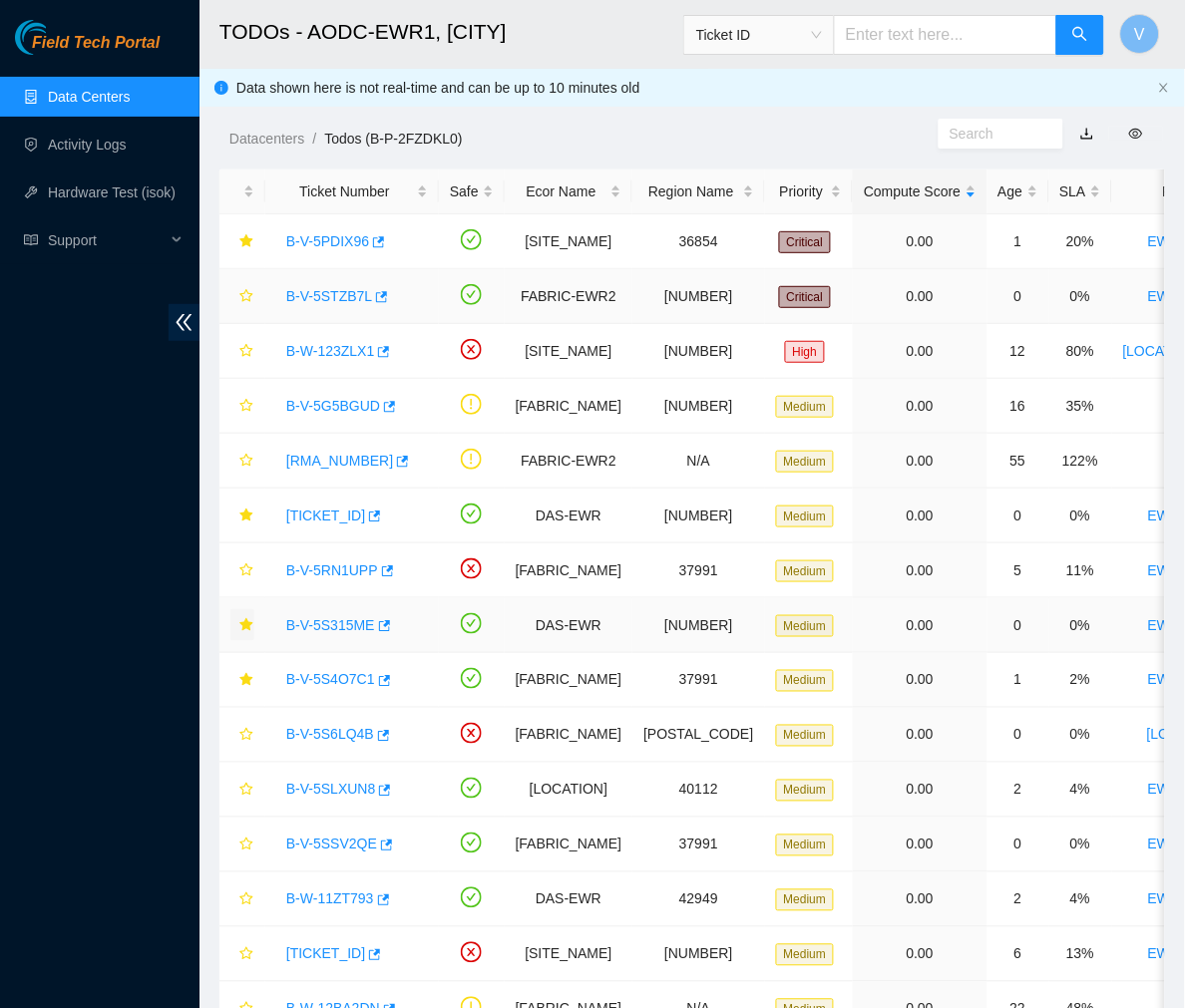 click on "B-V-5STZB7L" at bounding box center (329, 296) 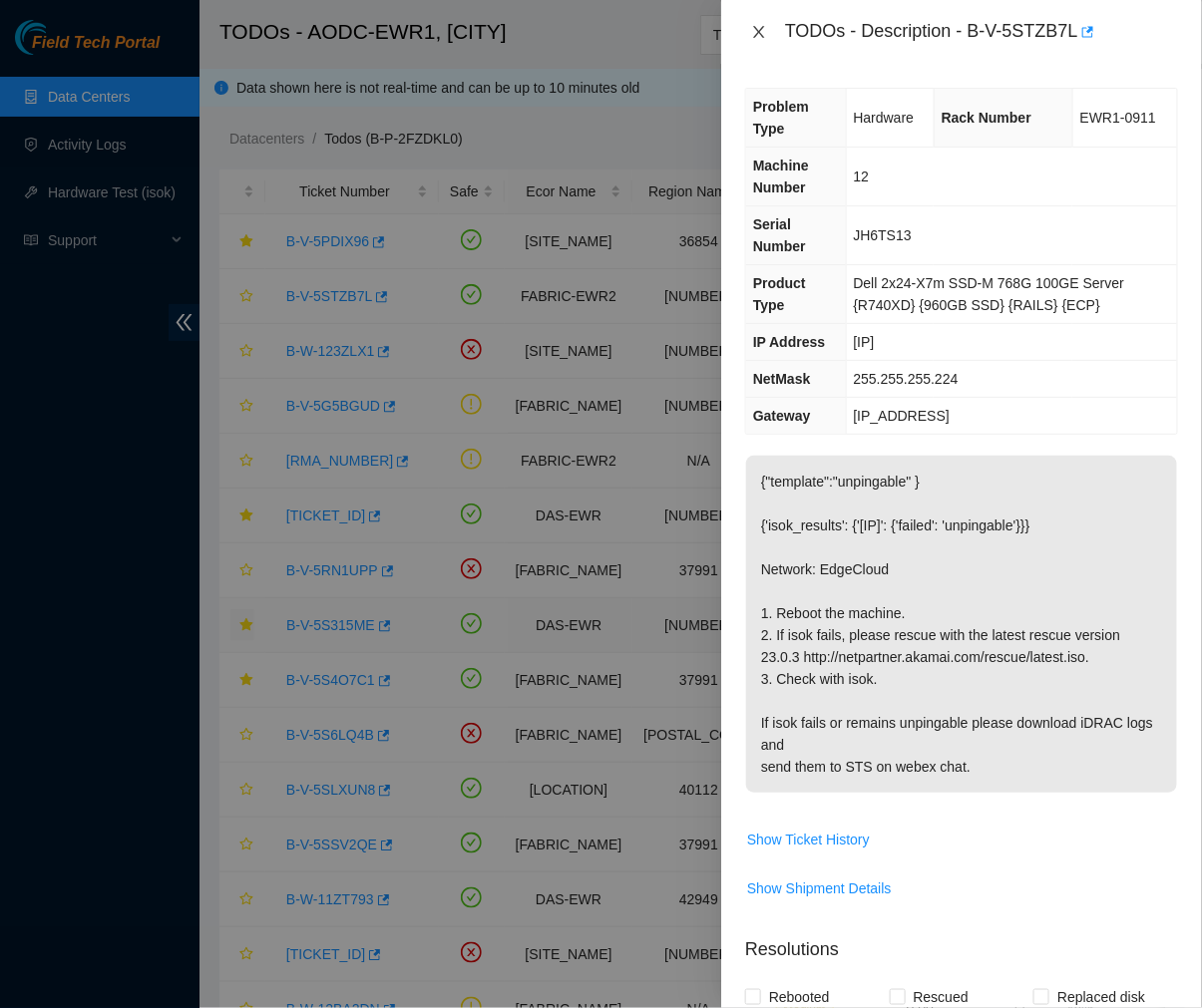 click 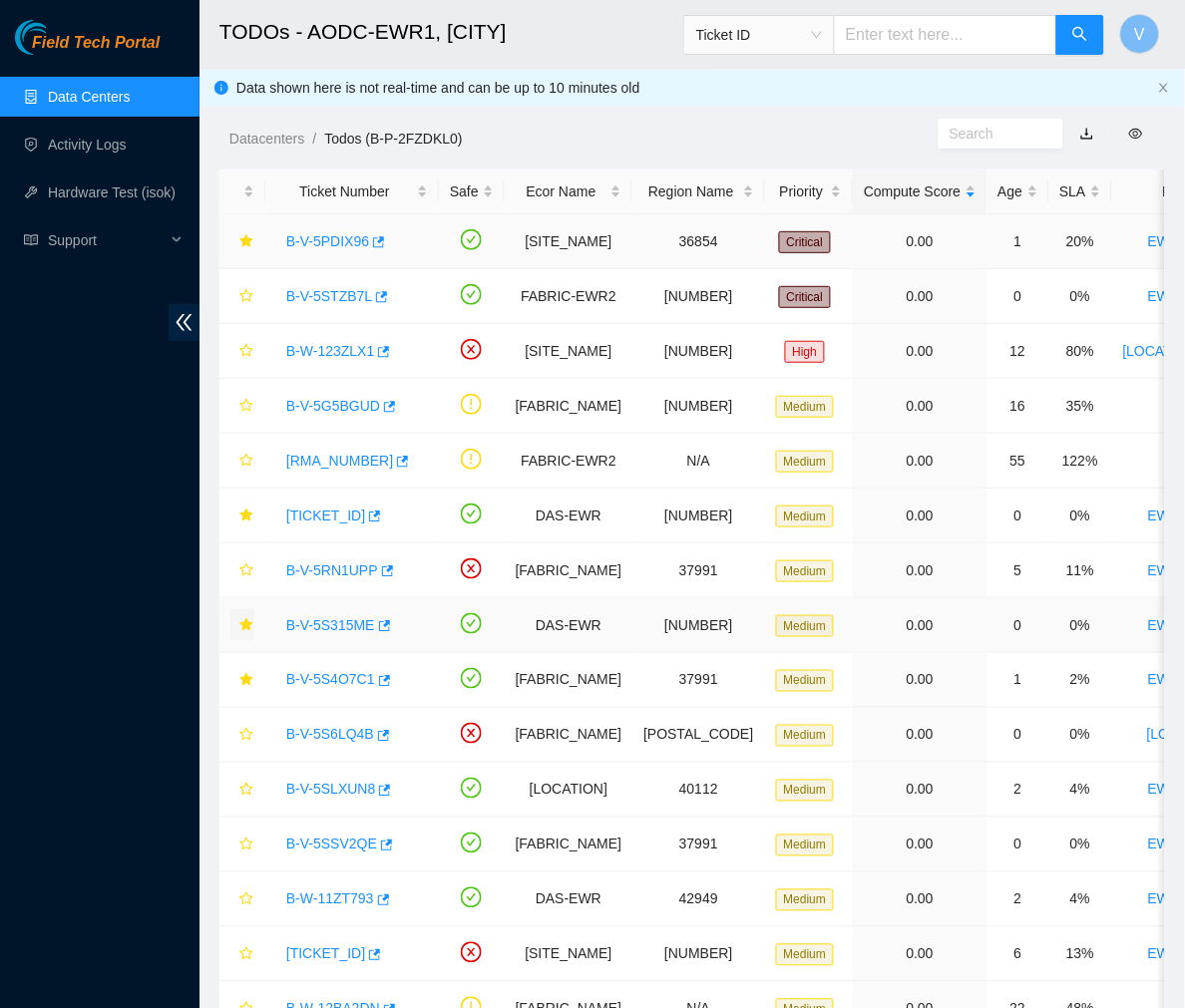 click on "B-V-5PDIX96" at bounding box center [327, 241] 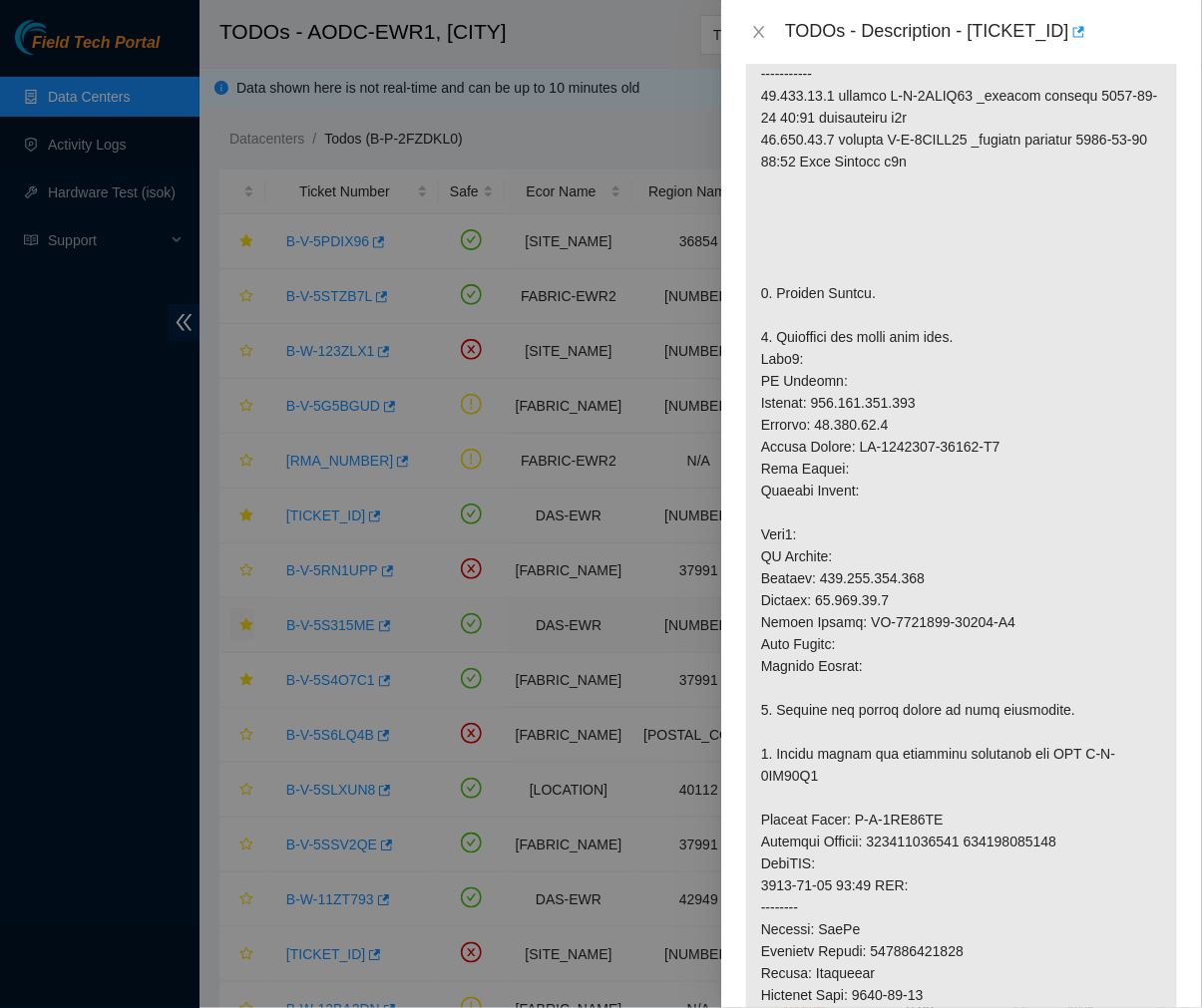 scroll, scrollTop: 0, scrollLeft: 0, axis: both 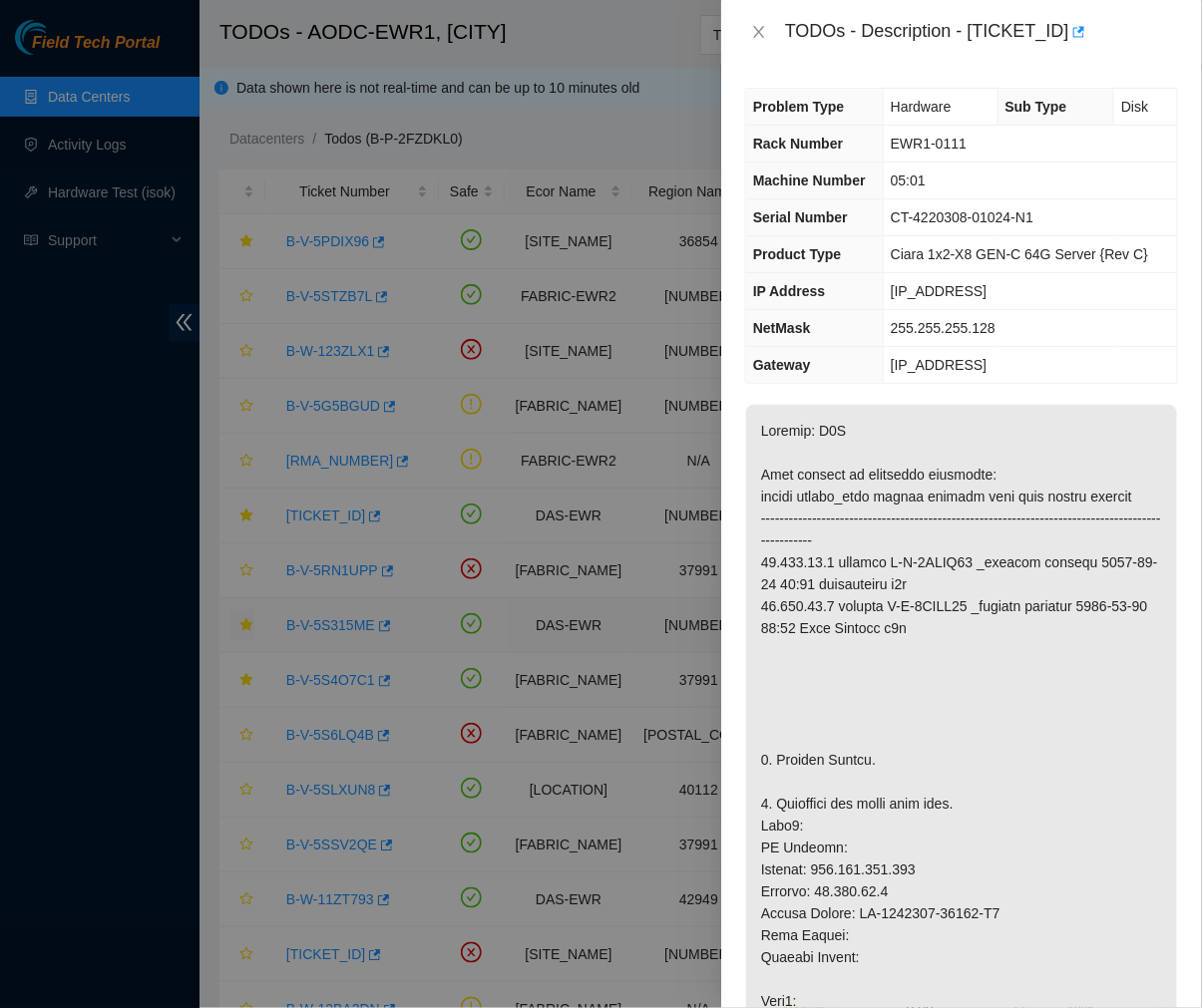 click at bounding box center [962, 1155] 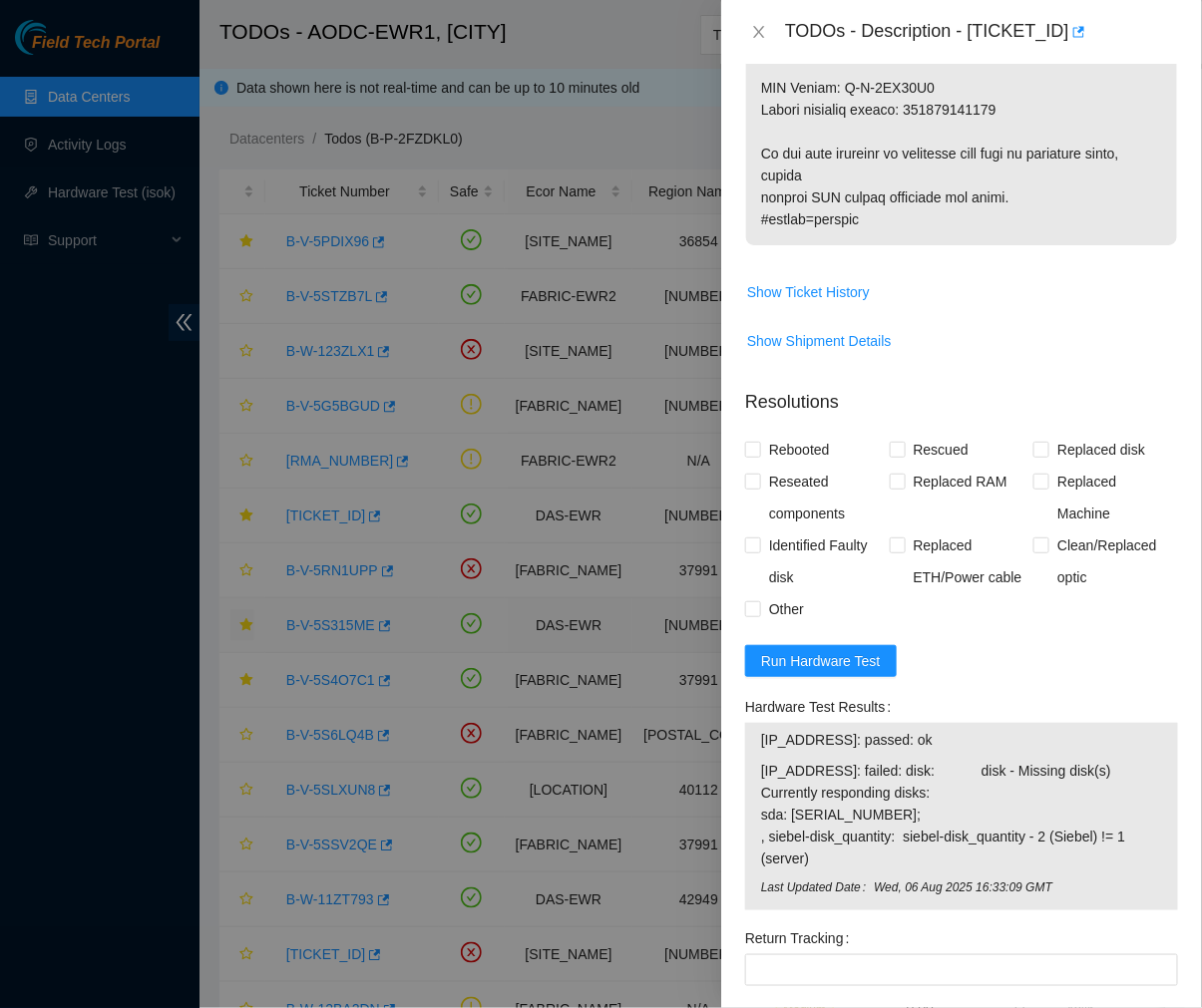 scroll, scrollTop: 1882, scrollLeft: 0, axis: vertical 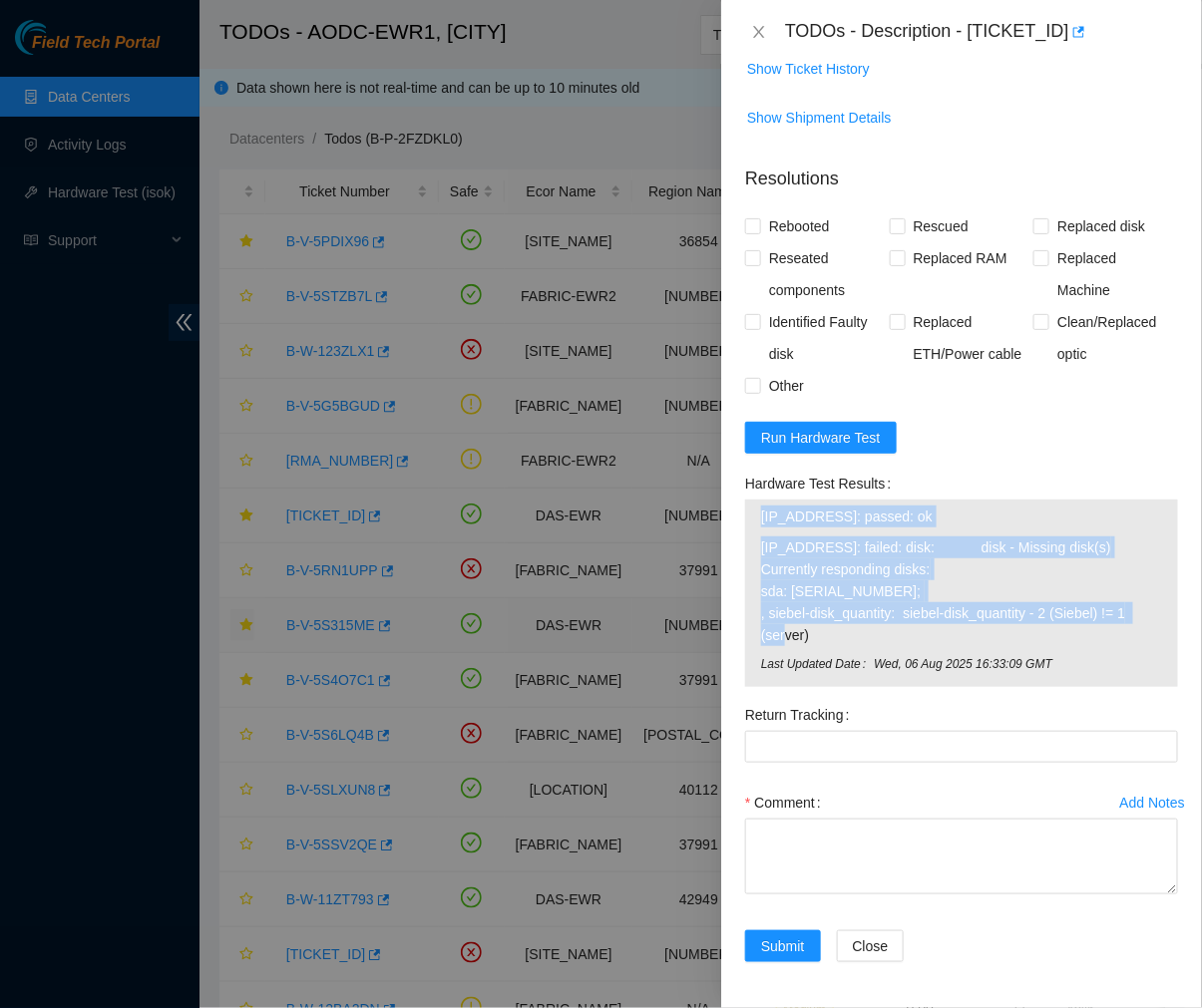 drag, startPoint x: 758, startPoint y: 514, endPoint x: 913, endPoint y: 633, distance: 195.41238 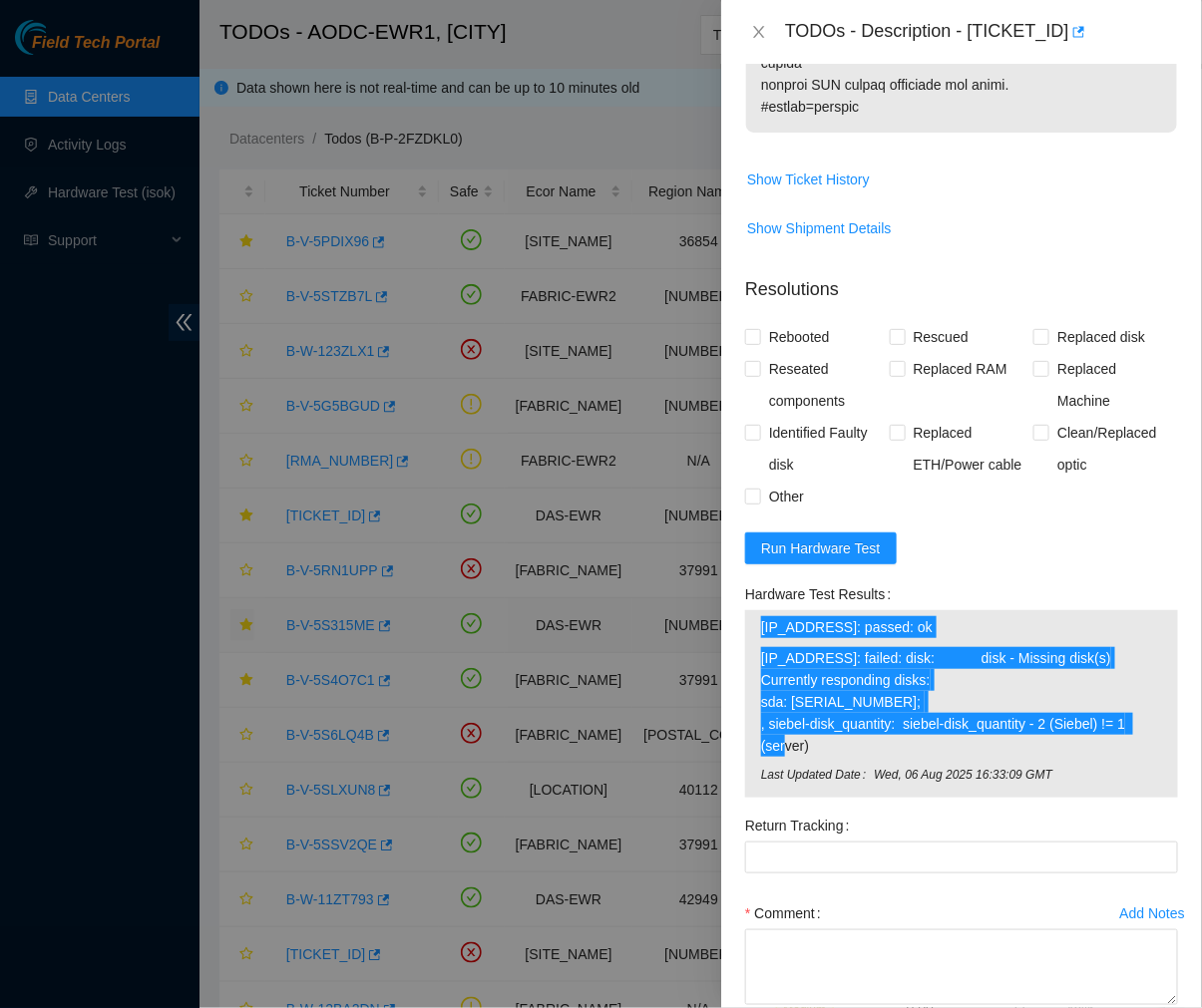 scroll, scrollTop: 1773, scrollLeft: 0, axis: vertical 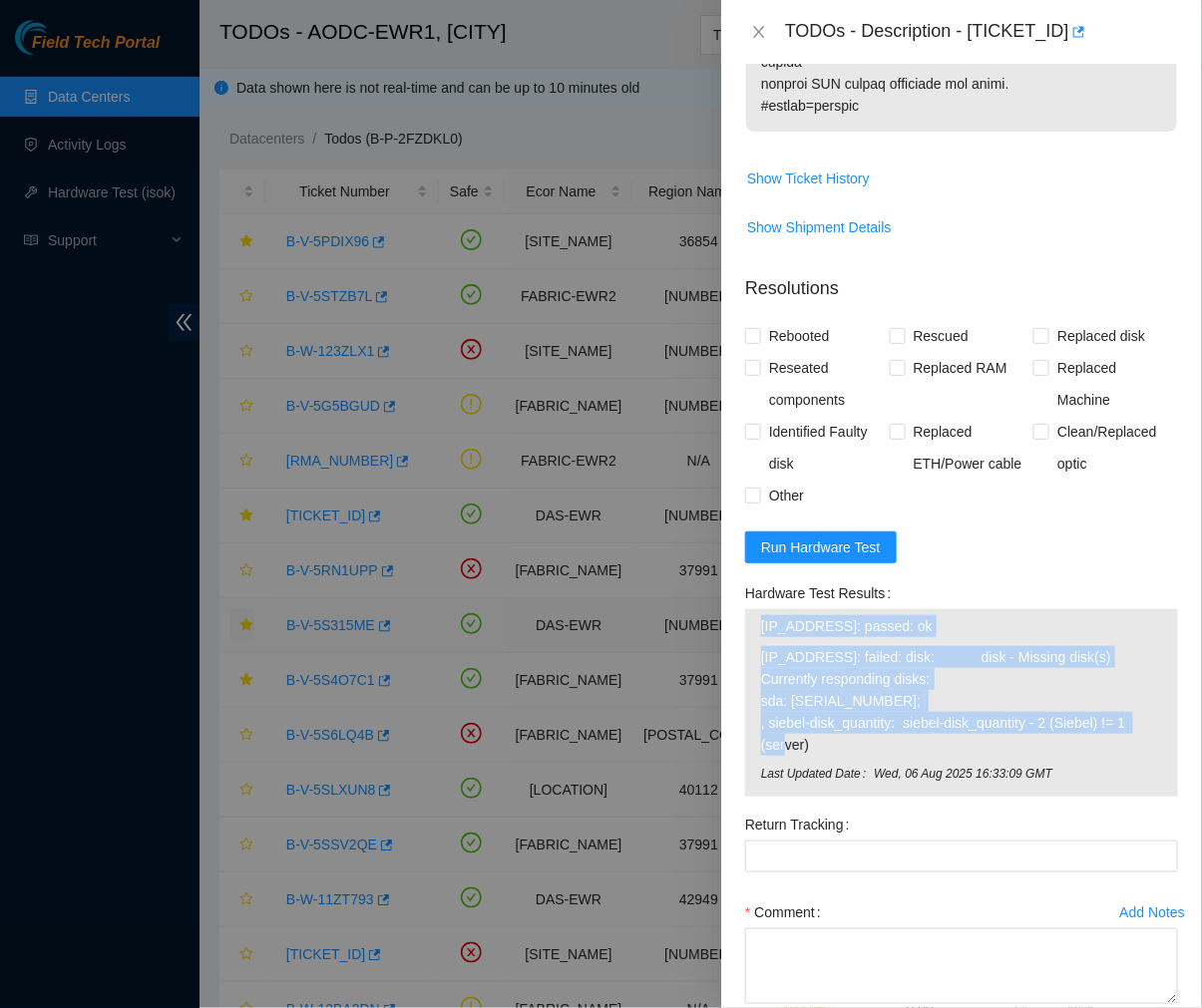 click on "[IP_ADDRESS]: failed: disk:            disk - Missing disk(s)
Currently responding disks:
sda: [SERIAL_NUMBER];
, siebel-disk_quantity:  siebel-disk_quantity - 2 (Siebel) != 1 (server)" at bounding box center (962, 701) 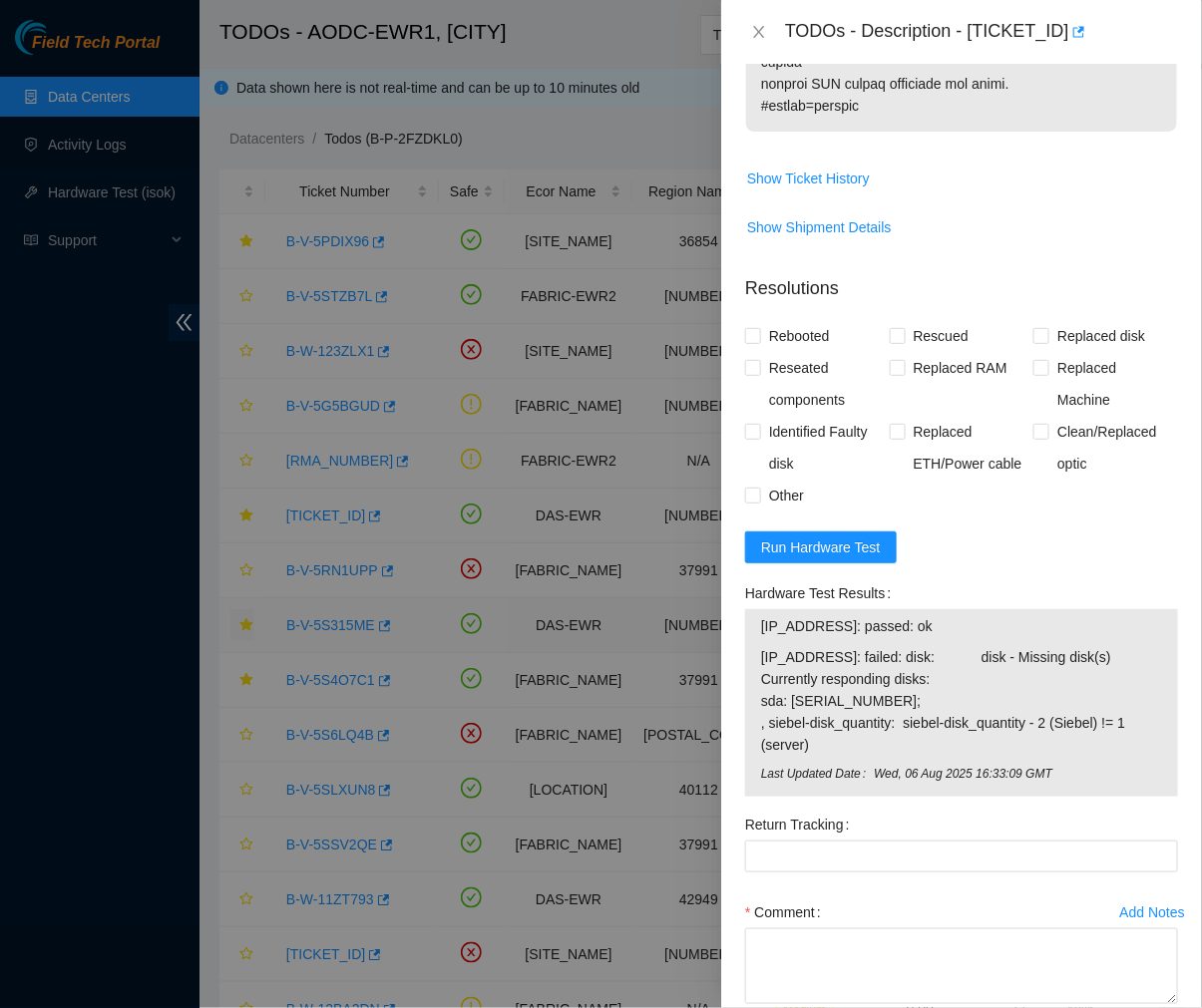 scroll, scrollTop: 1882, scrollLeft: 0, axis: vertical 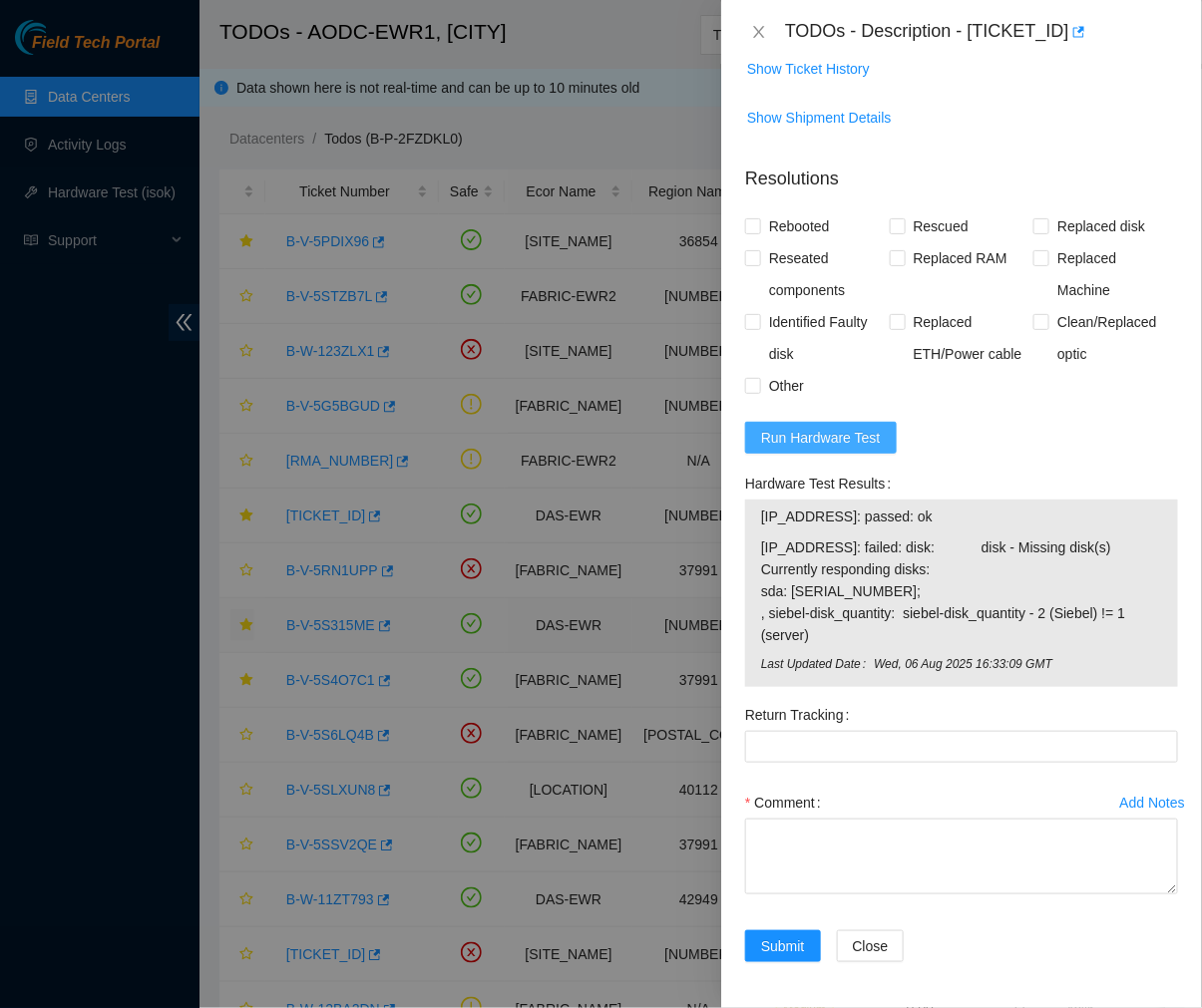 click on "Run Hardware Test" at bounding box center [821, 438] 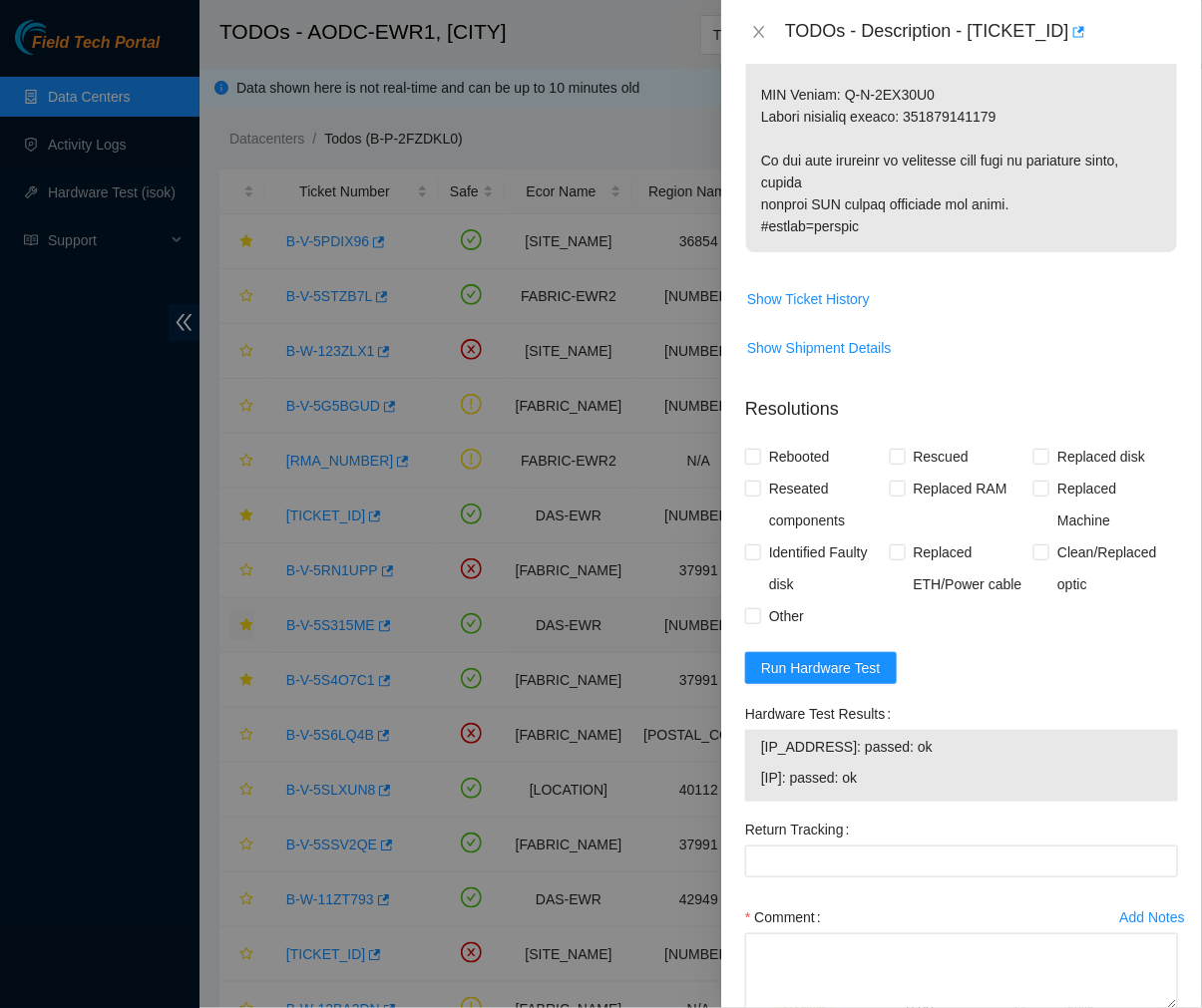 scroll, scrollTop: 1769, scrollLeft: 0, axis: vertical 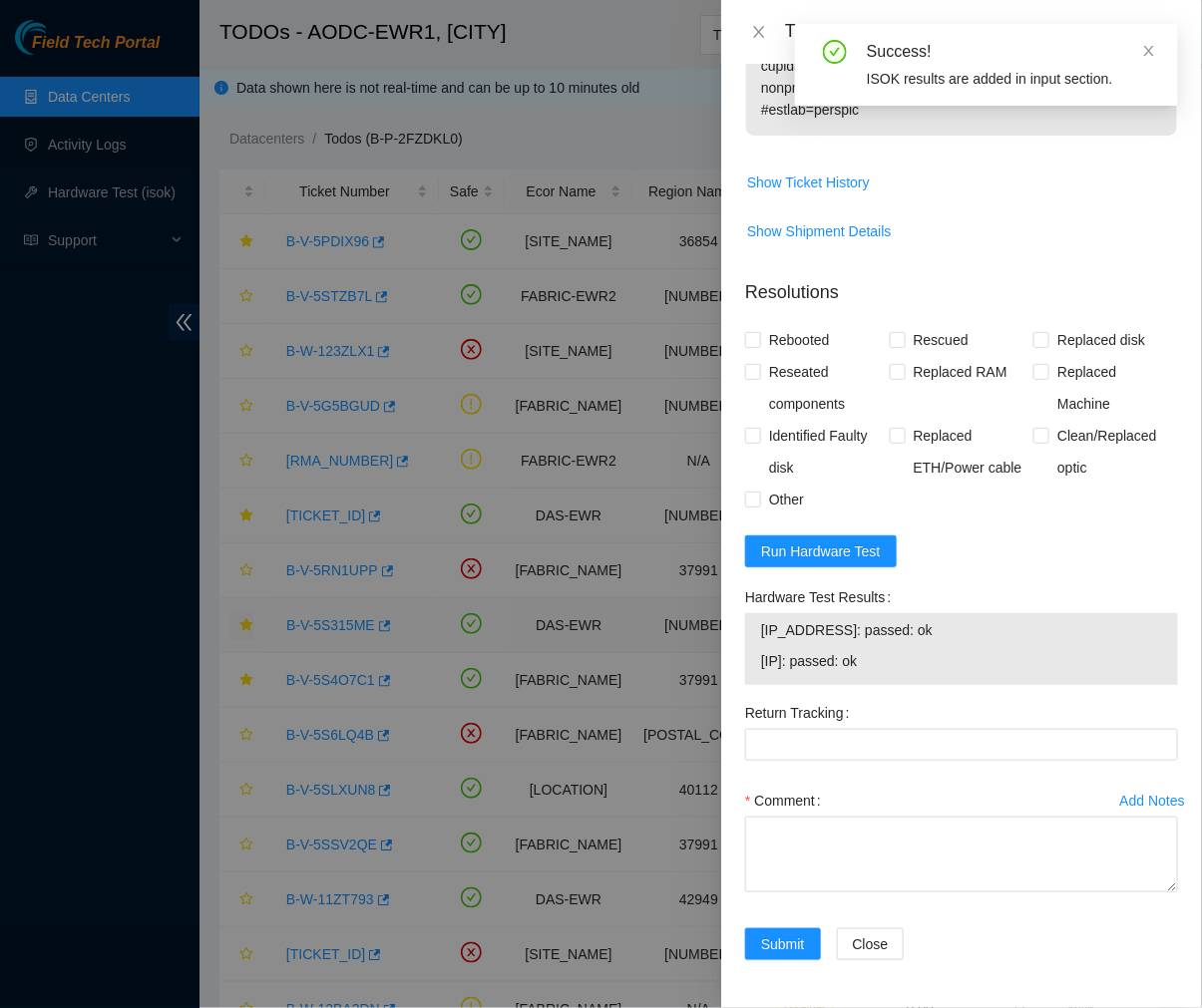 drag, startPoint x: 930, startPoint y: 668, endPoint x: 738, endPoint y: 618, distance: 198.40363 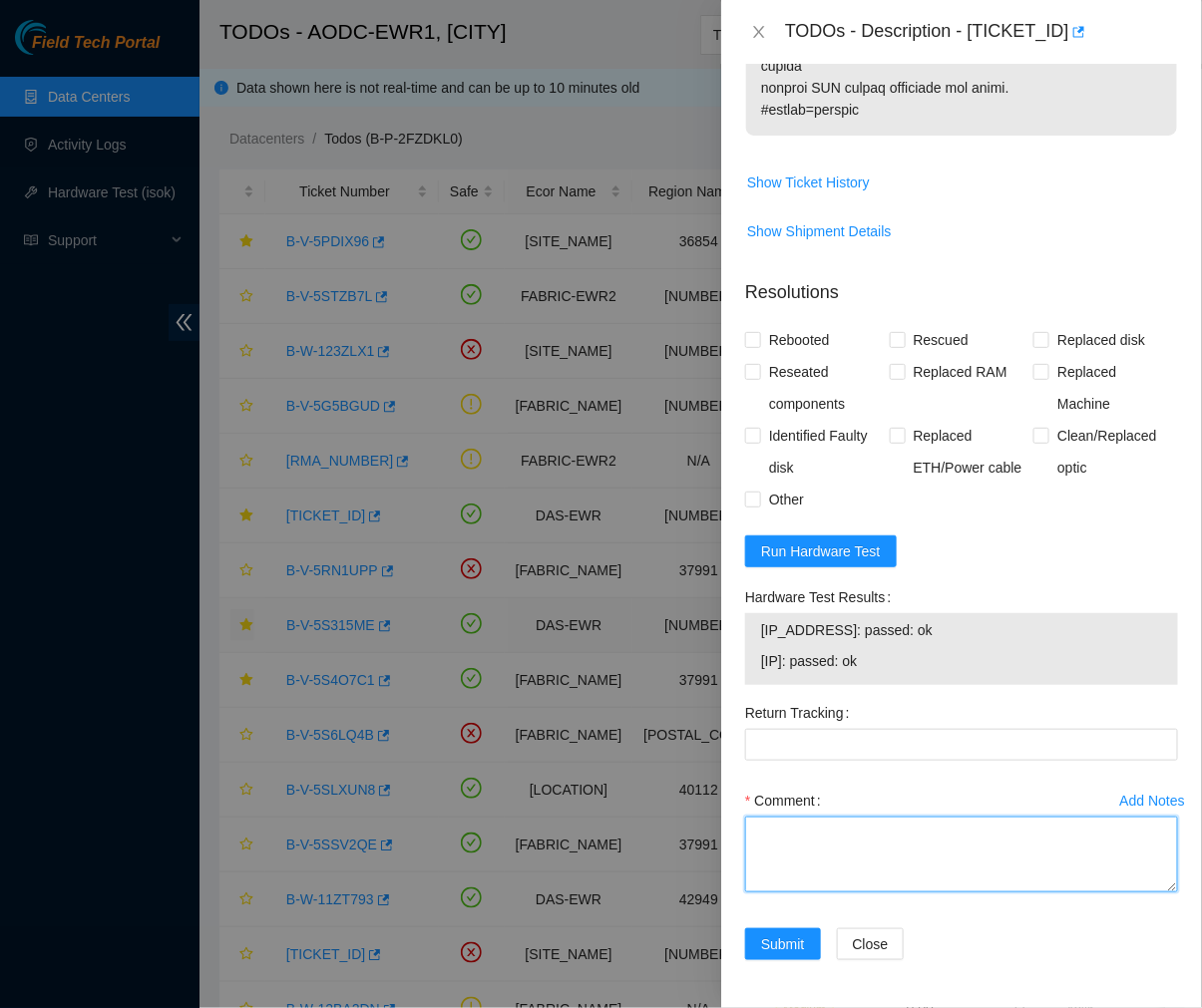 click on "Comment" at bounding box center [962, 854] 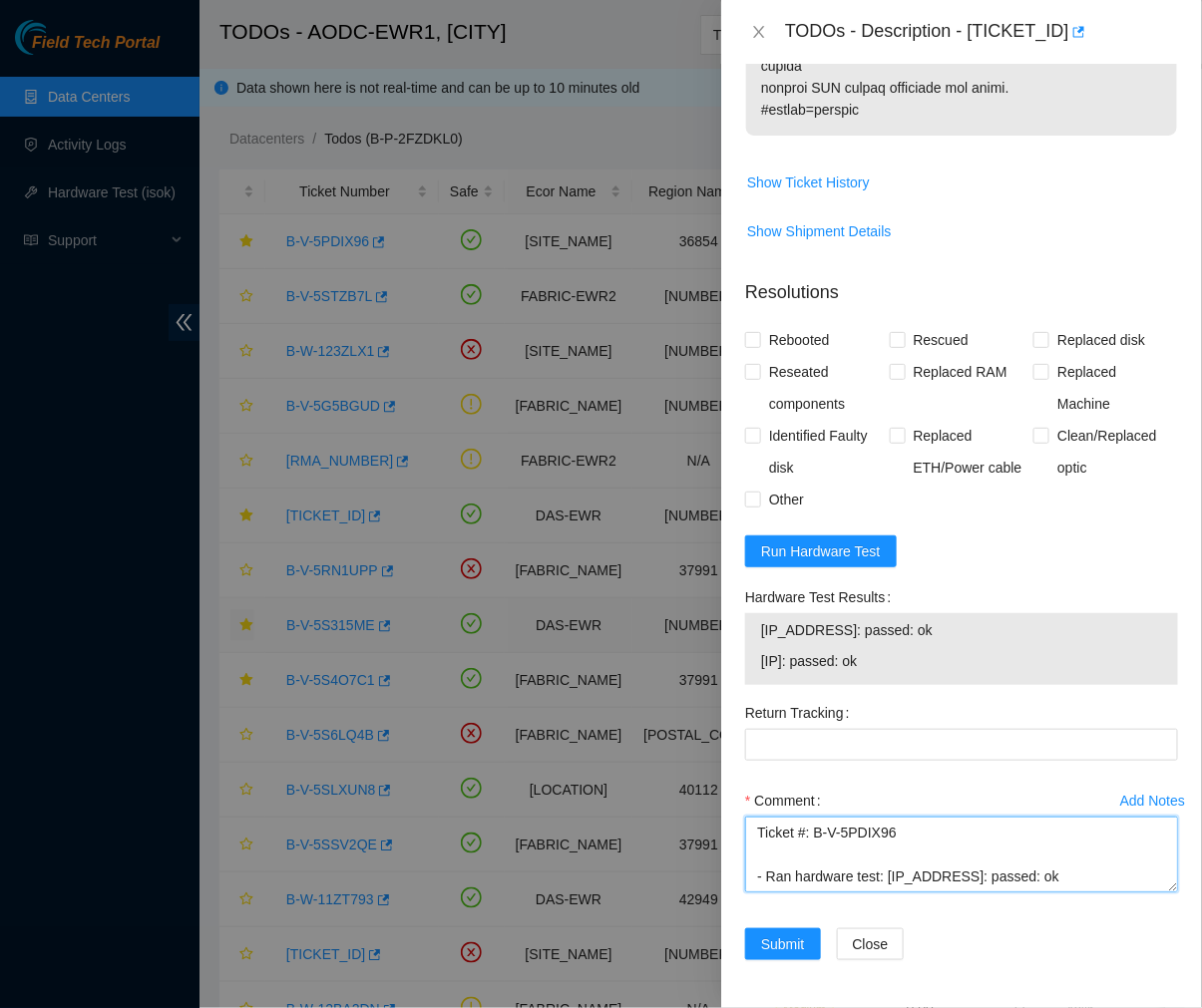 scroll, scrollTop: 344, scrollLeft: 0, axis: vertical 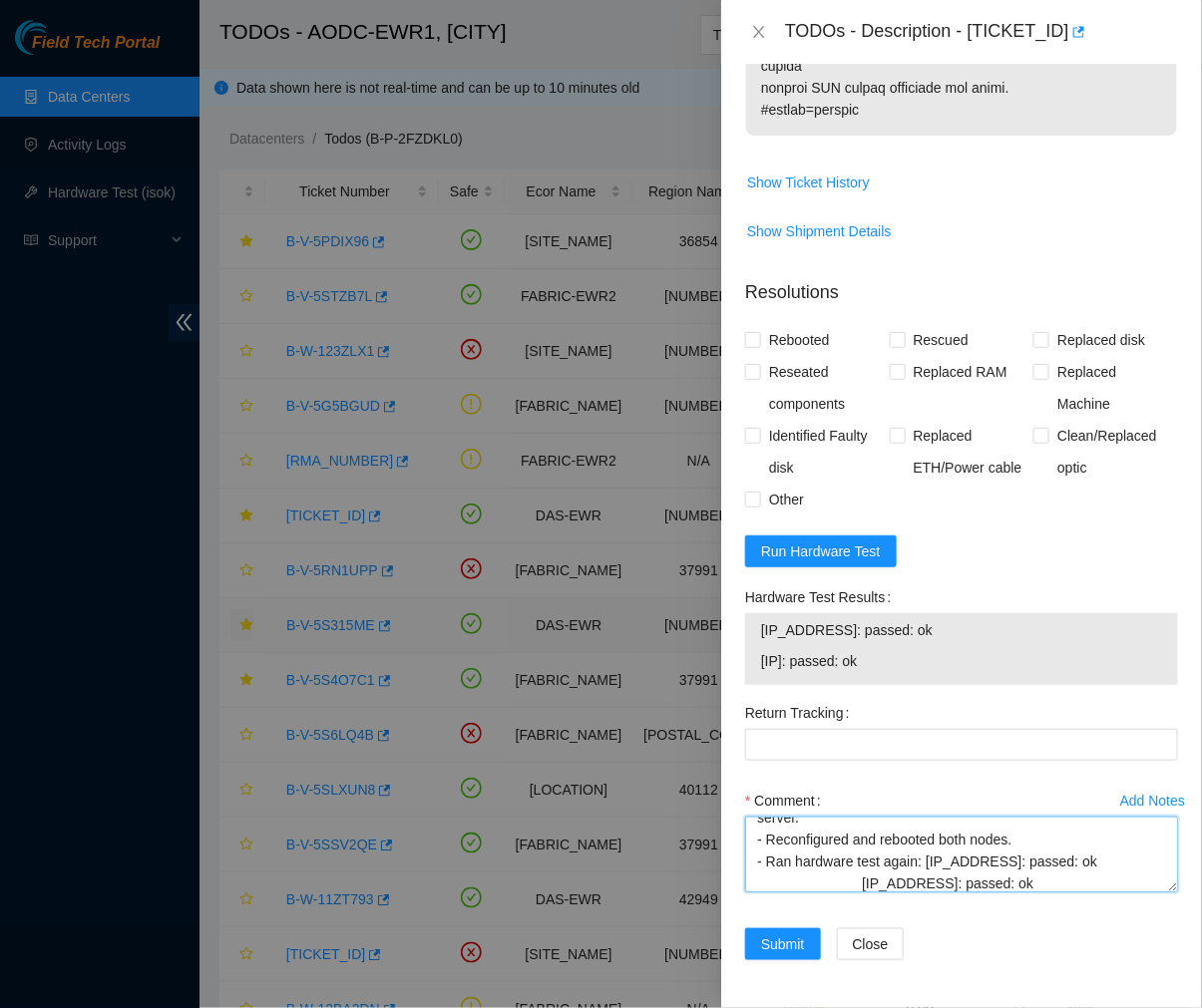 click on "Ticket #: B-V-5PDIX96
- Ran hardware test: [IP_ADDRESS]: passed: ok
[IP_ADDRESS]: failed: disk - Missing disk(s) Currently responding disks:
sda: [SERIAL_NUMBER]; siebel-disk_quantity - 2 (Siebel) != 1 (server)
- Safely powered down the server and unplugged the power and eth cables.
- Swapped the servers.
- Removed old server S/N: [SERIAL_NUMBER].
- Replaced with new server S/N: [SERIAL_NUMBER].
- RMA: B-V-5RU09U3
- RTN: 417328420206
- Plugged in the power and eth cables, then powered on the server.
- Reconfigured and rebooted both nodes.
- Ran hardware test again: [IP_ADDRESS]: passed: ok
[IP_ADDRESS]: passed: ok" at bounding box center [962, 854] 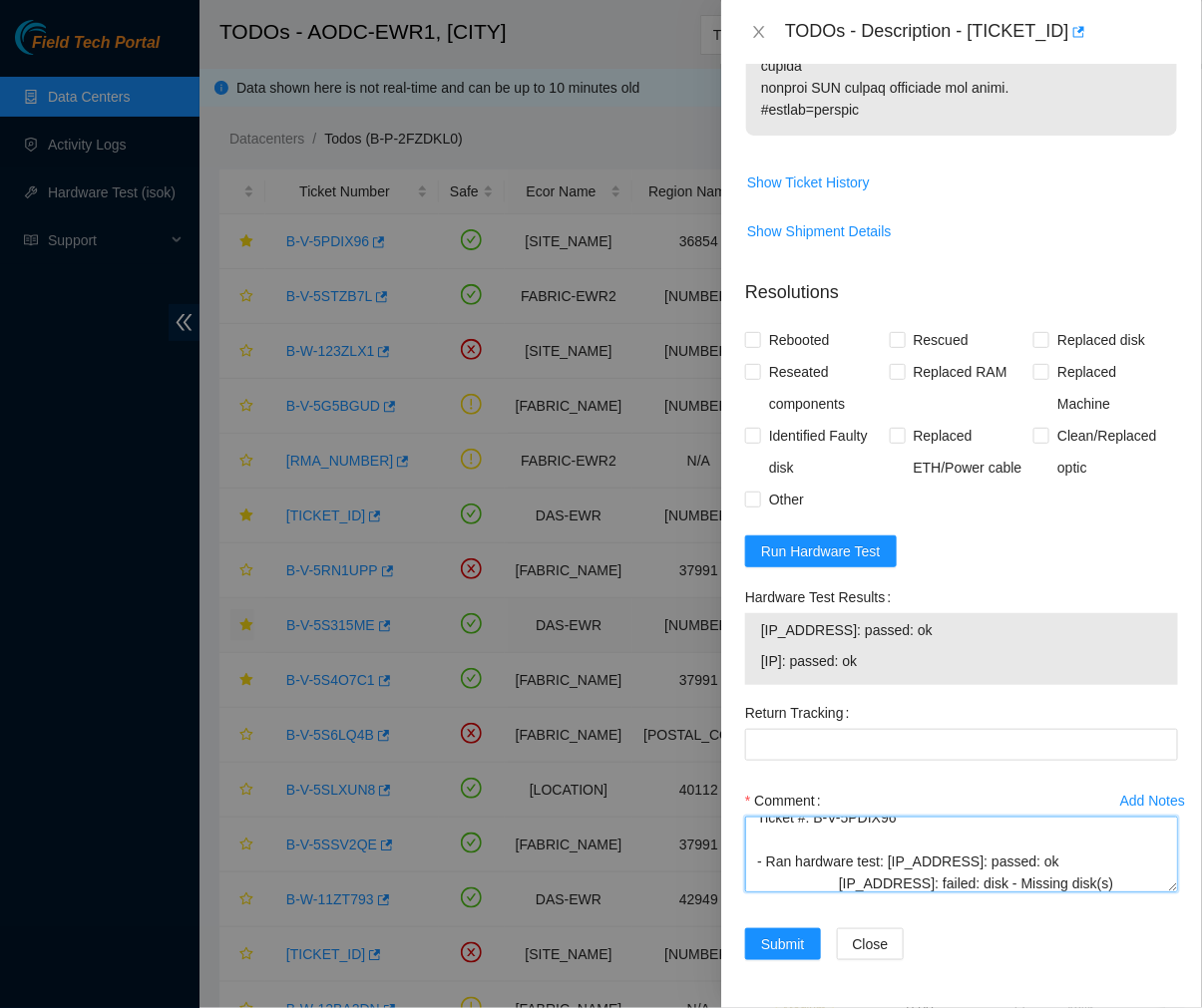 scroll, scrollTop: 10, scrollLeft: 0, axis: vertical 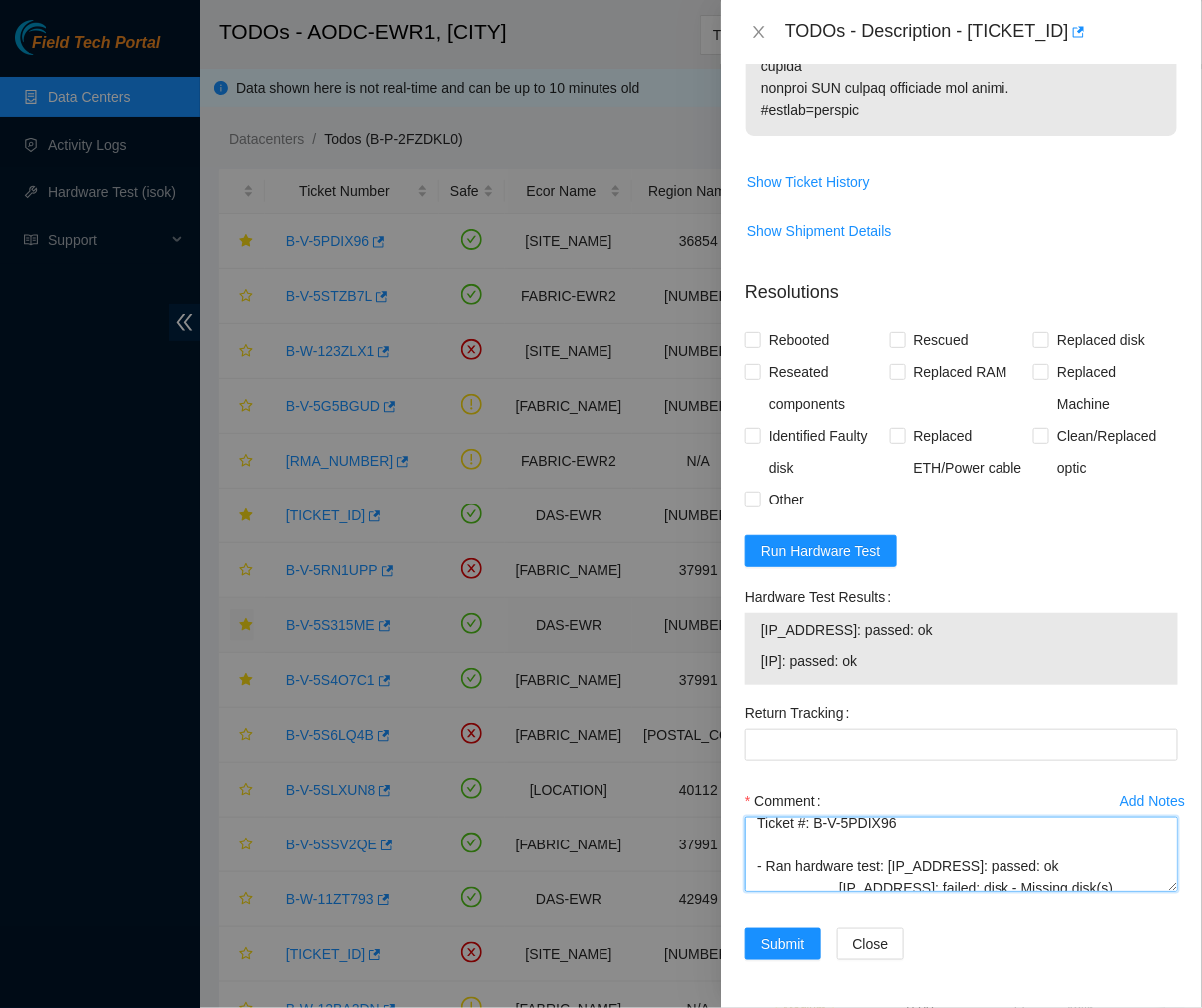 click on "Ticket #: B-V-5PDIX96
- Ran hardware test: [IP_ADDRESS]: passed: ok
[IP_ADDRESS]: failed: disk - Missing disk(s) Currently responding disks:
sda: [SERIAL_NUMBER]; siebel-disk_quantity - 2 (Siebel) != 1 (server)
- Safely powered down the server and unplugged the power and eth cables.
- Swapped the servers.
- Removed old server S/N: [SERIAL_NUMBER].
- Replaced with new server S/N: [SERIAL_NUMBER].
- RMA: B-V-5RU09U3
- RTN: 417328420206
- Plugged in the power and eth cables, then powered on the server.
- Reconfigured and rebooted both nodes.
- Ran hardware test again: [IP_ADDRESS]: passed: ok
[IP_ADDRESS]: passed: ok" at bounding box center (962, 854) 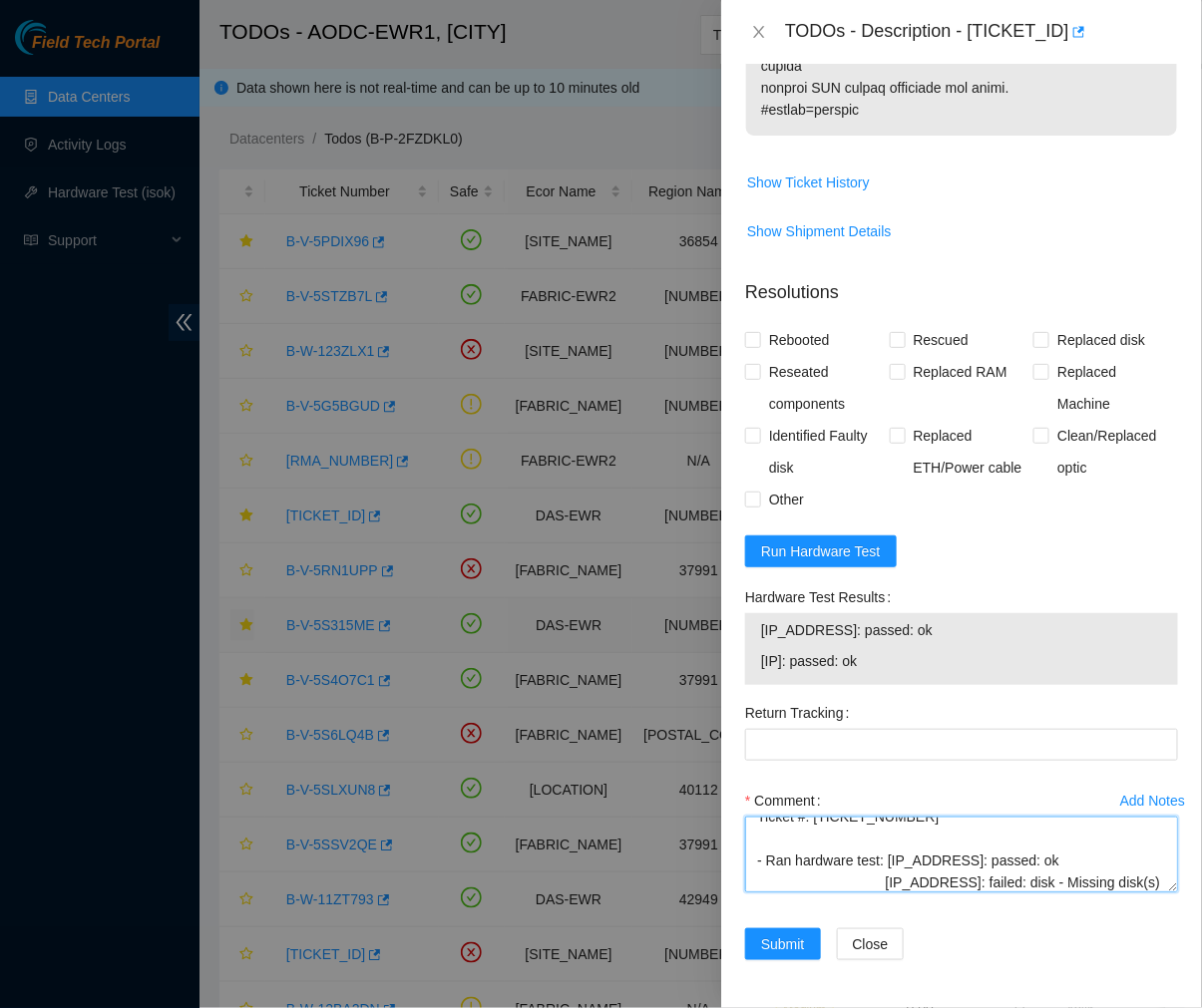 scroll, scrollTop: 0, scrollLeft: 0, axis: both 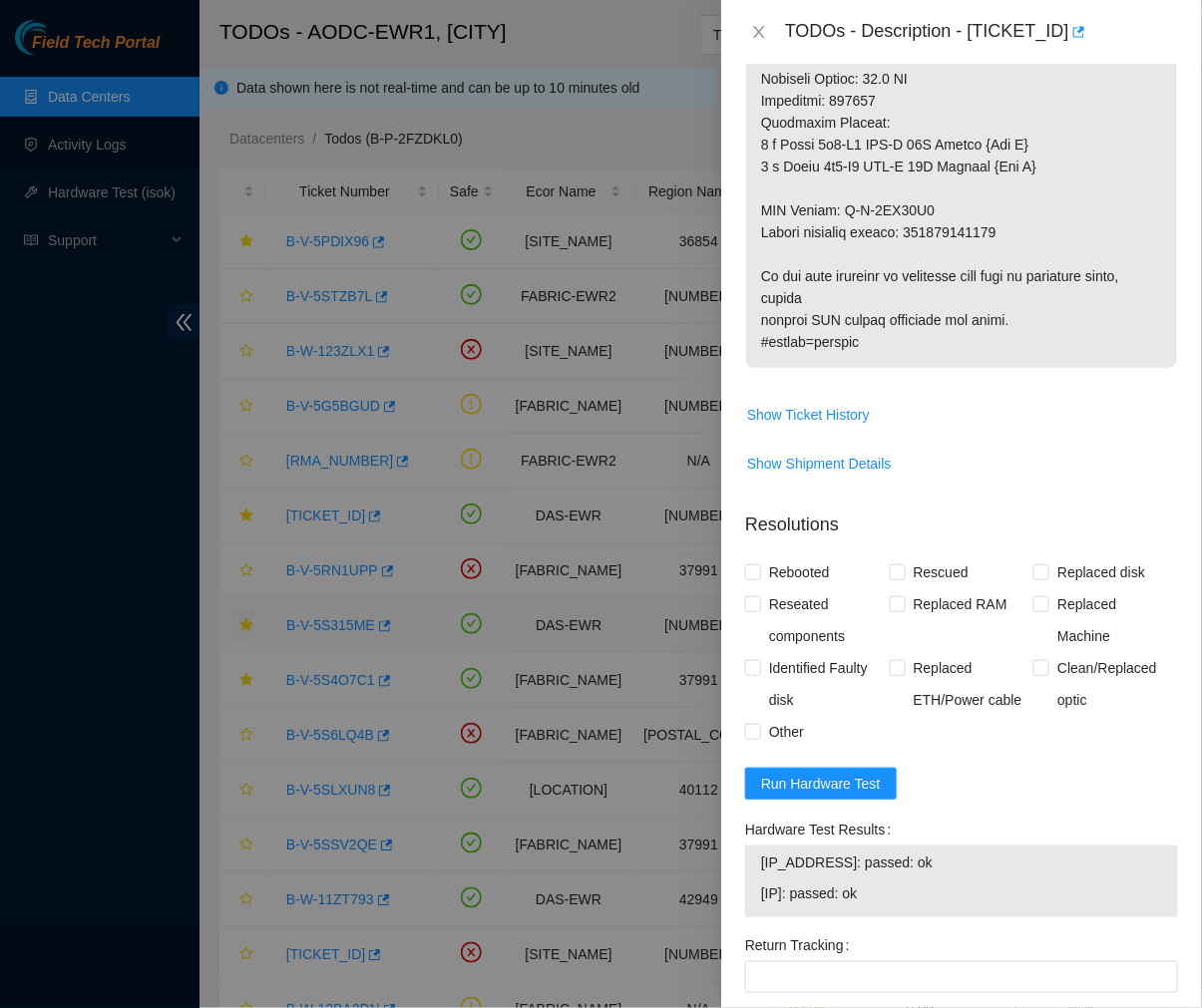 type on "Ticket #: [TICKET_NUMBER]
- Ran hardware test: [IP_ADDRESS]: passed: ok
[IP_ADDRESS]: failed: disk - Missing disk(s) Currently responding disks:
sda: [SERIAL_NUMBER]; siebel-disk_quantity - 2 (Siebel) != 1 (server)
- Safely powered down the server and unplugged the power and eth cables.
- Swapped the servers.
- Removed old server S/N: [SERIAL_NUMBER].
- Replaced with new server S/N: [SERIAL_NUMBER].
- RMA: [RMA_NUMBER]
- RTN: [RETURN_NUMBER]
- Plugged in the power and eth cables, then powered on the server.
- Reconfigured and rebooted both nodes.
- Ran hardware test again: [IP_ADDRESS]: passed: ok
[IP_ADDRESS]: passed: ok" 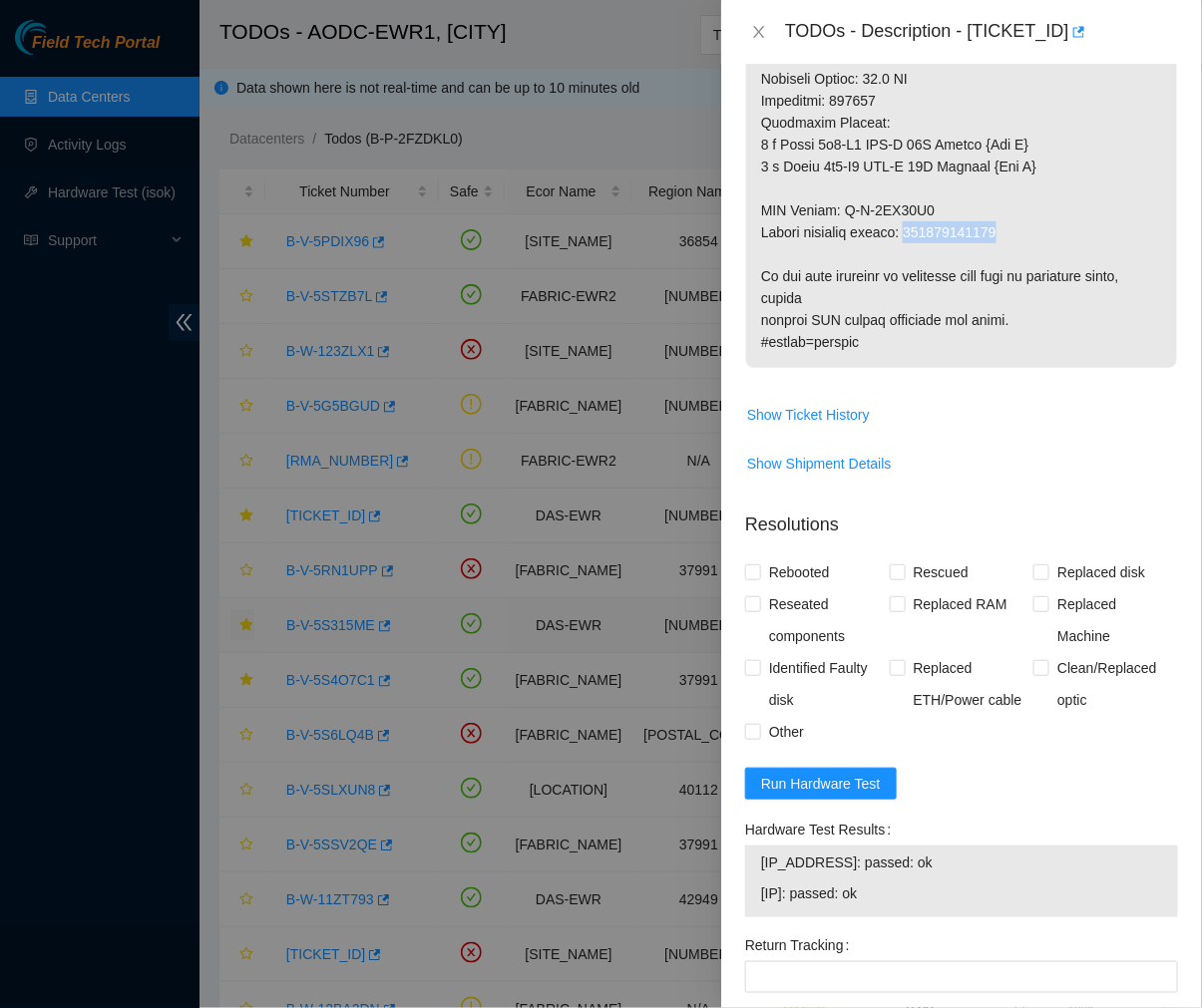 drag, startPoint x: 1011, startPoint y: 231, endPoint x: 915, endPoint y: 240, distance: 96.42095 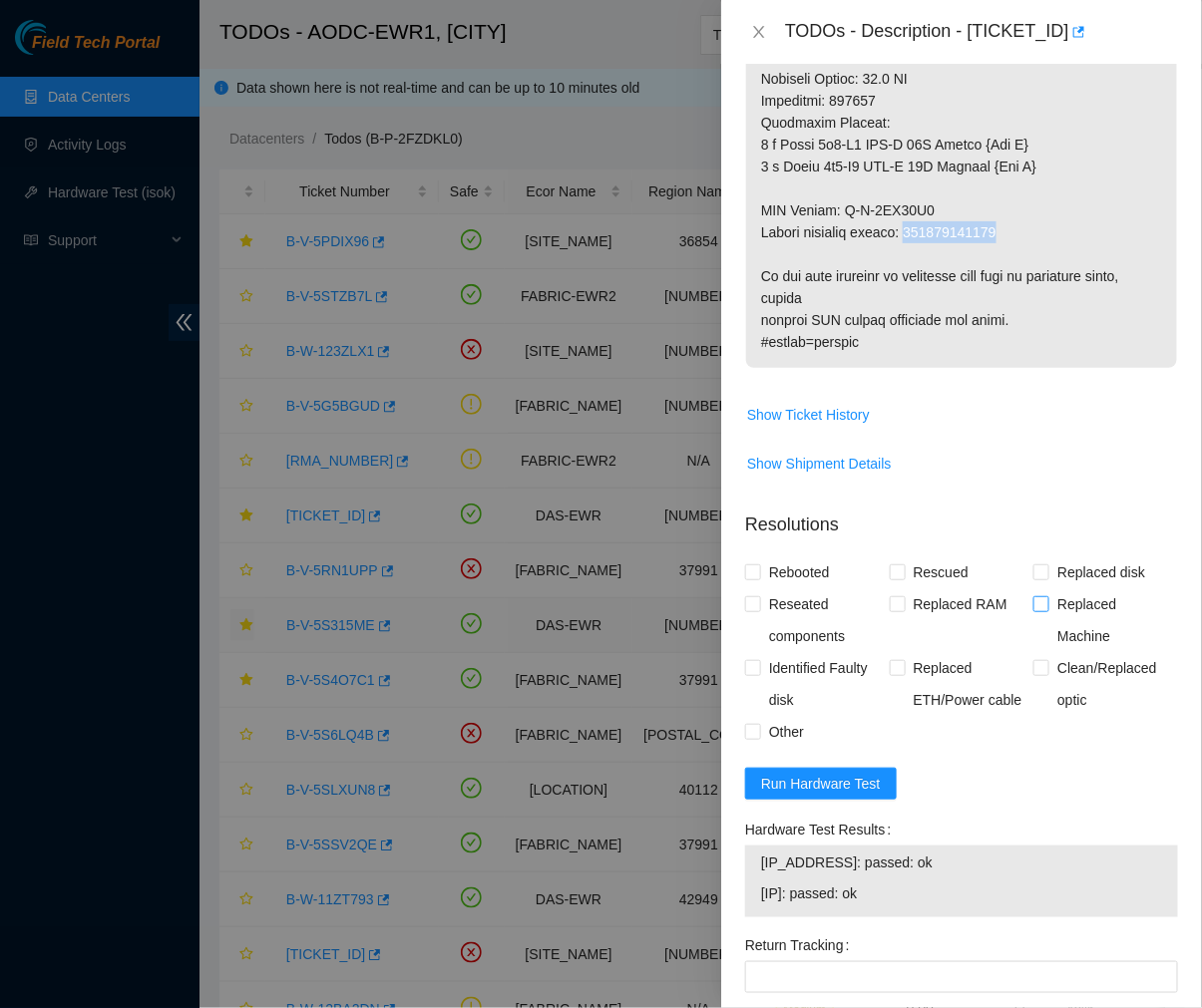 click on "Replaced Machine" at bounding box center [1040, 603] 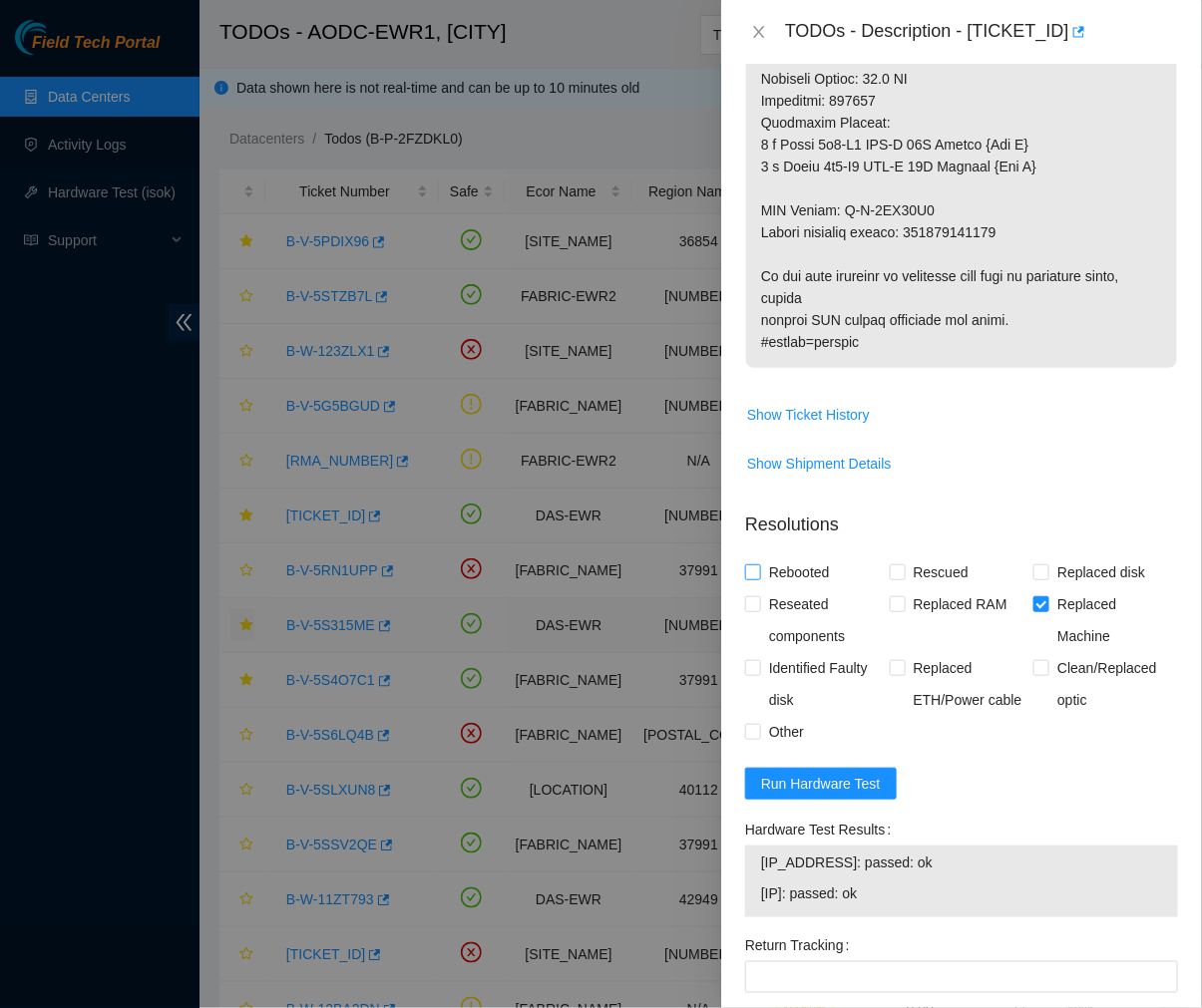 click on "Rebooted" at bounding box center [799, 572] 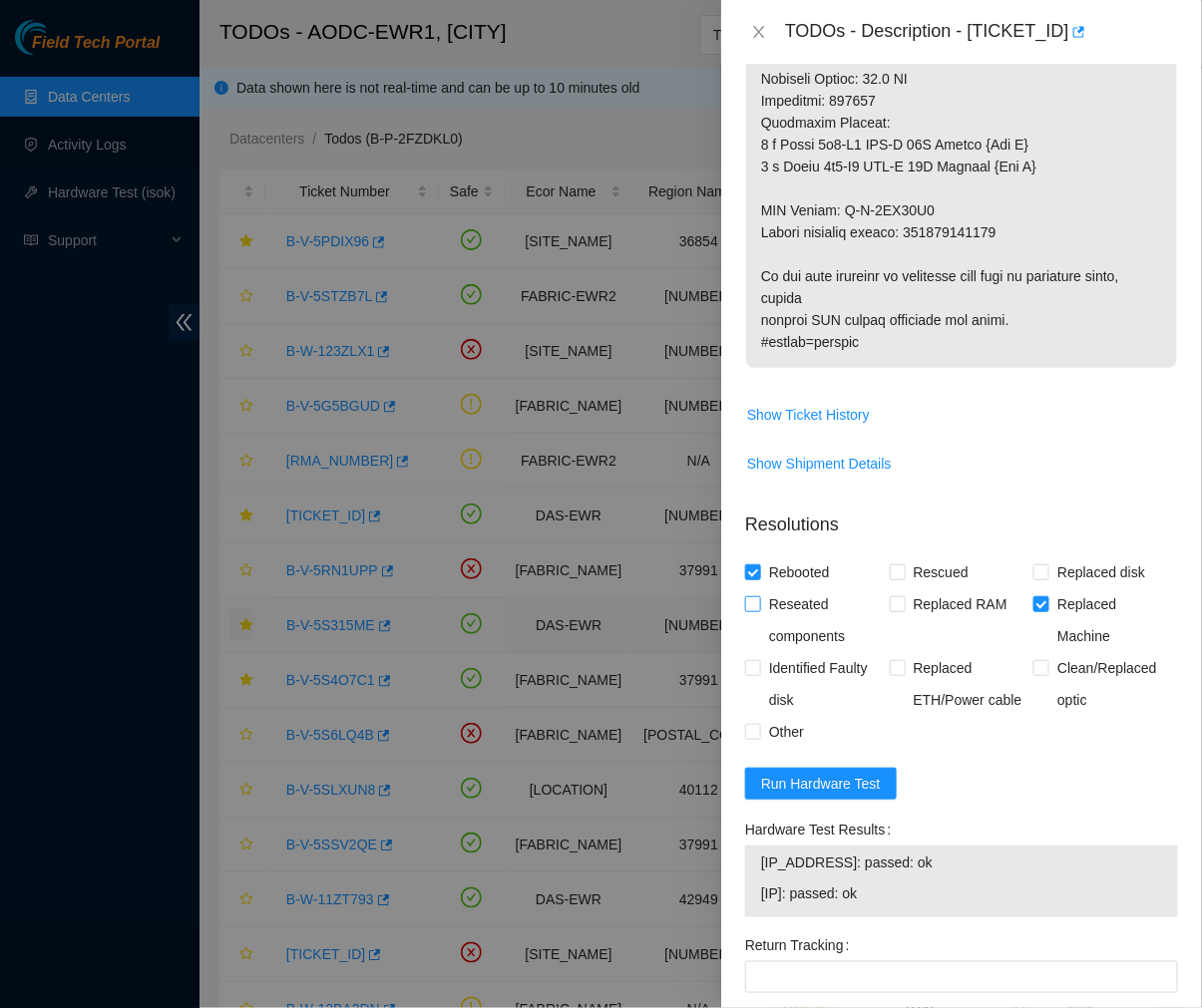 click on "Reseated components" at bounding box center (752, 603) 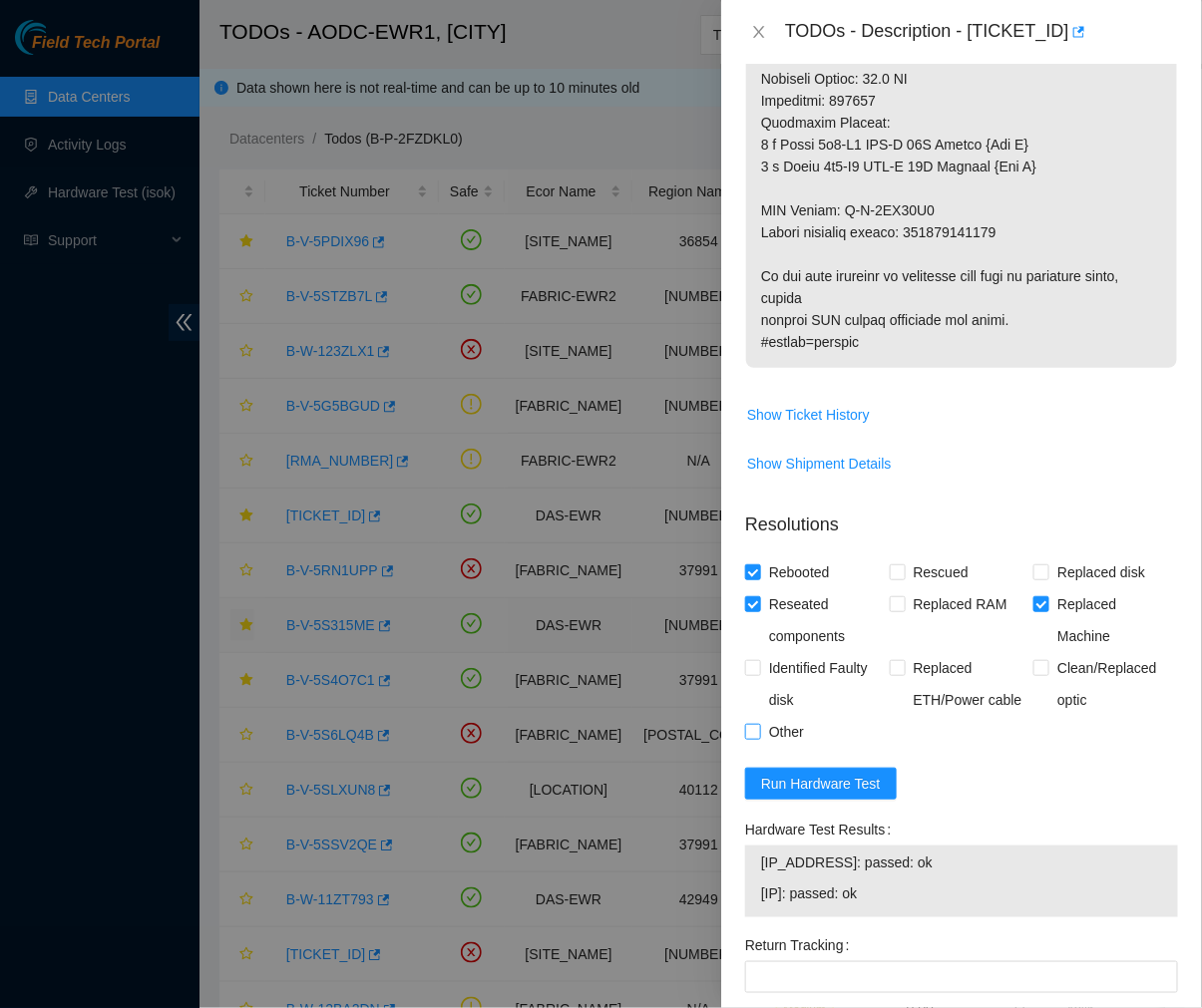 click on "Other" at bounding box center [778, 732] 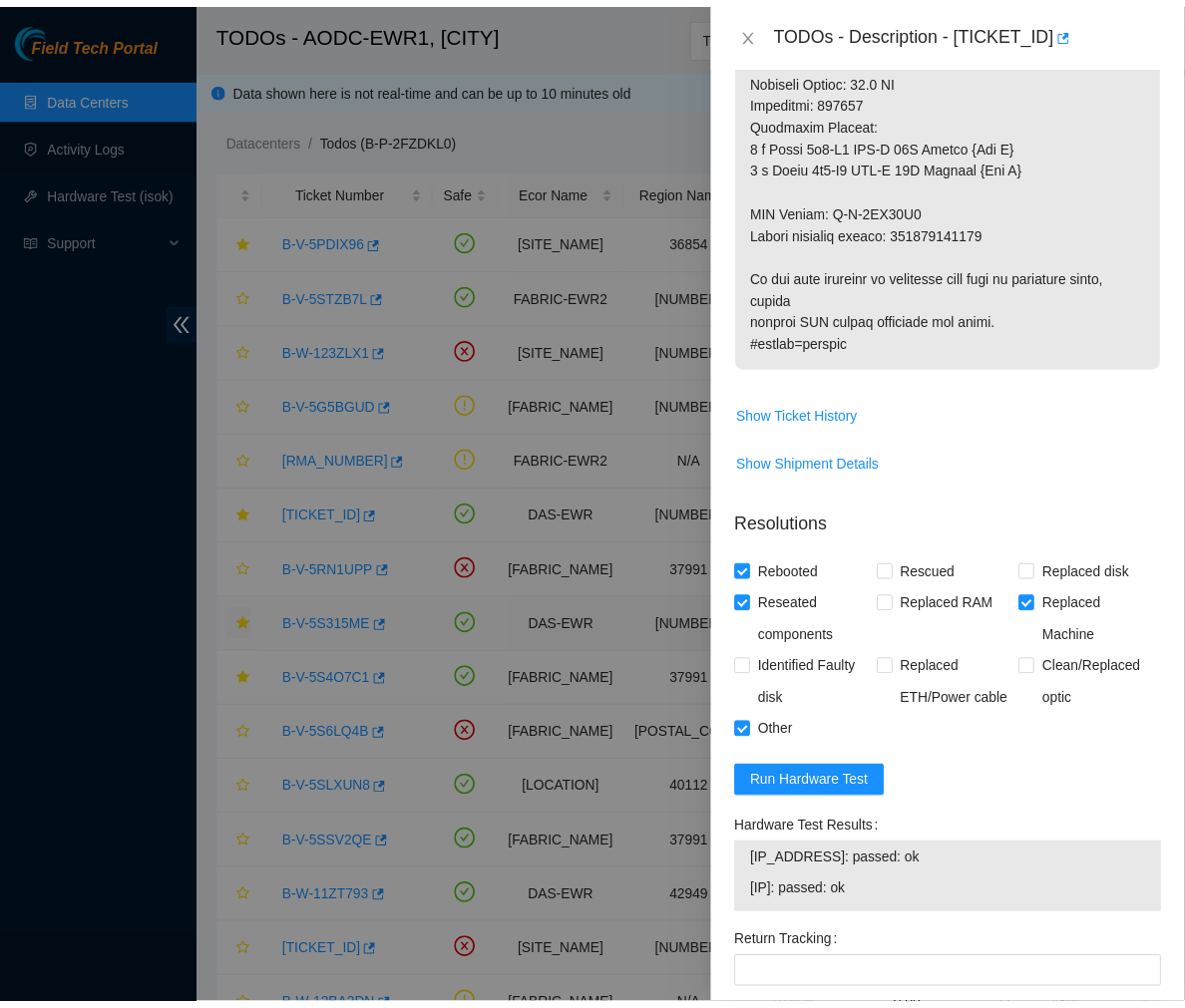 scroll, scrollTop: 1768, scrollLeft: 0, axis: vertical 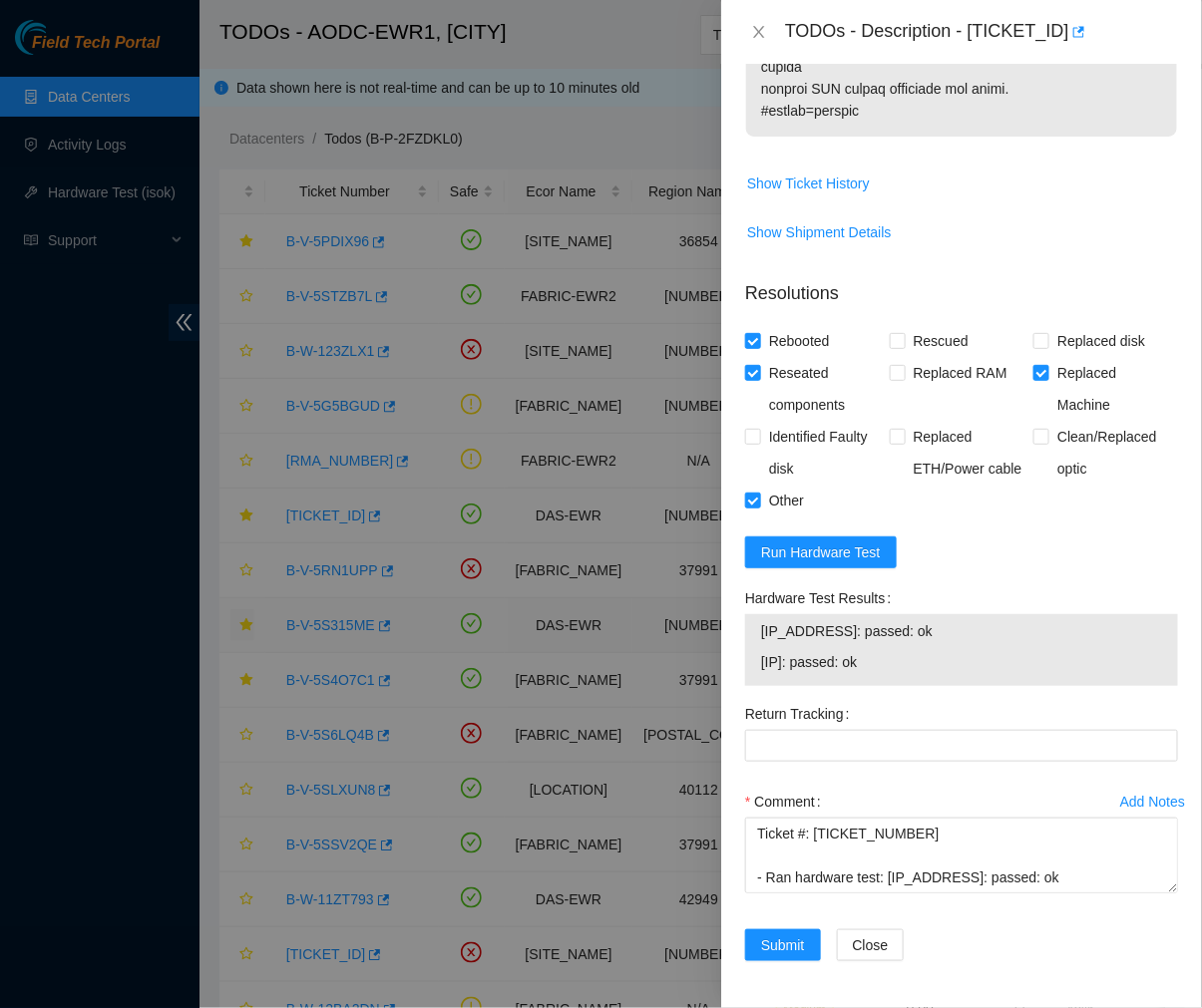 click on "Return Tracking" at bounding box center [962, 742] 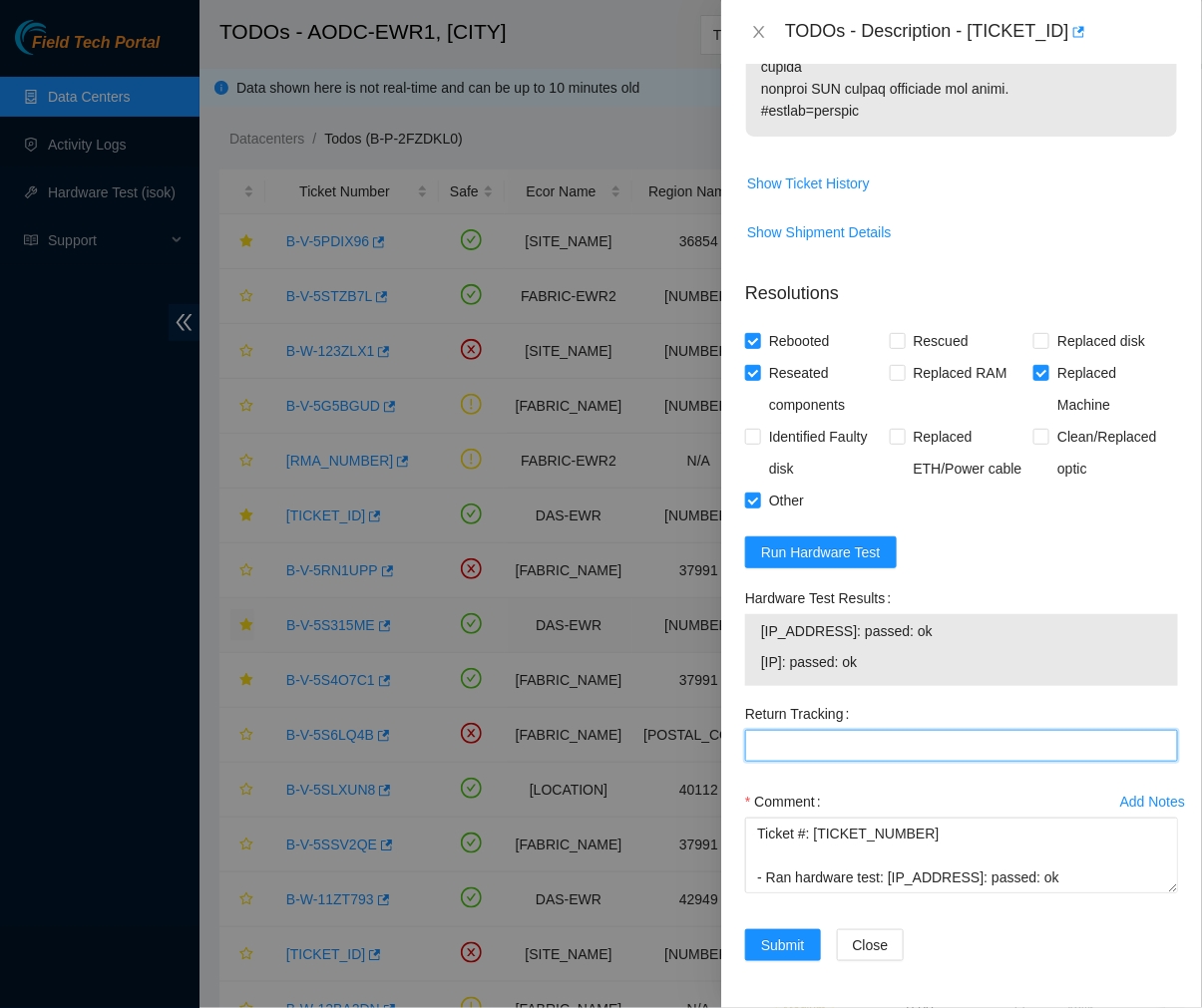 click on "Return Tracking" at bounding box center (962, 746) 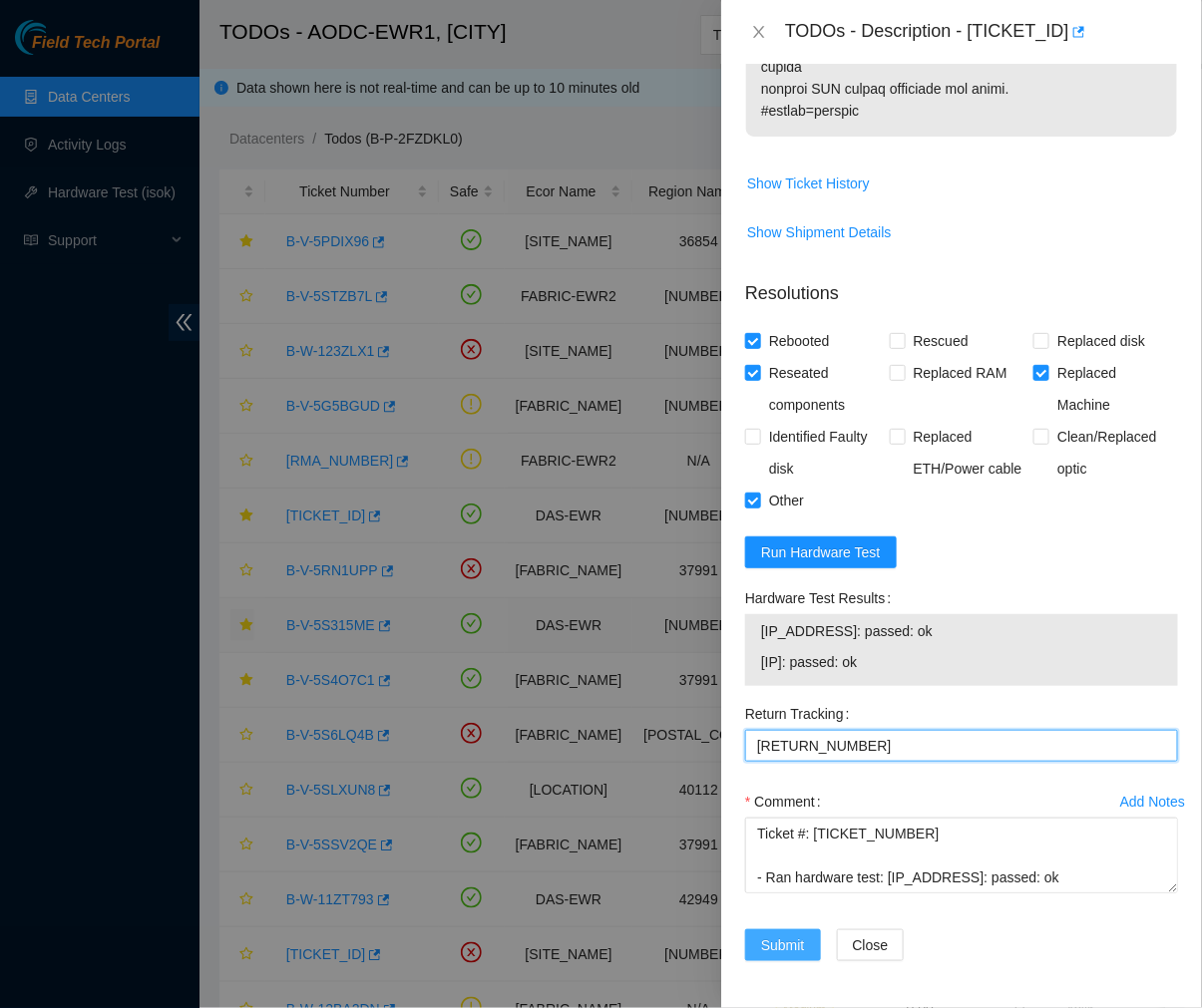 type on "[RETURN_NUMBER]" 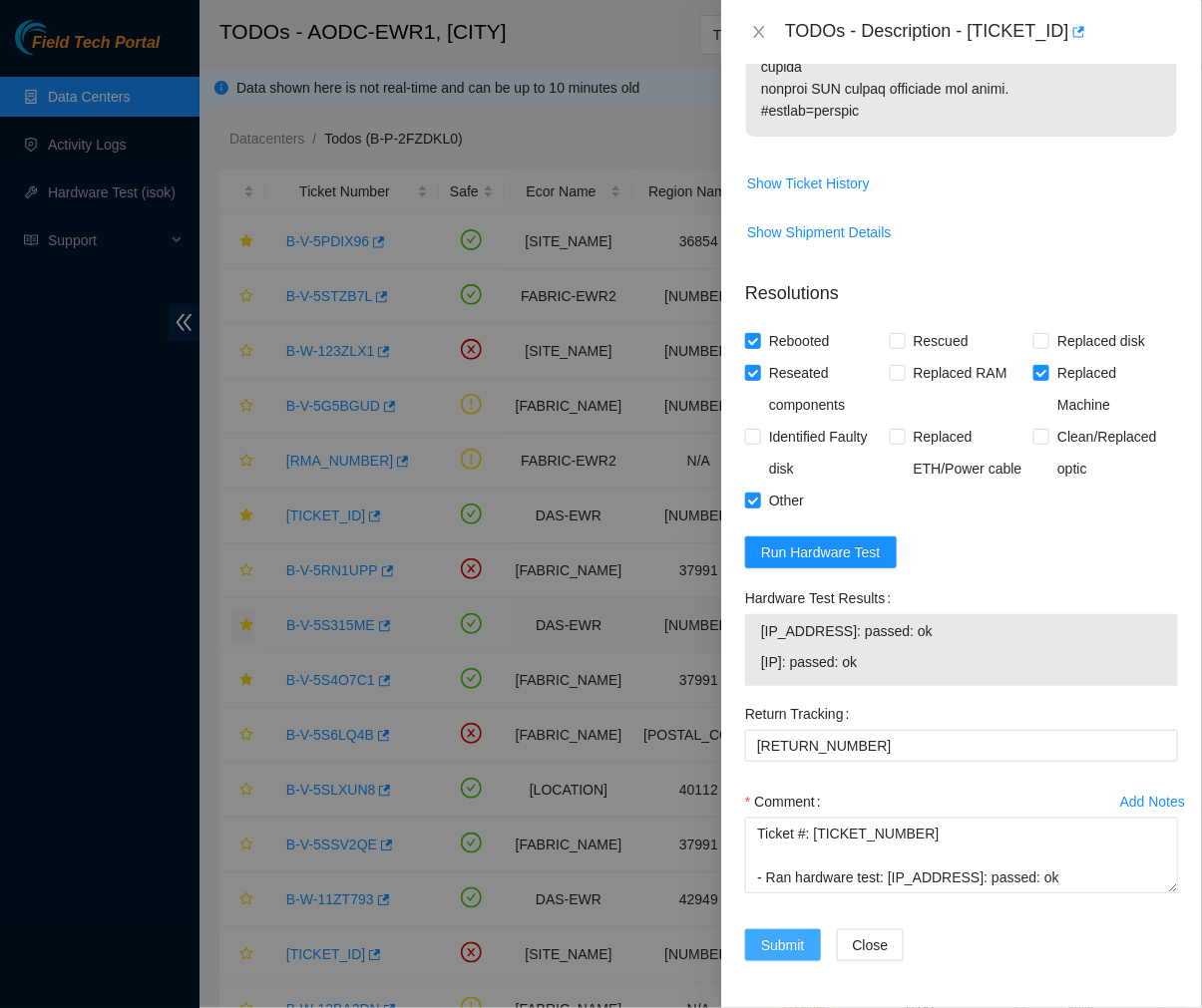 click on "Submit" at bounding box center (783, 945) 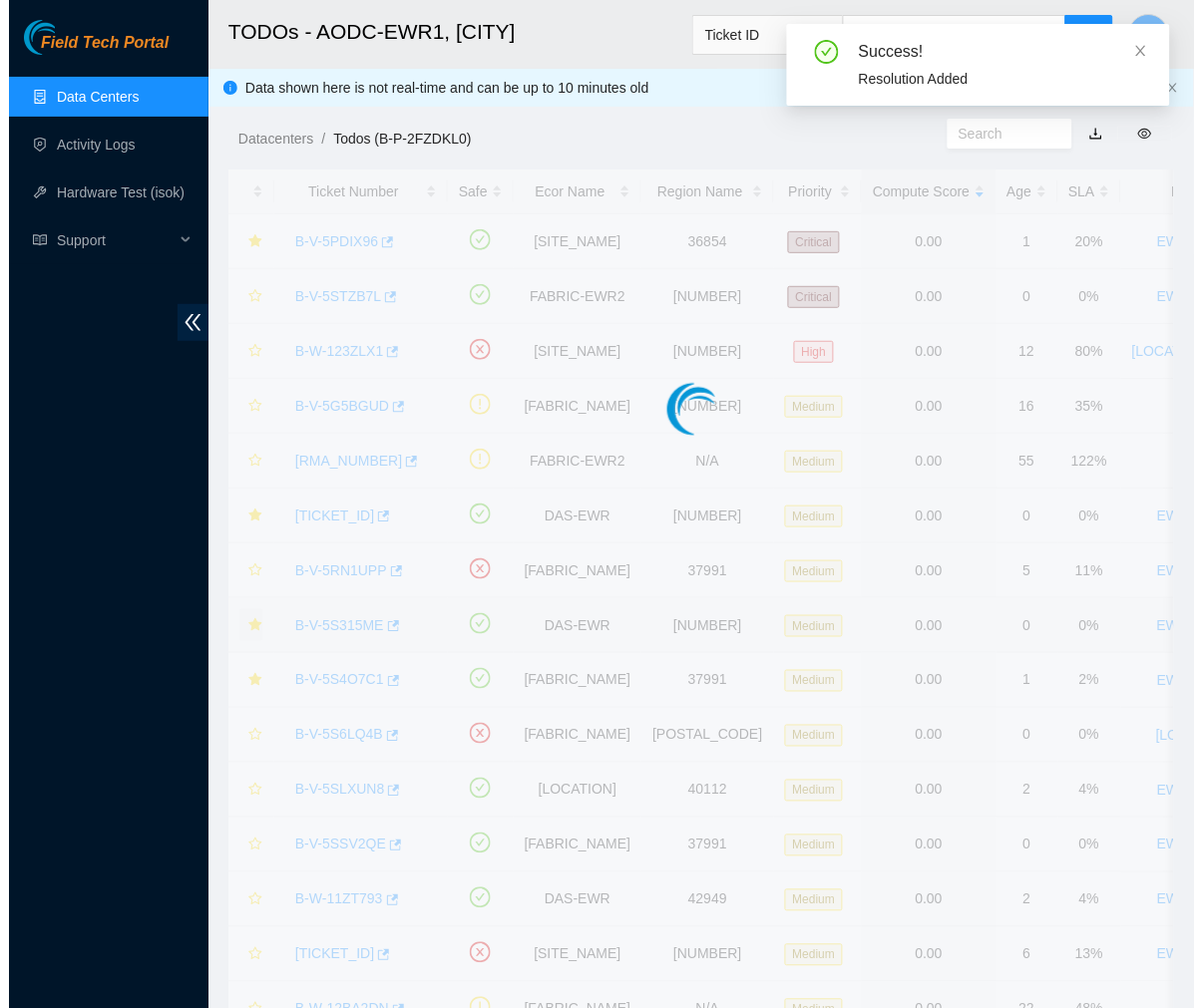 scroll, scrollTop: 334, scrollLeft: 0, axis: vertical 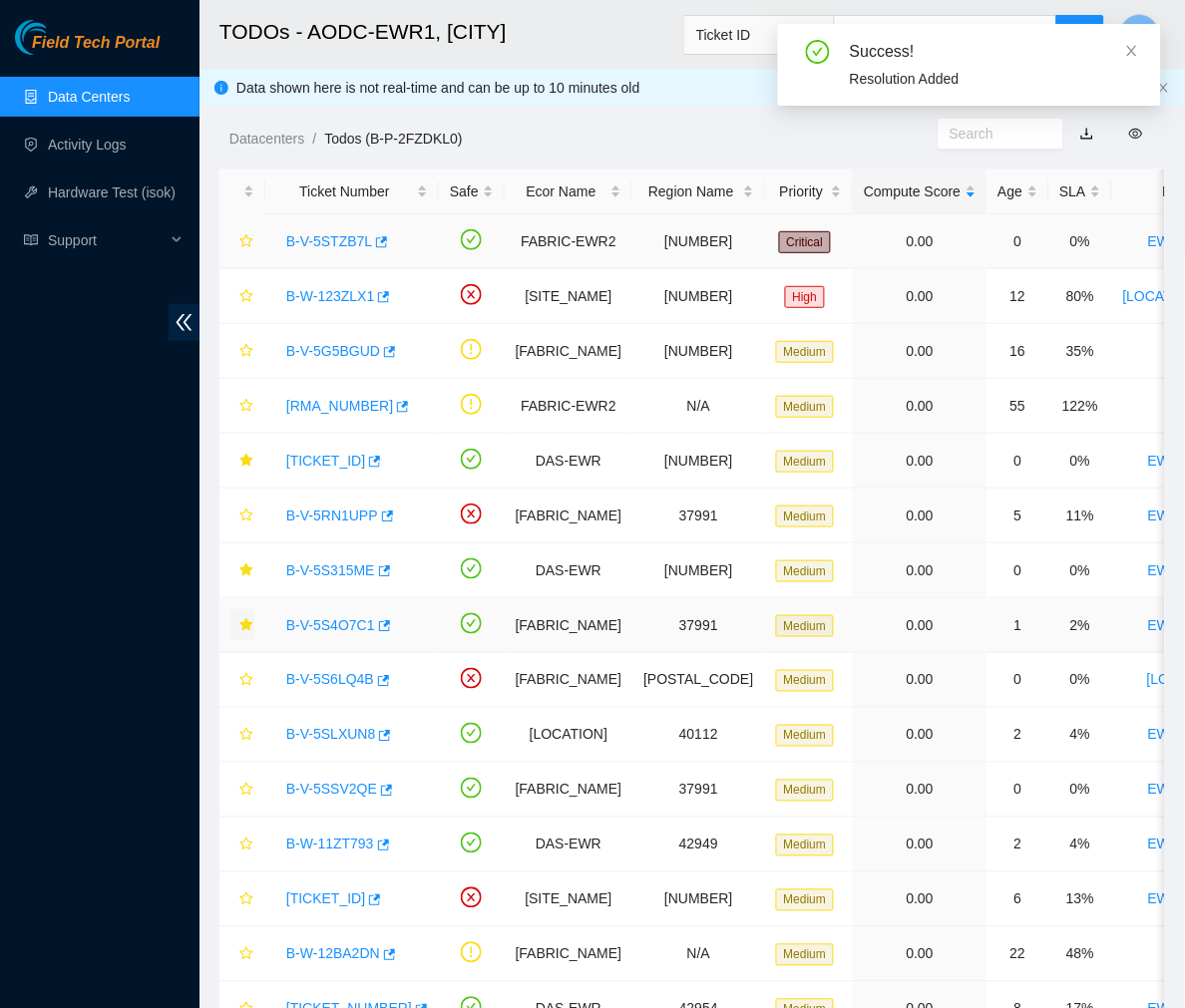 click on "B-V-5STZB7L" at bounding box center [329, 241] 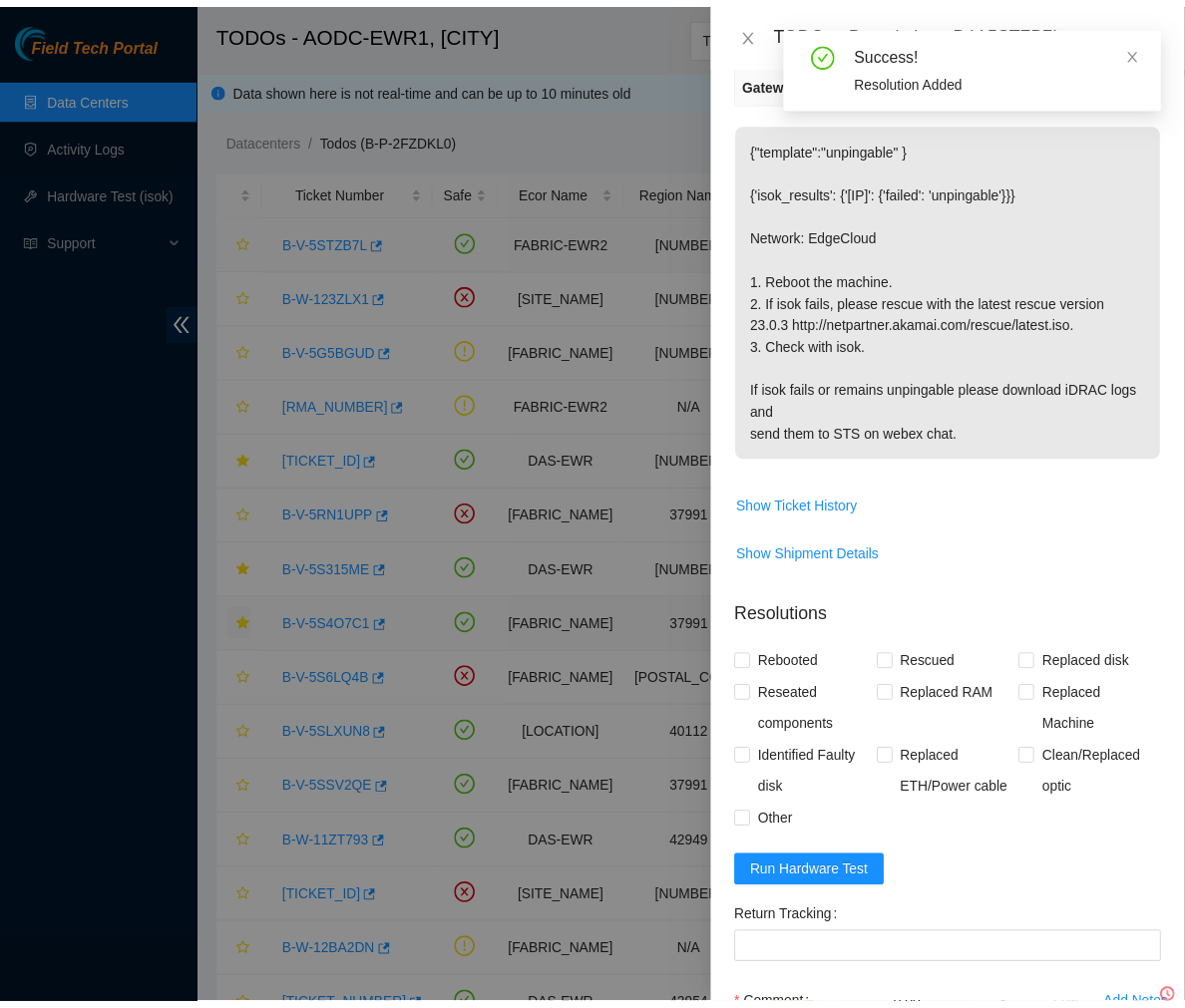 scroll, scrollTop: 542, scrollLeft: 0, axis: vertical 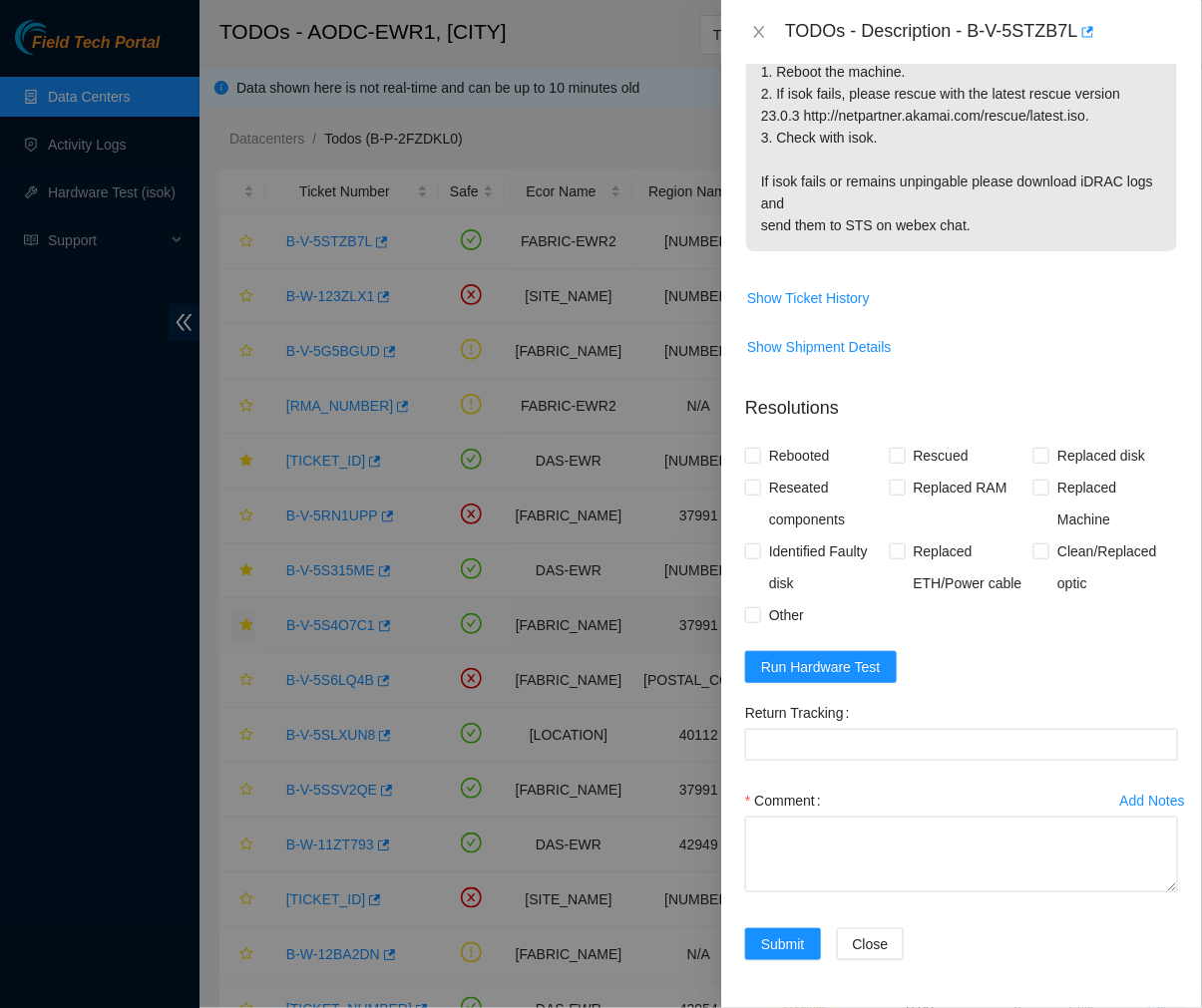 click on "TODOs - Description - B-V-5STZB7L" at bounding box center (962, 32) 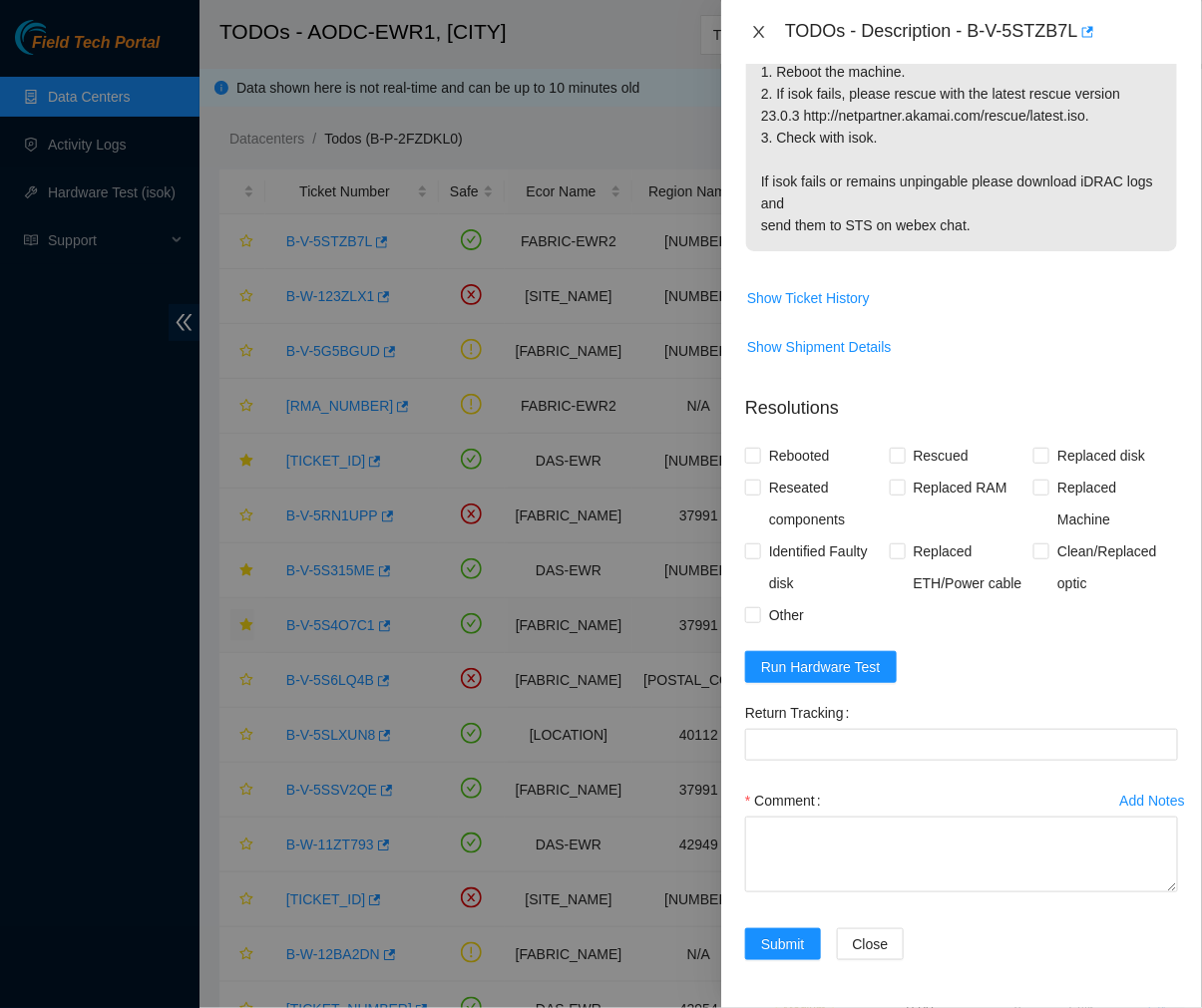 click 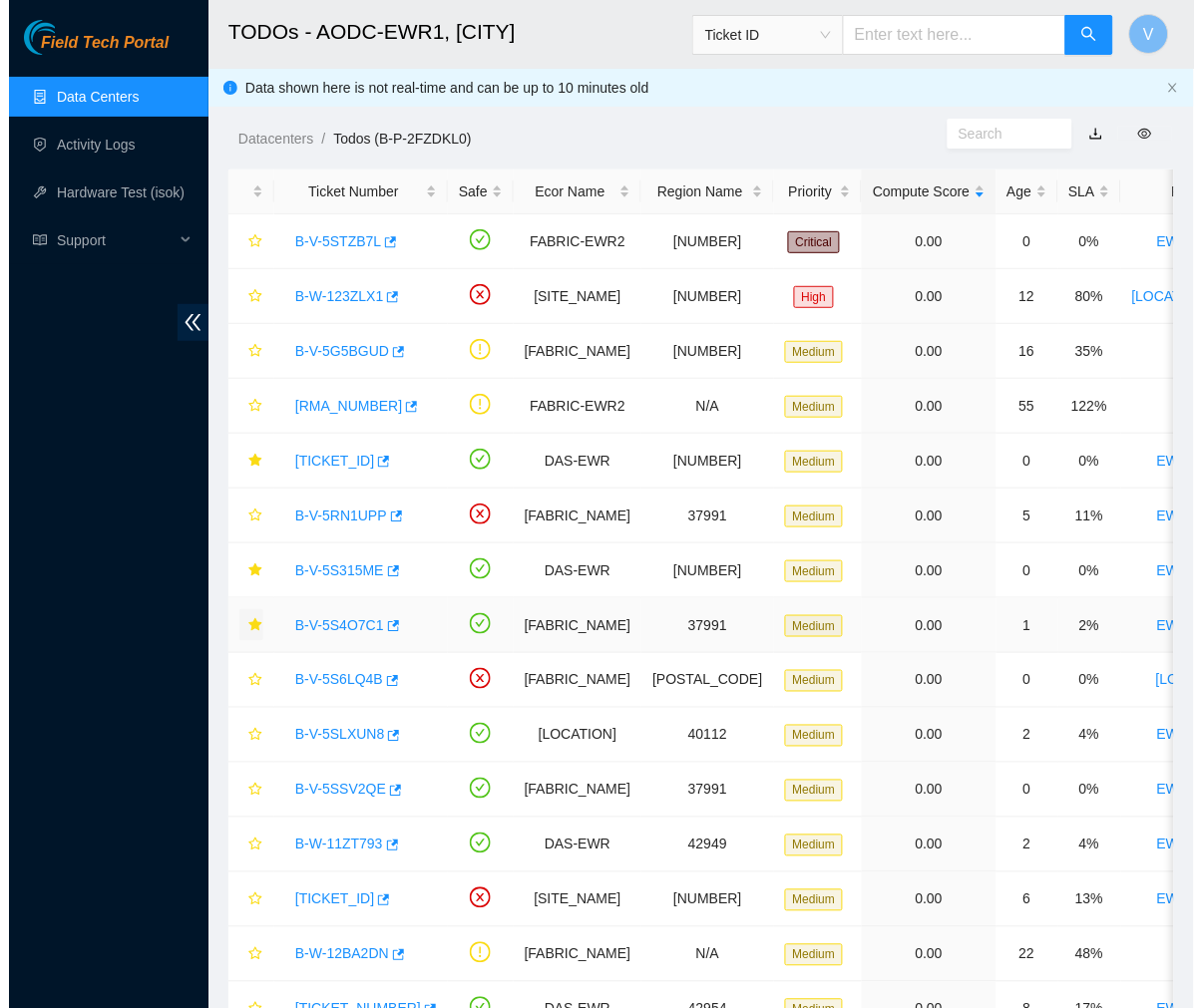 scroll, scrollTop: 334, scrollLeft: 0, axis: vertical 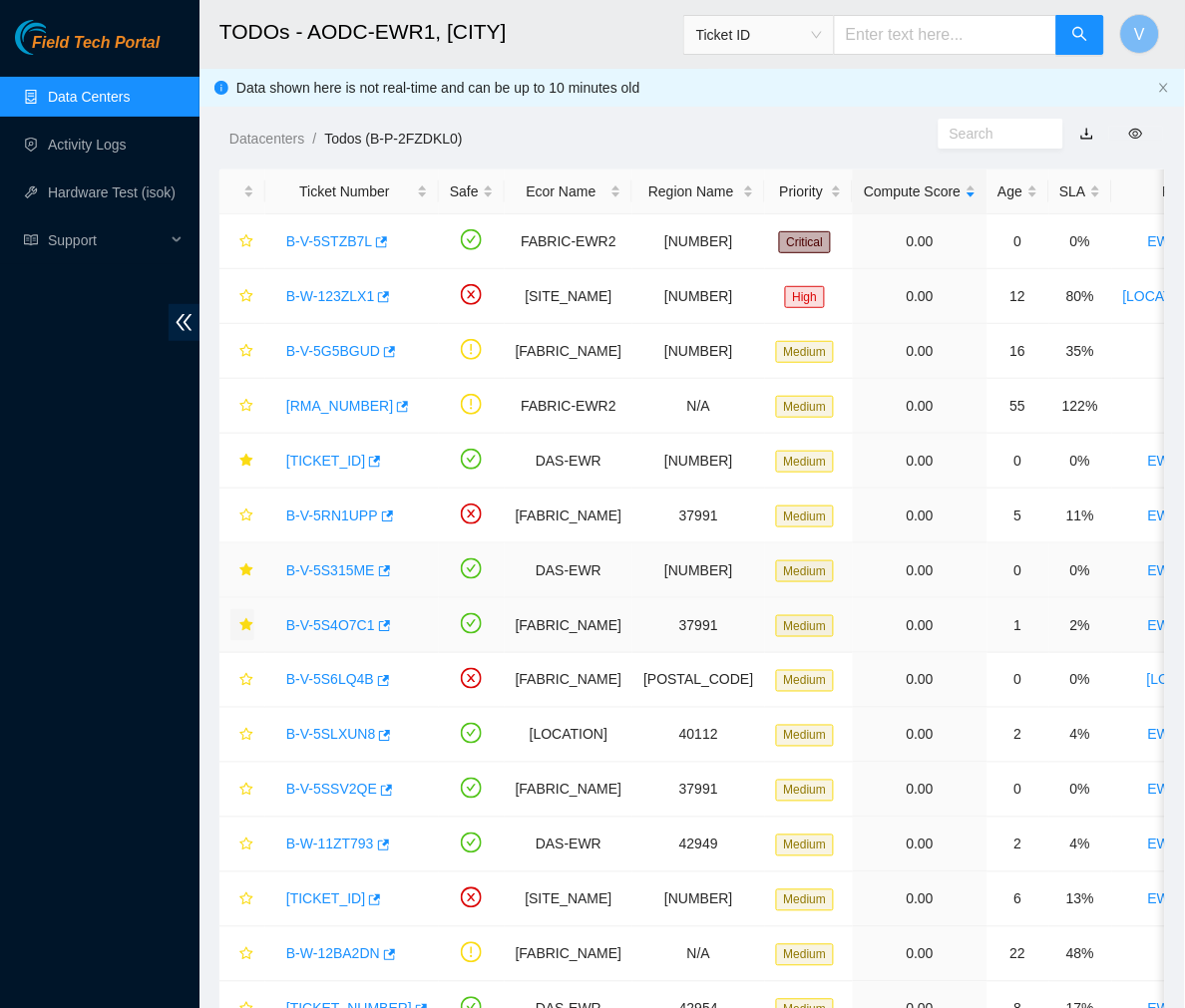 click on "B-V-5S315ME" at bounding box center (330, 570) 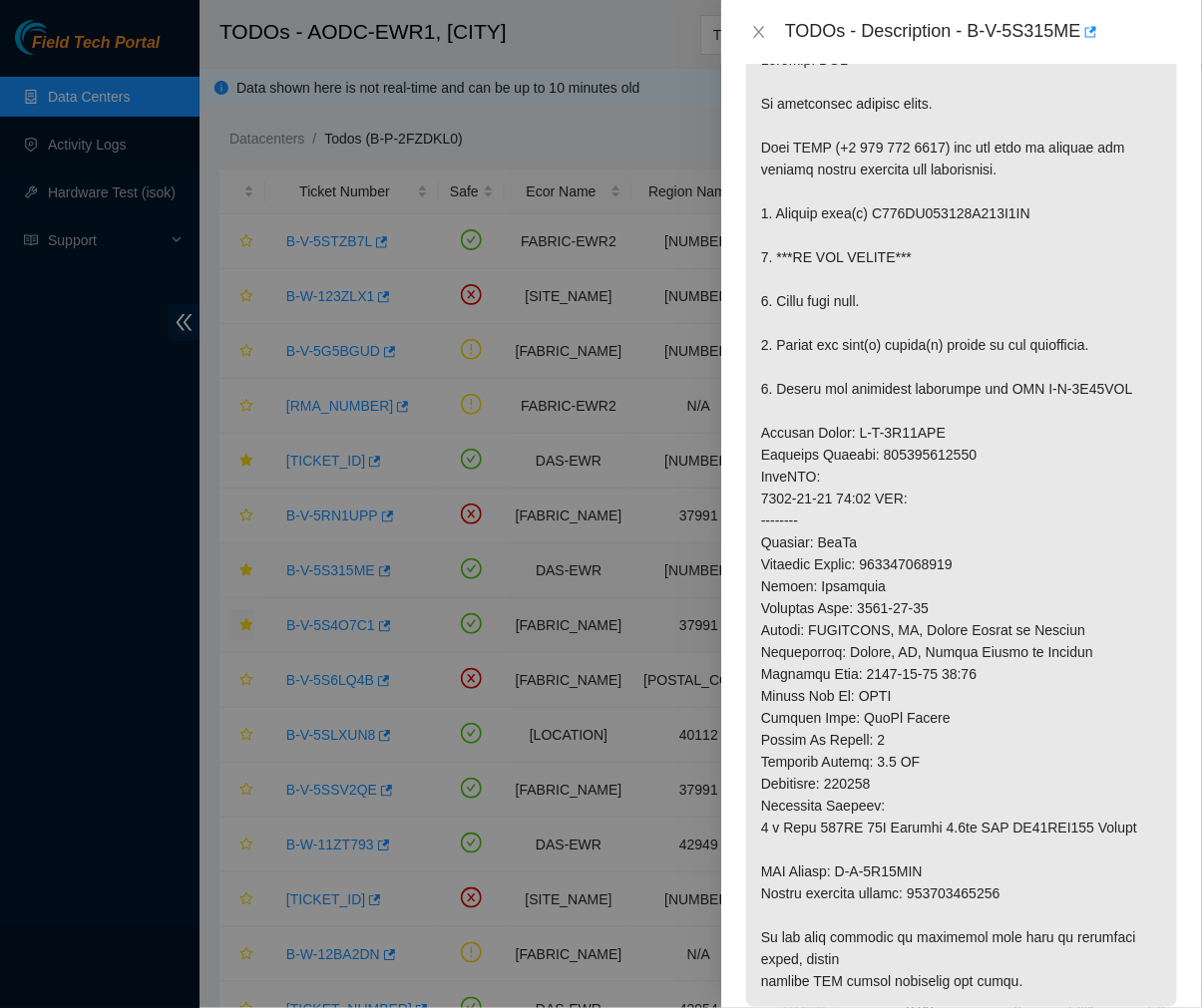 scroll, scrollTop: 1090, scrollLeft: 0, axis: vertical 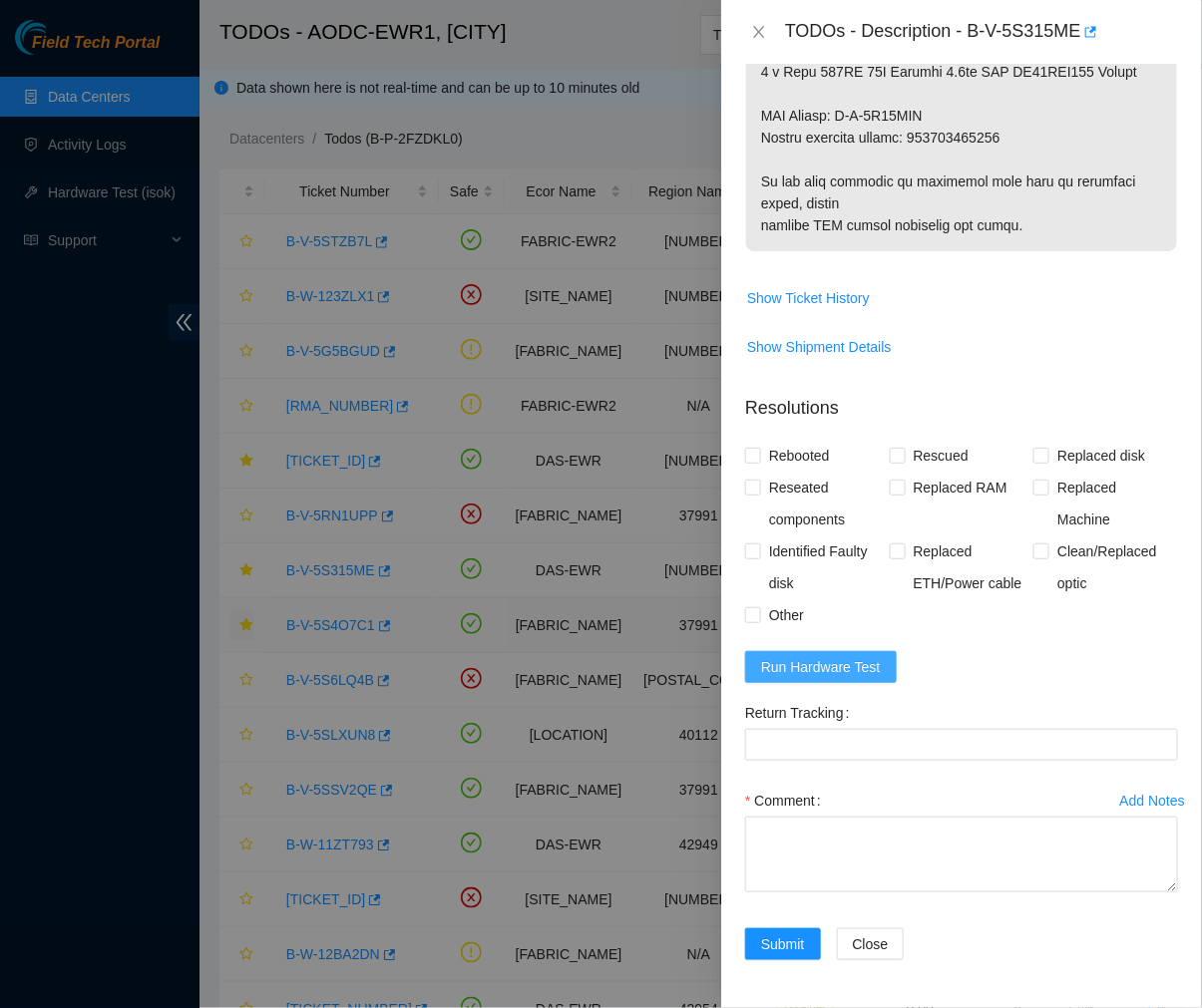 click on "Run Hardware Test" at bounding box center (821, 667) 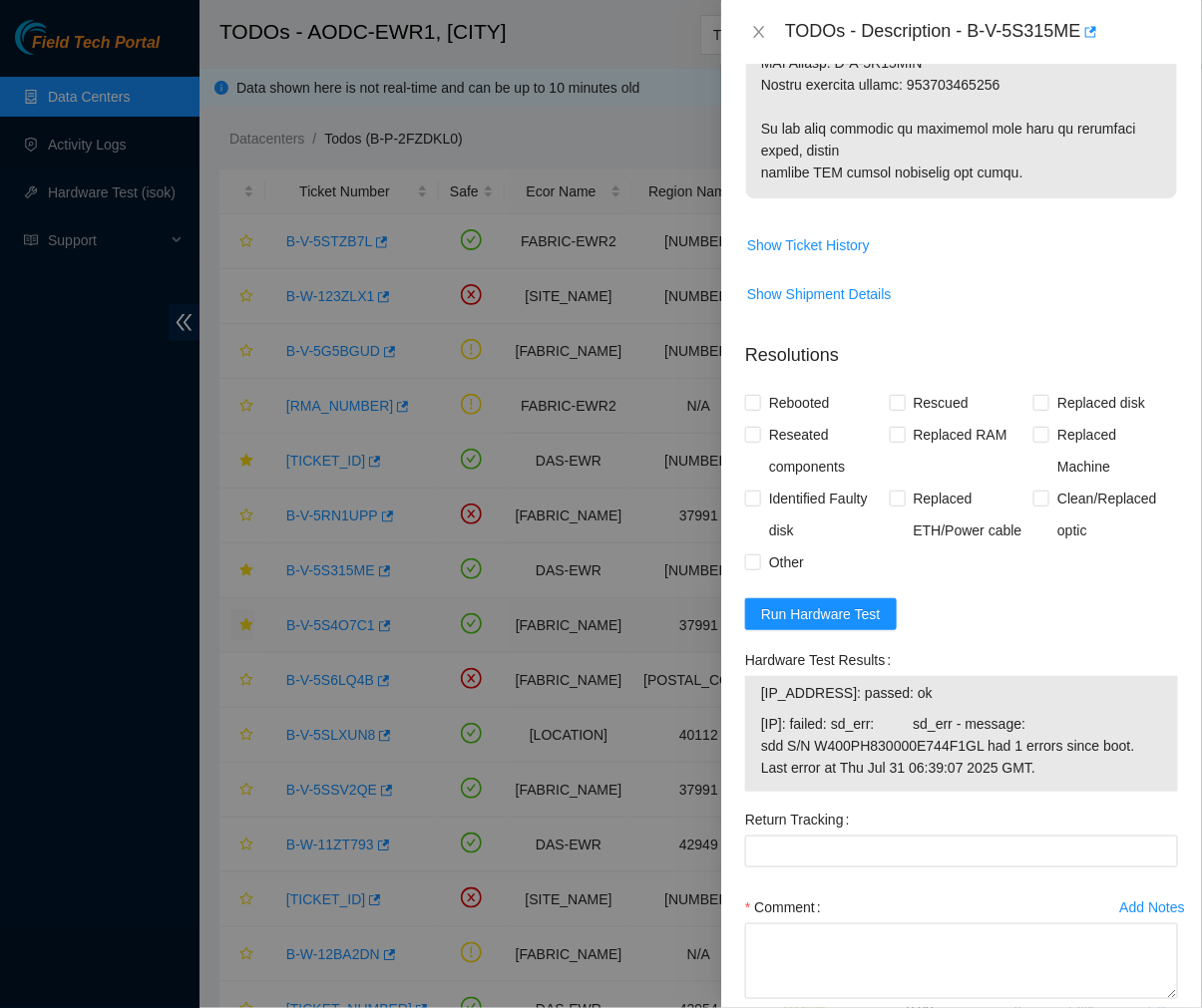 scroll, scrollTop: 1144, scrollLeft: 0, axis: vertical 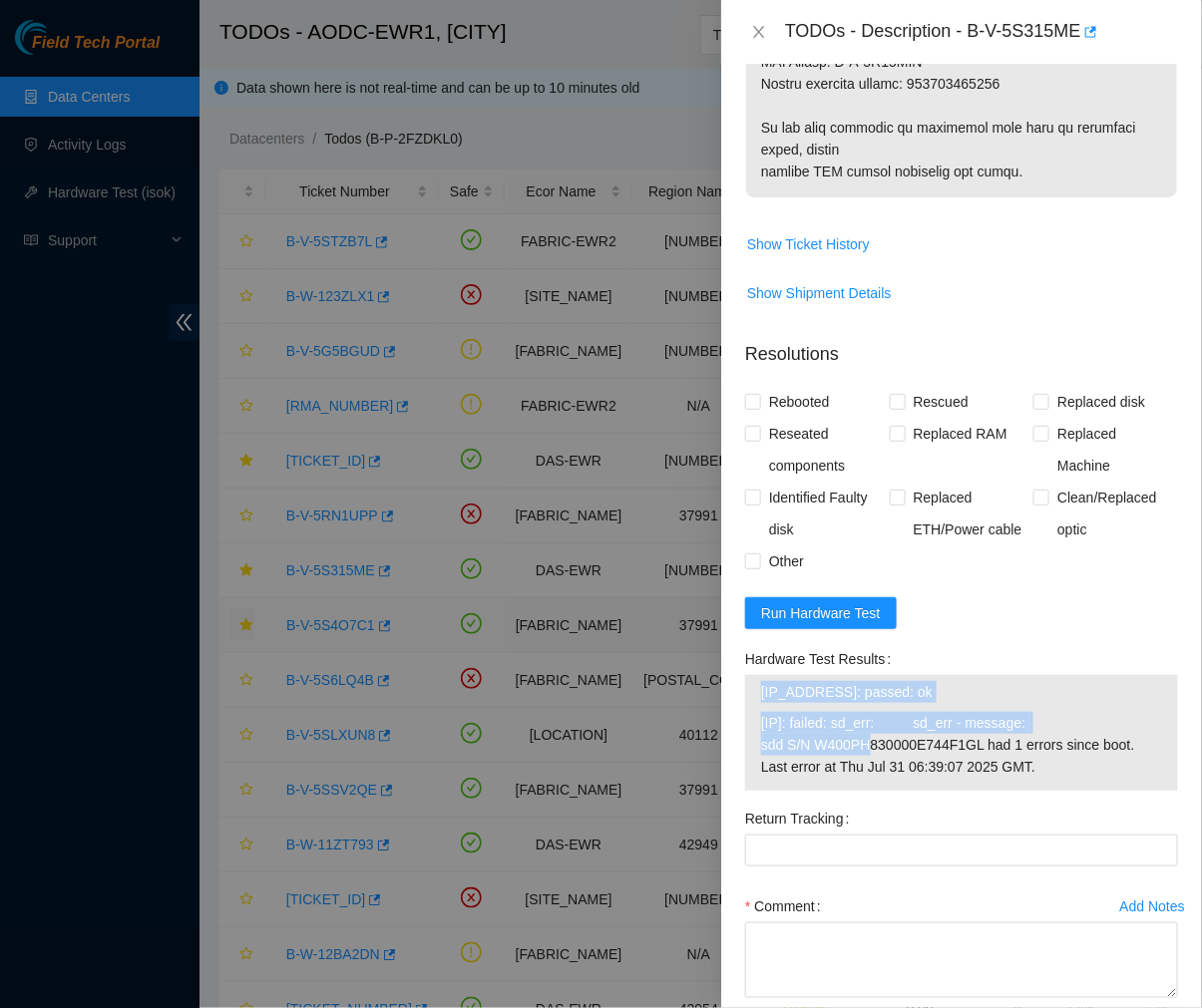 drag, startPoint x: 760, startPoint y: 693, endPoint x: 798, endPoint y: 738, distance: 58.898217 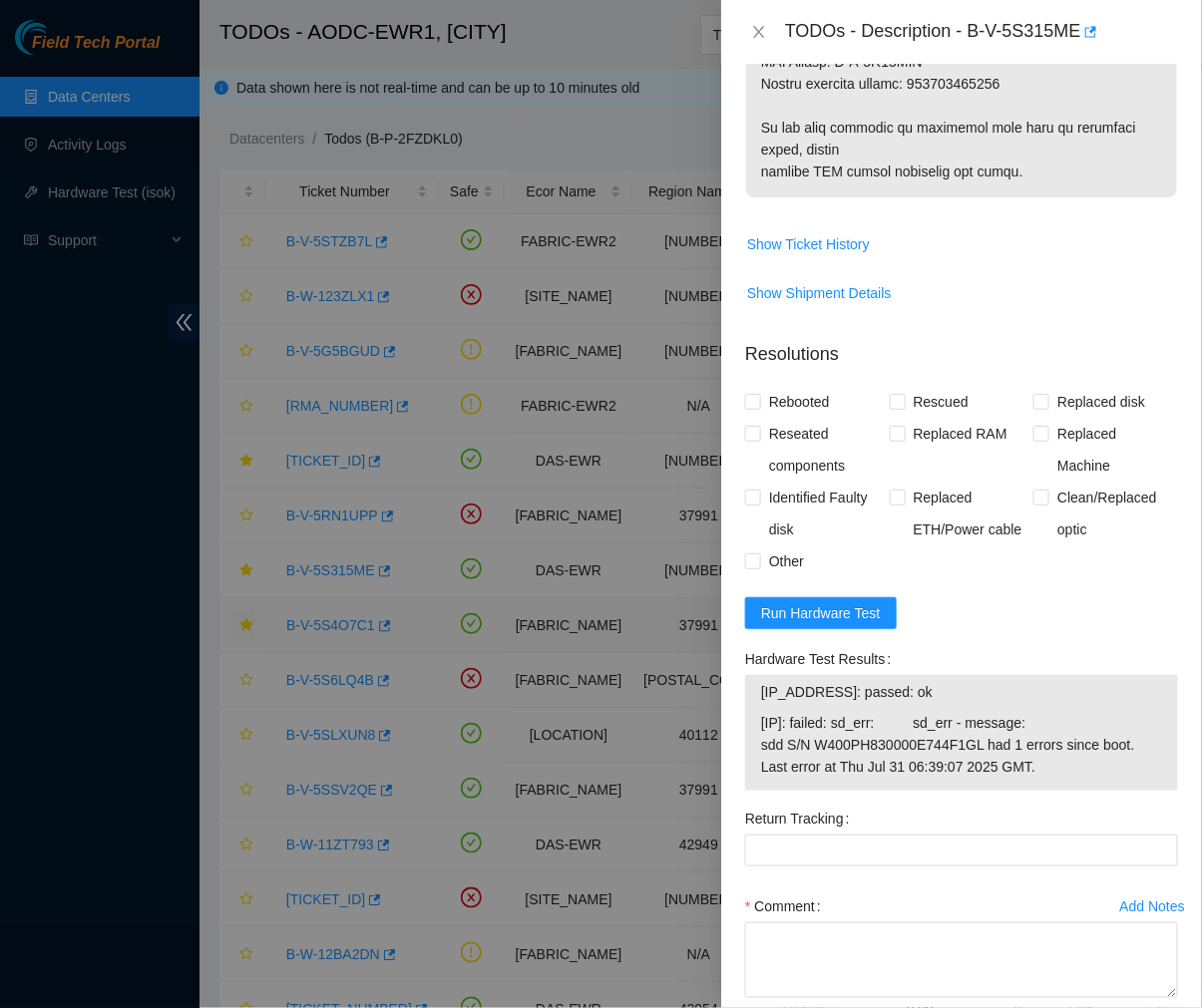 click at bounding box center (962, -289) 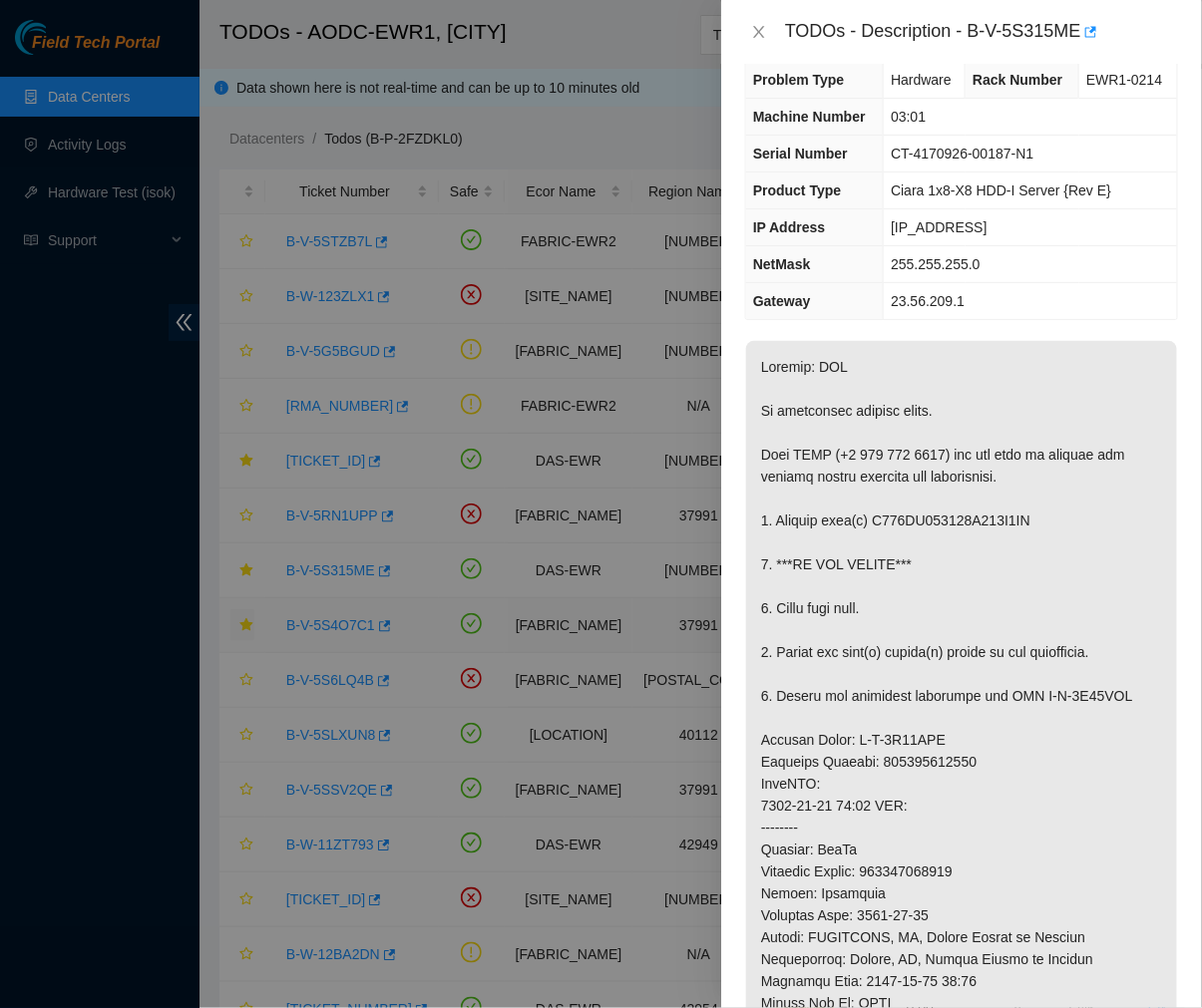 scroll, scrollTop: 0, scrollLeft: 0, axis: both 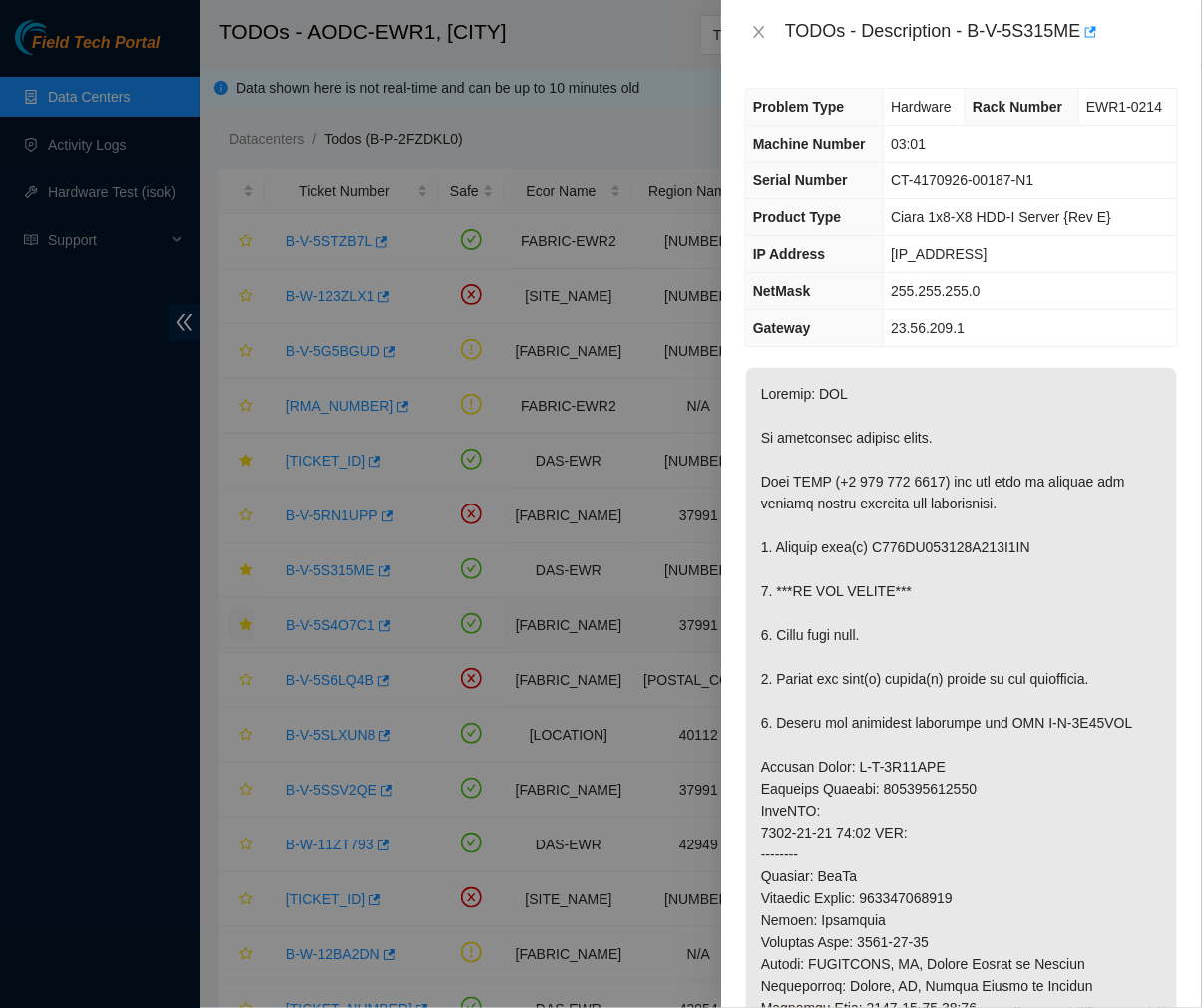 click on "Ciara 1x8-X8 HDD-I Server {Rev E}" at bounding box center [1001, 217] 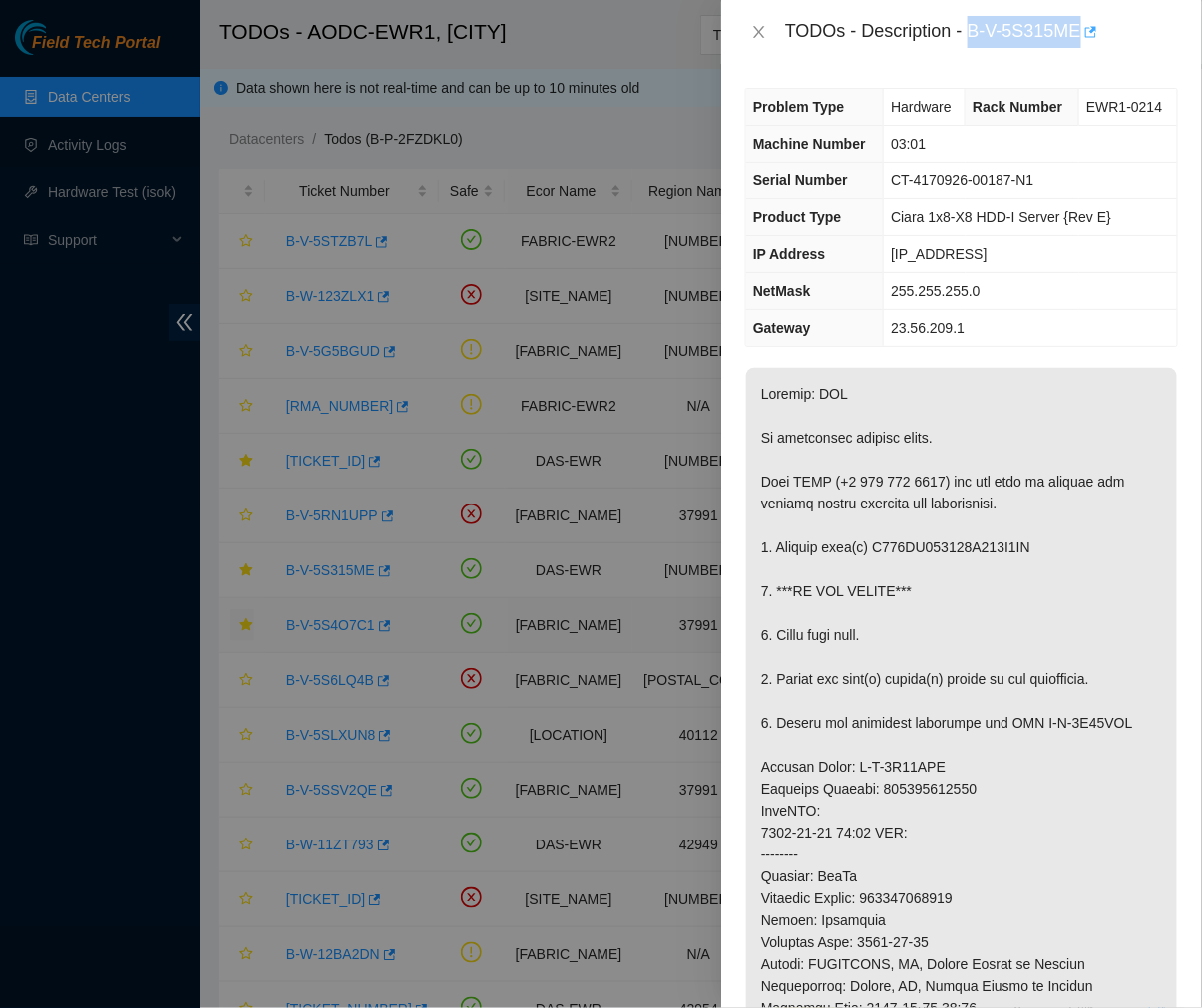 drag, startPoint x: 969, startPoint y: 32, endPoint x: 1081, endPoint y: 35, distance: 112.04017 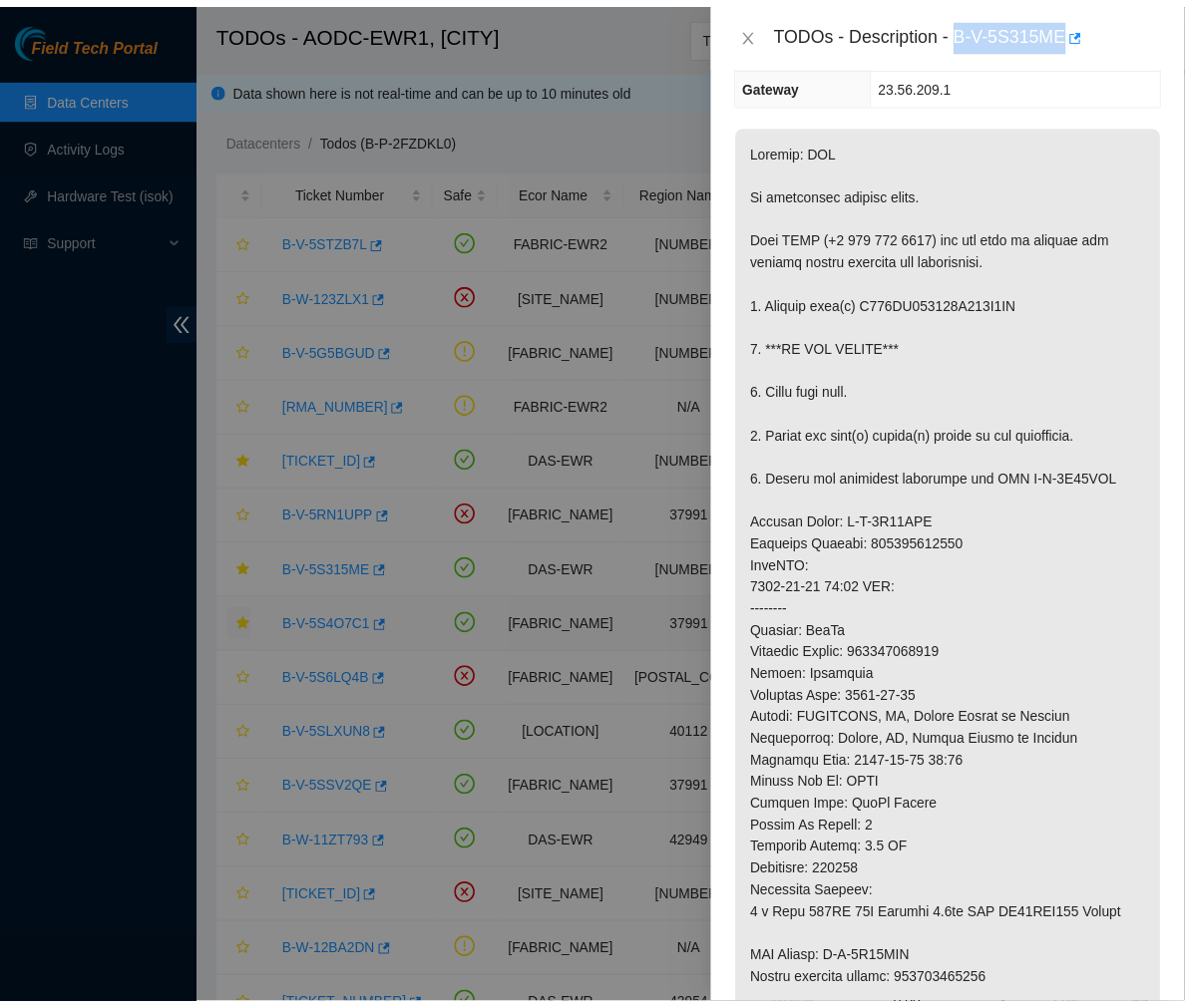 scroll, scrollTop: 245, scrollLeft: 0, axis: vertical 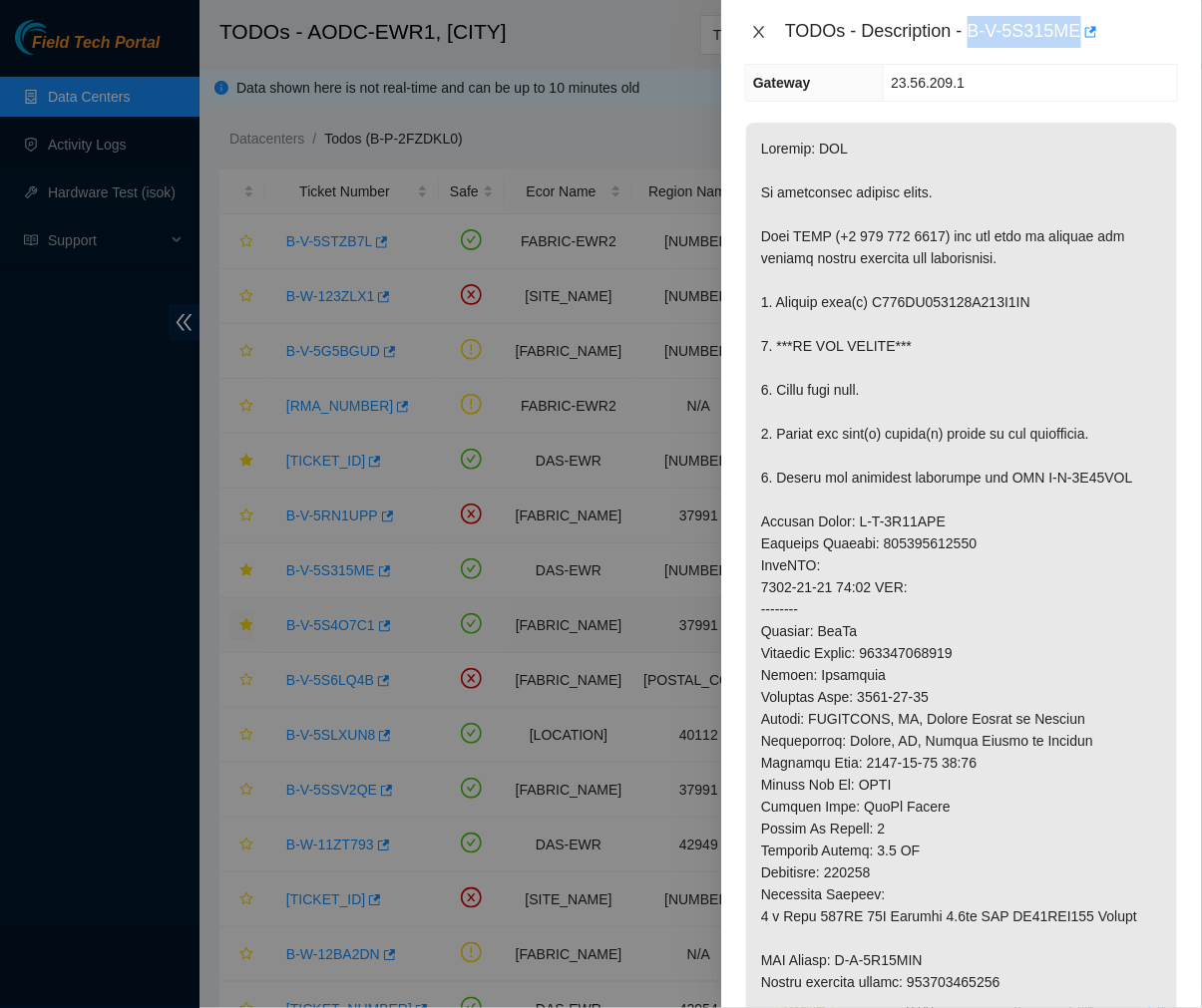 click 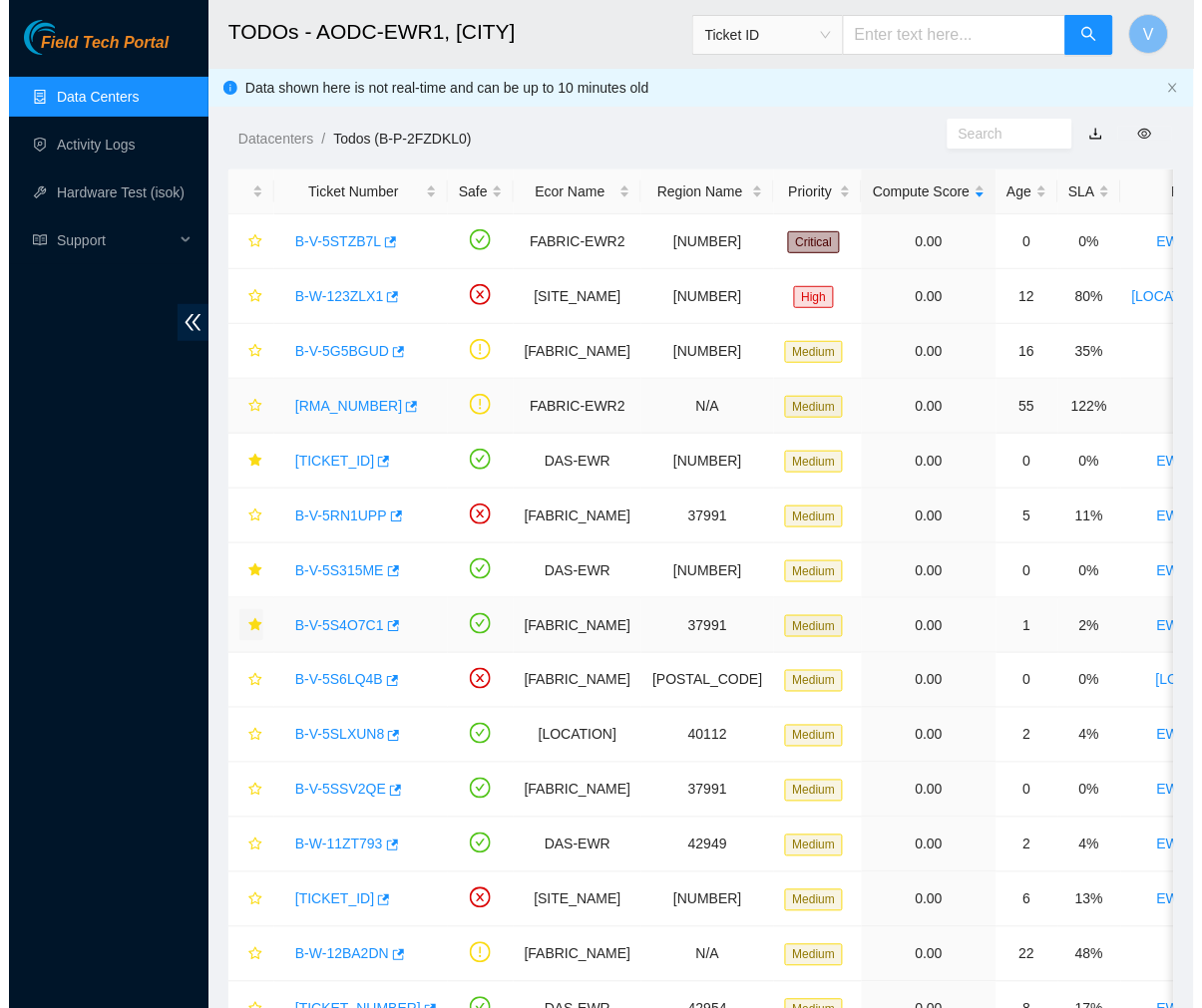 scroll, scrollTop: 333, scrollLeft: 0, axis: vertical 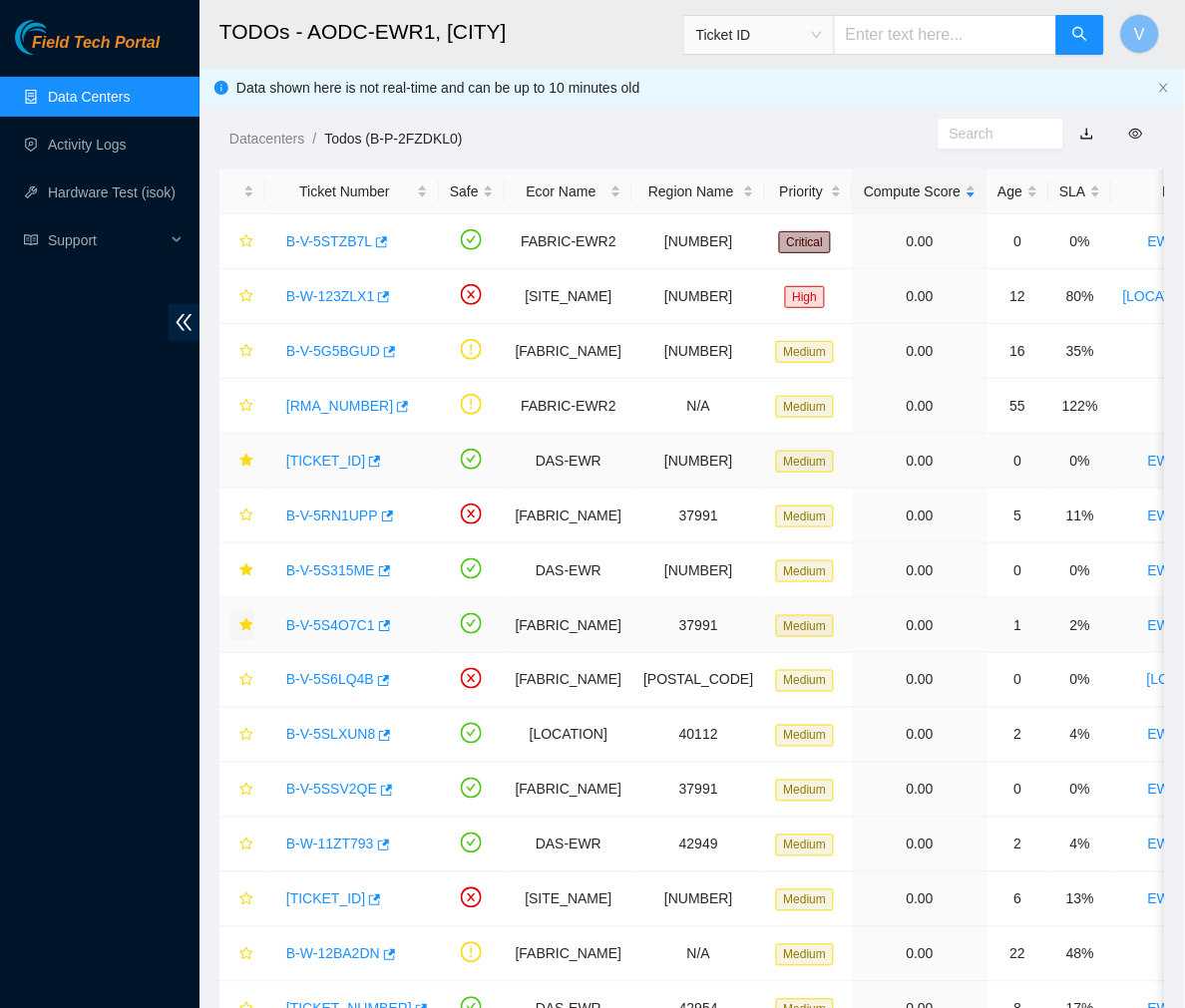 click on "[TICKET_ID]" at bounding box center (325, 461) 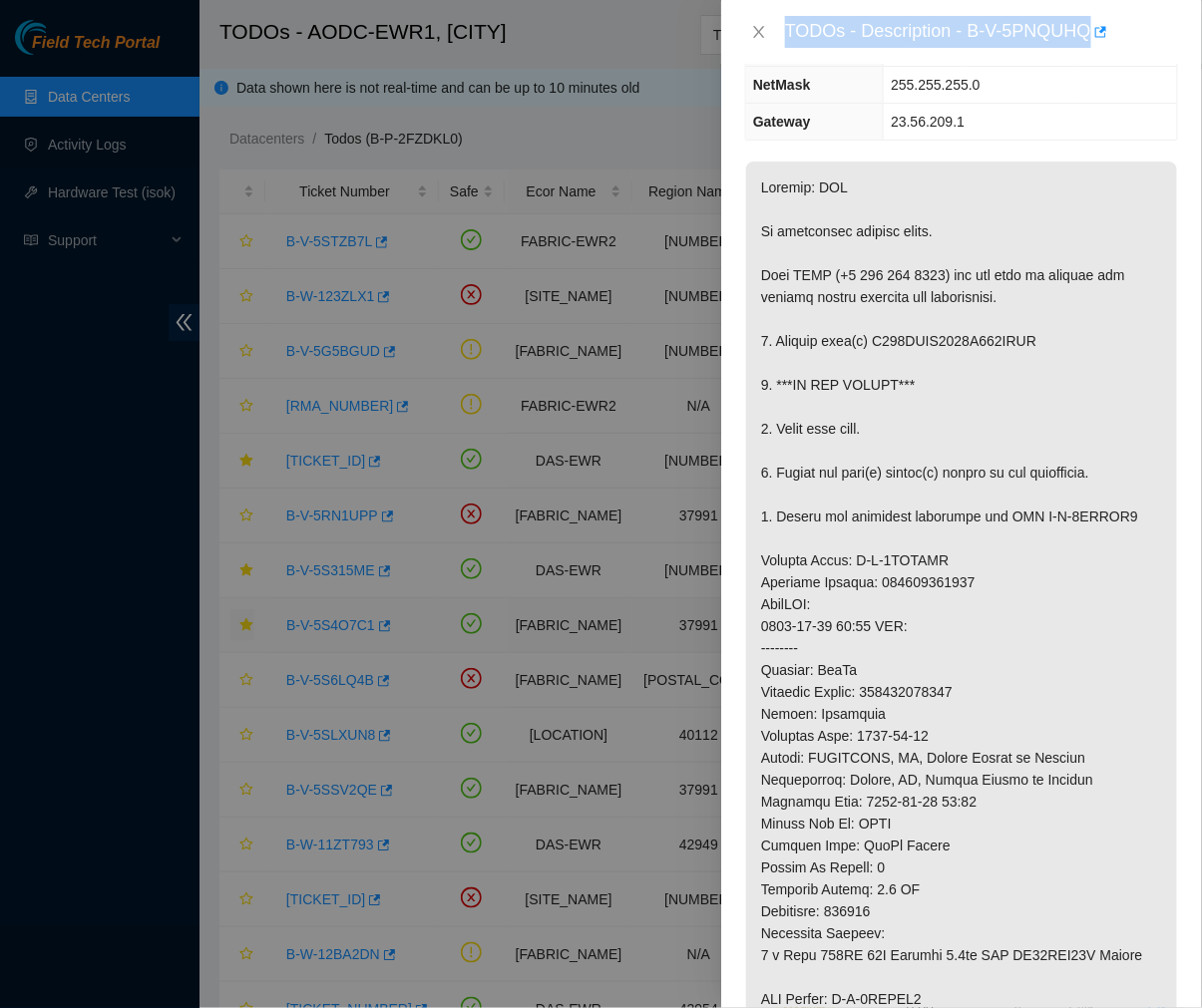 scroll, scrollTop: 0, scrollLeft: 0, axis: both 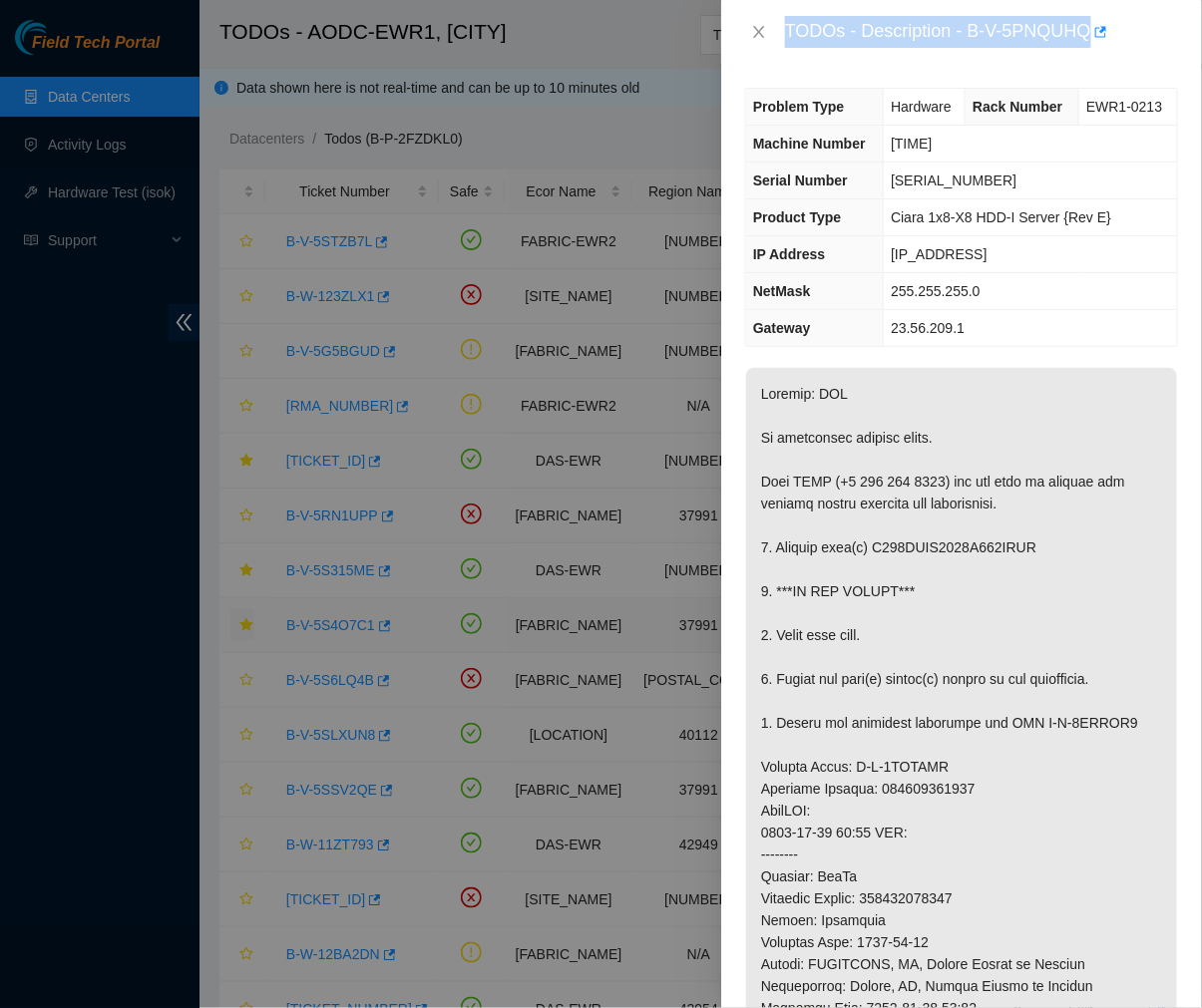 click on "TODOs - Description - B-V-5PNQUHQ" at bounding box center [982, 32] 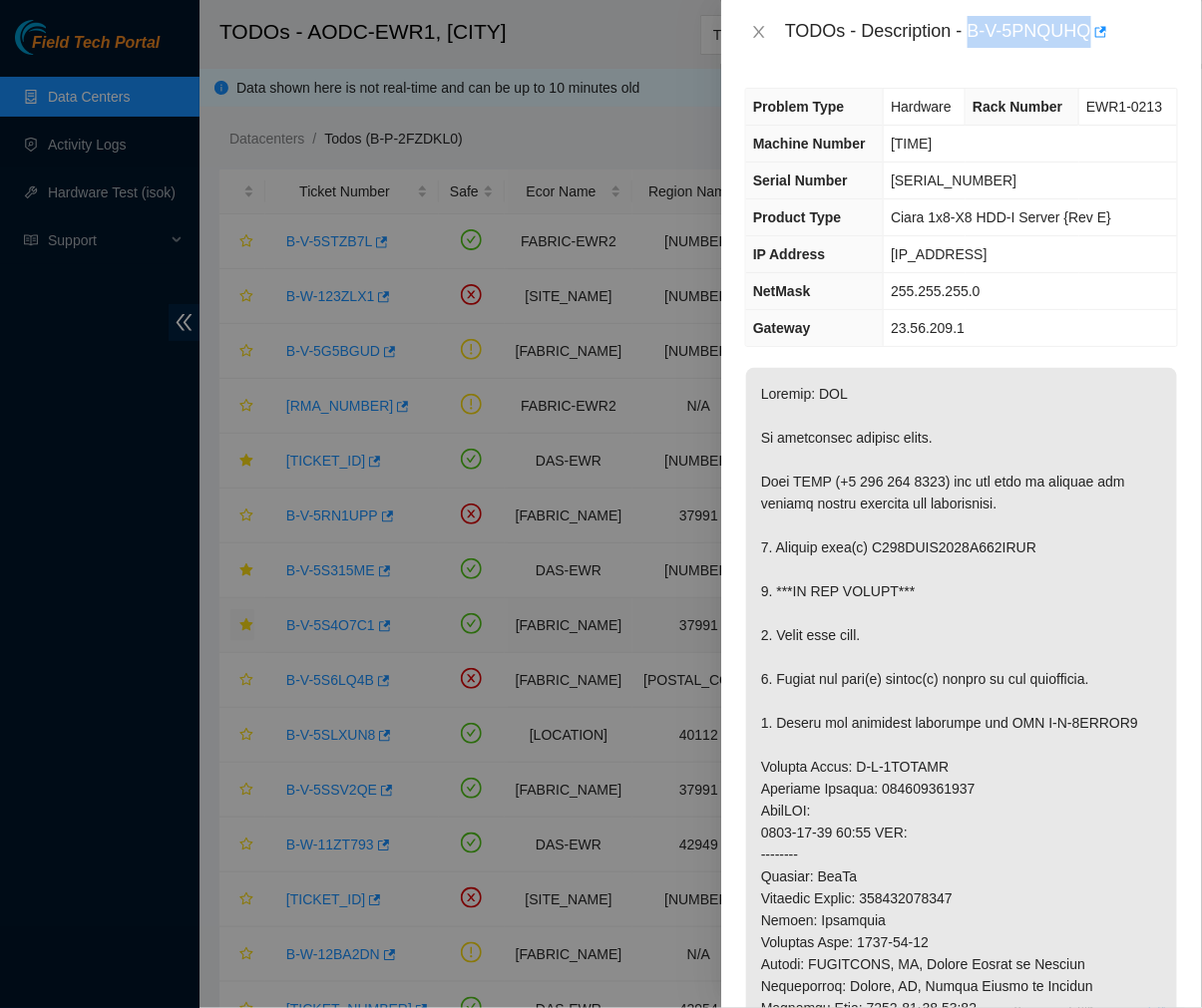 drag, startPoint x: 969, startPoint y: 30, endPoint x: 1091, endPoint y: 43, distance: 122.69067 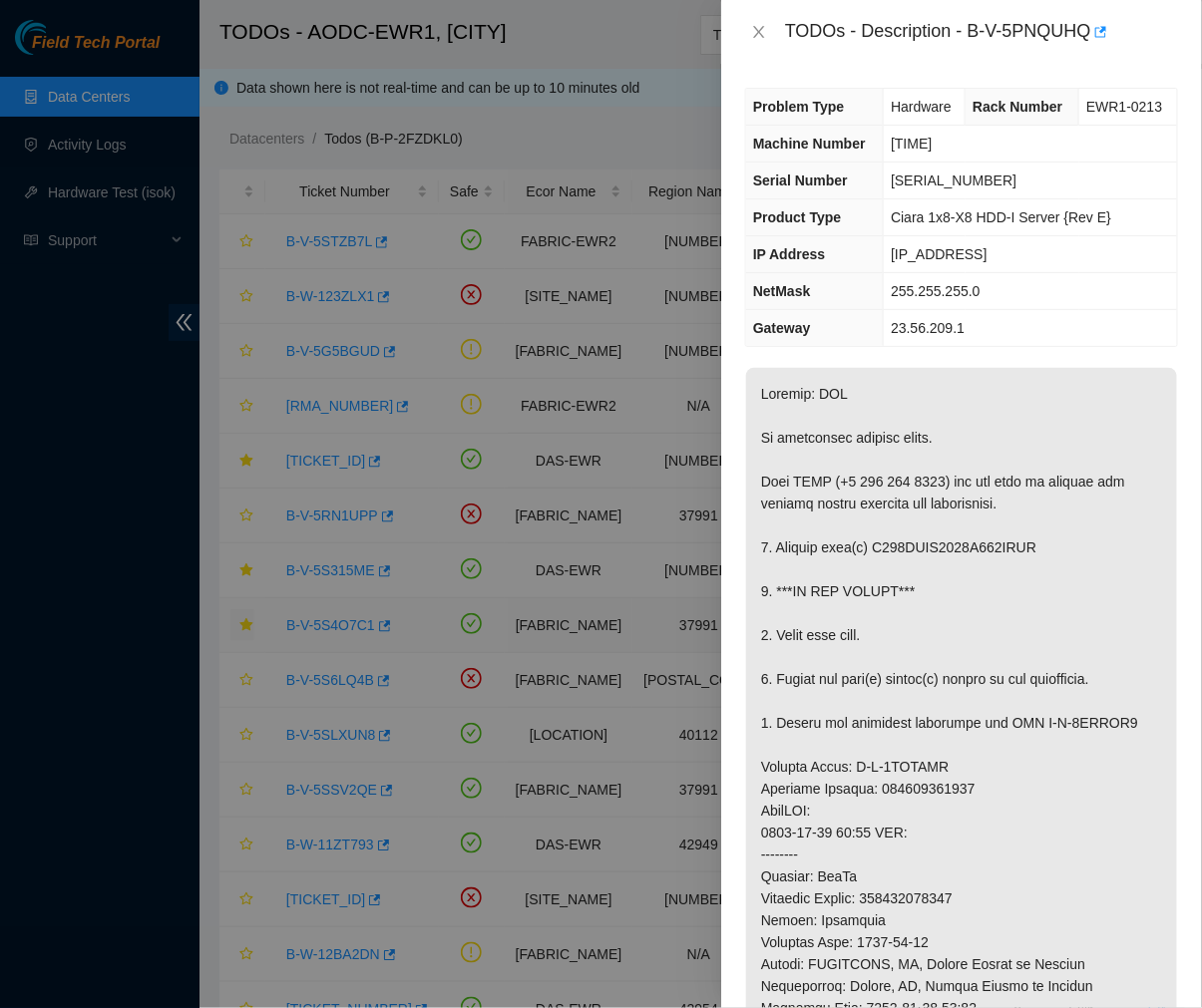 click on "[IP_ADDRESS]" at bounding box center [1030, 254] 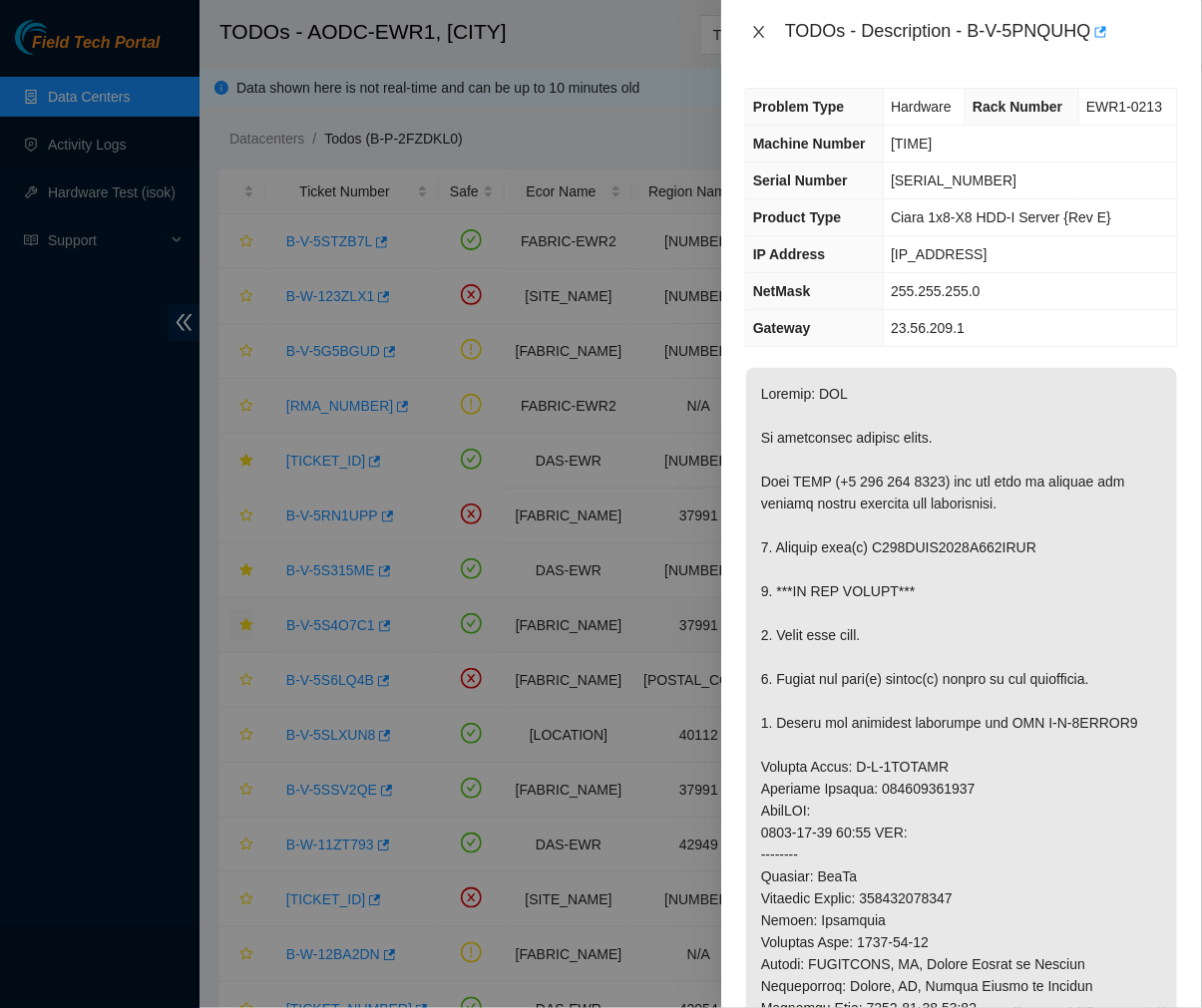 click 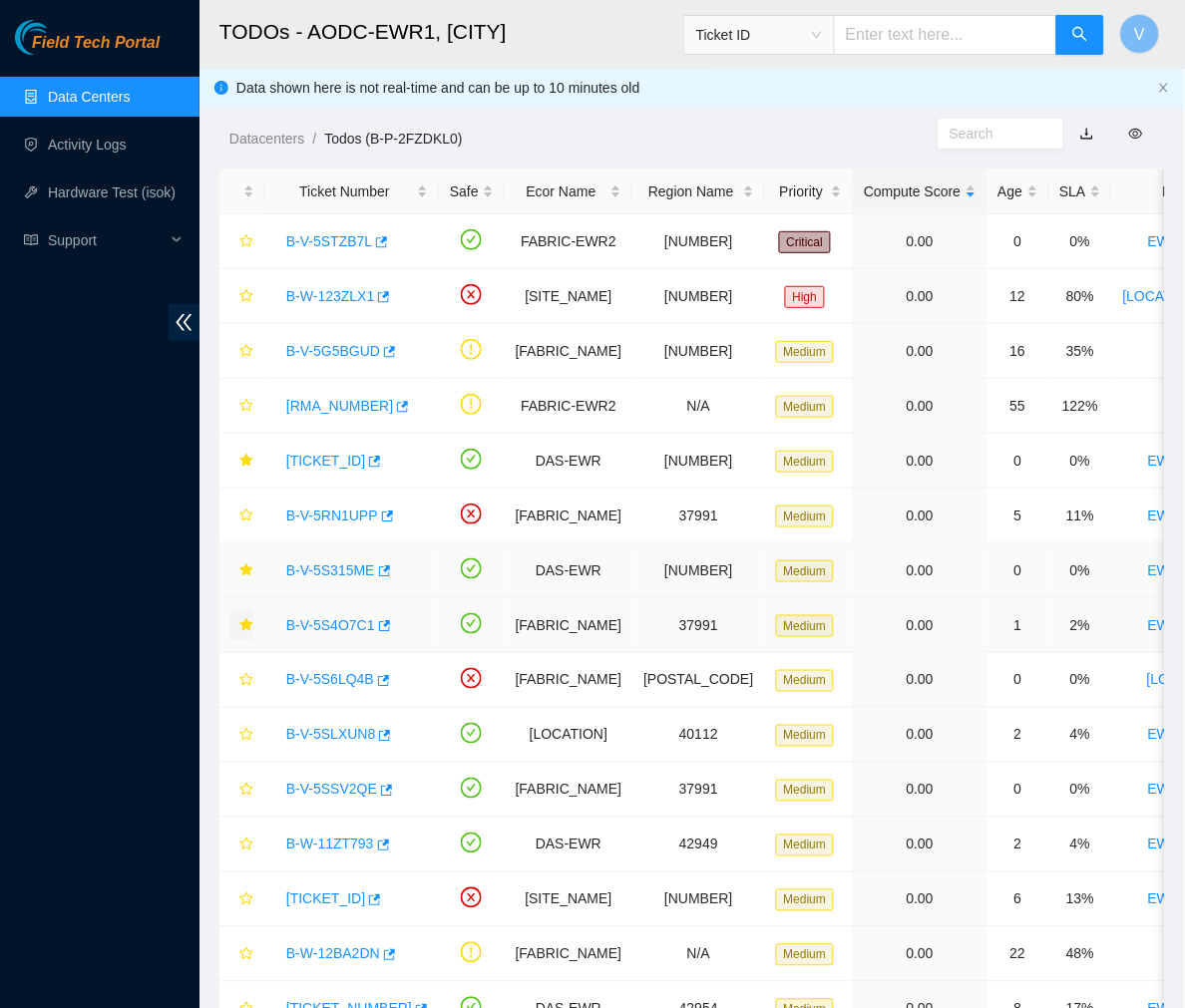click on "B-V-5S315ME" at bounding box center (330, 570) 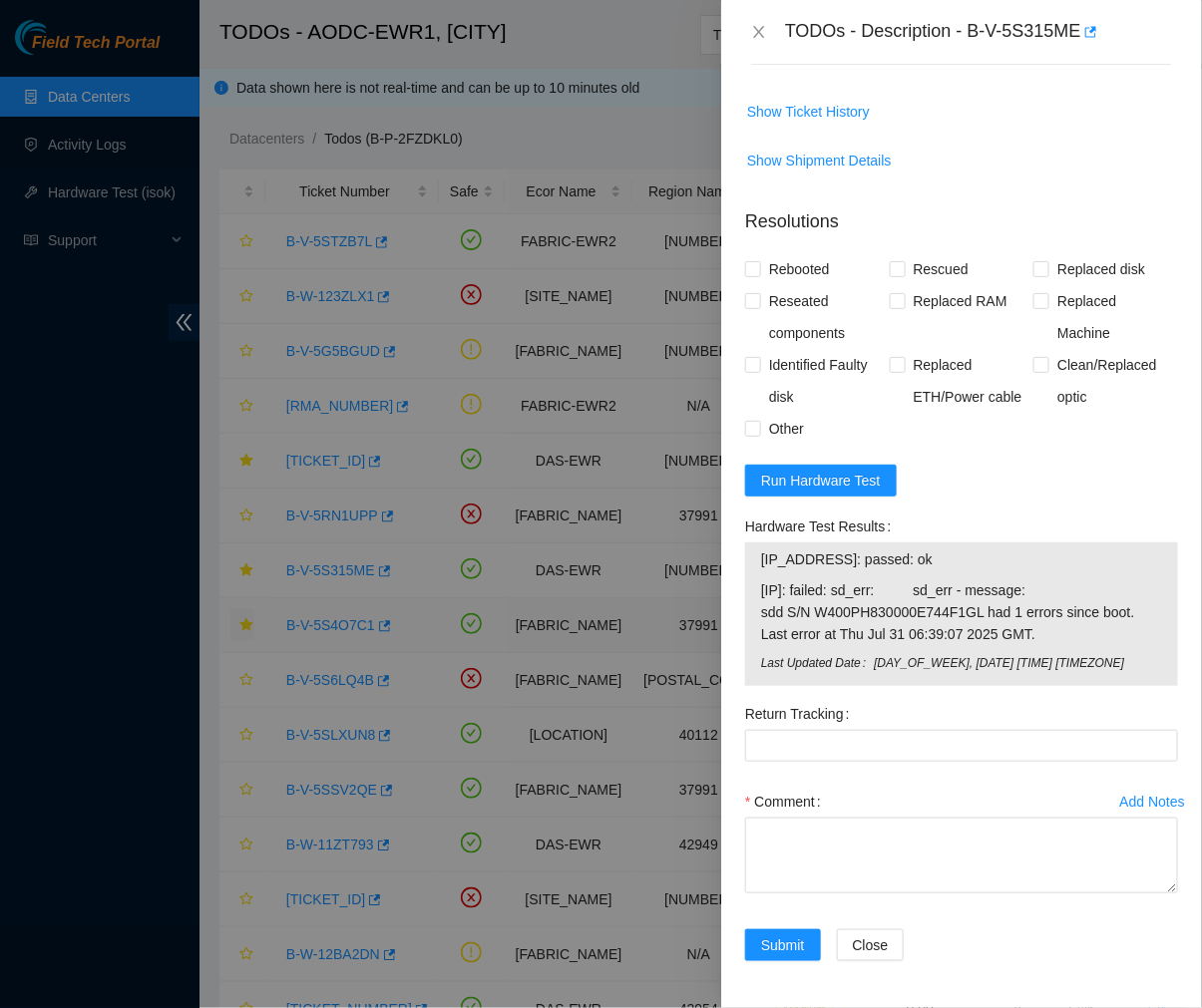 scroll, scrollTop: 1277, scrollLeft: 0, axis: vertical 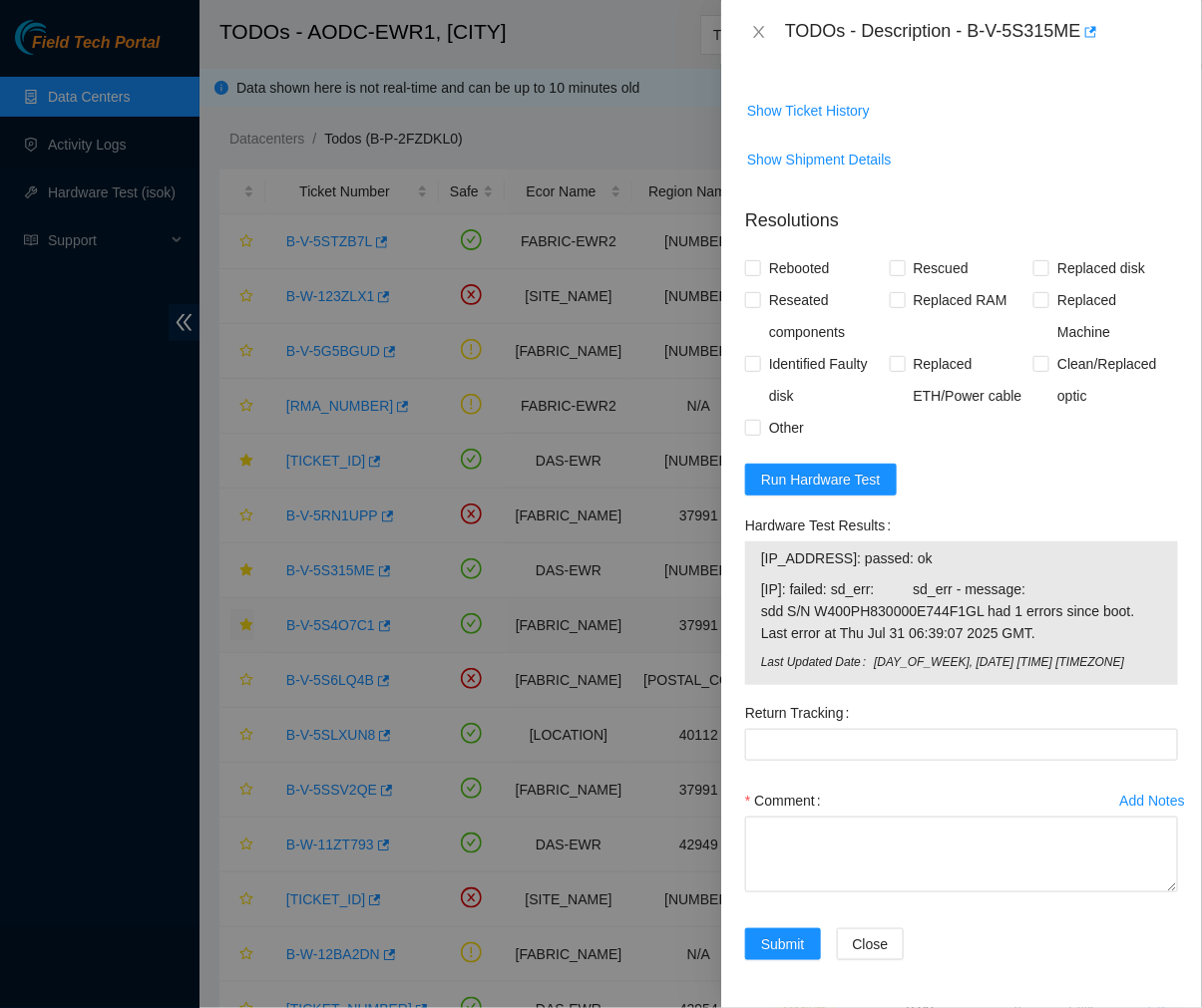 drag, startPoint x: 761, startPoint y: 554, endPoint x: 1040, endPoint y: 626, distance: 288.14059 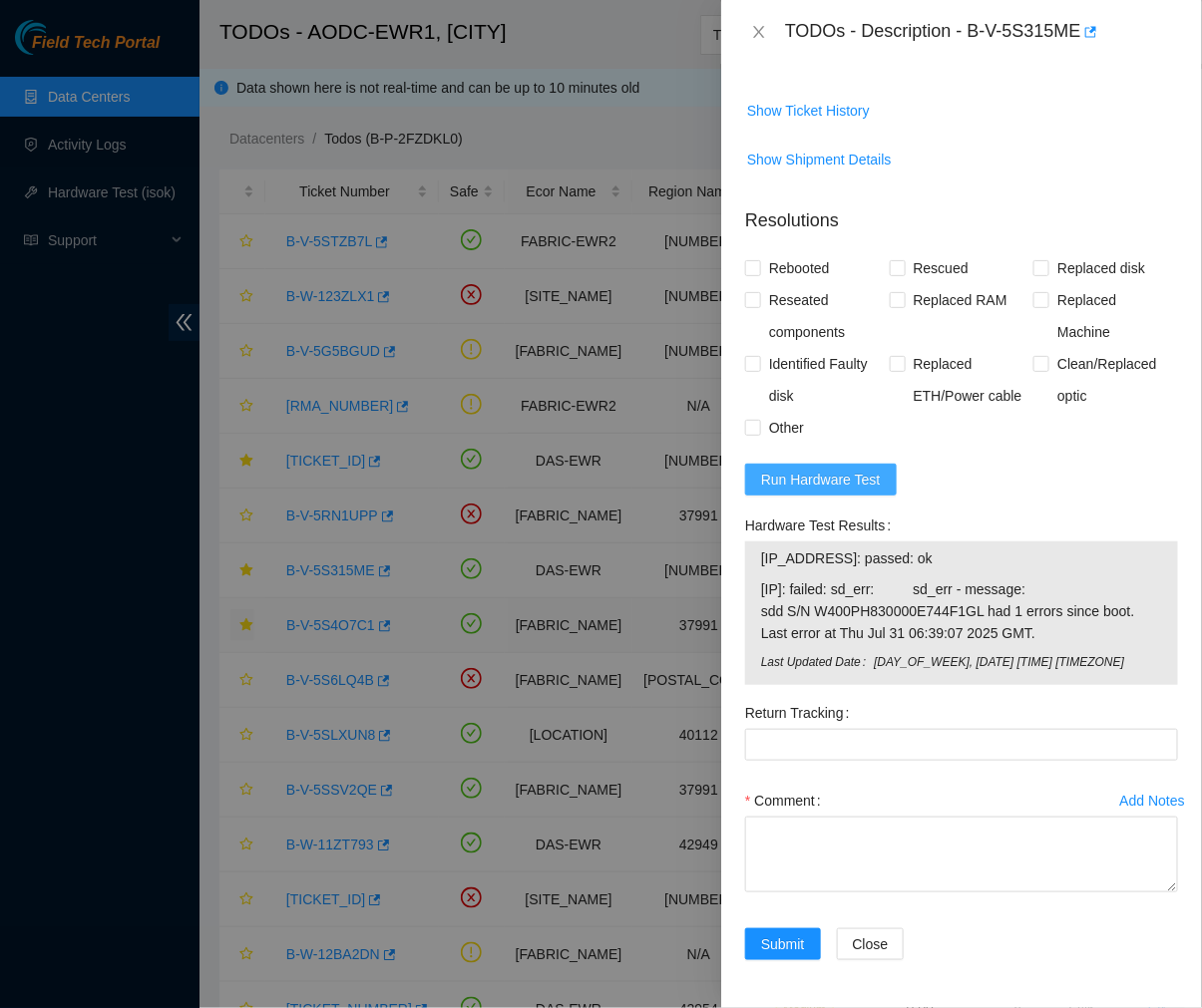 click on "Run Hardware Test" at bounding box center (821, 480) 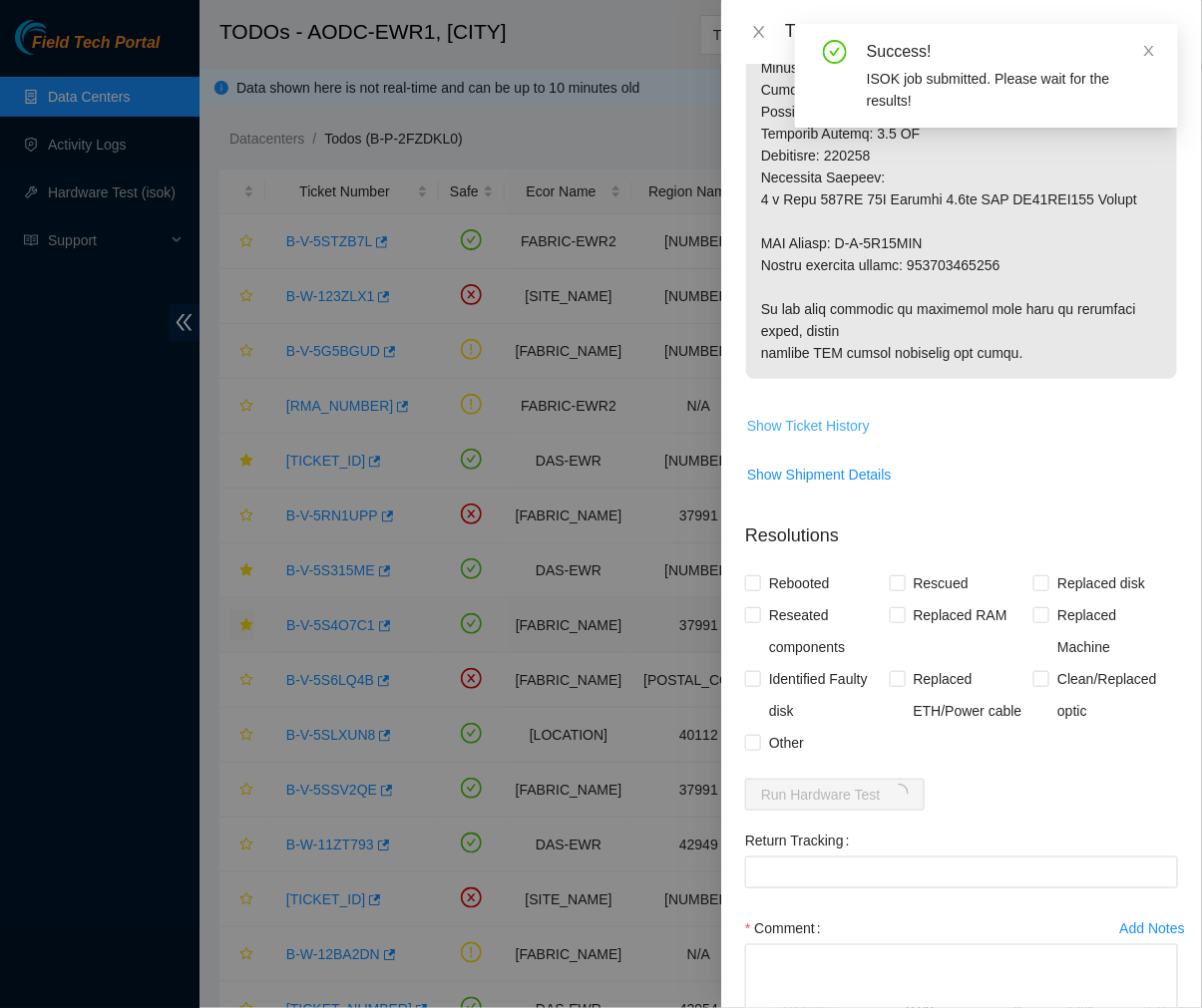 scroll, scrollTop: 935, scrollLeft: 0, axis: vertical 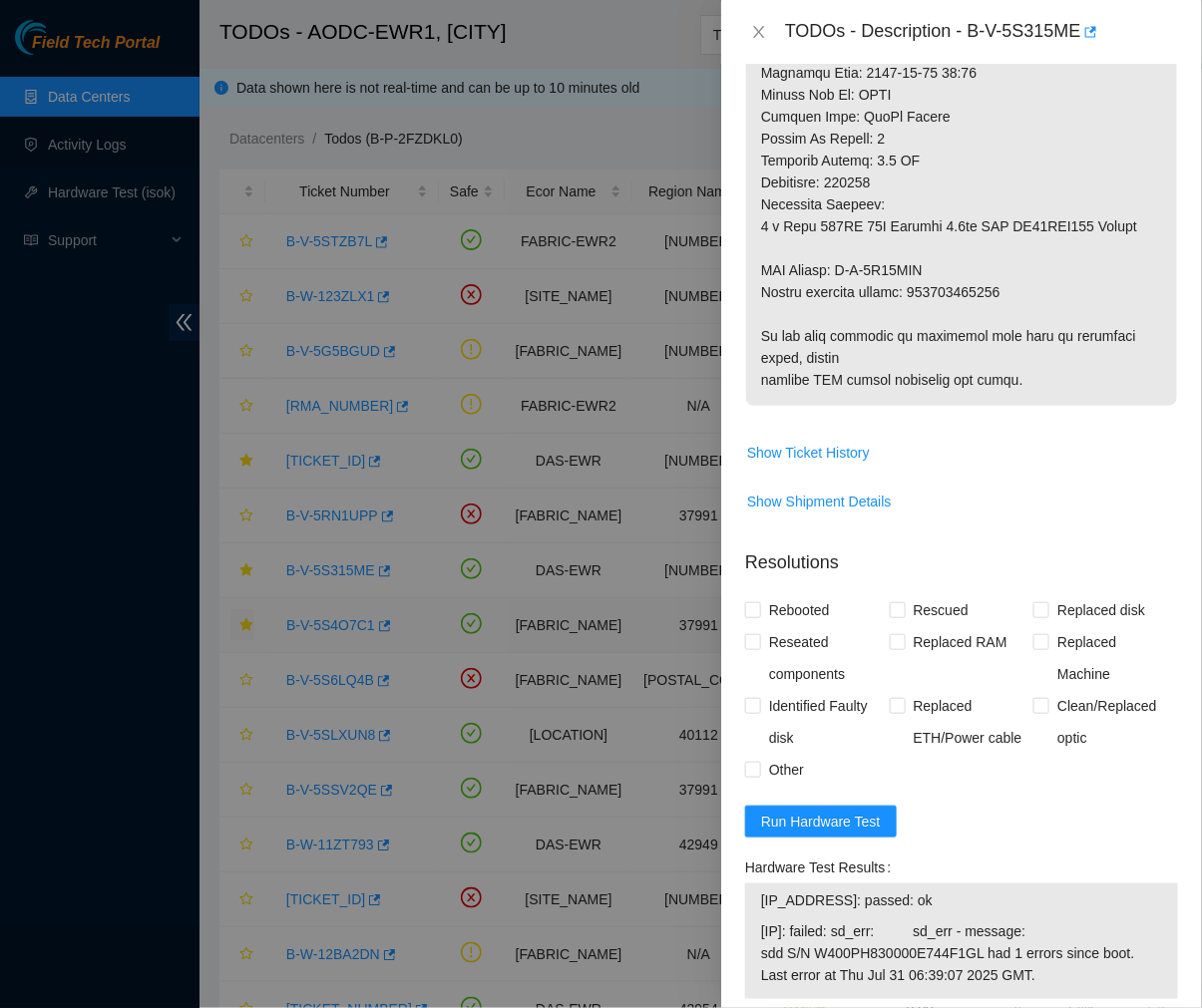 click at bounding box center [962, -81] 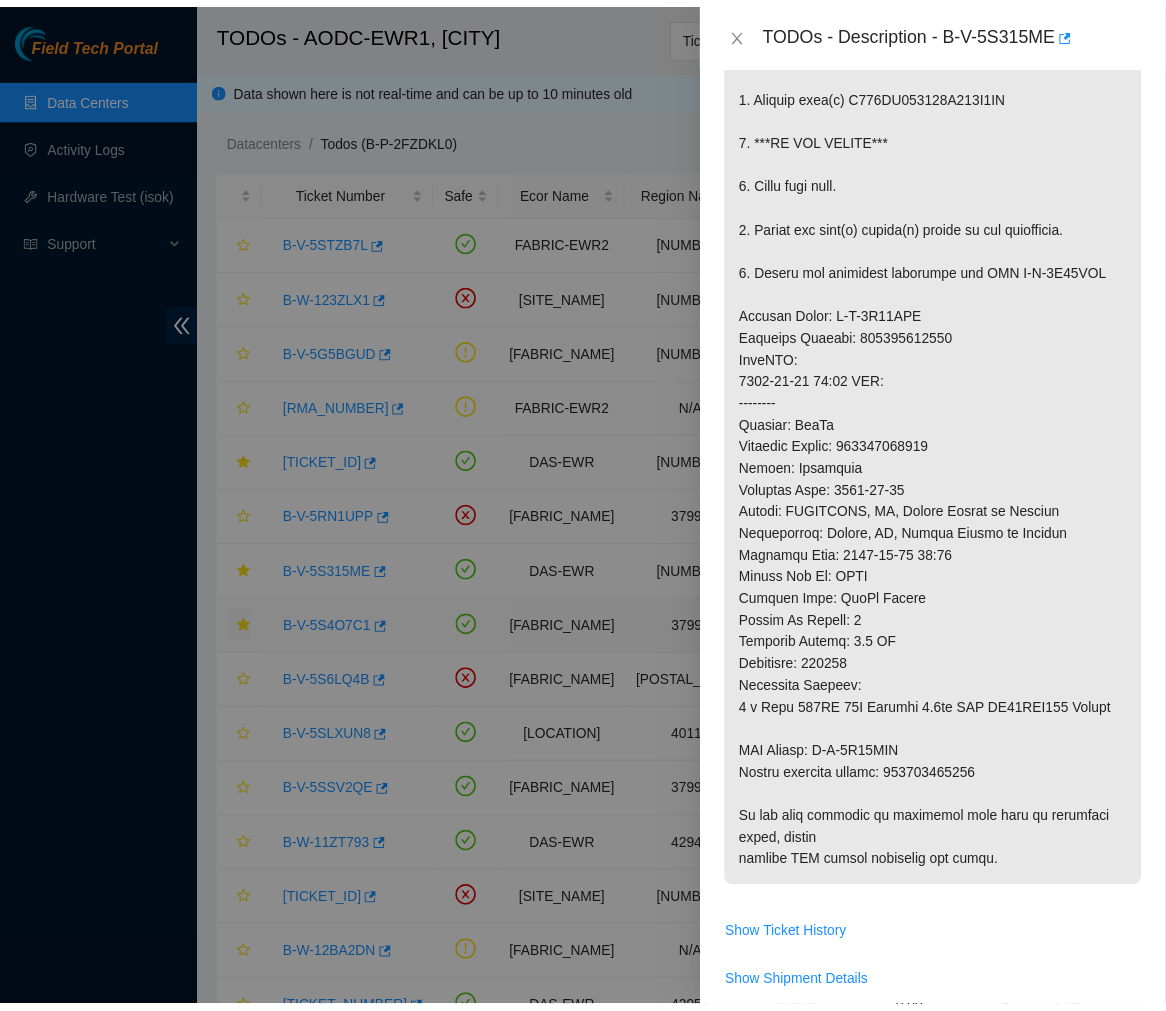 scroll, scrollTop: 456, scrollLeft: 0, axis: vertical 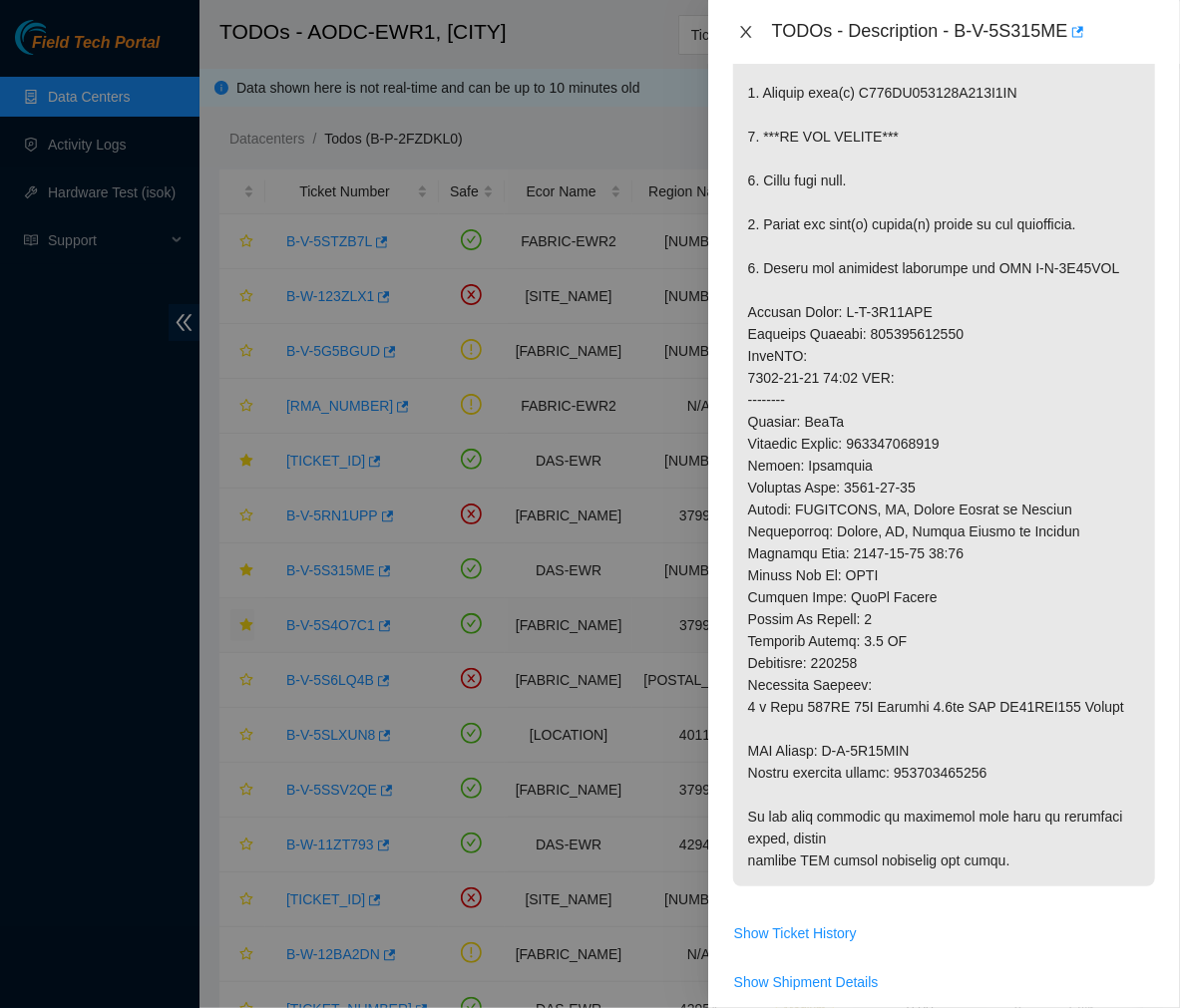 drag, startPoint x: 745, startPoint y: 28, endPoint x: 577, endPoint y: 120, distance: 191.54112 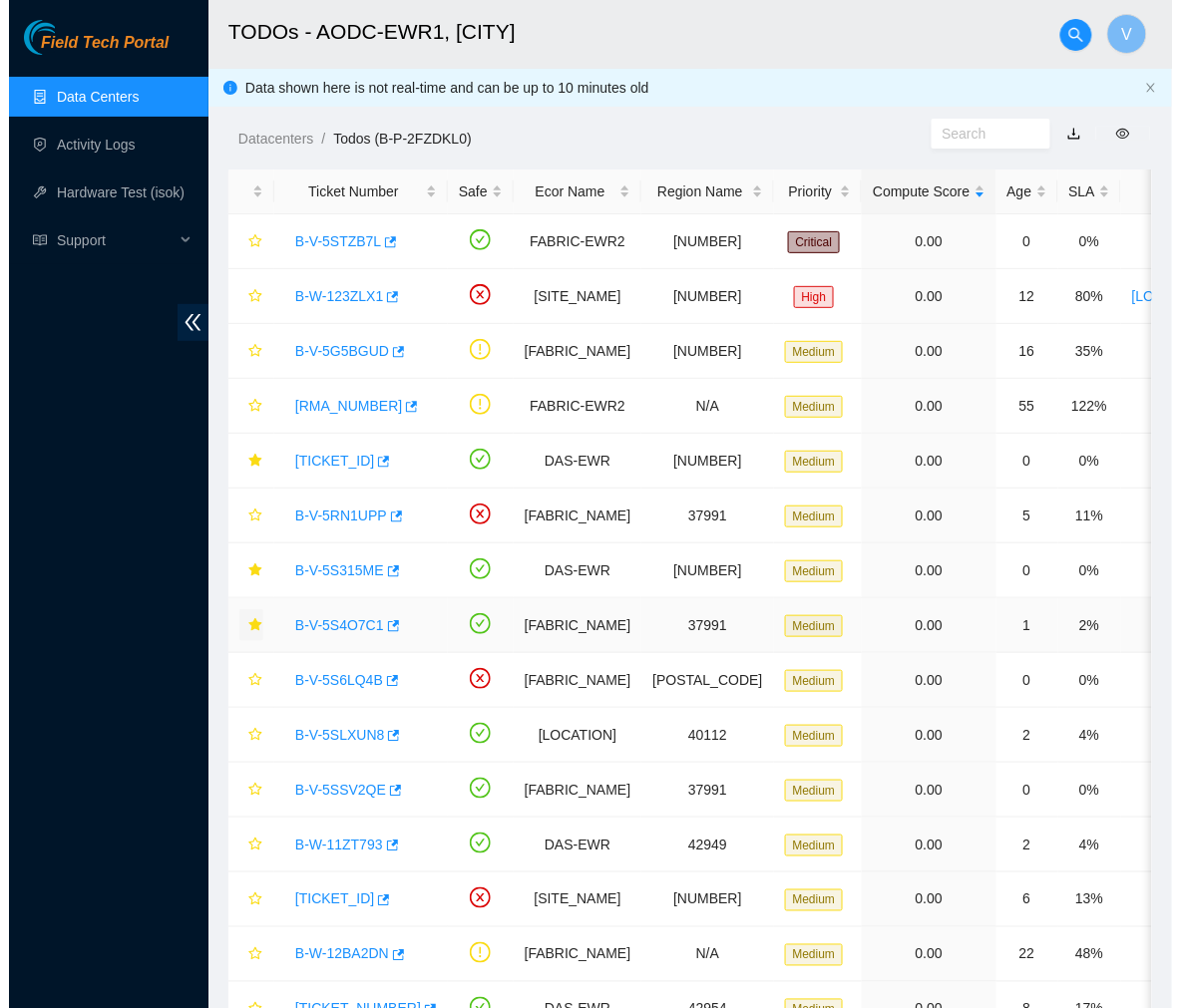 scroll, scrollTop: 334, scrollLeft: 0, axis: vertical 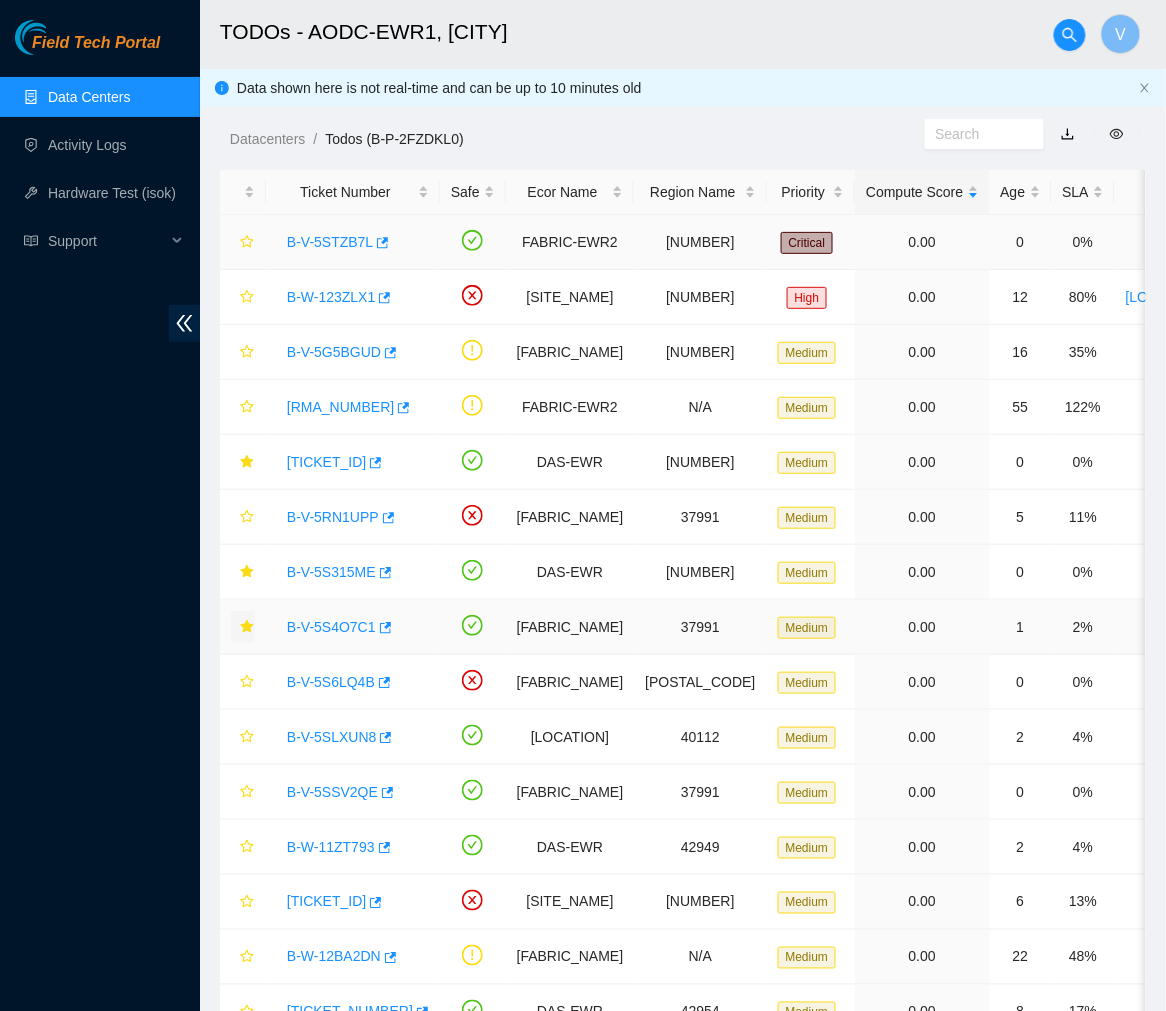 click on "B-V-5STZB7L" at bounding box center [330, 242] 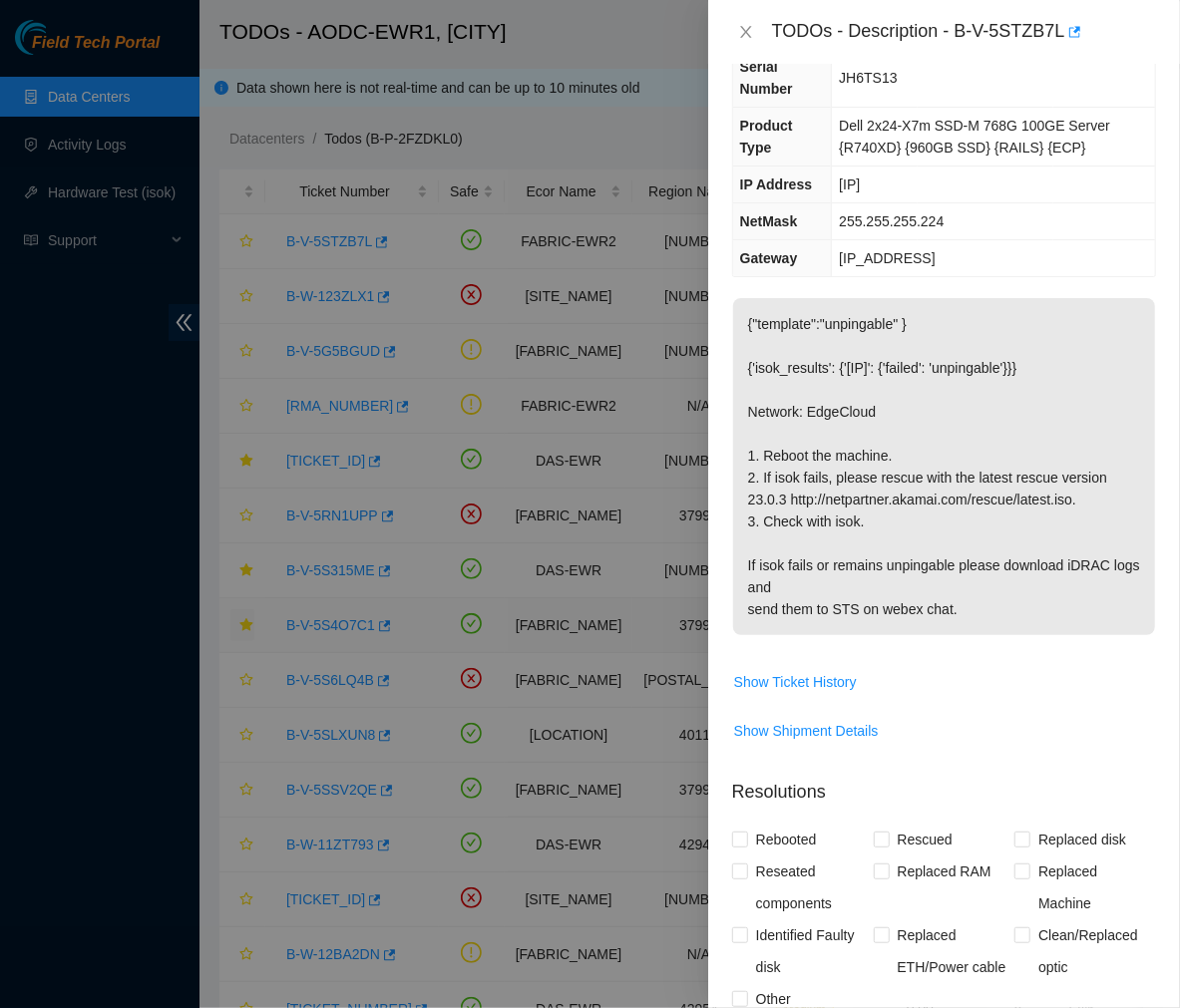 scroll, scrollTop: 541, scrollLeft: 0, axis: vertical 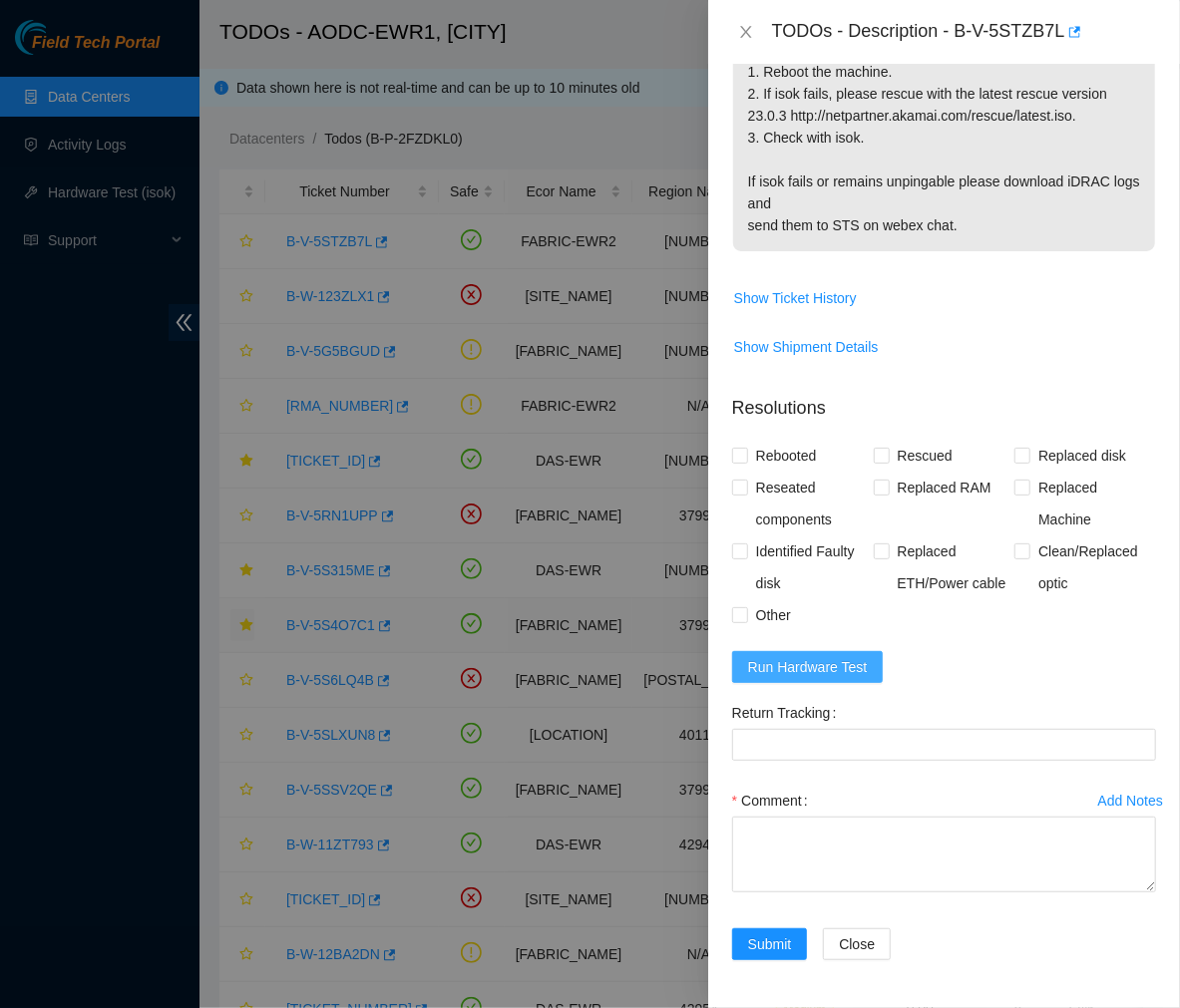 click on "Run Hardware Test" at bounding box center [808, 667] 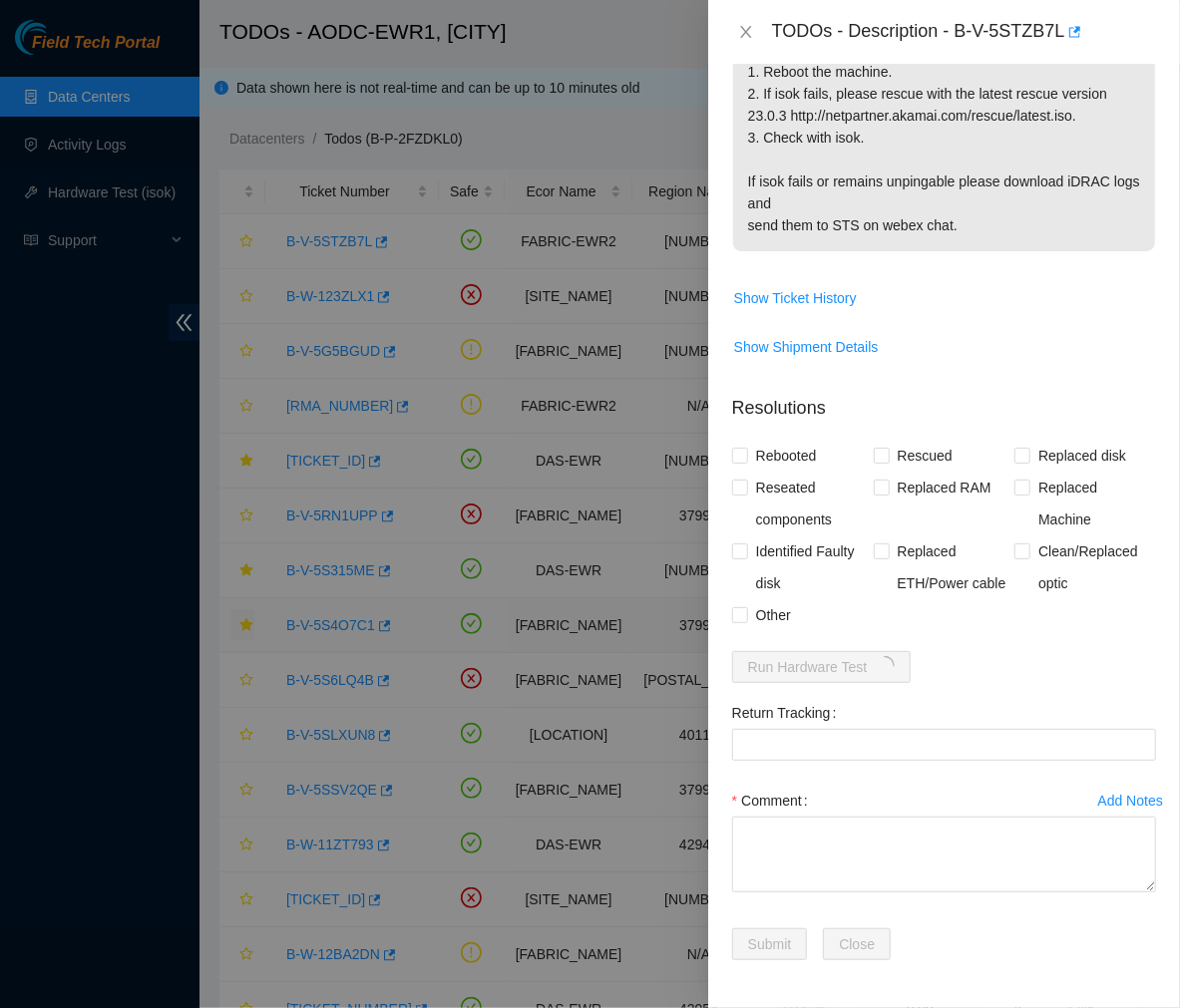 scroll, scrollTop: 0, scrollLeft: 0, axis: both 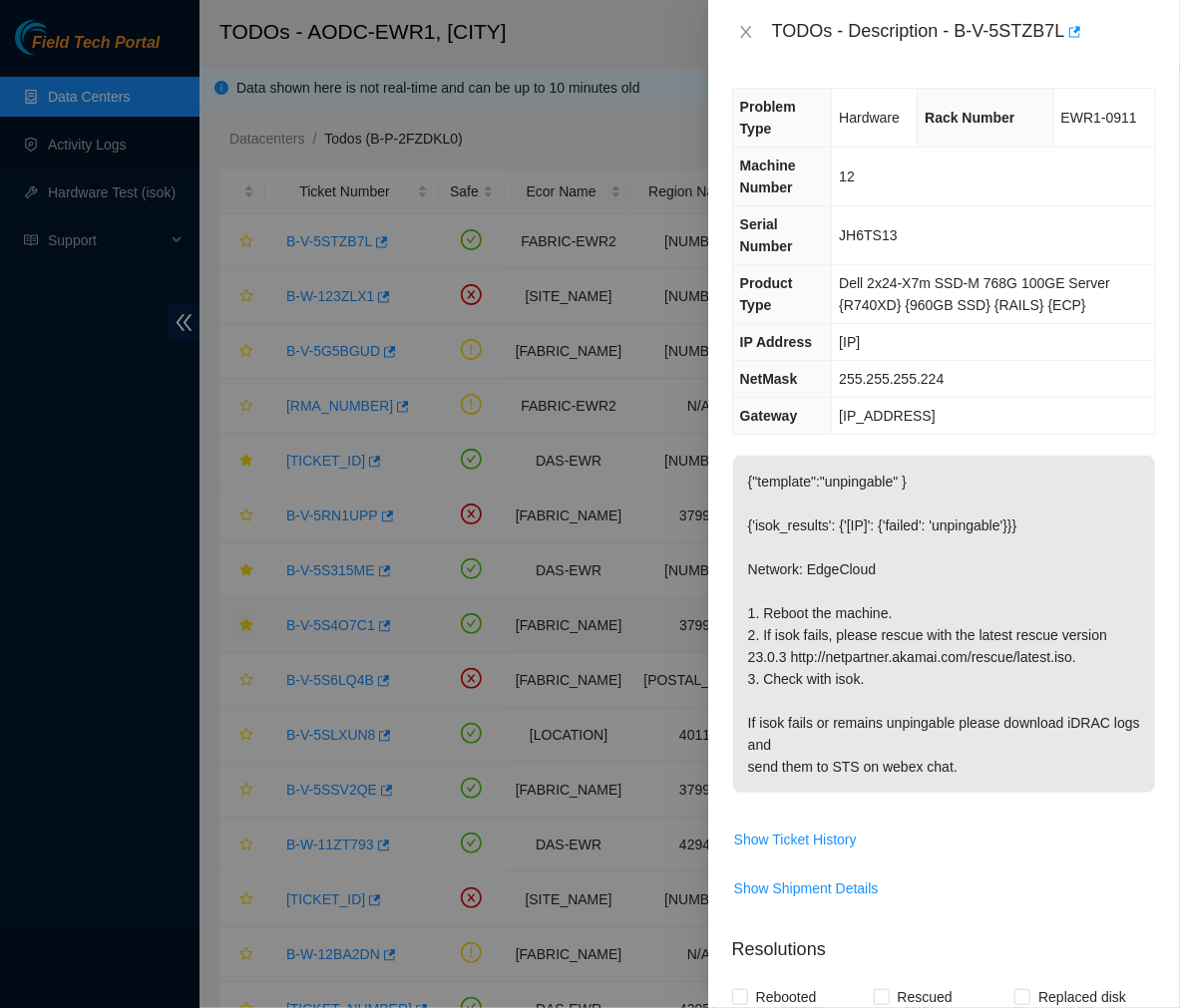 click on "{"template":"unpingable" }
{'isok_results': {'[IP]': {'failed': 'unpingable'}}}
Network: EdgeCloud
1. Reboot the machine.
2. If isok fails, please rescue with the latest rescue version
23.0.3 http://netpartner.akamai.com/rescue/latest.iso.
3. Check with isok.
If isok fails or remains unpingable please download iDRAC logs and
send them to STS on webex chat." at bounding box center [944, 624] 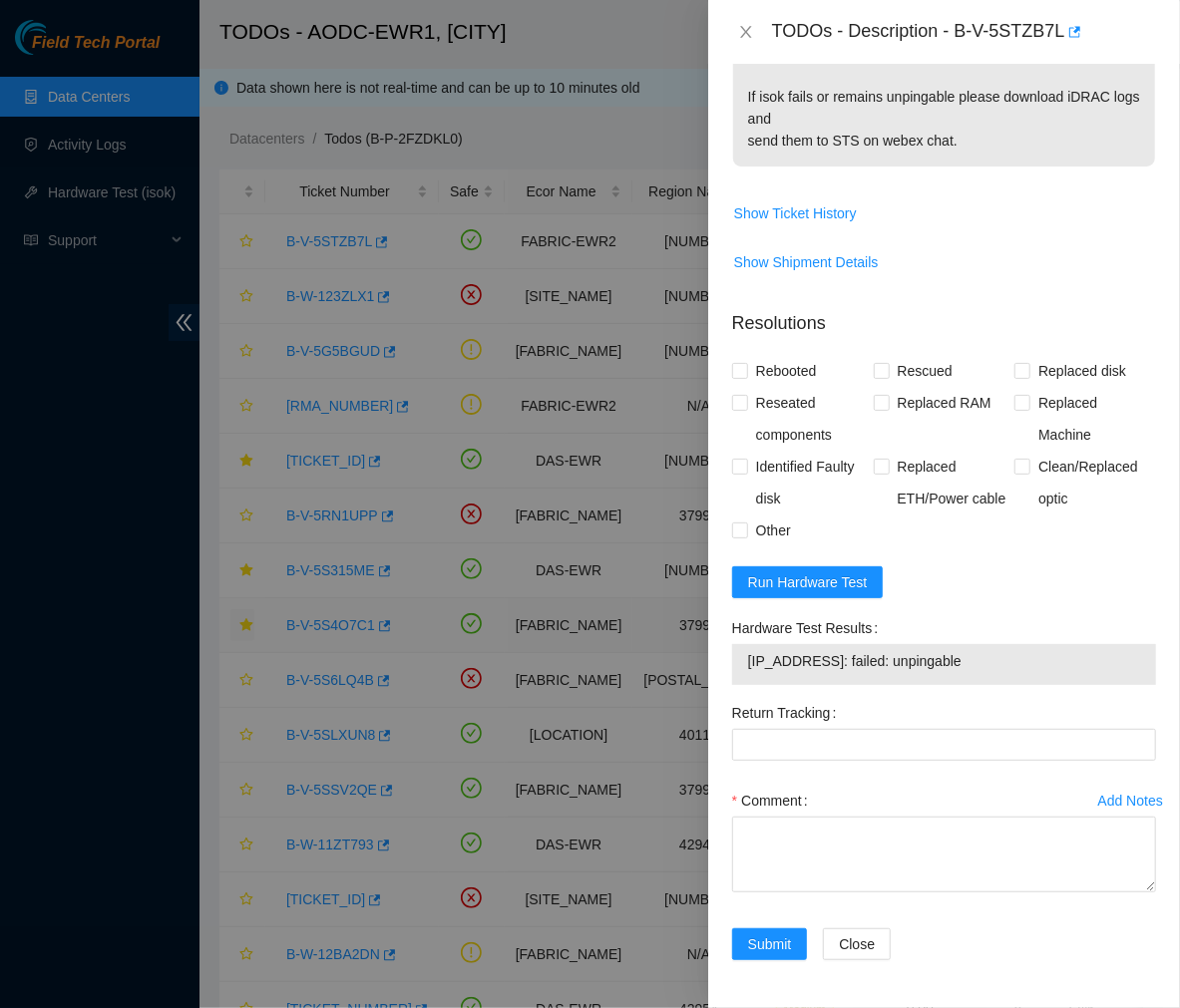 drag, startPoint x: 976, startPoint y: 659, endPoint x: 725, endPoint y: 669, distance: 251.19912 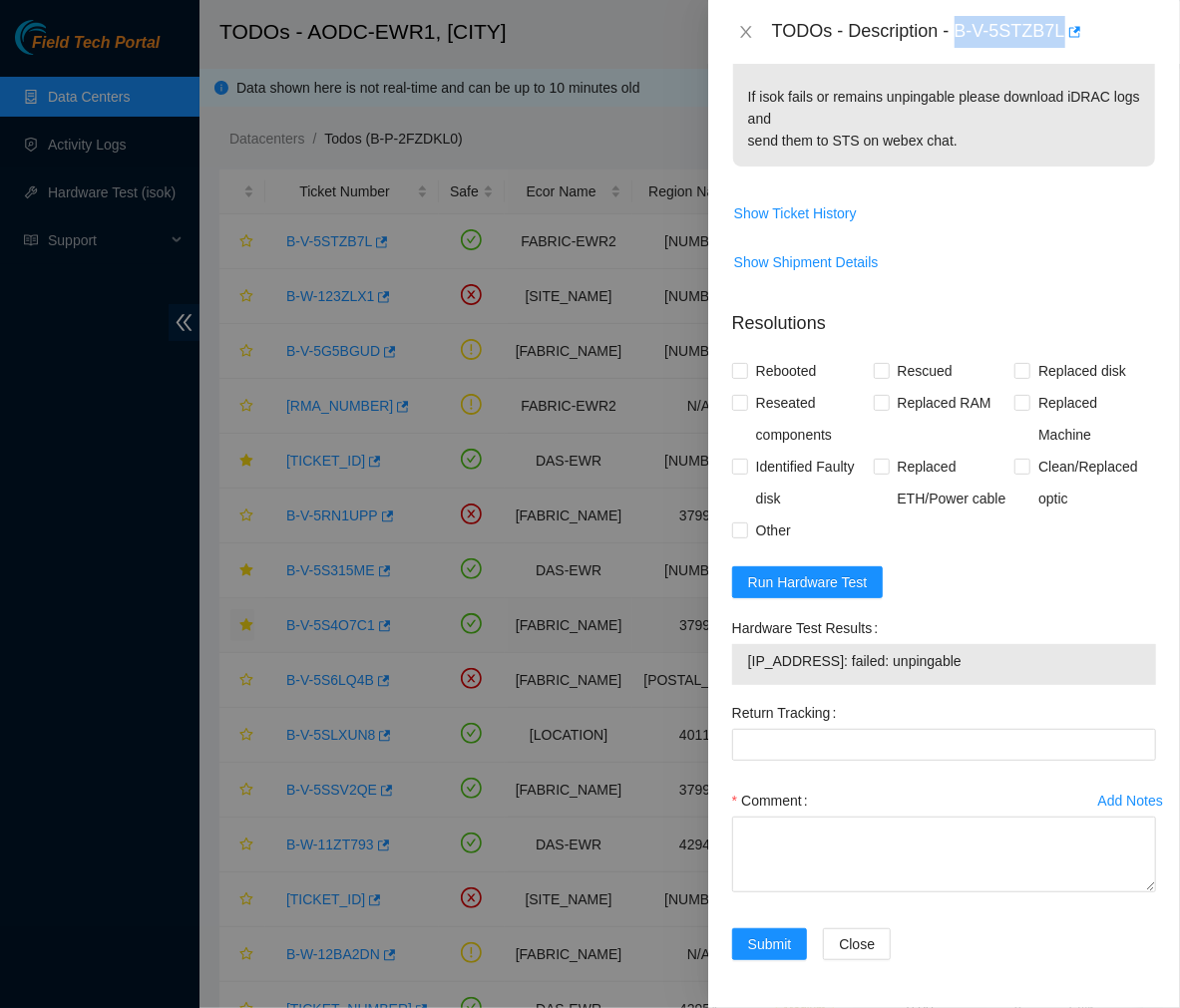 drag, startPoint x: 958, startPoint y: 32, endPoint x: 1058, endPoint y: 46, distance: 100.97524 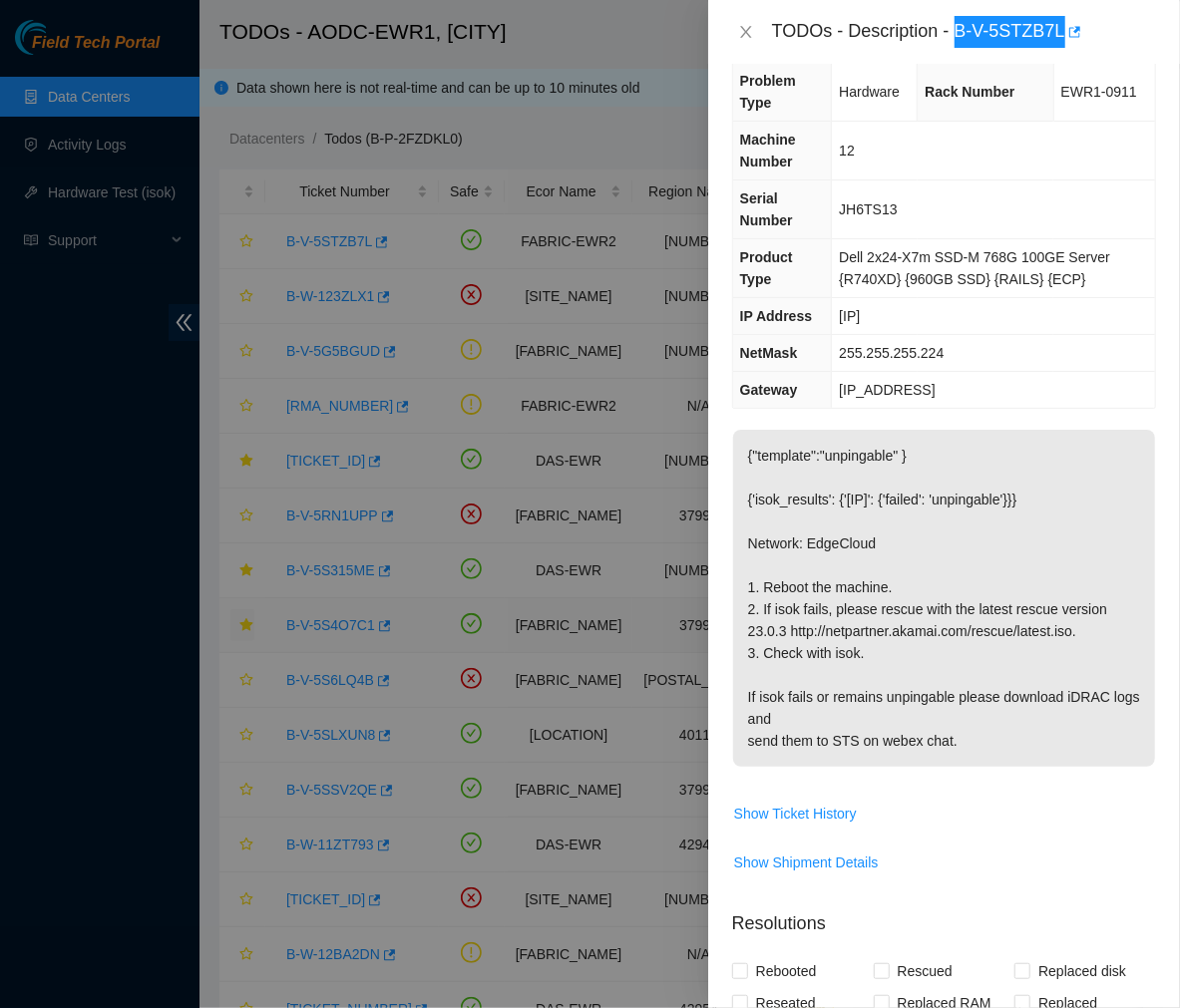 scroll, scrollTop: 0, scrollLeft: 0, axis: both 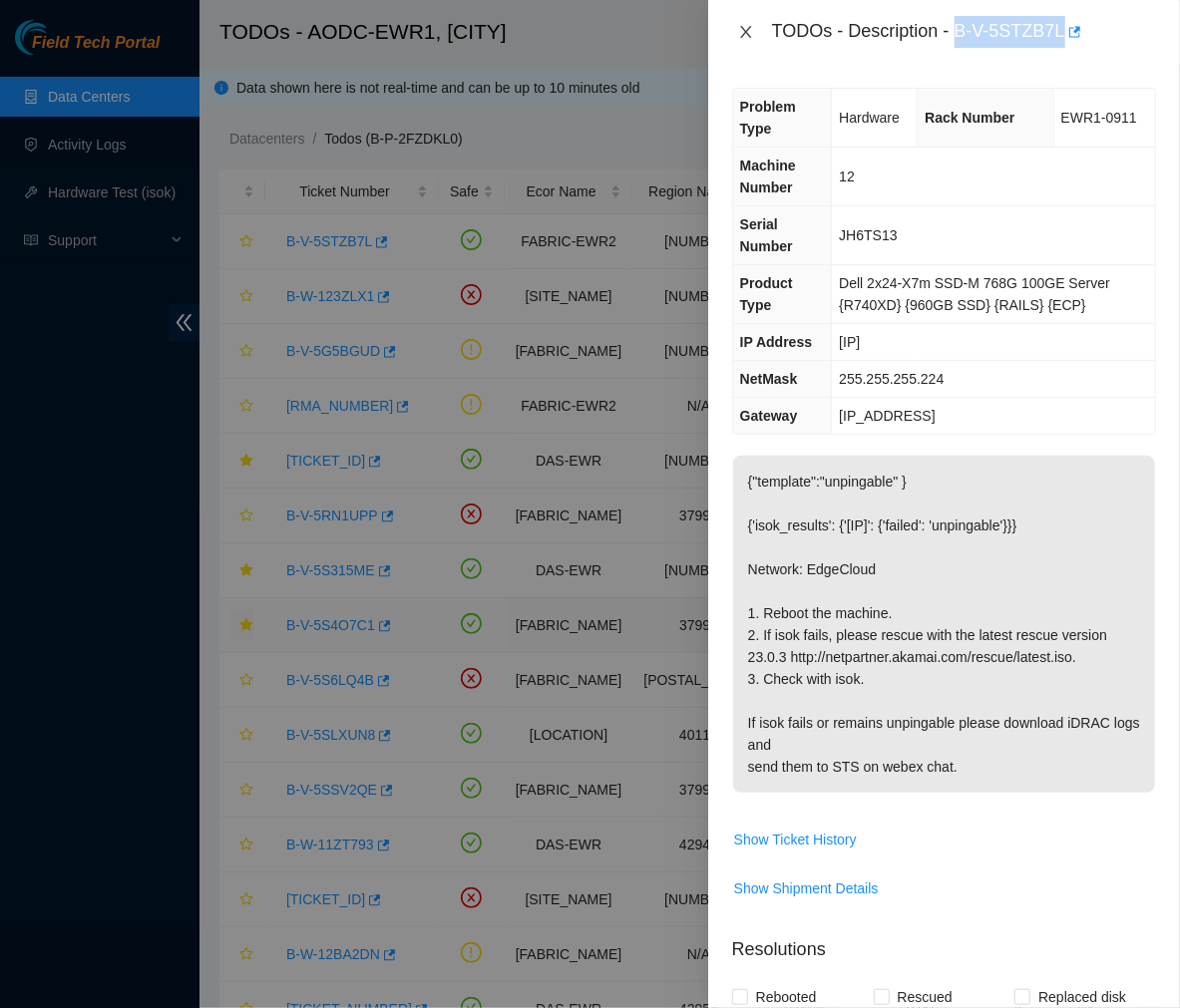 click 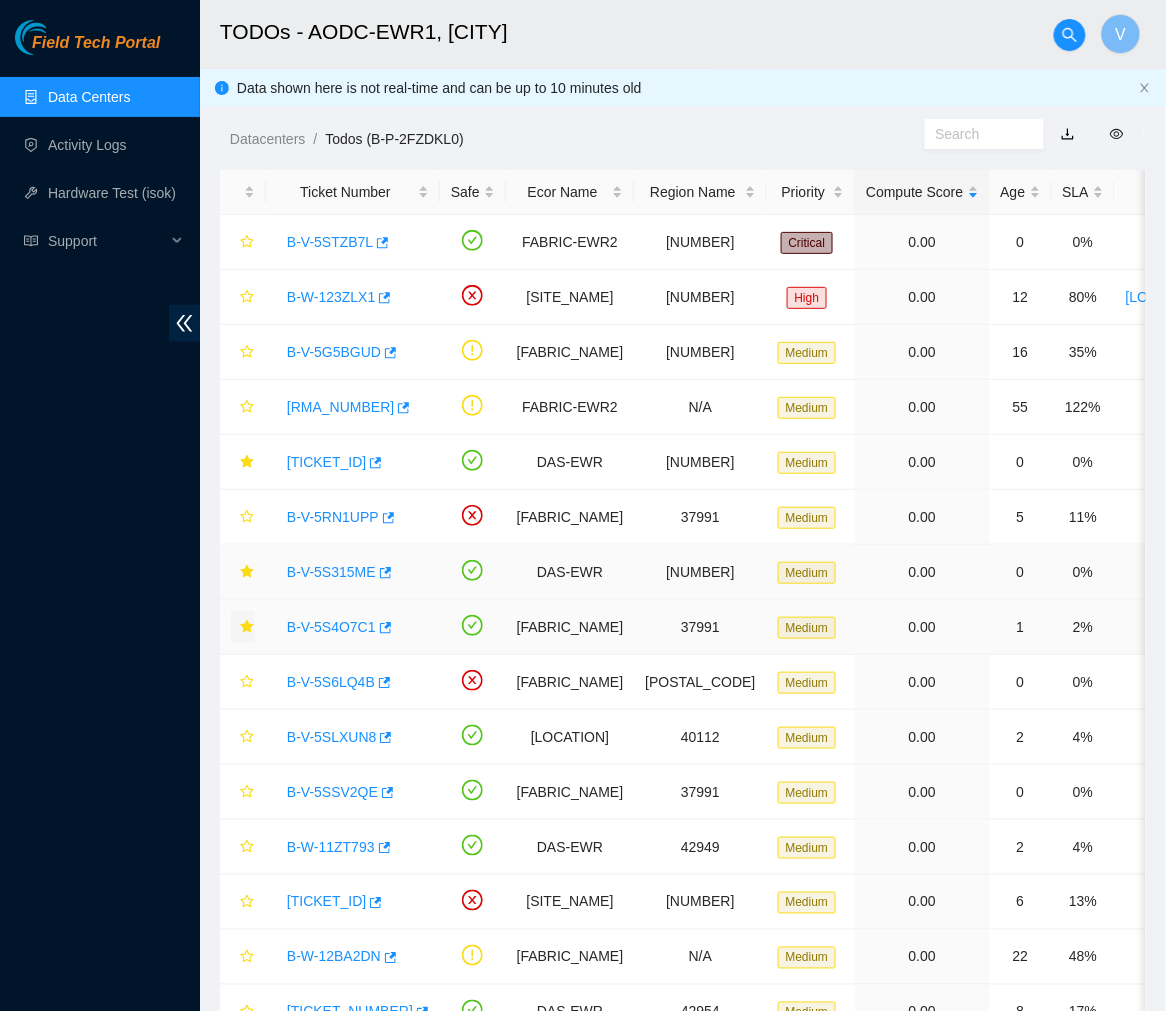 click on "B-V-5S315ME" at bounding box center (331, 572) 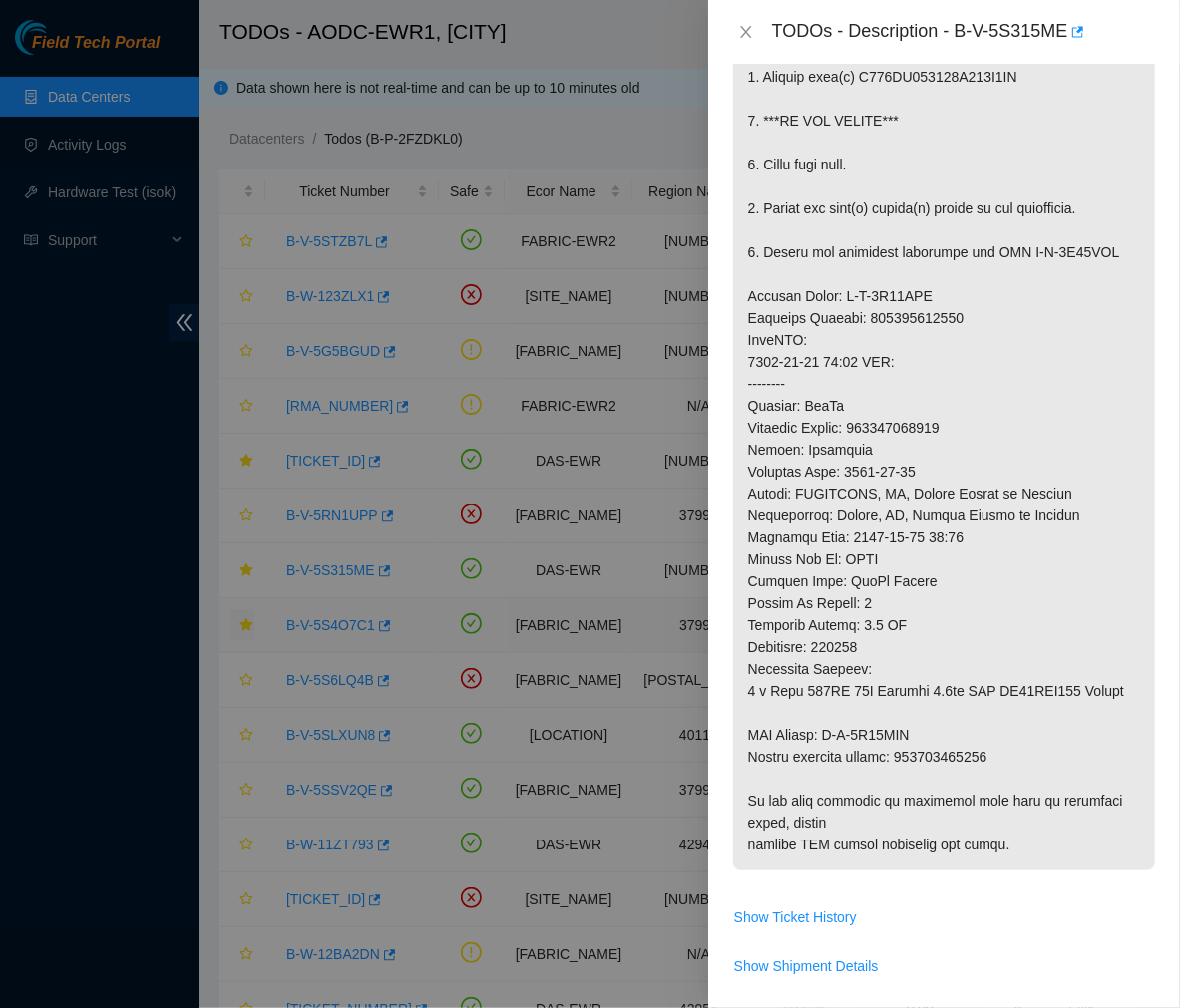 scroll, scrollTop: 0, scrollLeft: 0, axis: both 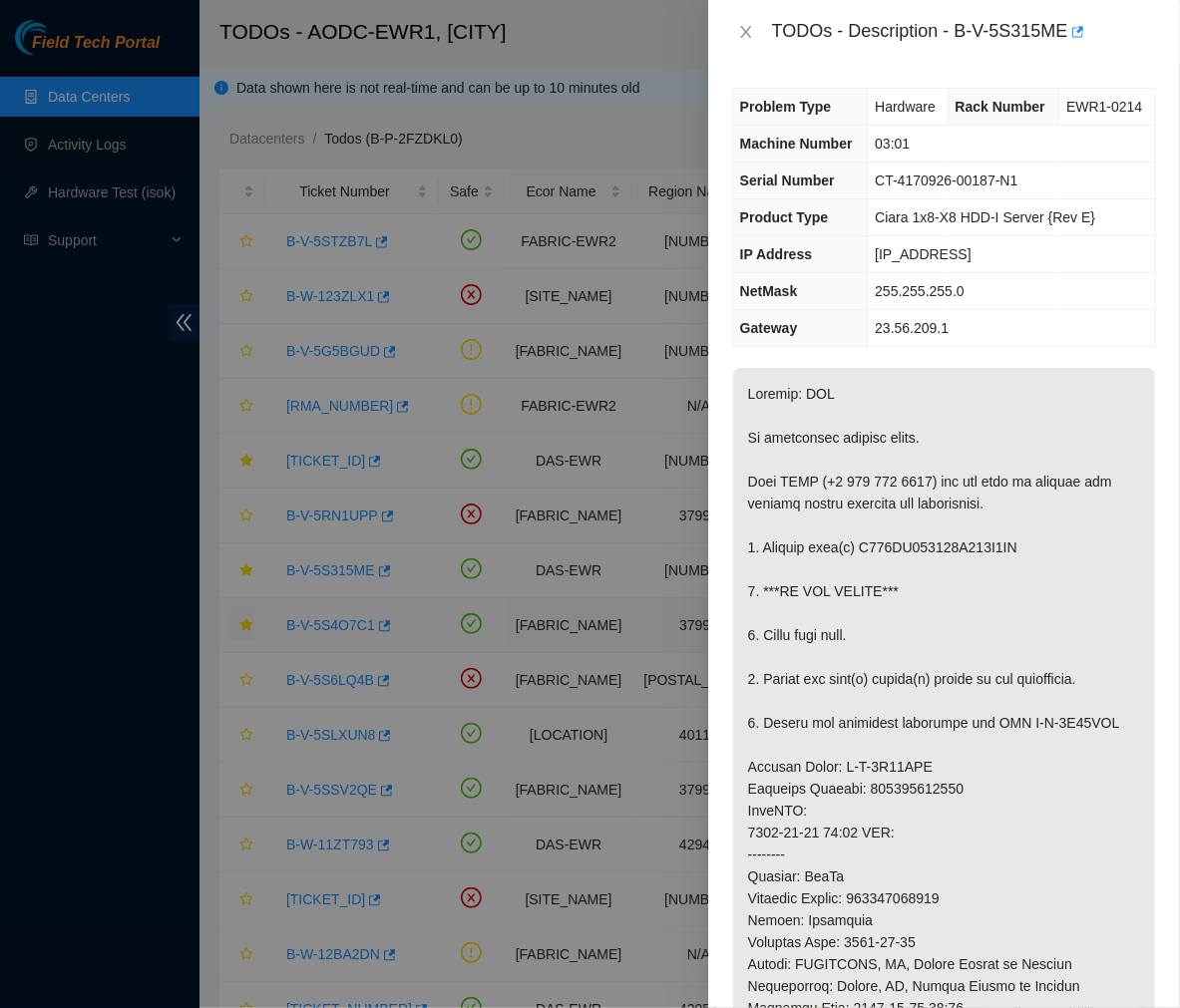 click at bounding box center (944, 854) 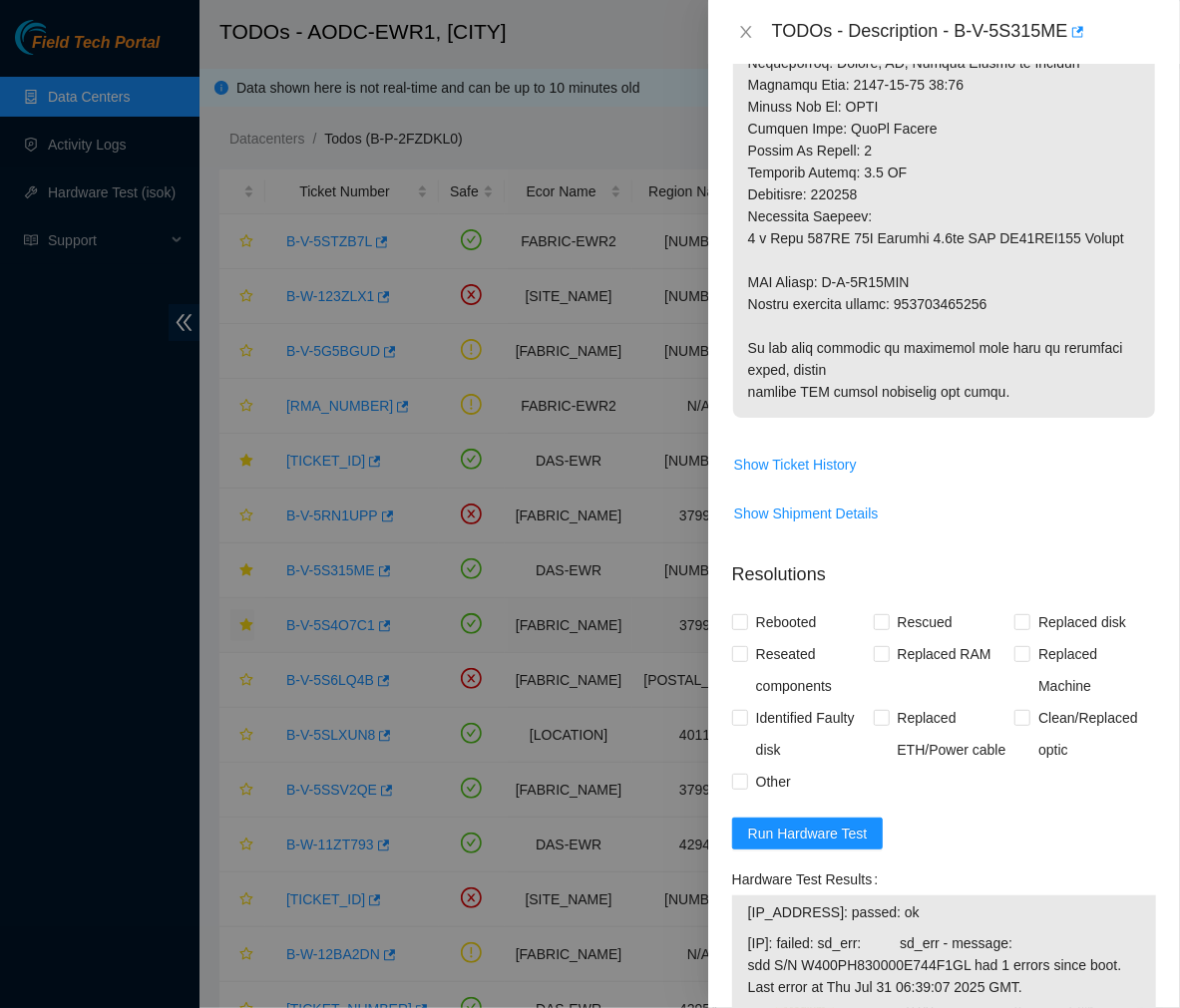 scroll, scrollTop: 1277, scrollLeft: 0, axis: vertical 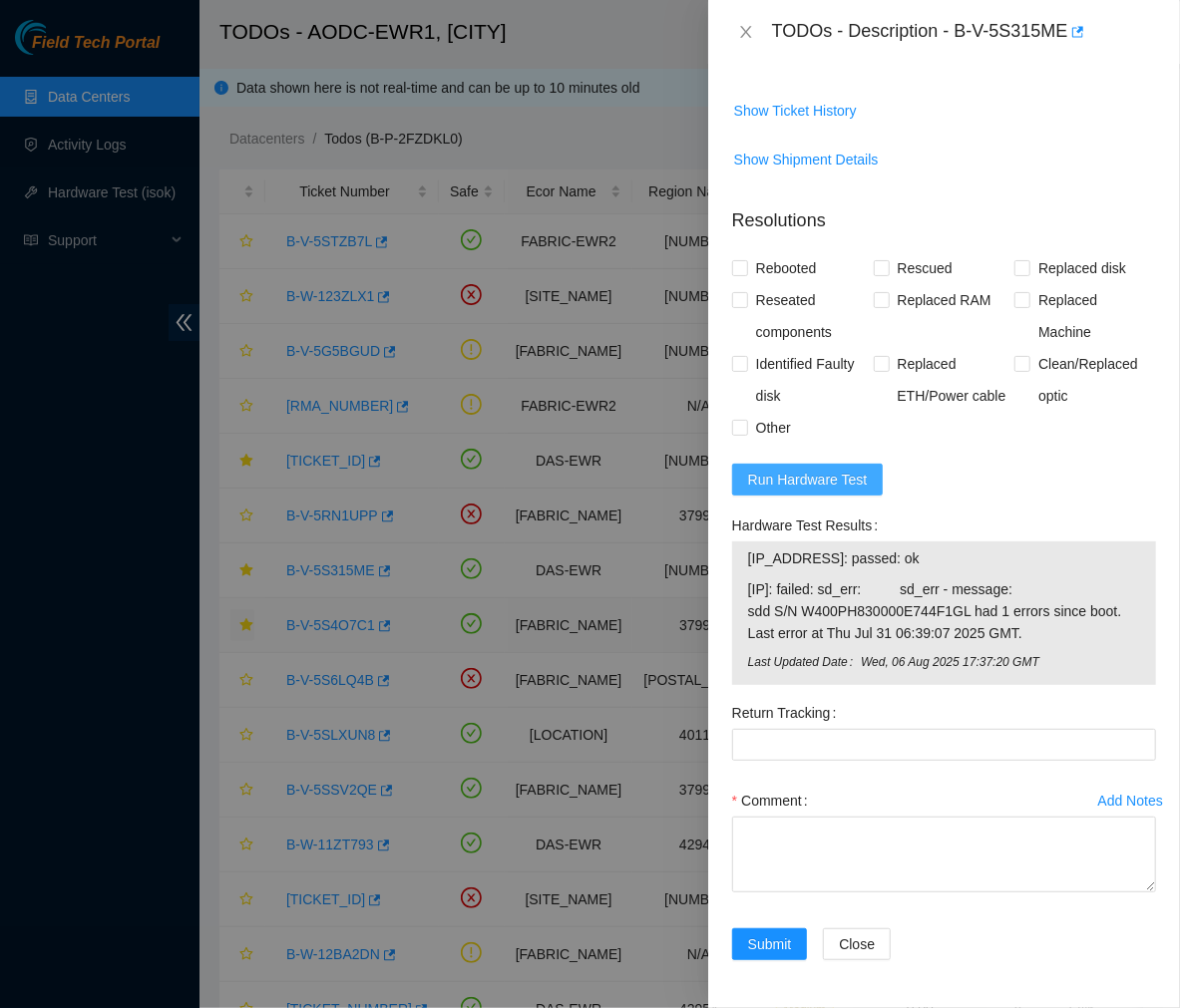 click on "Run Hardware Test" at bounding box center (808, 480) 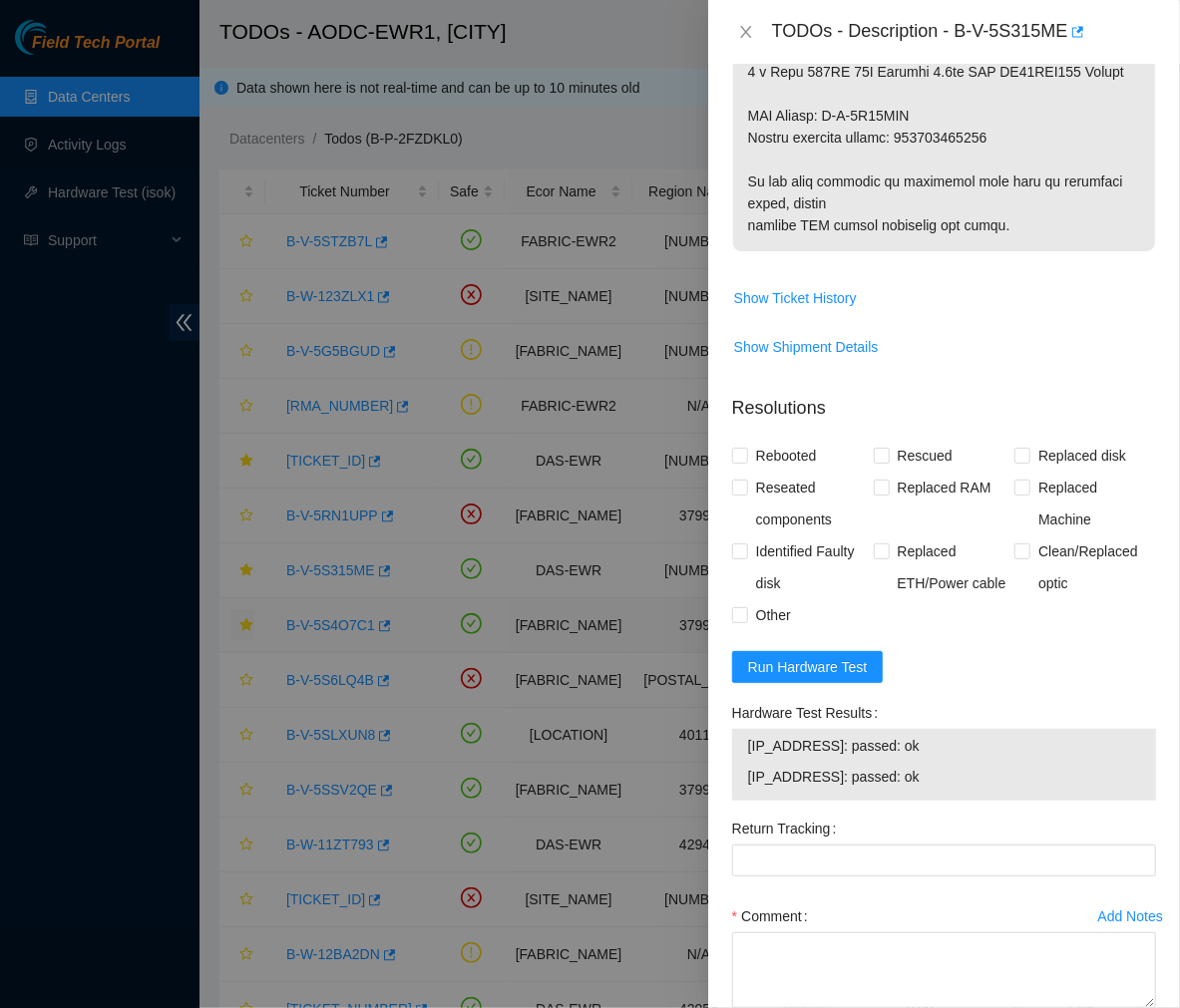 scroll, scrollTop: 1206, scrollLeft: 0, axis: vertical 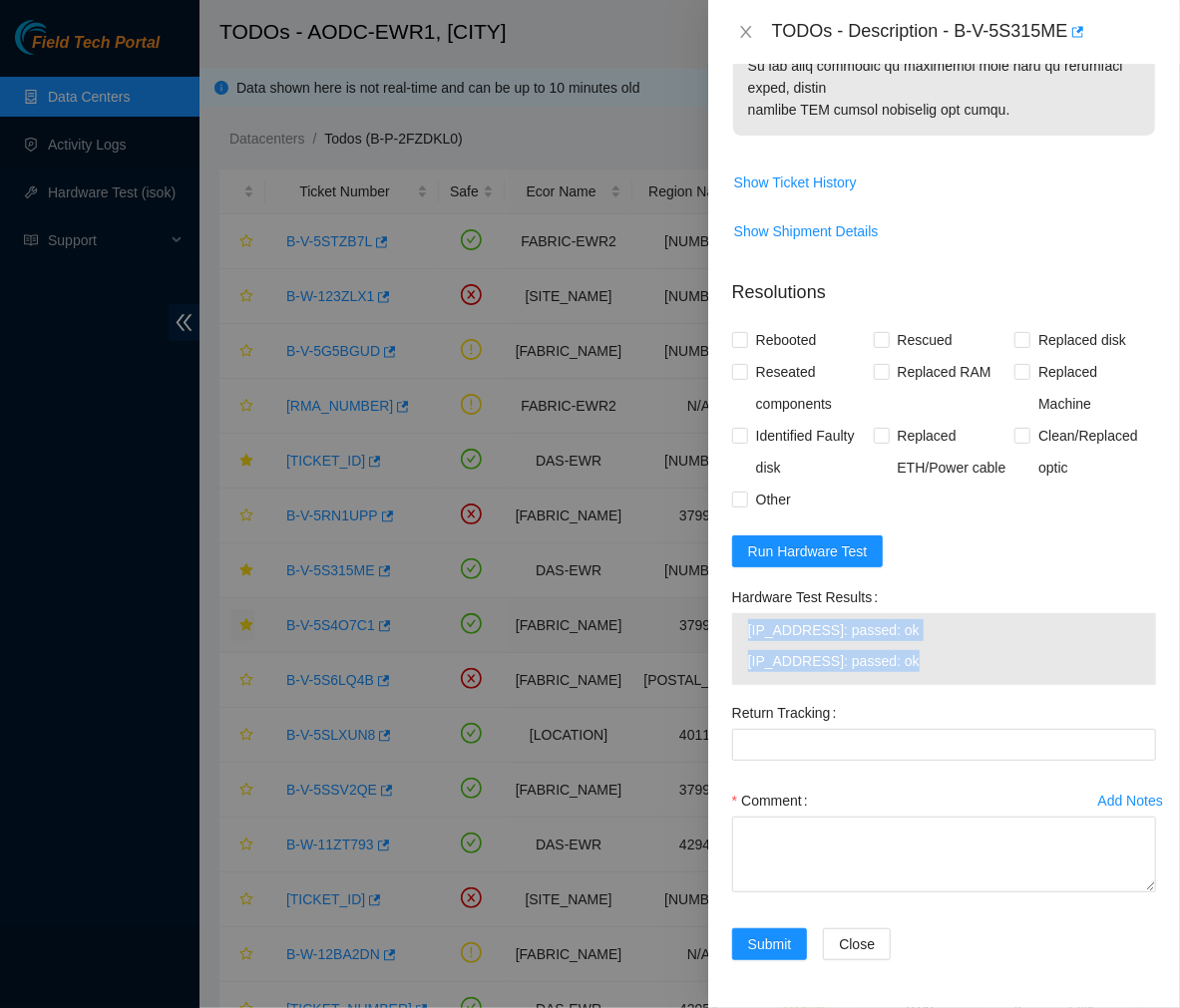 drag, startPoint x: 902, startPoint y: 655, endPoint x: 741, endPoint y: 614, distance: 166.1385 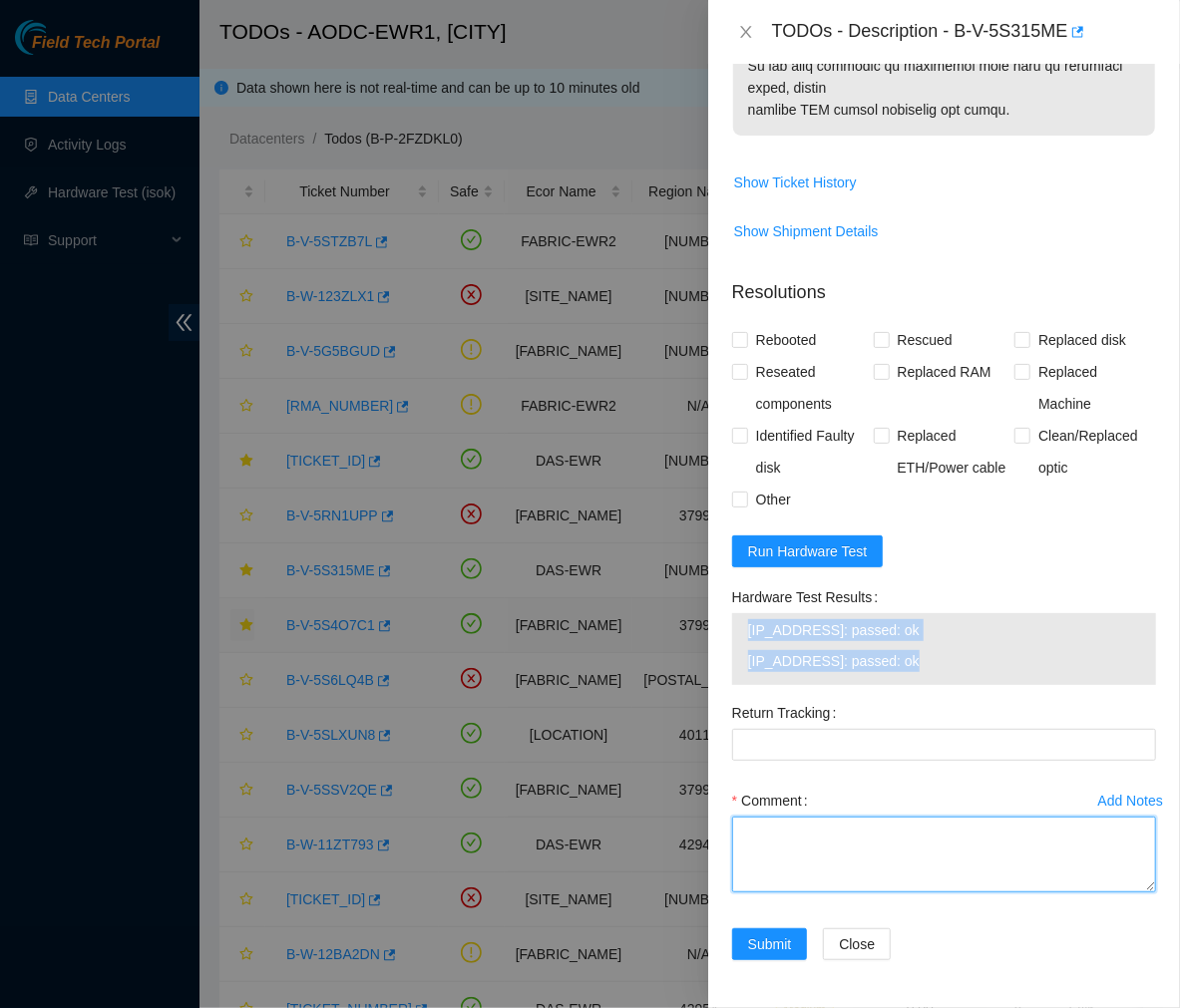 click on "Comment" at bounding box center (944, 854) 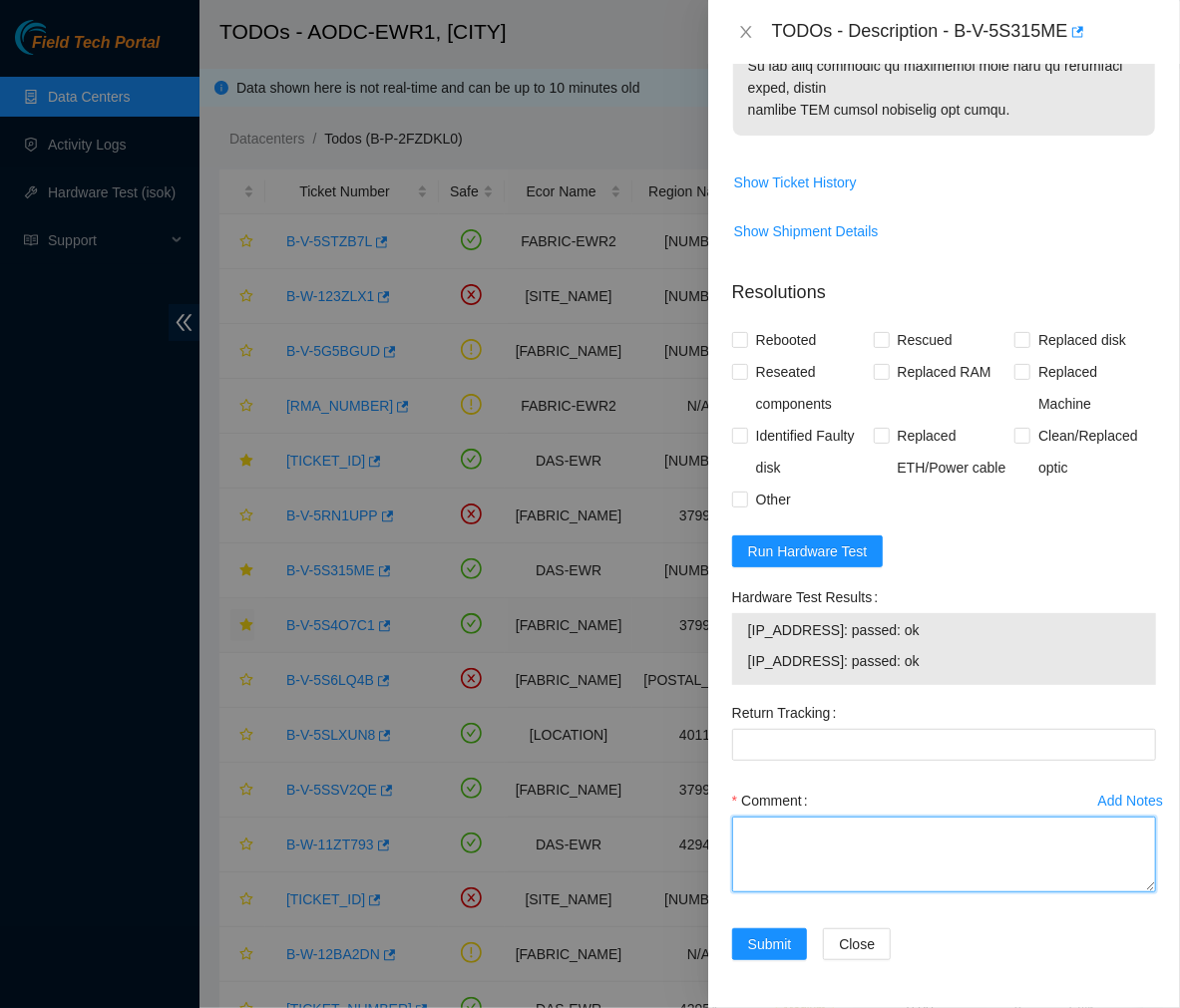 paste on "Ticket #: [TICKET_NUMBER]
- Ran hardware test: [IP_ADDRESS]: passed: ok
[IP_ADDRESS]: failed: d_err - message: sdd S/N [SERIAL_NUMBER] had 1 errors since boot. Last error at Thu Jul 31 06:39:07 2025 GMT.
- Contacted NOCC to suspend machine (Ticket #: [TICKET_NUMBER])
- NOCC gave the green light to proceed with the ticket.
- Safely powered down the server and ejected node1 disk tray.
- Swapped the disks.
- Removed old disk S/N: [SERIAL_NUMBER].
- Replaced with new disk S/N: [SERIAL_NUMBER].
- RMA: [RMA_NUMBER]
- RTN: [RETURN_NUMBER]
- Inserted the disk tray then powered on the server.
- Ticket instructed NOT TO RESCUE.
- Ran hardware test again: [IP_ADDRESS]: passed: ok
[IP_ADDRESS]: passed: ok" 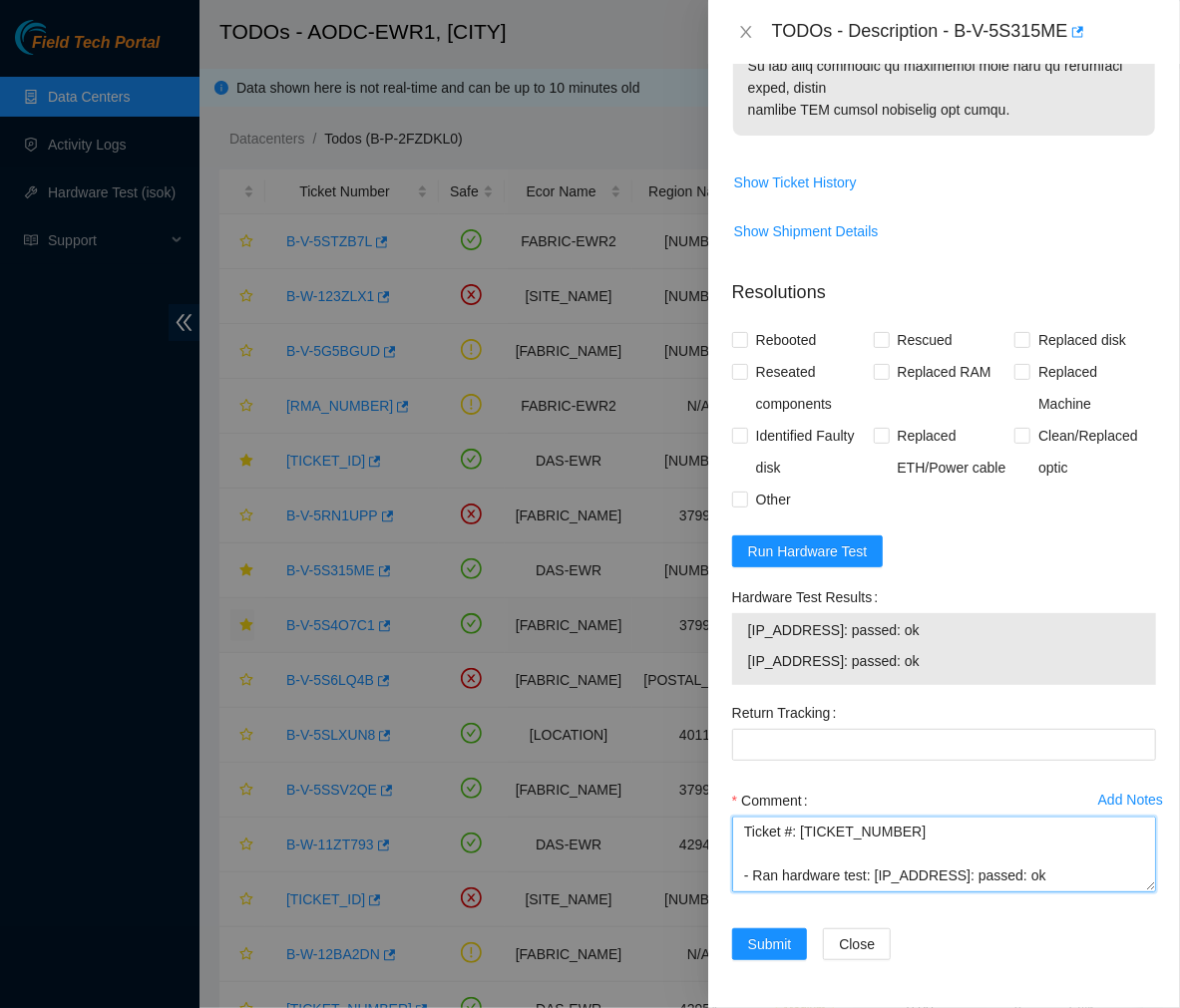 scroll, scrollTop: 366, scrollLeft: 0, axis: vertical 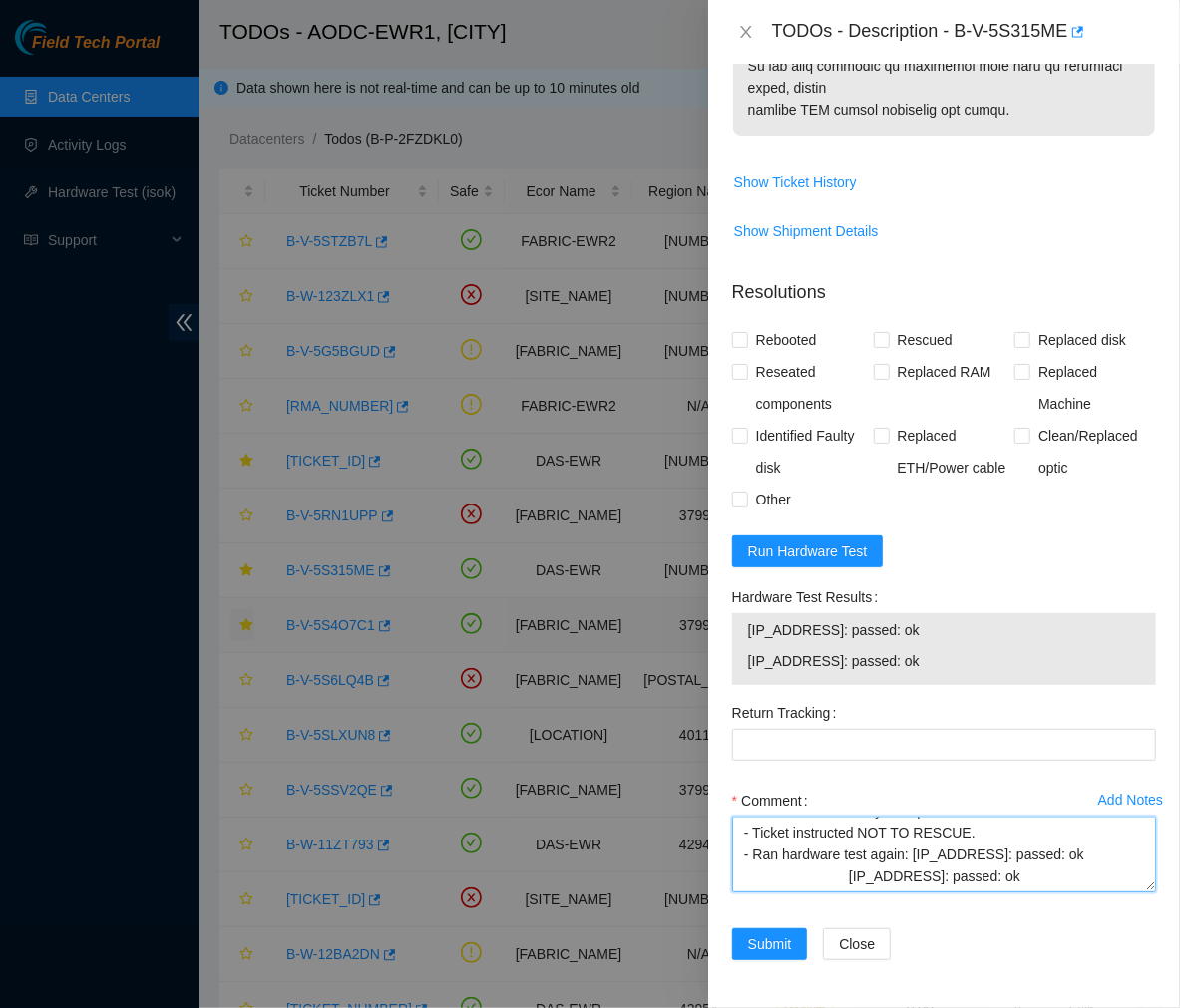 click on "Ticket #: [TICKET_NUMBER]
- Ran hardware test: [IP_ADDRESS]: passed: ok
[IP_ADDRESS]: failed: d_err - message: sdd S/N [SERIAL_NUMBER] had 1 errors since boot. Last error at Thu Jul 31 06:39:07 2025 GMT.
- Contacted NOCC to suspend machine (Ticket #: [TICKET_NUMBER])
- NOCC gave the green light to proceed with the ticket.
- Safely powered down the server and ejected node1 disk tray.
- Swapped the disks.
- Removed old disk S/N: [SERIAL_NUMBER].
- Replaced with new disk S/N: [SERIAL_NUMBER].
- RMA: [RMA_NUMBER]
- RTN: [RETURN_NUMBER]
- Inserted the disk tray then powered on the server.
- Ticket instructed NOT TO RESCUE.
- Ran hardware test again: [IP_ADDRESS]: passed: ok
[IP_ADDRESS]: passed: ok" at bounding box center (944, 854) 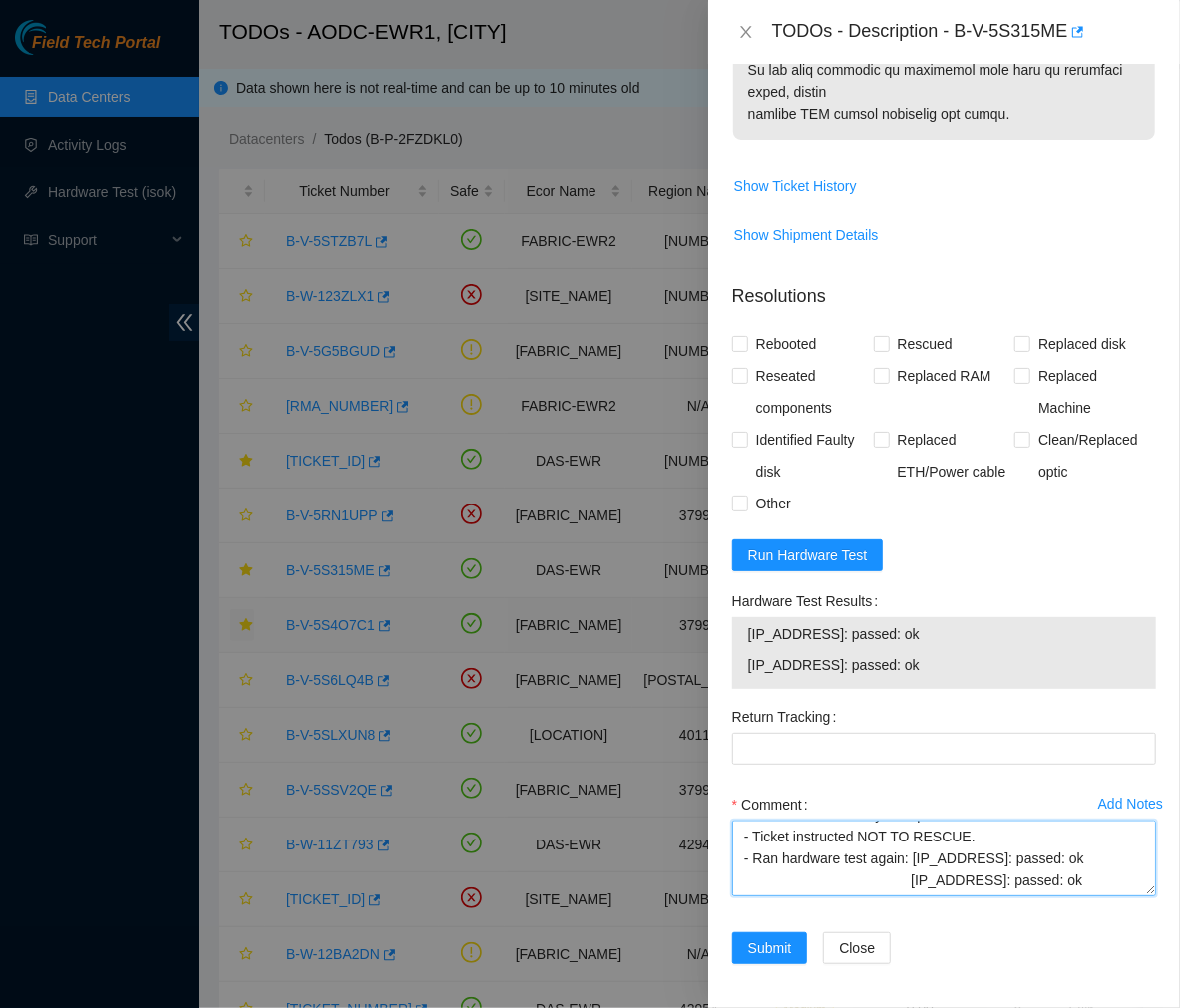 scroll, scrollTop: 1204, scrollLeft: 0, axis: vertical 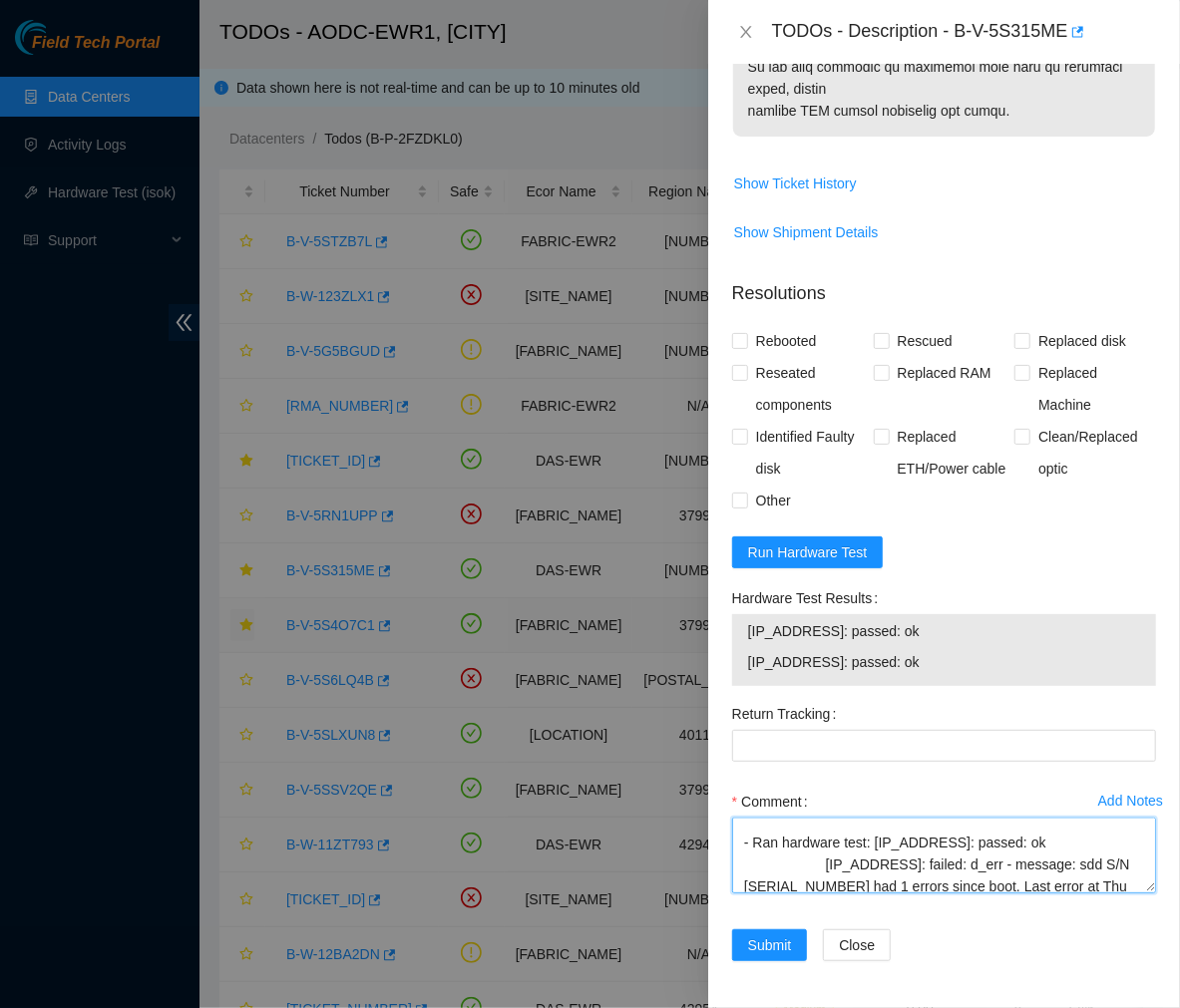 click on "Ticket #: B-V-5S315ME
- Ran hardware test: [IP_ADDRESS]: passed: ok
[IP_ADDRESS]: failed: d_err - message: sdd S/N [SERIAL_NUMBER] had 1 errors since boot. Last error at Thu Jul 31 06:39:07 2025 GMT.
- Contacted NOCC to suspend machine (Ticket #: B-V-5S315ME)
- NOCC gave the green light to proceed with the ticket.
- Safely powered down the server and ejected node1 disk tray.
- Swapped the disks.
- Removed old disk S/N: [SERIAL_NUMBER].
- Replaced with new disk S/N: [SERIAL_NUMBER].
- RMA: B-V-5S84DZL
- RTN: 463470039595
- Inserted the disk tray then powered on the server.
- Ticket instructed NOT TO RESCUE.
- Ran hardware test again: [IP_ADDRESS]: passed: ok
[IP_ADDRESS]: passed: ok" at bounding box center [944, 855] 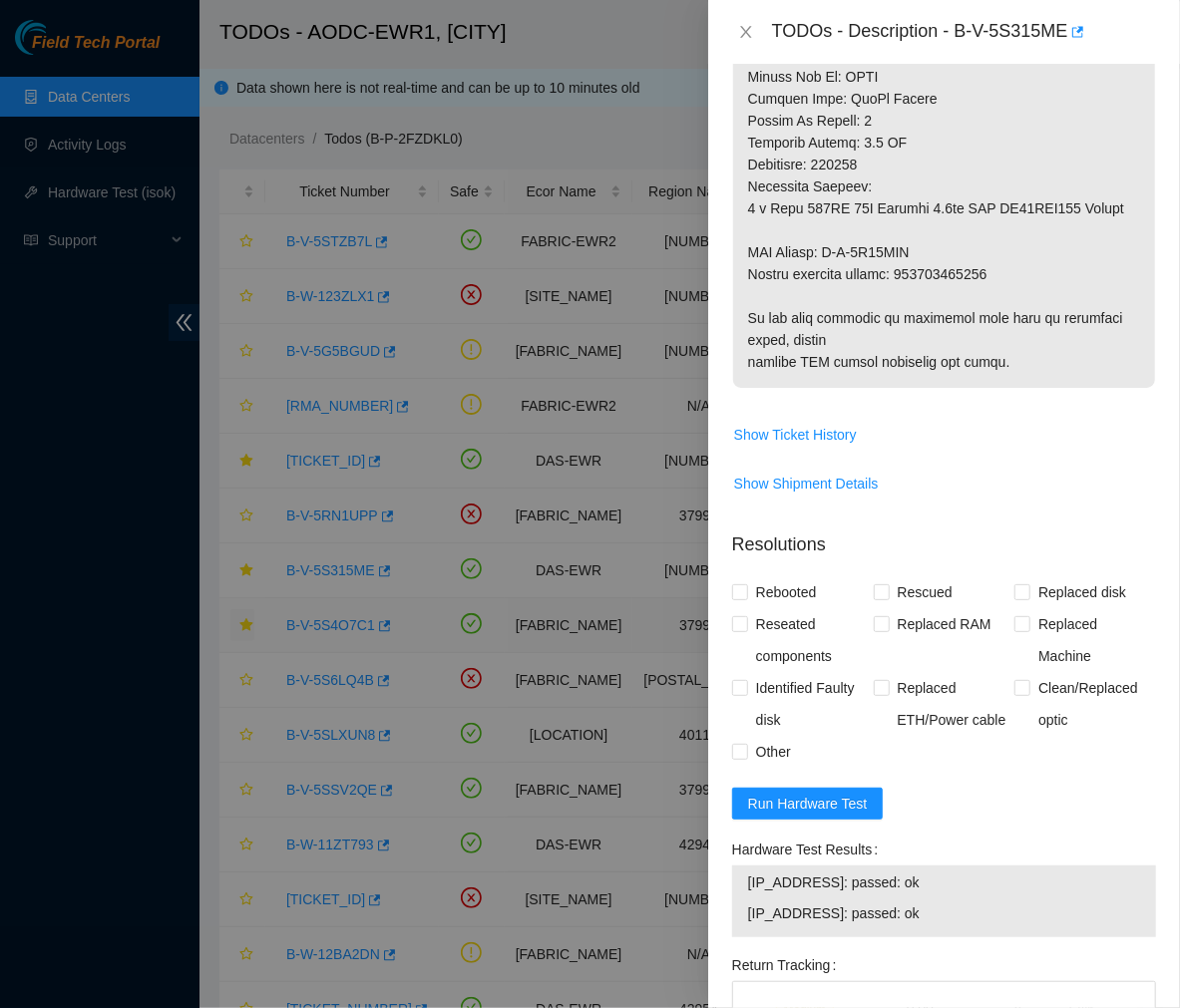 scroll, scrollTop: 949, scrollLeft: 0, axis: vertical 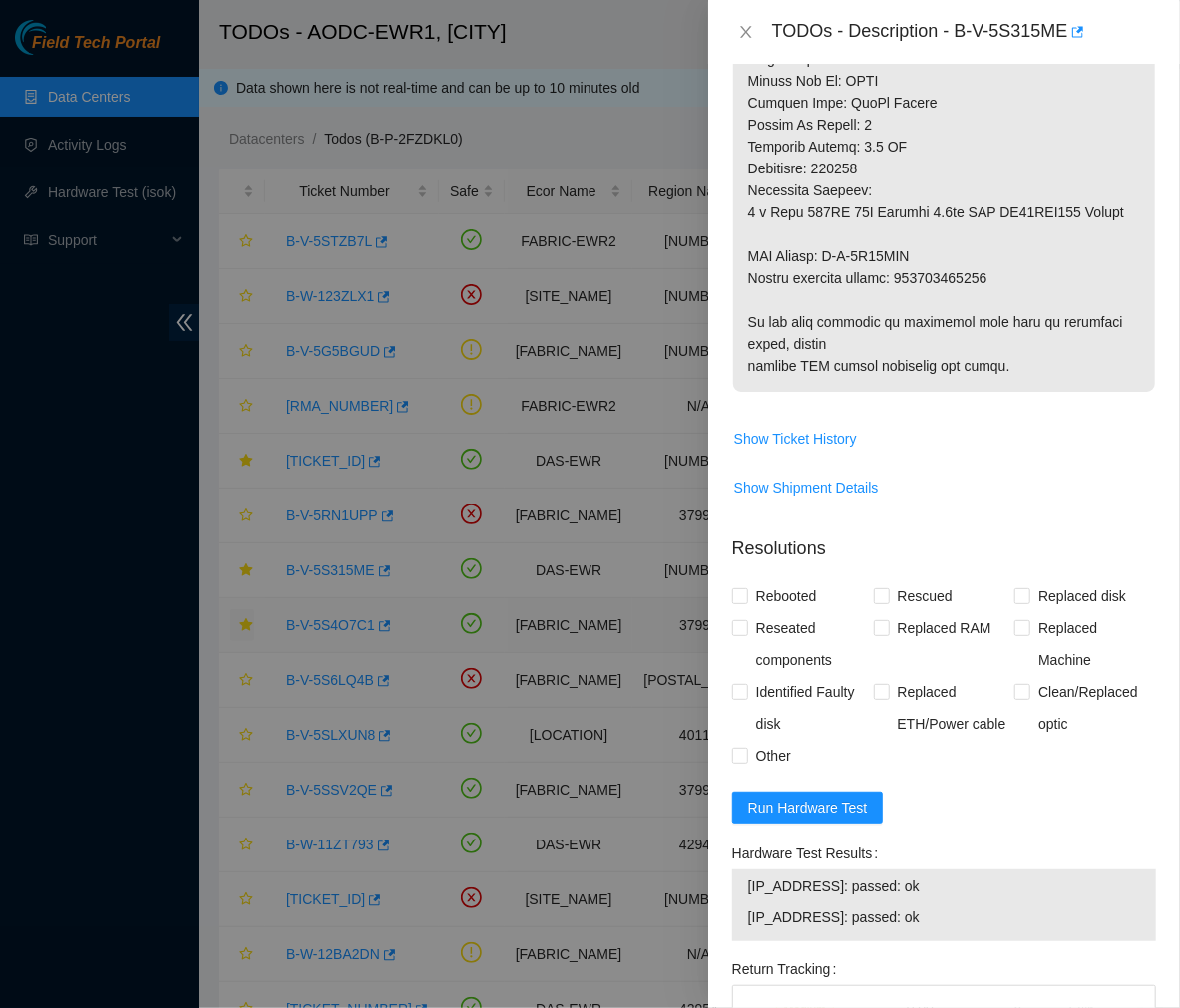 type on "Ticket #: B-V-5S315ME
- Ran hardware test: [IP_ADDRESS]: passed: ok
[IP_ADDRESS]: failed: d_err - message: sdd S/N [SERIAL_NUMBER] had 1 errors since boot. Last error at Thu Jul 31 06:39:07 2025 GMT.
- Contacted NOCC to suspend machine (Ticket #: B-V-5S315ME)
- NOCC gave the green light to proceed with the ticket.
- Safely powered down the server and ejected node1 disk tray.
- Swapped the disks.
- Removed old disk S/N: [SERIAL_NUMBER].
- Replaced with new disk S/N: [SERIAL_NUMBER].
- RMA: B-V-5S84DZL
- RTN: 463470039595
- Inserted the disk tray then powered on the server.
- Ticket instructed NOT TO RESCUE.
- Ran hardware test again: [IP_ADDRESS]: passed: ok
[IP_ADDRESS]: passed: ok" 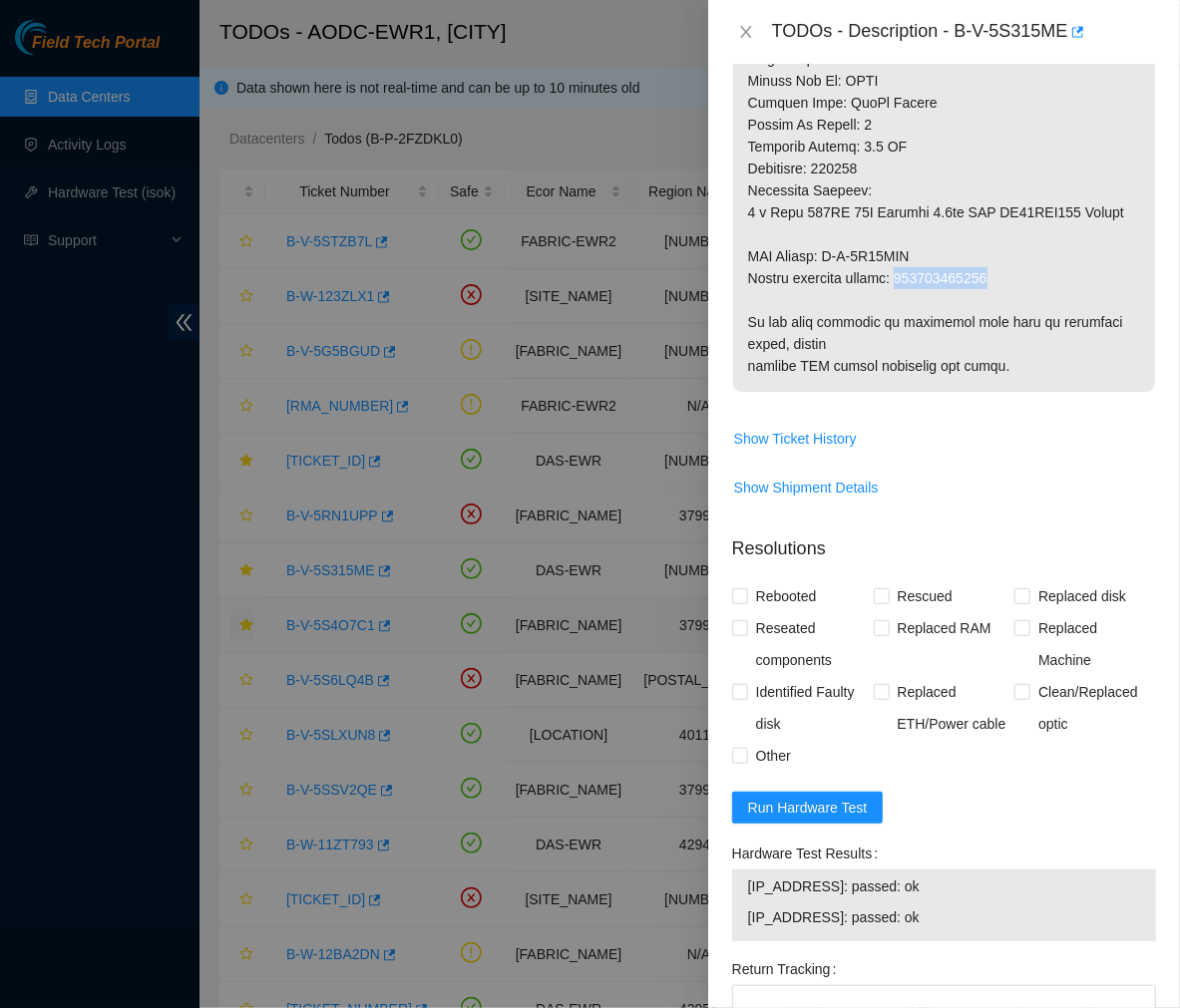 drag, startPoint x: 1002, startPoint y: 279, endPoint x: 903, endPoint y: 280, distance: 99.005 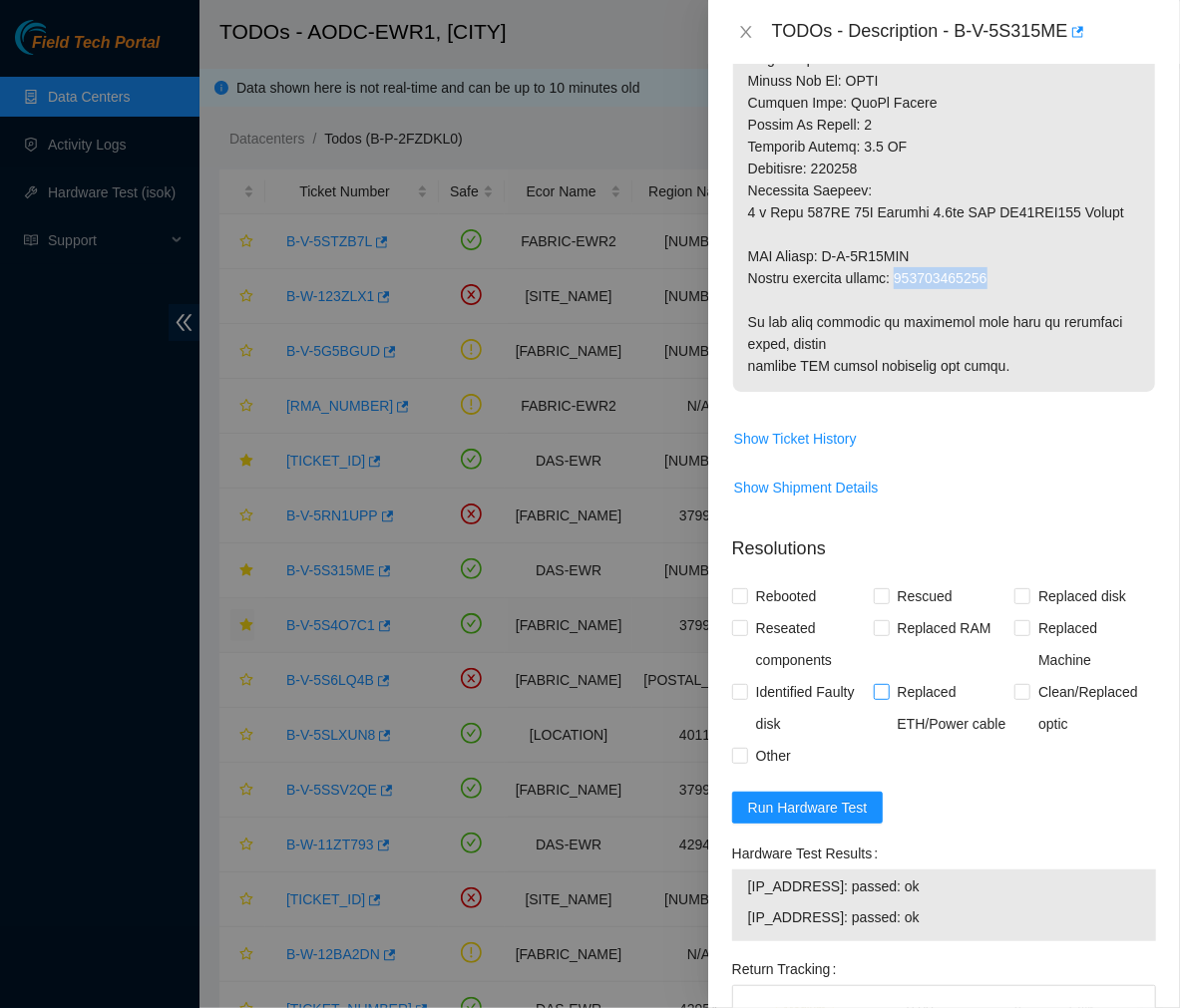 scroll, scrollTop: 1204, scrollLeft: 0, axis: vertical 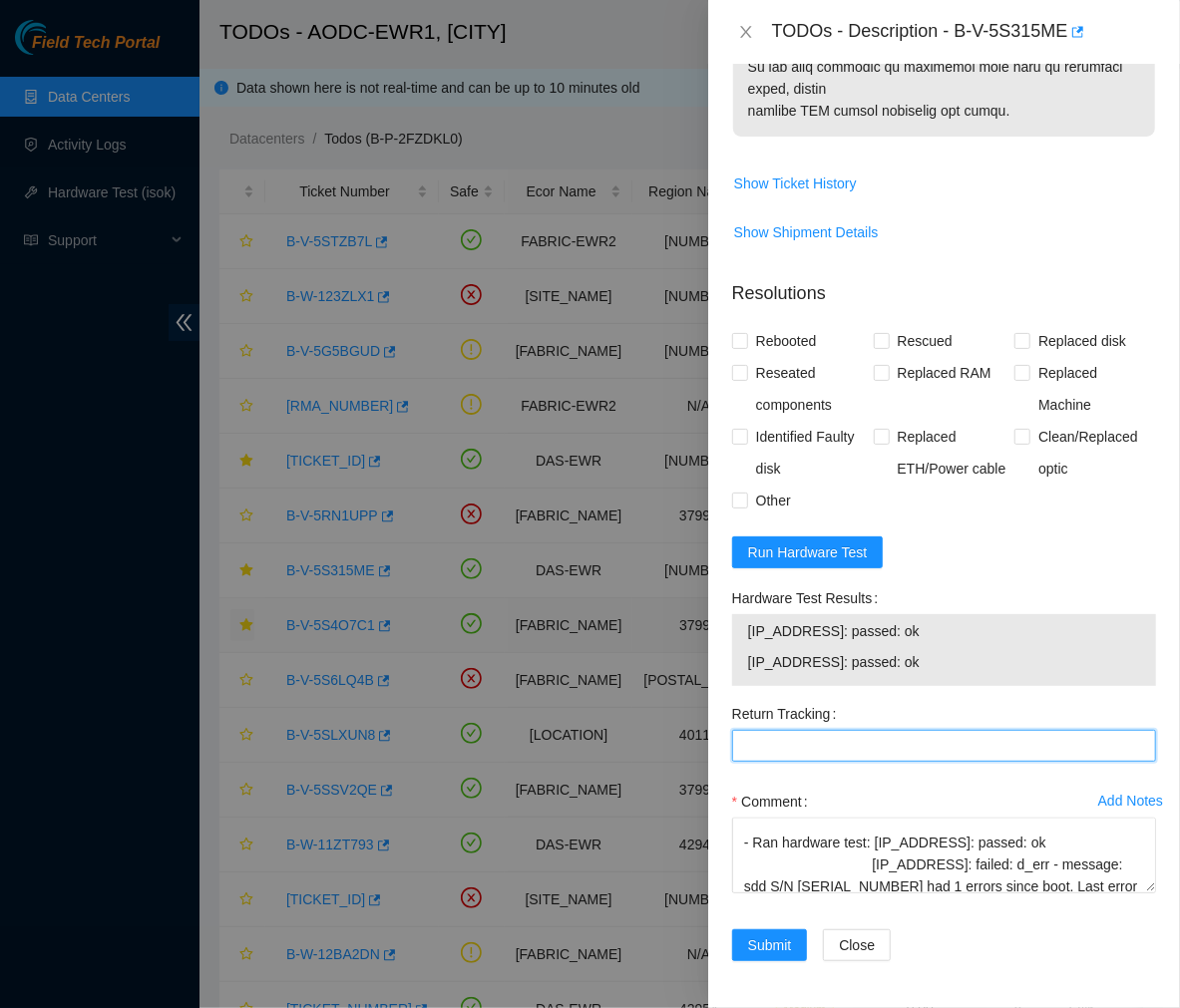 click on "Return Tracking" at bounding box center [944, 746] 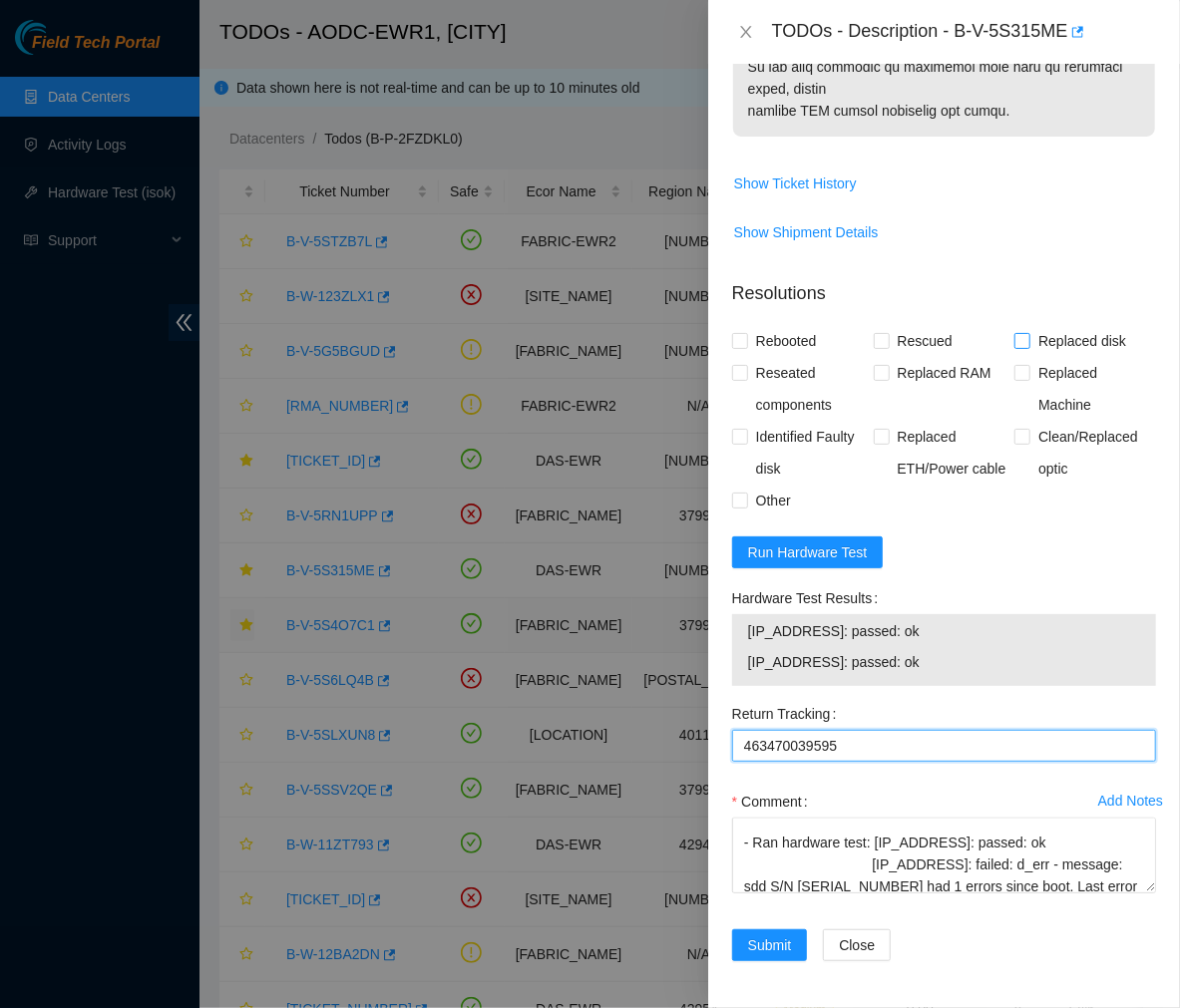 type on "463470039595" 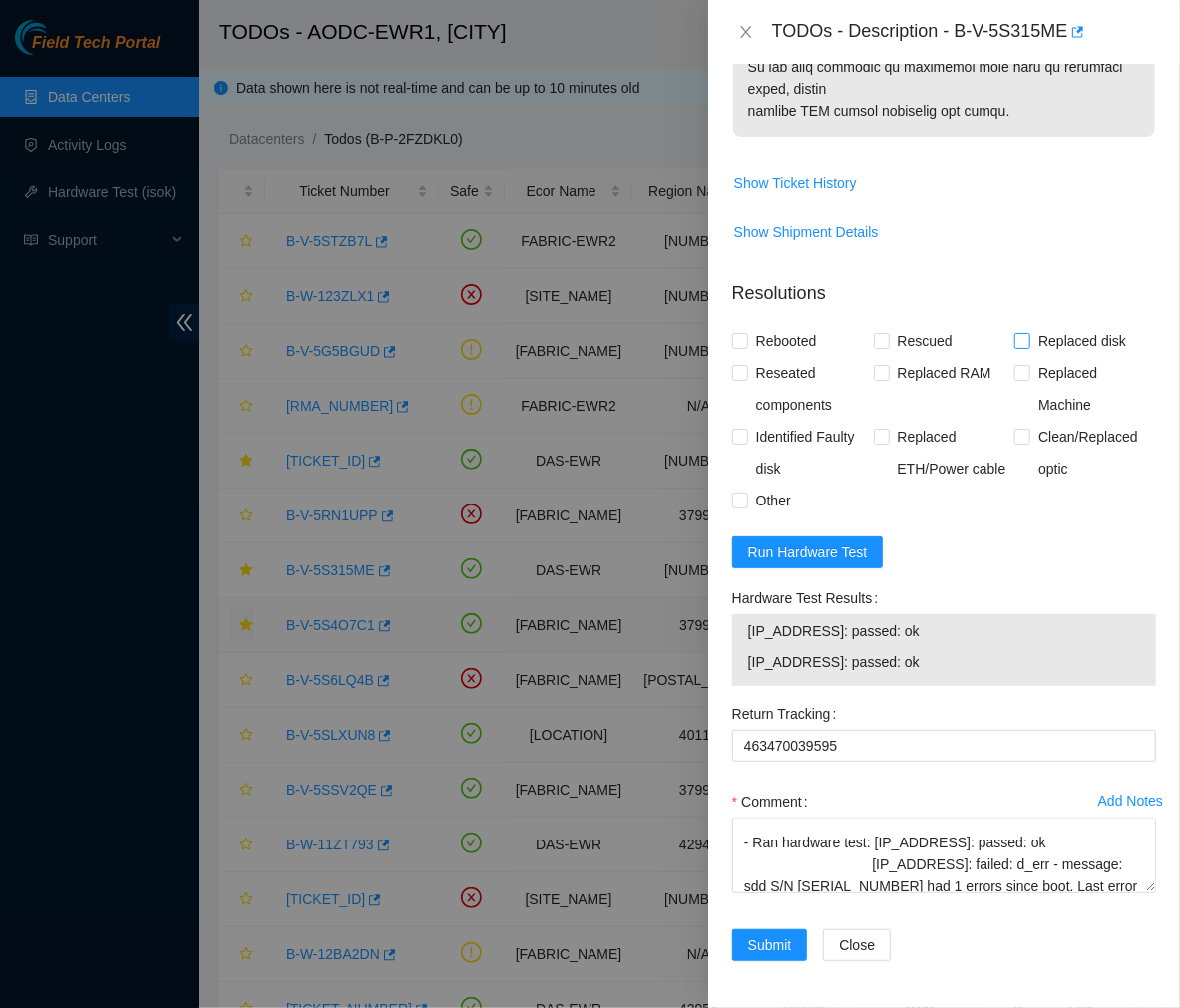 click on "Replaced disk" at bounding box center [1021, 340] 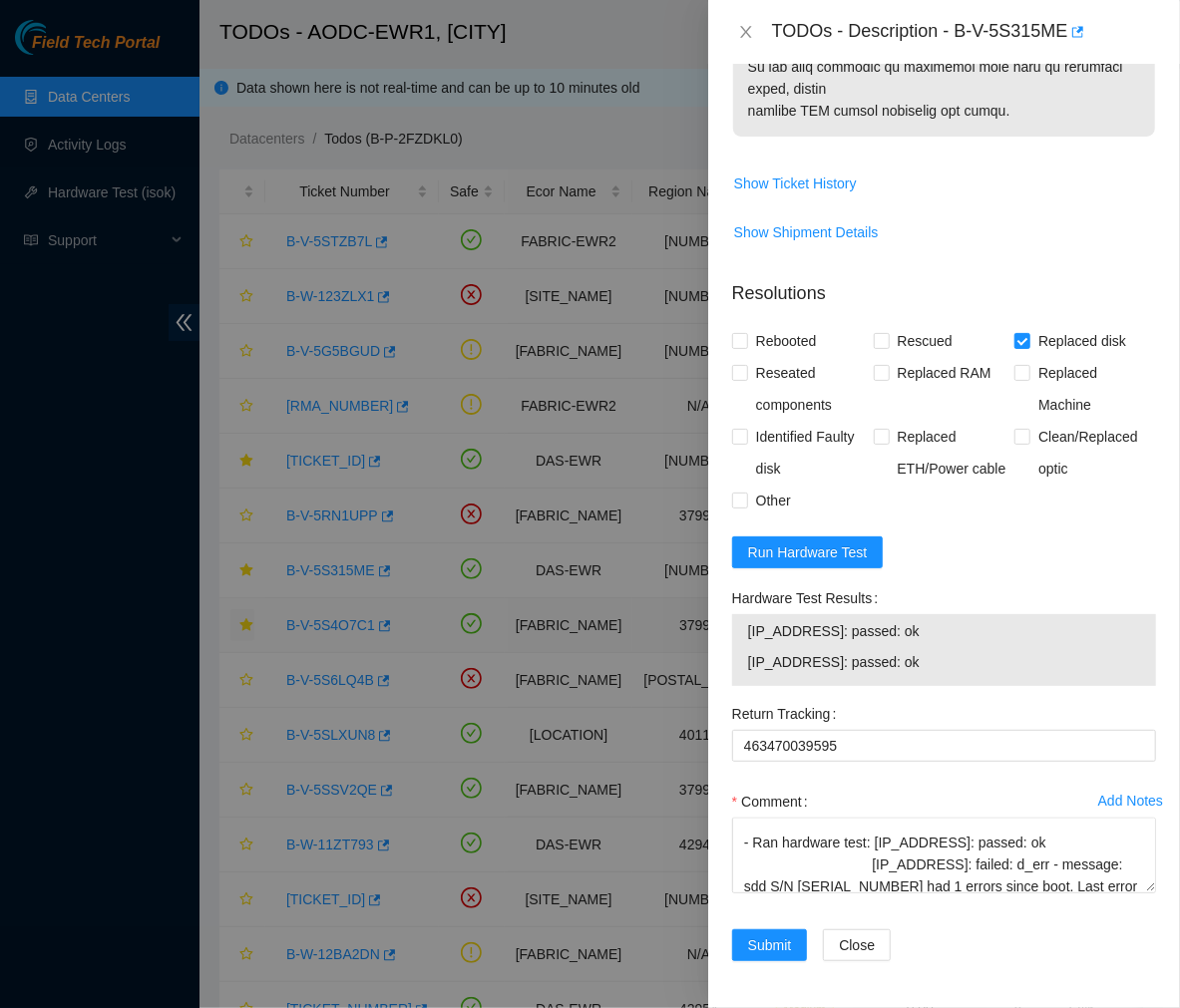 click on "Problem Type Hardware Rack Number EWR1-0214 Machine Number 03:01 Serial Number [SERIAL_NUMBER] Product Type Ciara 1x8-X8 HDD-I Server {Rev E} IP Address [IP_ADDRESS] NetMask 255.255.255.0 Gateway [IP_ADDRESS] Show Ticket History Show Shipment Details Resolutions Rebooted Rescued Replaced disk Reseated components Replaced RAM Replaced Machine Identified Faulty disk Replaced ETH/Power cable Clean/Replaced optic Other Run Hardware Test Hardware Test Results [IP_ADDRESS]: passed: ok [IP_ADDRESS]: passed: ok Return Tracking 463470039595 Add Notes    Comment Submit Close" at bounding box center [944, 535] 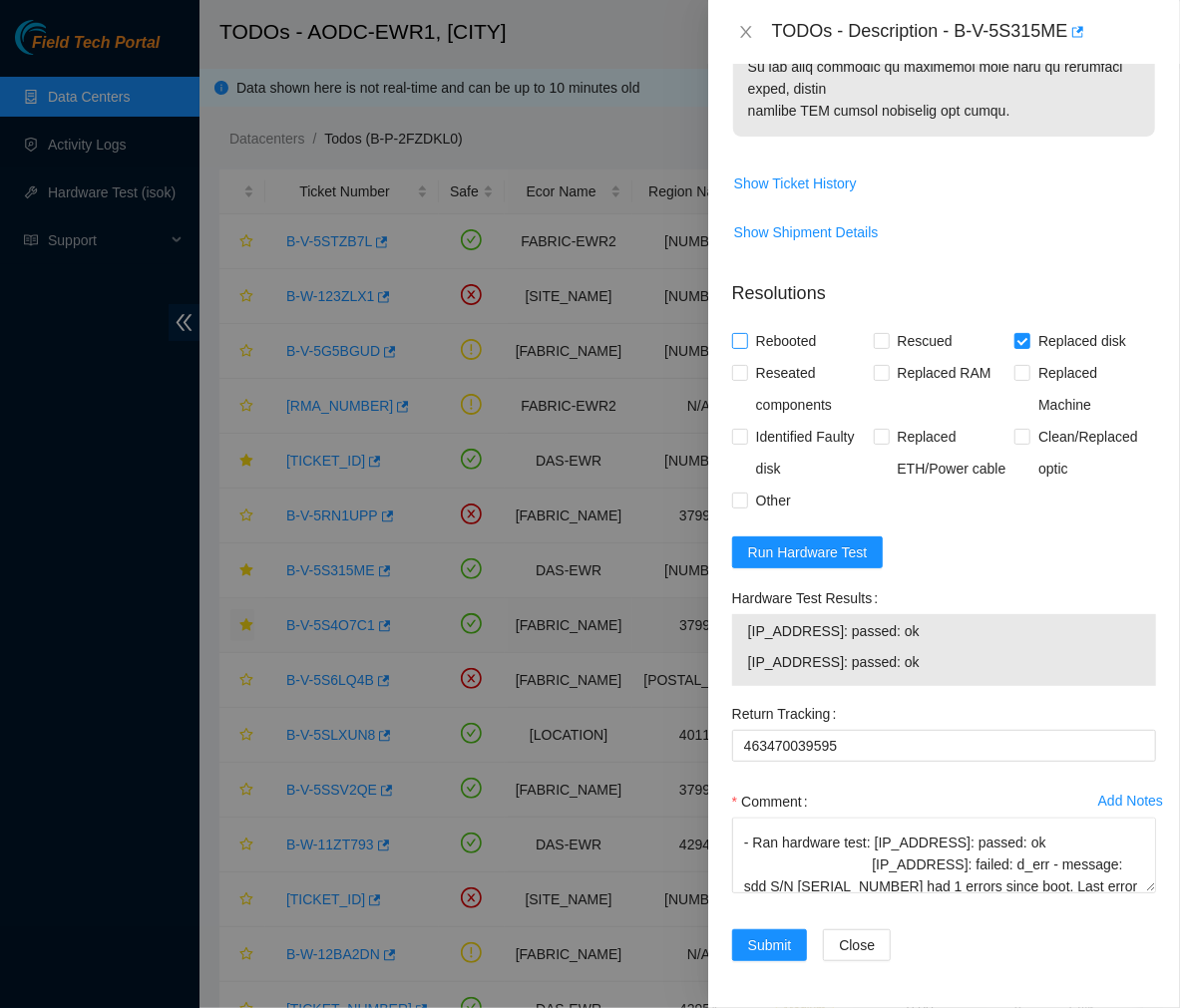 click on "Rebooted" at bounding box center [739, 340] 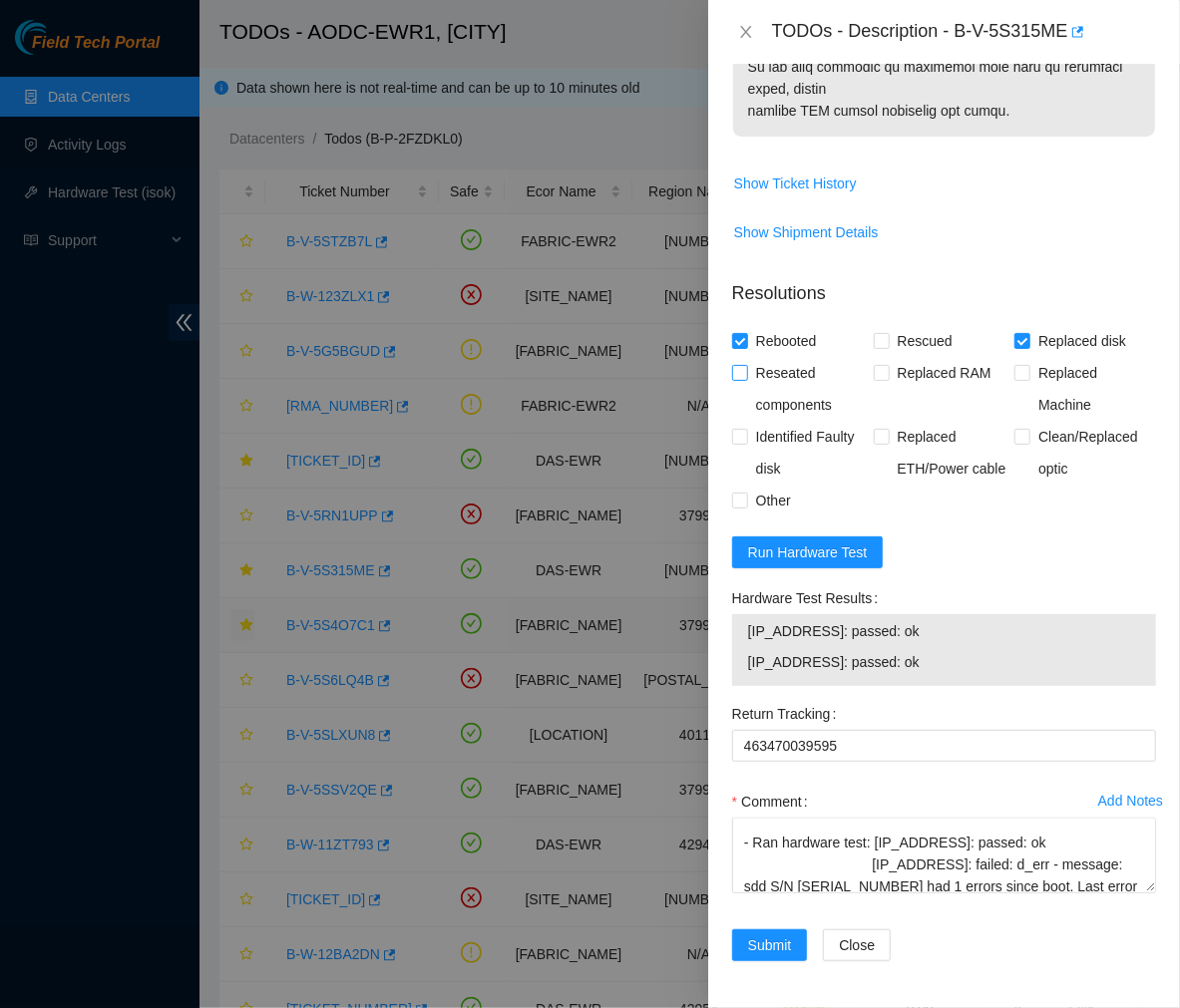 click on "Reseated components" at bounding box center (739, 372) 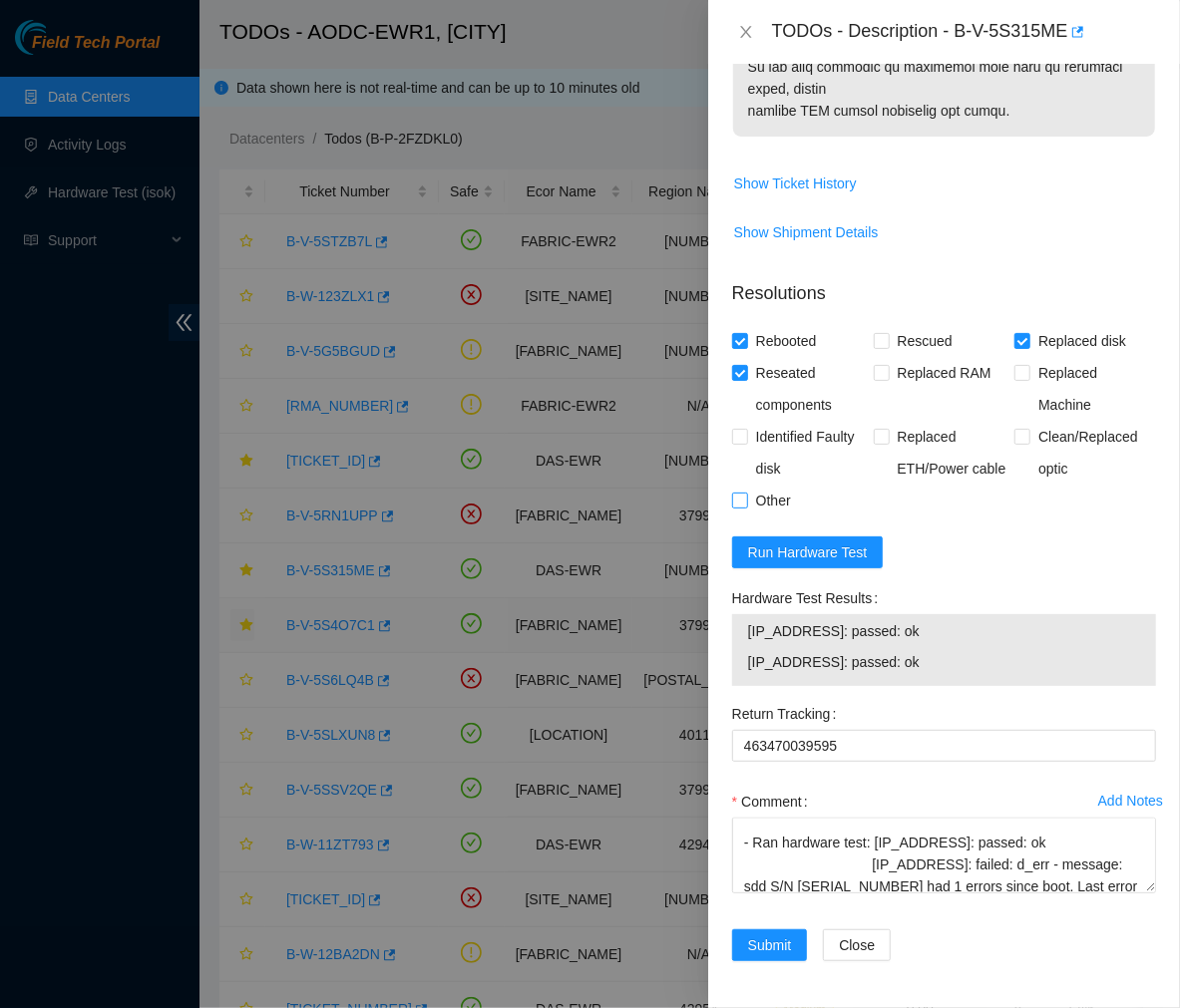 click on "Other" at bounding box center [739, 500] 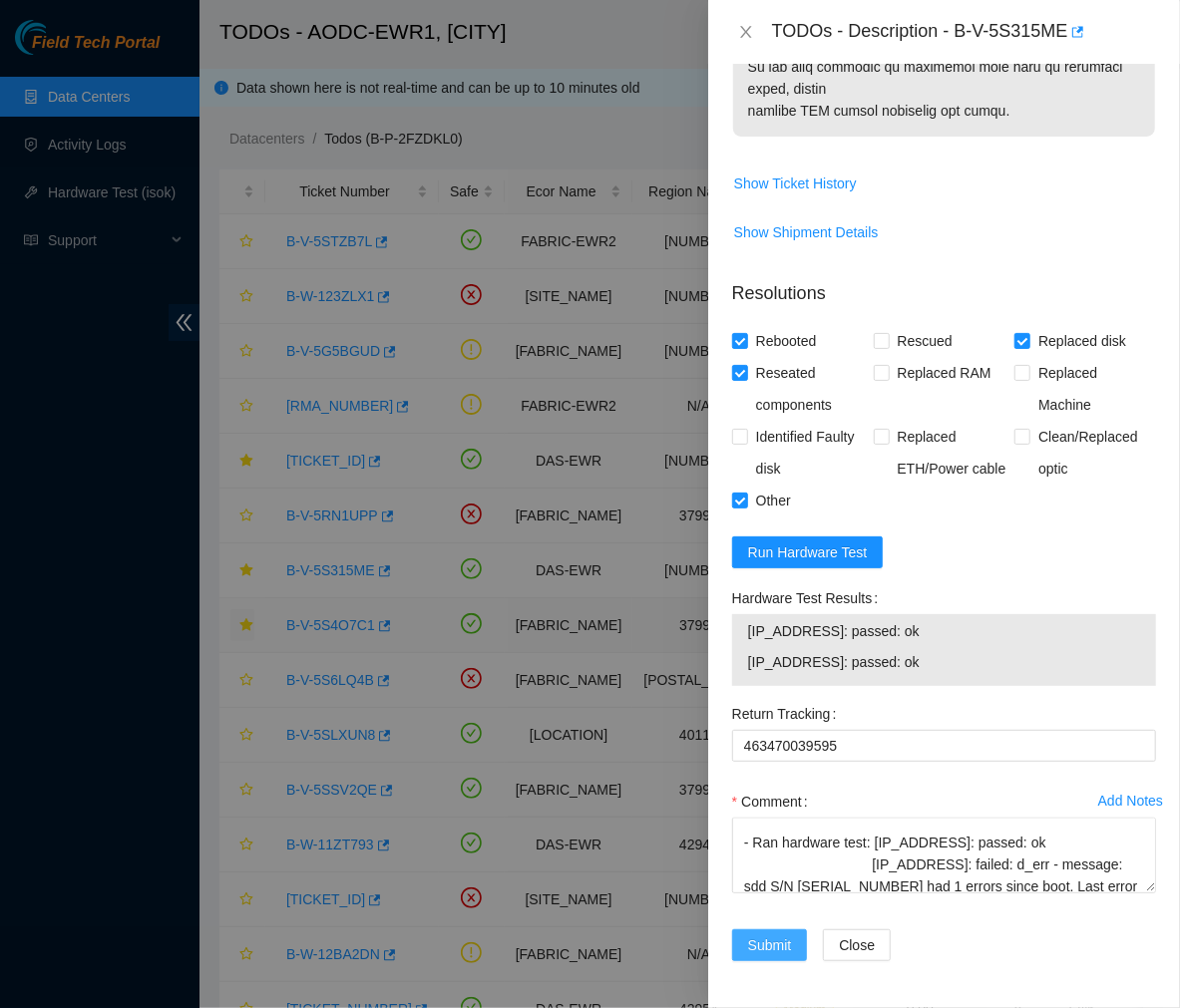 click on "Submit" at bounding box center [770, 945] 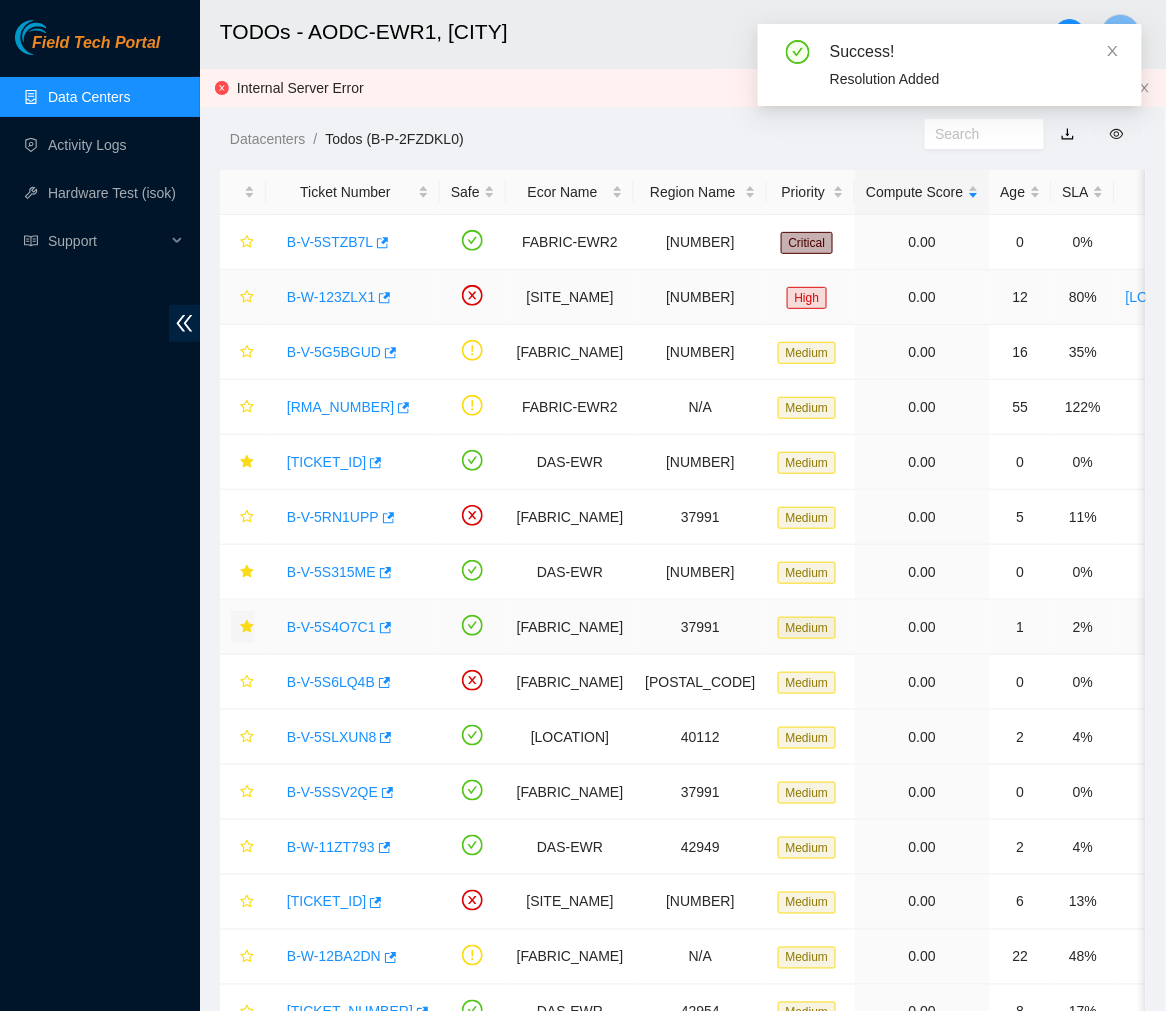 scroll, scrollTop: 335, scrollLeft: 0, axis: vertical 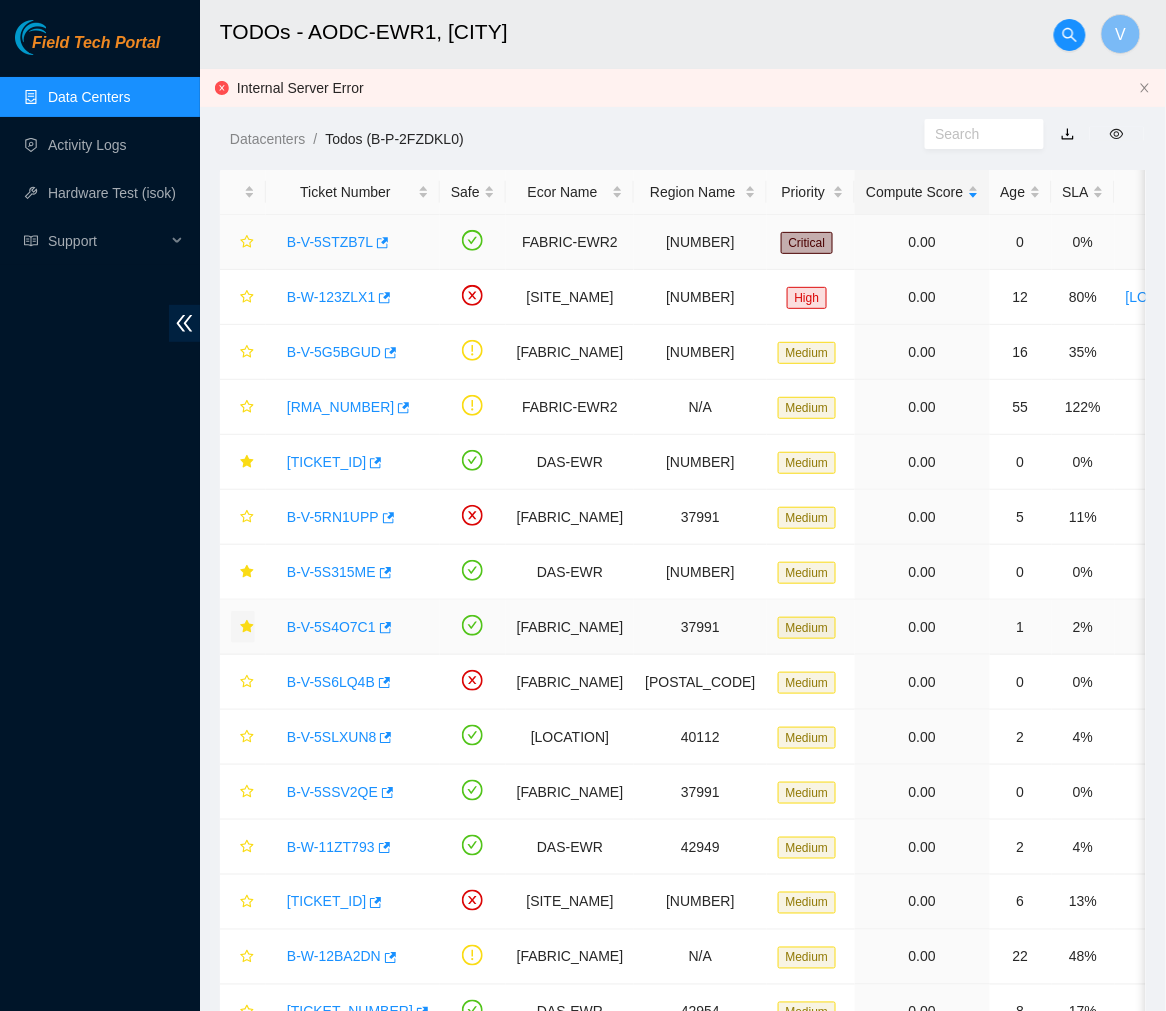 click on "B-V-5STZB7L" at bounding box center (330, 242) 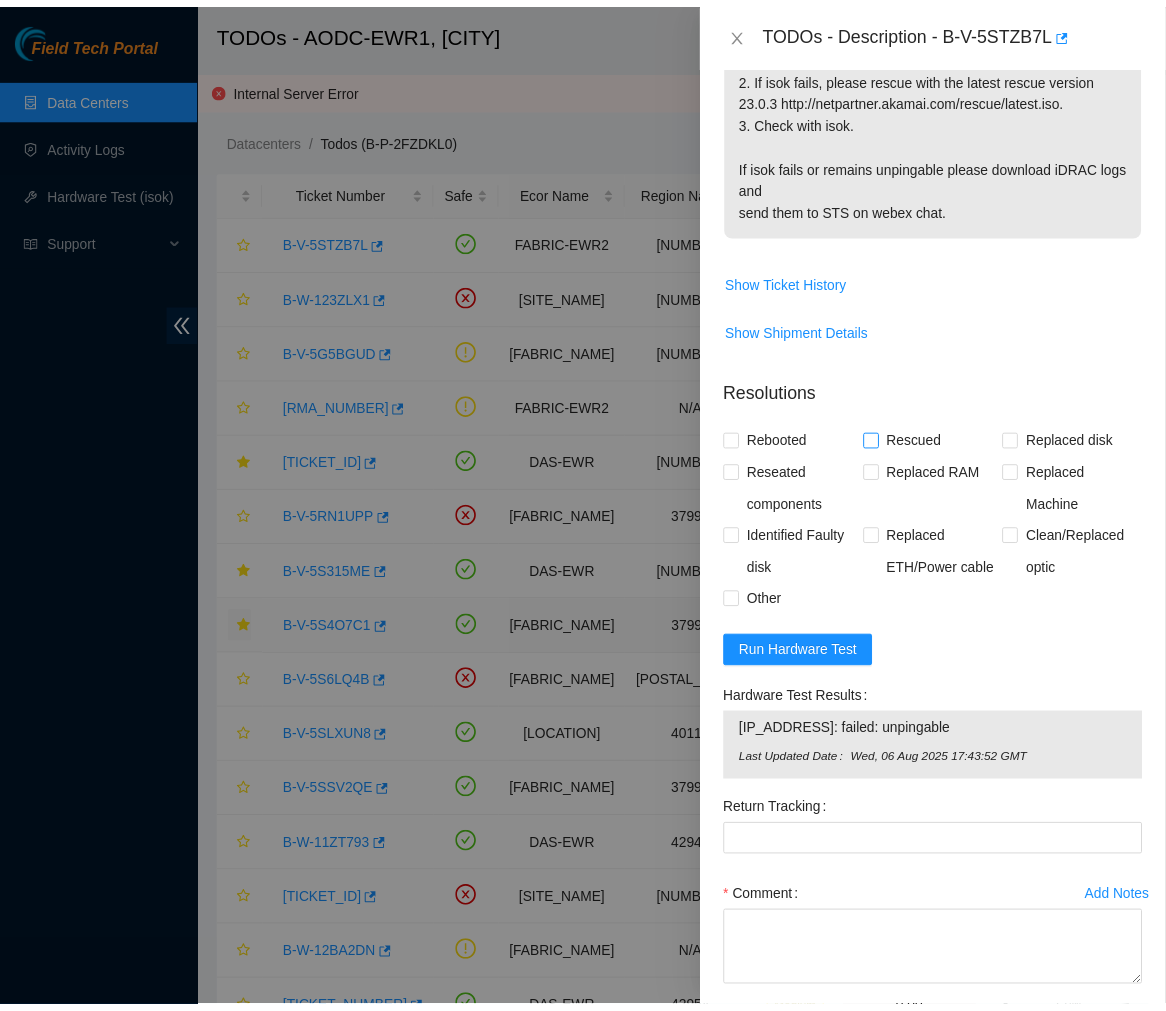 scroll, scrollTop: 558, scrollLeft: 0, axis: vertical 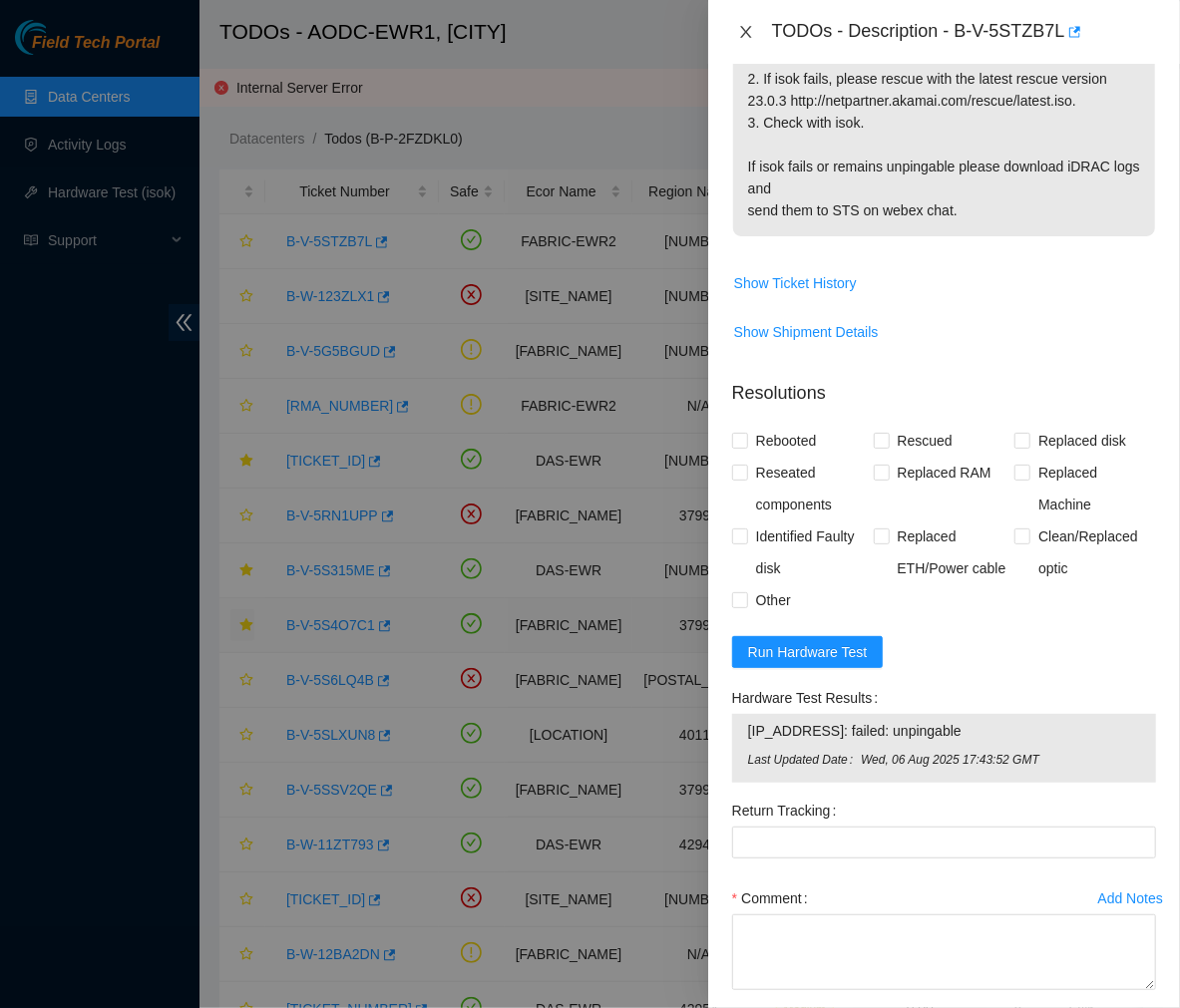 click 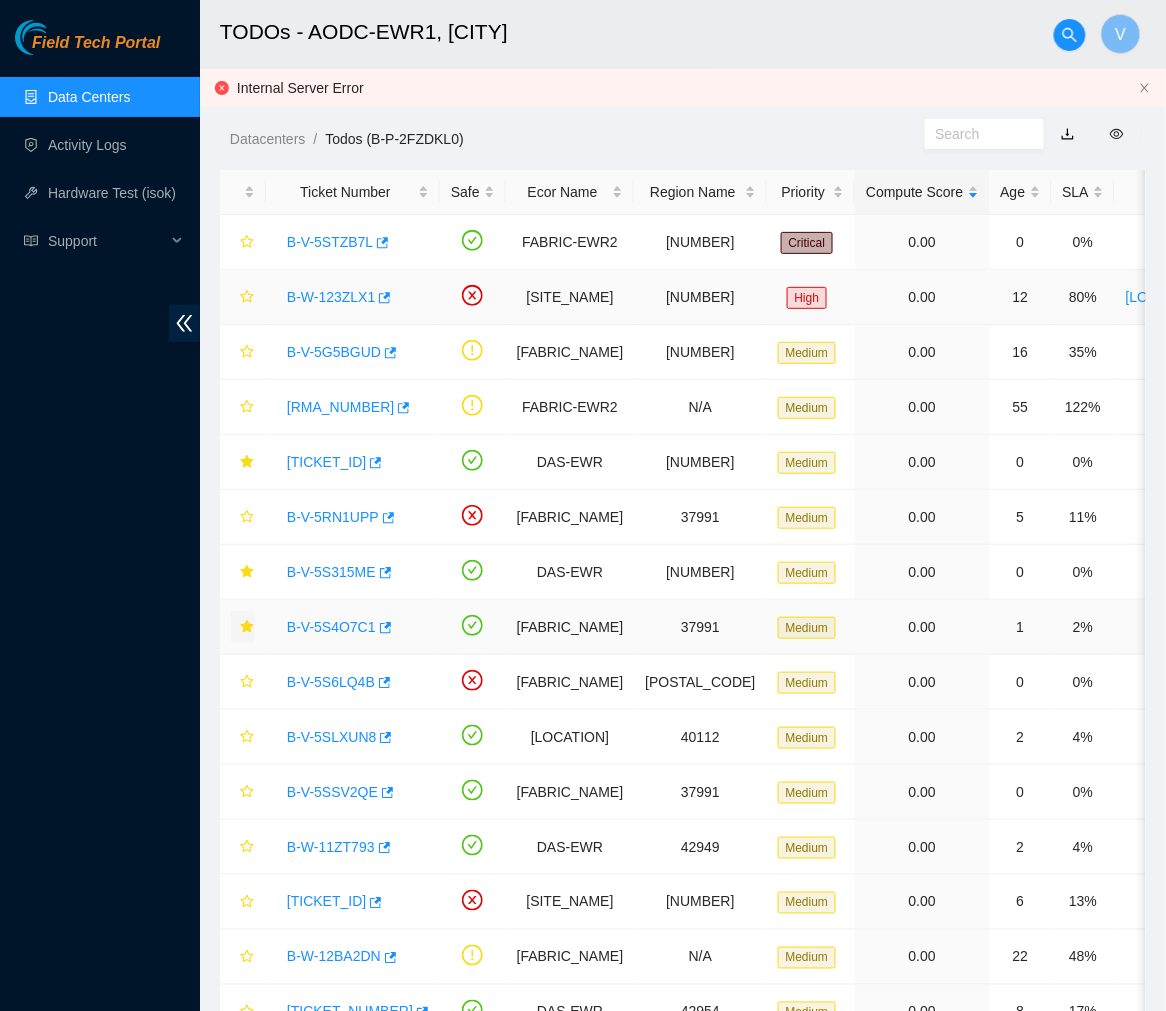 scroll, scrollTop: 335, scrollLeft: 0, axis: vertical 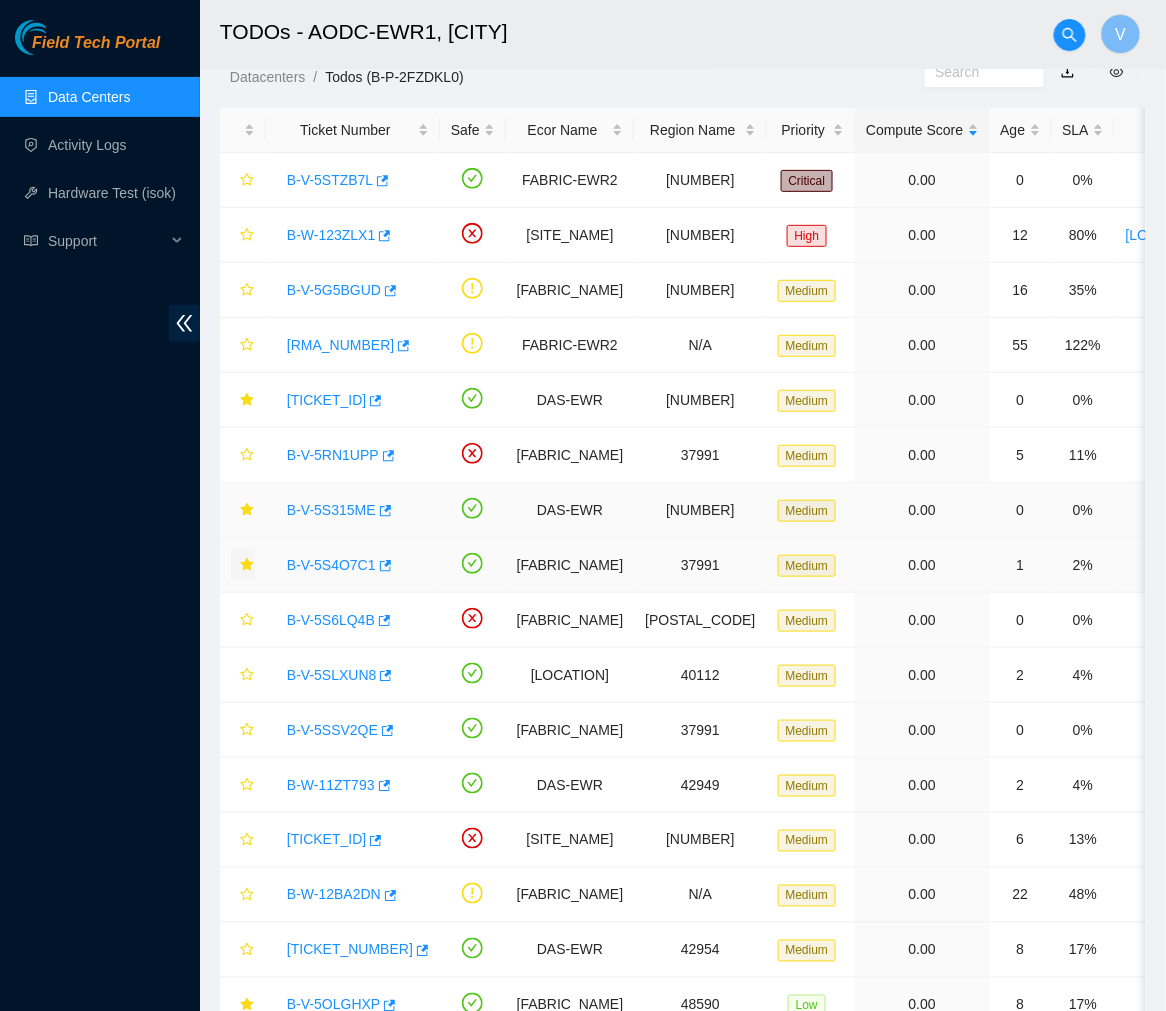 click on "B-V-5S315ME" at bounding box center [331, 510] 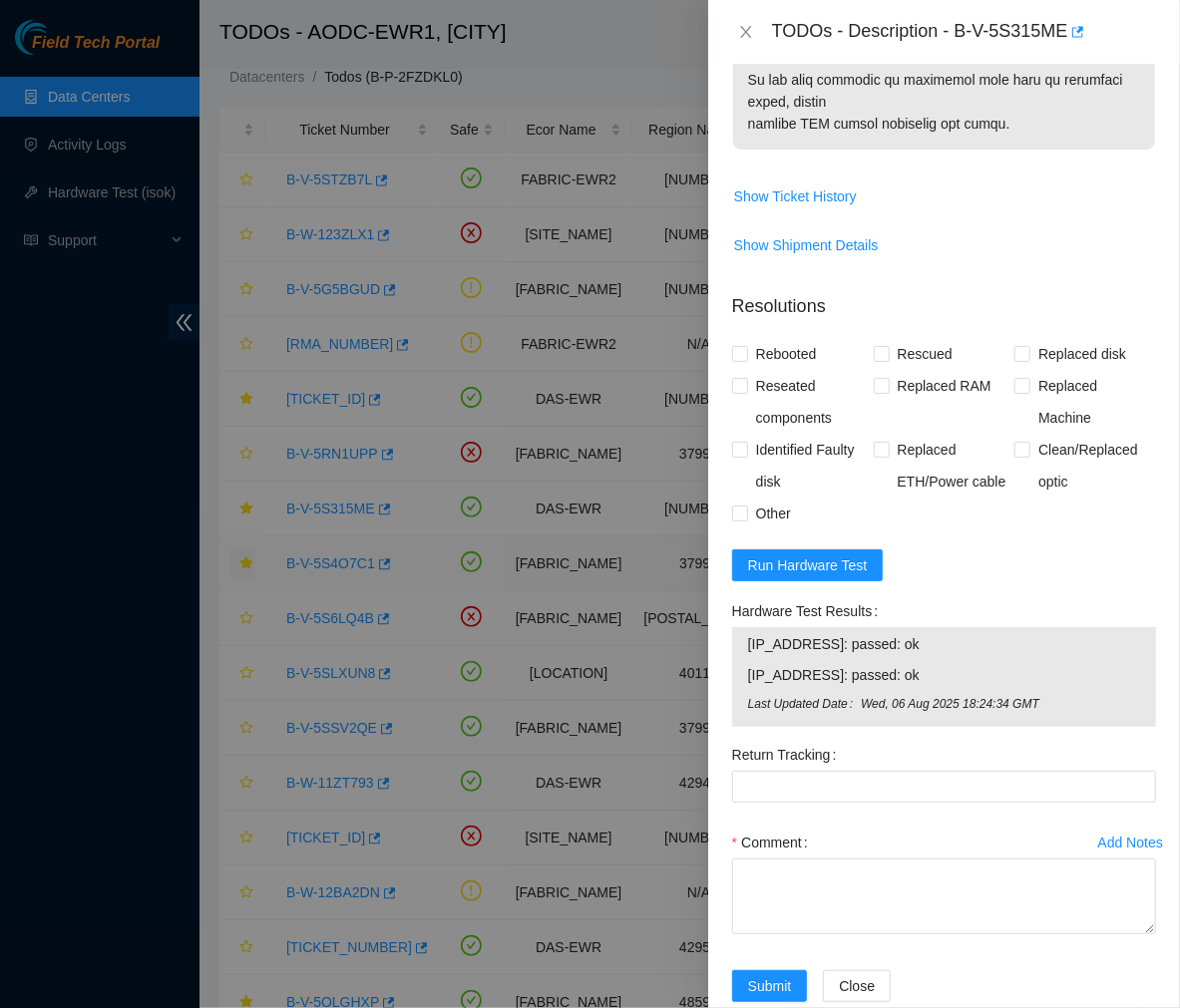 scroll, scrollTop: 1200, scrollLeft: 0, axis: vertical 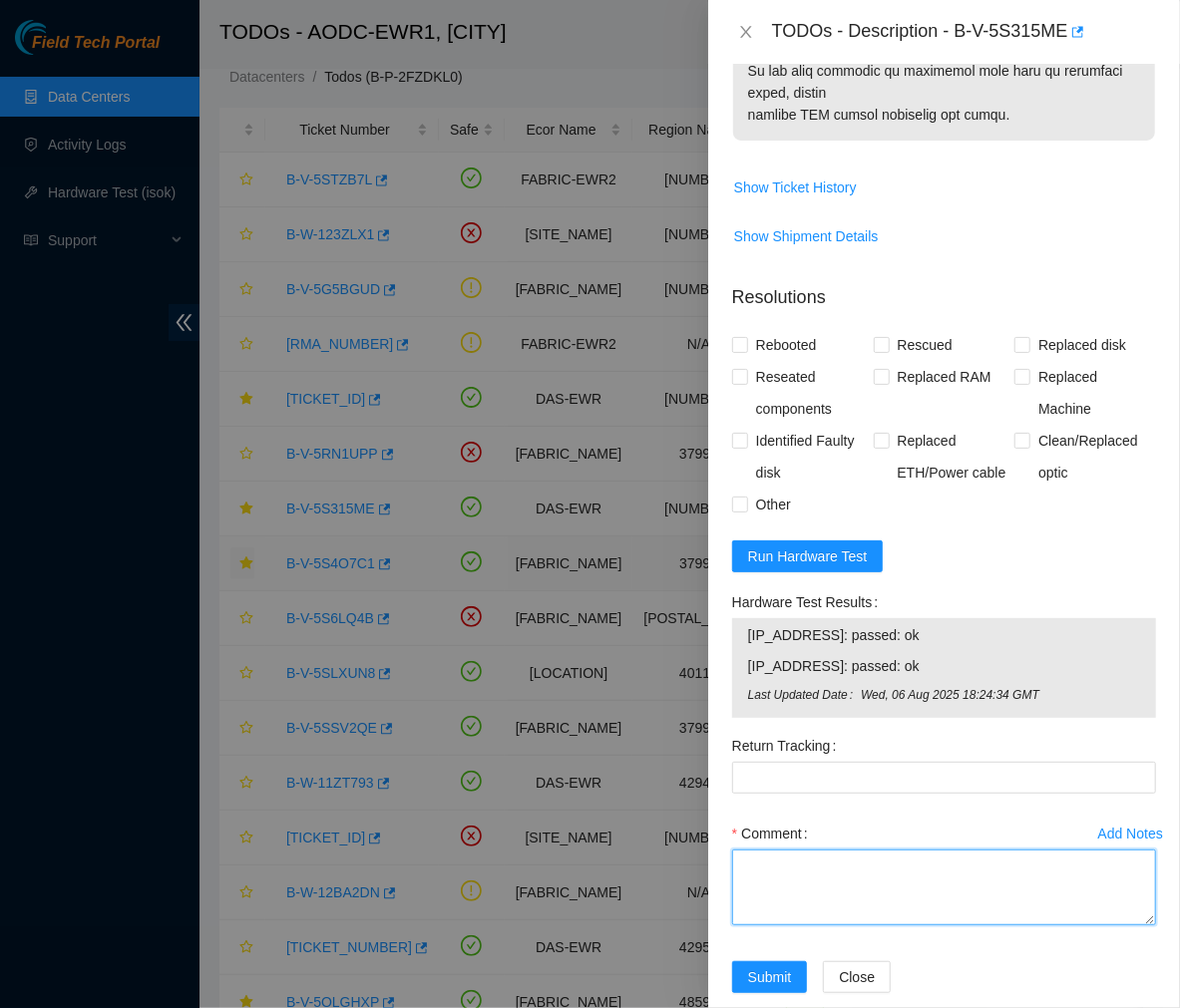 click on "Comment" at bounding box center [944, 887] 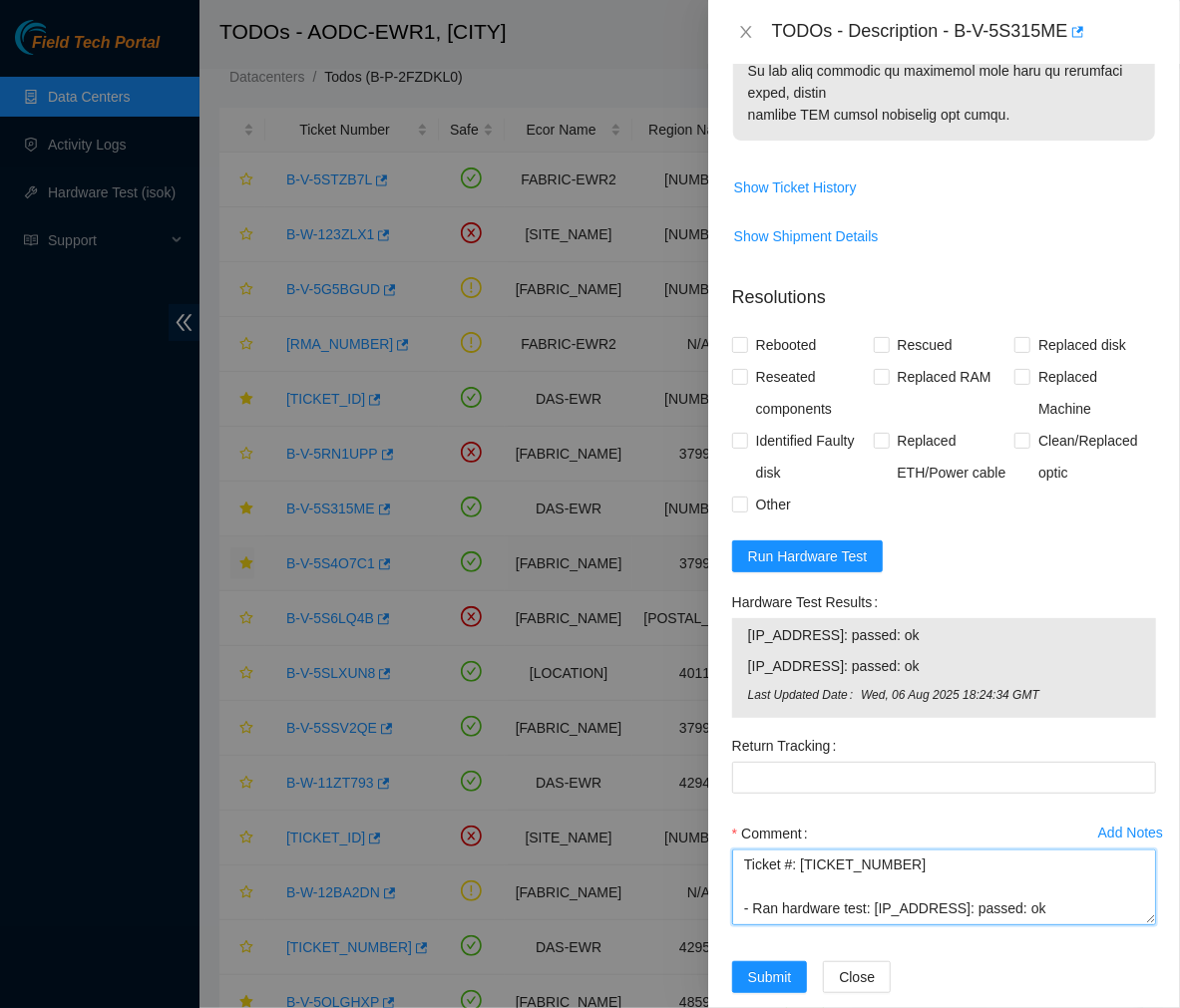 scroll, scrollTop: 366, scrollLeft: 0, axis: vertical 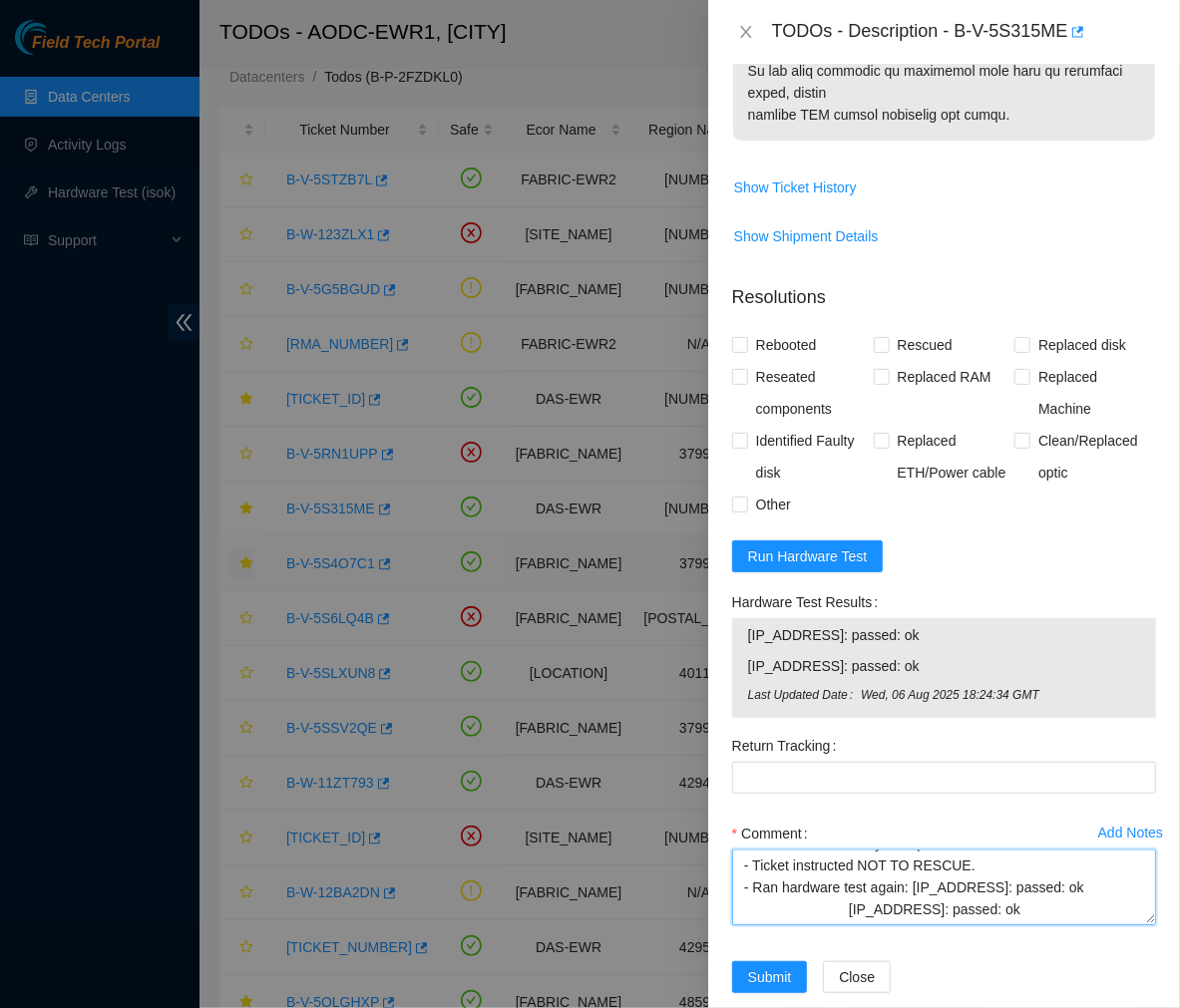 click on "Ticket #: [TICKET_NUMBER]
- Ran hardware test: [IP_ADDRESS]: passed: ok
[IP_ADDRESS]: failed: d_err - message: sdd S/N [SERIAL_NUMBER] had 1 errors since boot. Last error at Thu Jul 31 06:39:07 2025 GMT.
- Contacted NOCC to suspend machine (Ticket #: [TICKET_NUMBER])
- NOCC gave the green light to proceed with the ticket.
- Safely powered down the server and ejected node1 disk tray.
- Swapped the disks.
- Removed old disk S/N: [SERIAL_NUMBER].
- Replaced with new disk S/N: [SERIAL_NUMBER].
- RMA: [RMA_NUMBER]
- RTN: [RETURN_NUMBER]
- Inserted the disk tray then powered on the server.
- Ticket instructed NOT TO RESCUE.
- Ran hardware test again: [IP_ADDRESS]: passed: ok
[IP_ADDRESS]: passed: ok" at bounding box center [944, 887] 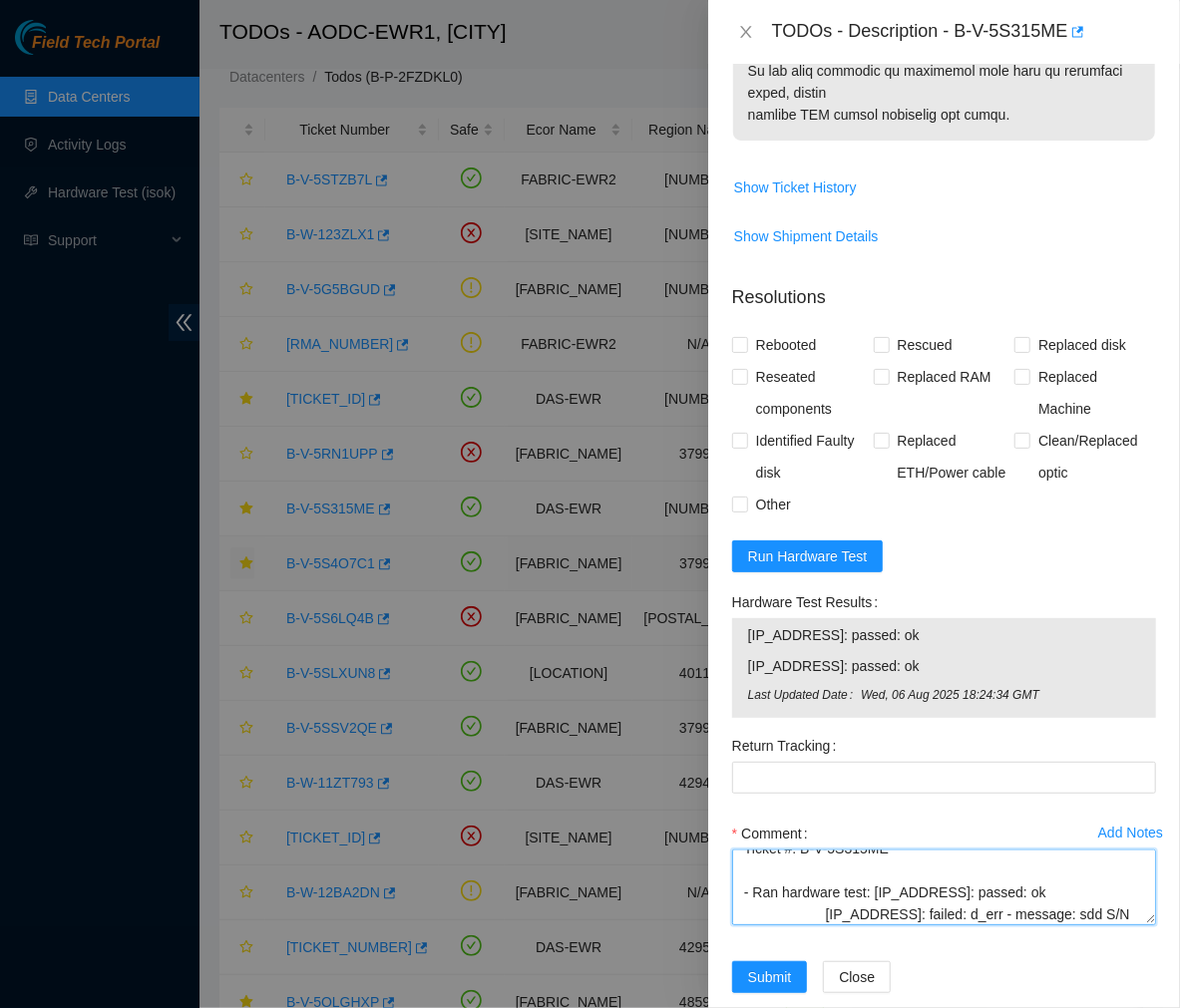 scroll, scrollTop: 20, scrollLeft: 0, axis: vertical 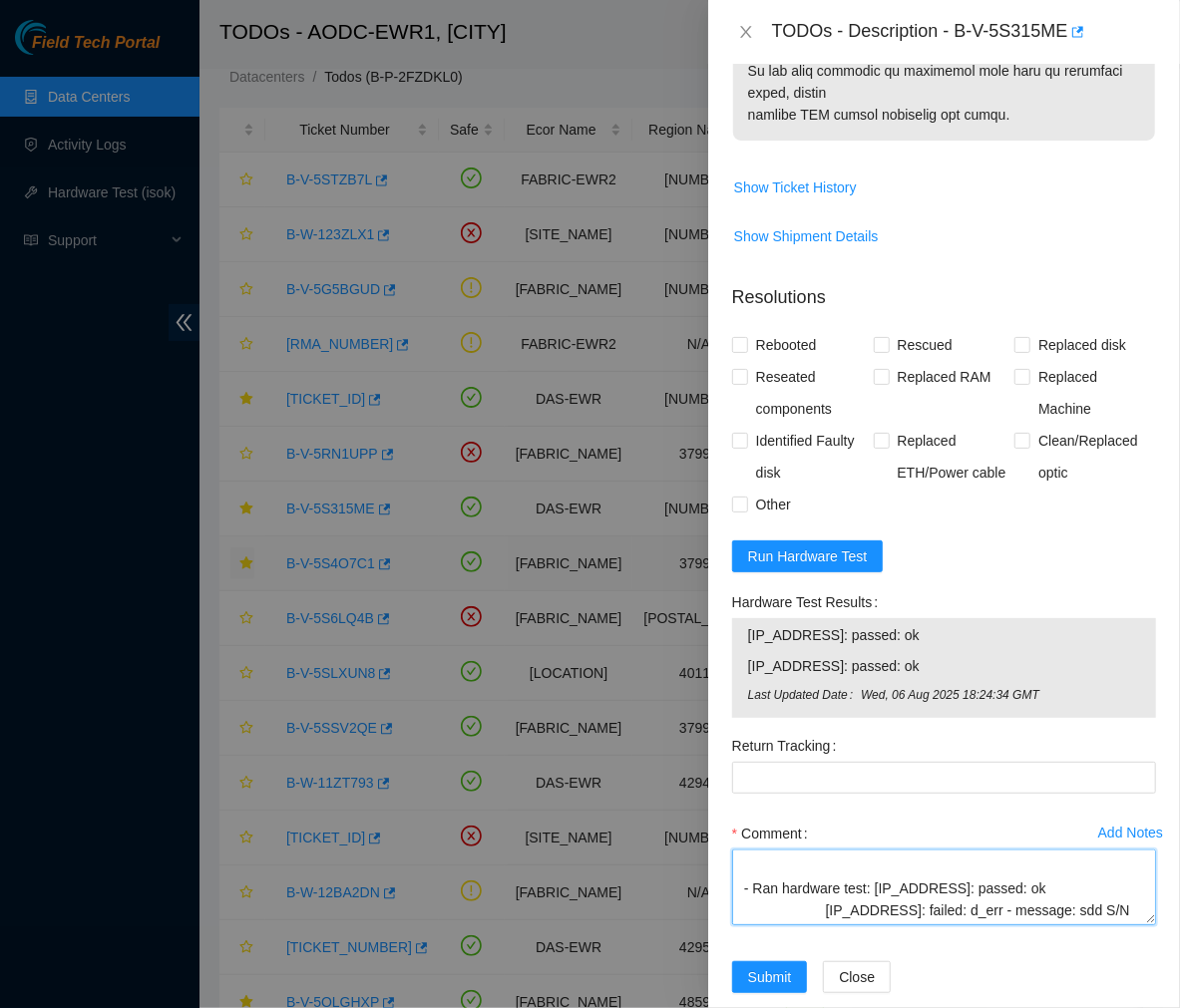 click on "Ticket #: B-V-5S315ME
- Ran hardware test: [IP_ADDRESS]: passed: ok
[IP_ADDRESS]: failed: d_err - message: sdd S/N [SERIAL_NUMBER] had 1 errors since boot. Last error at Thu Jul 31 06:39:07 2025 GMT.
- Contacted NOCC to suspend machine (Ticket #: B-V-5S315ME)
- NOCC gave the green light to proceed with the ticket.
- Safely powered down the server and ejected node1 disk tray.
- Swapped the disks.
- Removed old disk S/N: [SERIAL_NUMBER].
- Replaced with new disk S/N: [SERIAL_NUMBER].
- RMA: B-V-5S84DZL
- RTN: 463470039595
- Inserted the disk tray then powered on the server.
- Ticket instructed NOT TO RESCUE.
- Ran hardware test again: [IP_ADDRESS]: passed: ok
[IP_ADDRESS]: passed: ok" at bounding box center [944, 887] 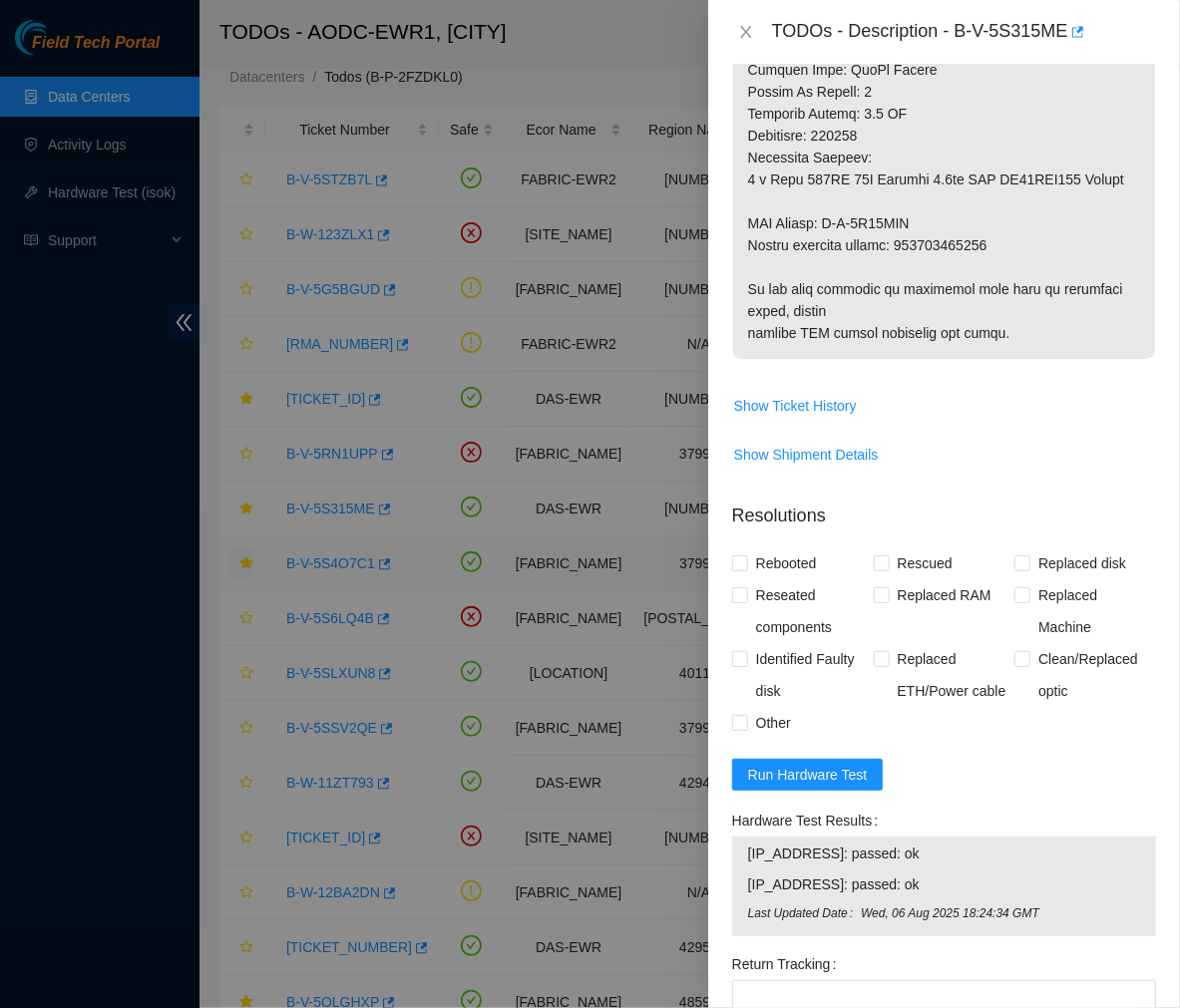 scroll, scrollTop: 981, scrollLeft: 0, axis: vertical 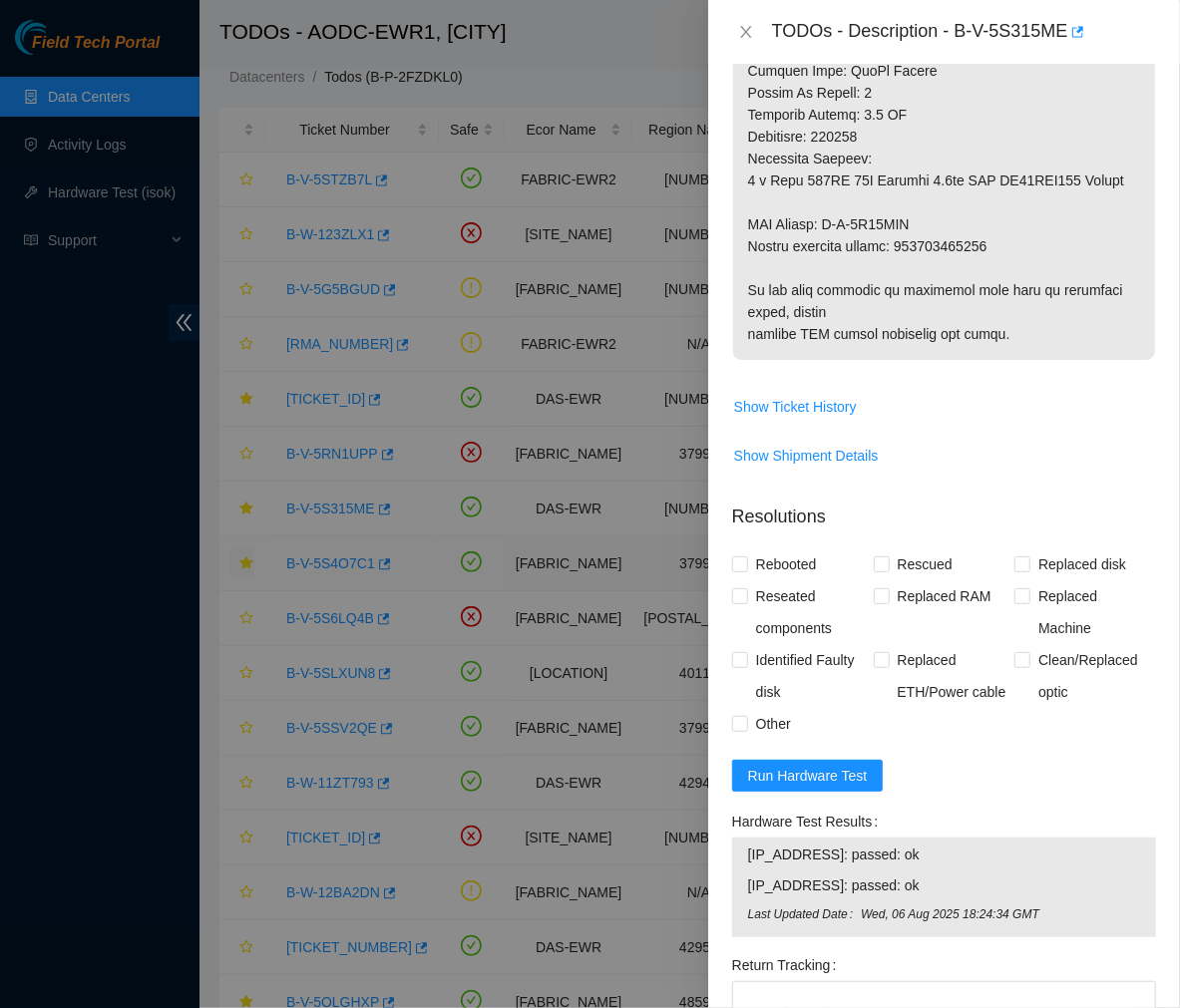 type on "Ticket #: B-V-5S315ME
- Ran hardware test: [IP_ADDRESS]: passed: ok
[IP_ADDRESS]: failed: d_err - message: sdd S/N [SERIAL_NUMBER] had 1 errors since boot. Last error at Thu Jul 31 06:39:07 2025 GMT.
- Contacted NOCC to suspend machine (Ticket #: B-V-5S315ME)
- NOCC gave the green light to proceed with the ticket.
- Safely powered down the server and ejected node1 disk tray.
- Swapped the disks.
- Removed old disk S/N: [SERIAL_NUMBER].
- Replaced with new disk S/N: [SERIAL_NUMBER].
- RMA: B-V-5S84DZL
- RTN: 463470039595
- Inserted the disk tray then powered on the server.
- Ticket instructed NOT TO RESCUE.
- Ran hardware test again: [IP_ADDRESS]: passed: ok
[IP_ADDRESS]: passed: ok" 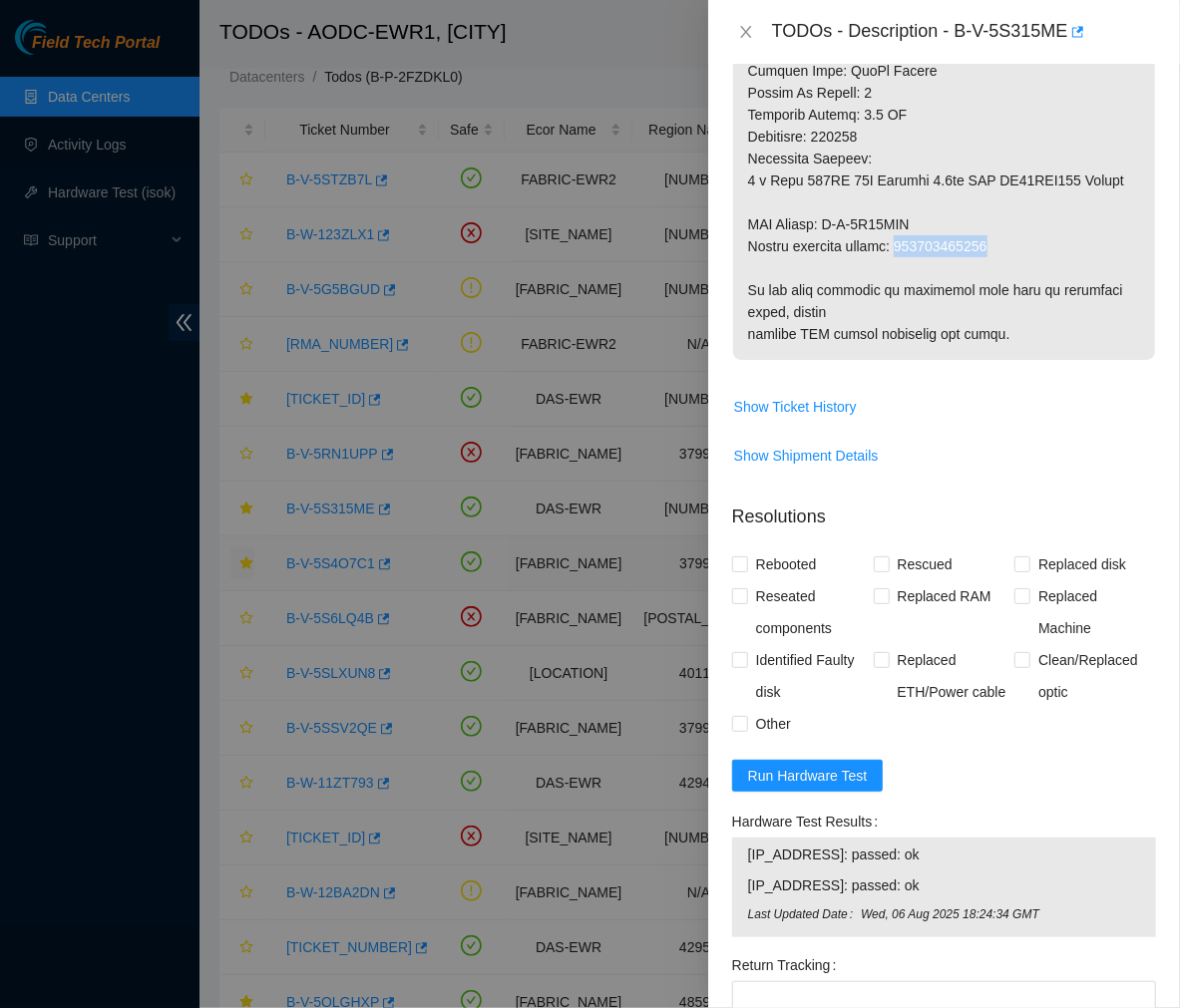 drag, startPoint x: 1002, startPoint y: 249, endPoint x: 900, endPoint y: 252, distance: 102.04411 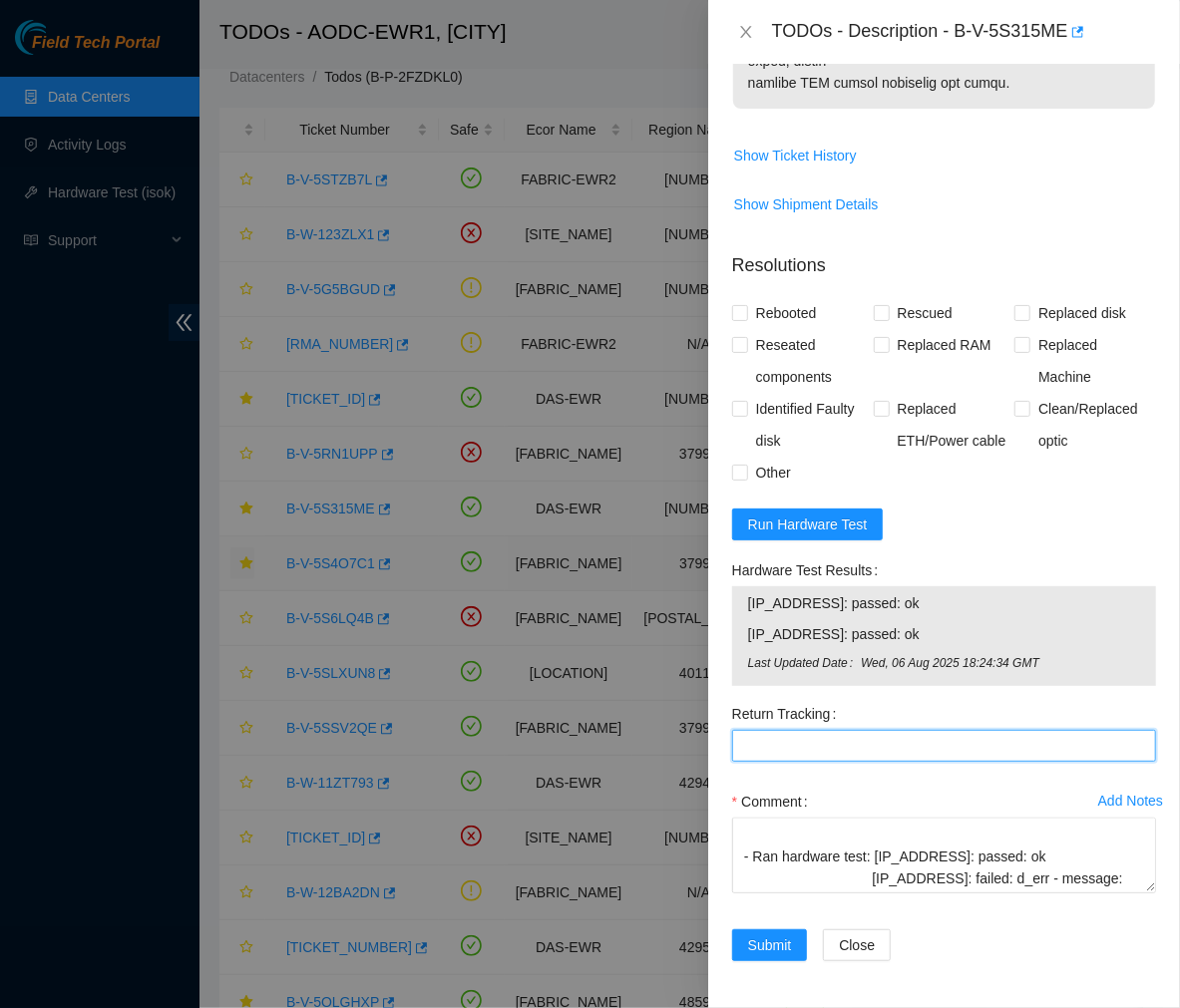 click on "Return Tracking" at bounding box center (944, 746) 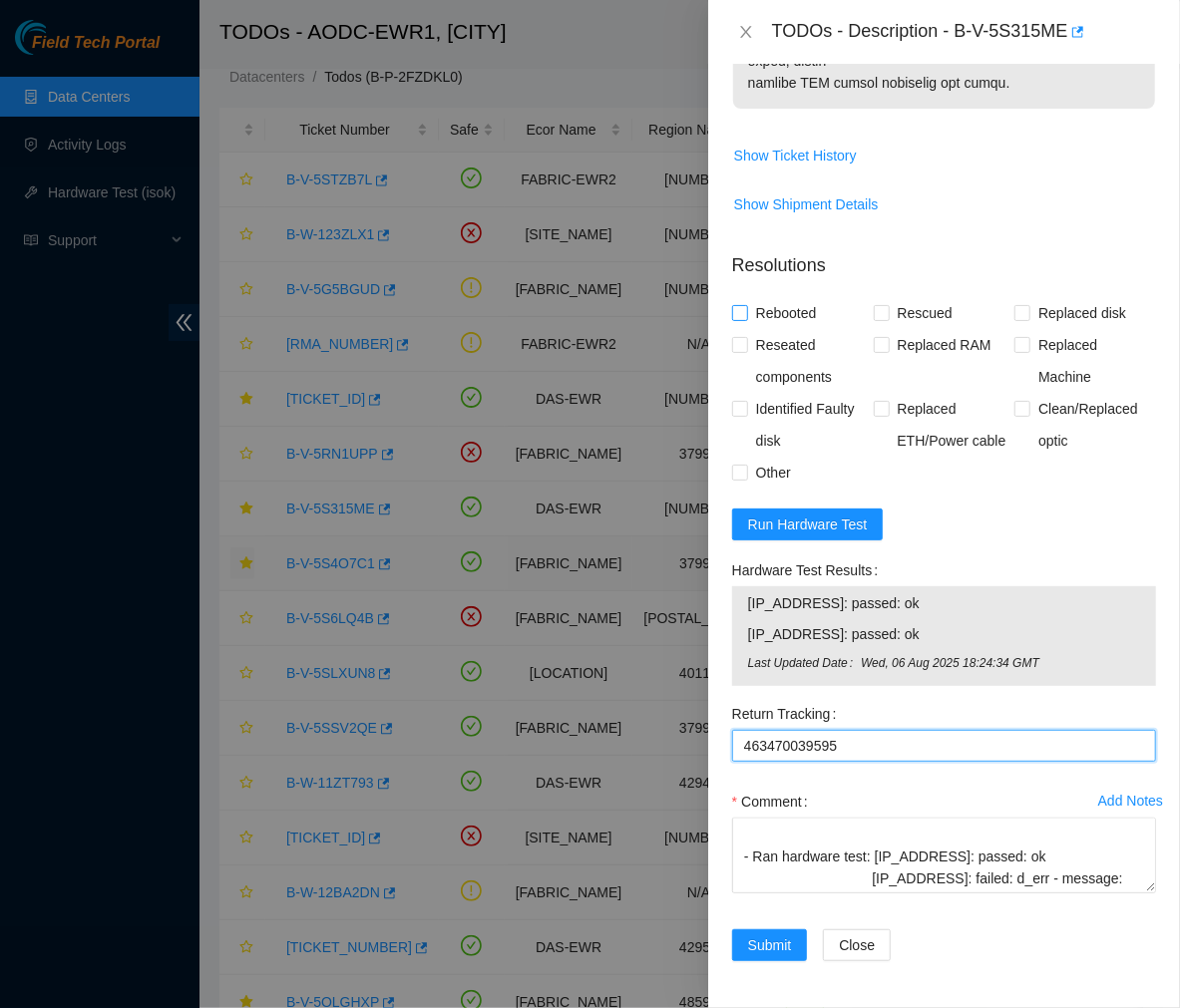 type on "463470039595" 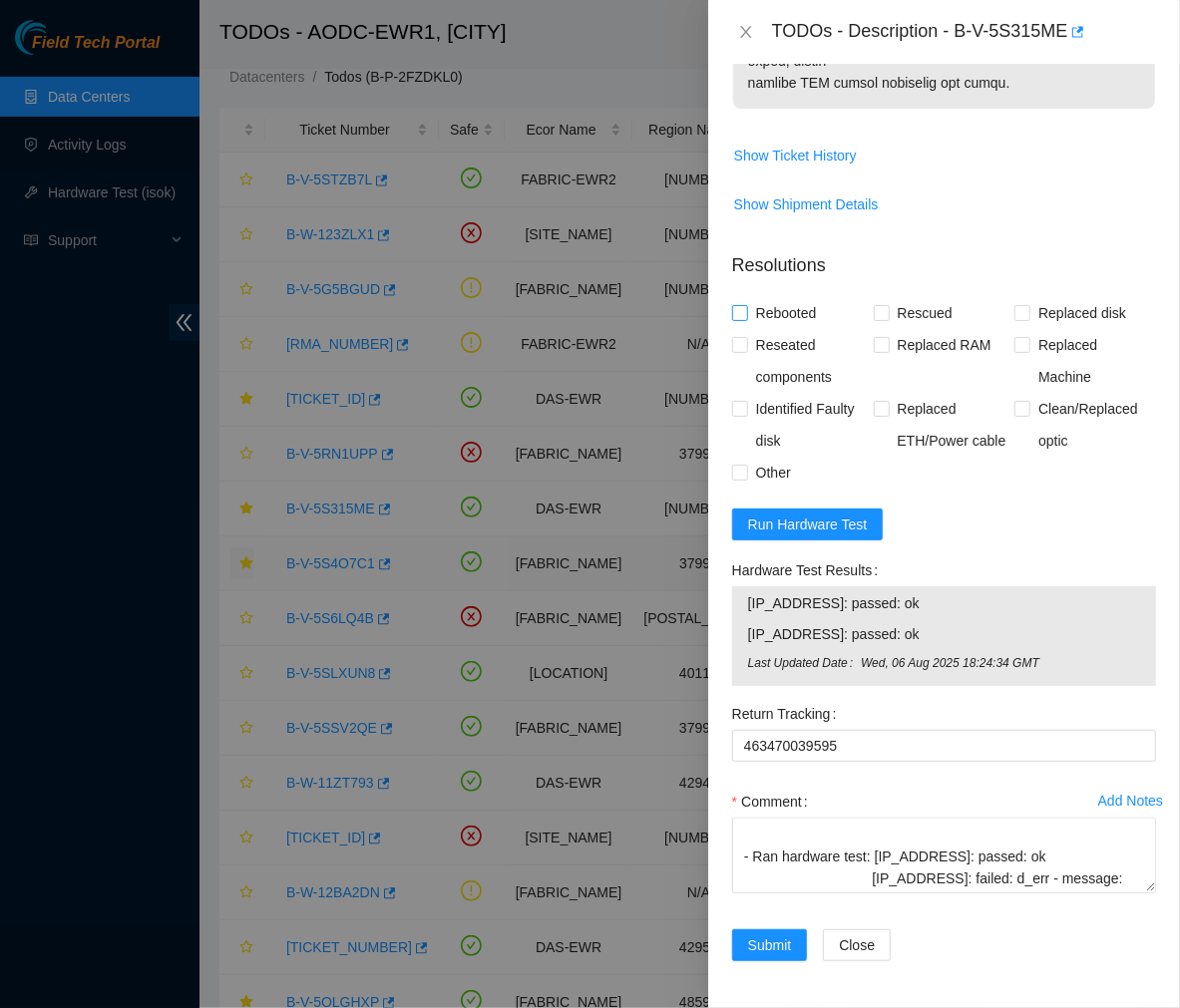 click on "Rebooted" at bounding box center [739, 312] 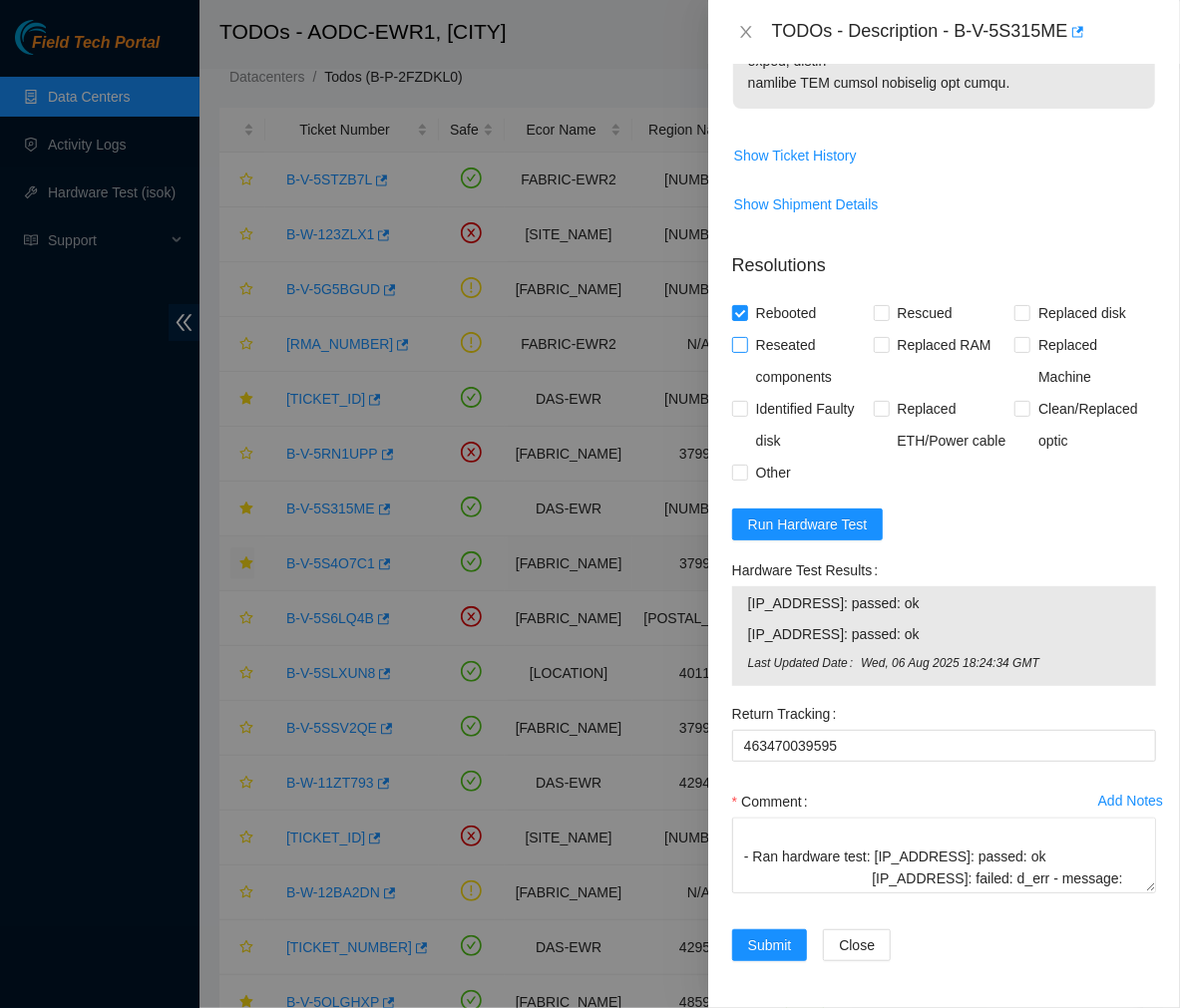click on "Reseated components" at bounding box center [739, 344] 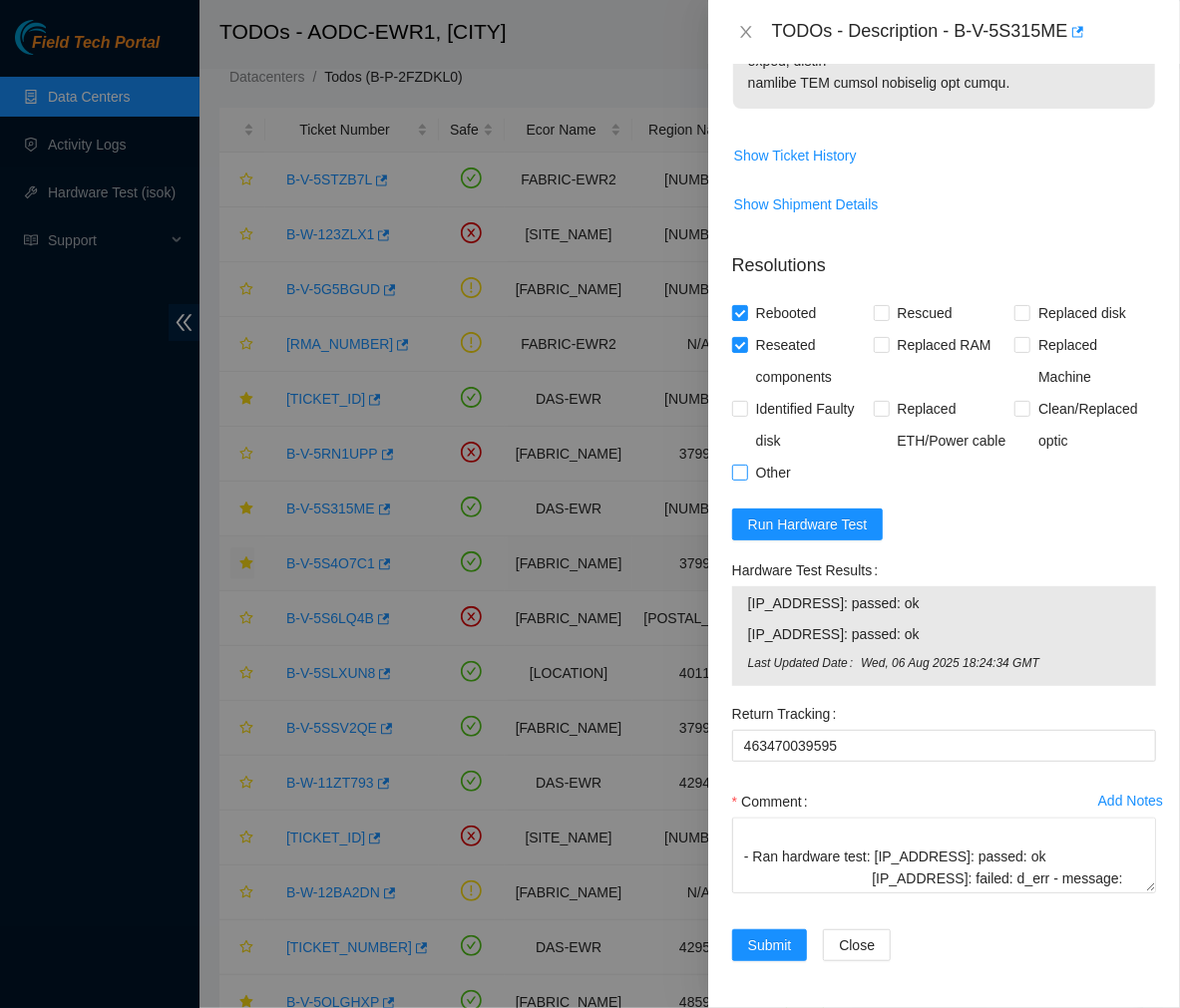 click on "Other" at bounding box center (739, 472) 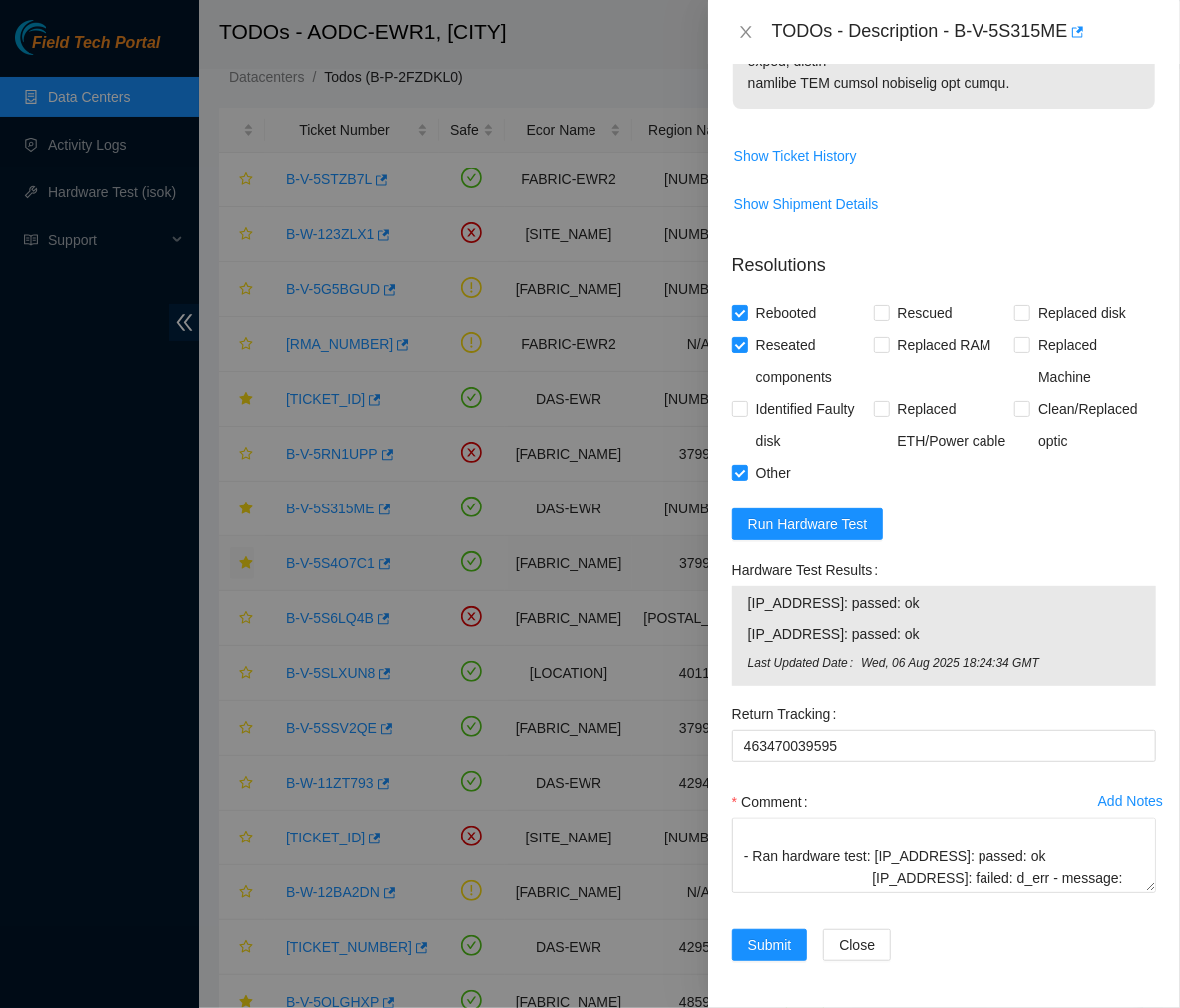 click on "Rescued" at bounding box center [945, 313] 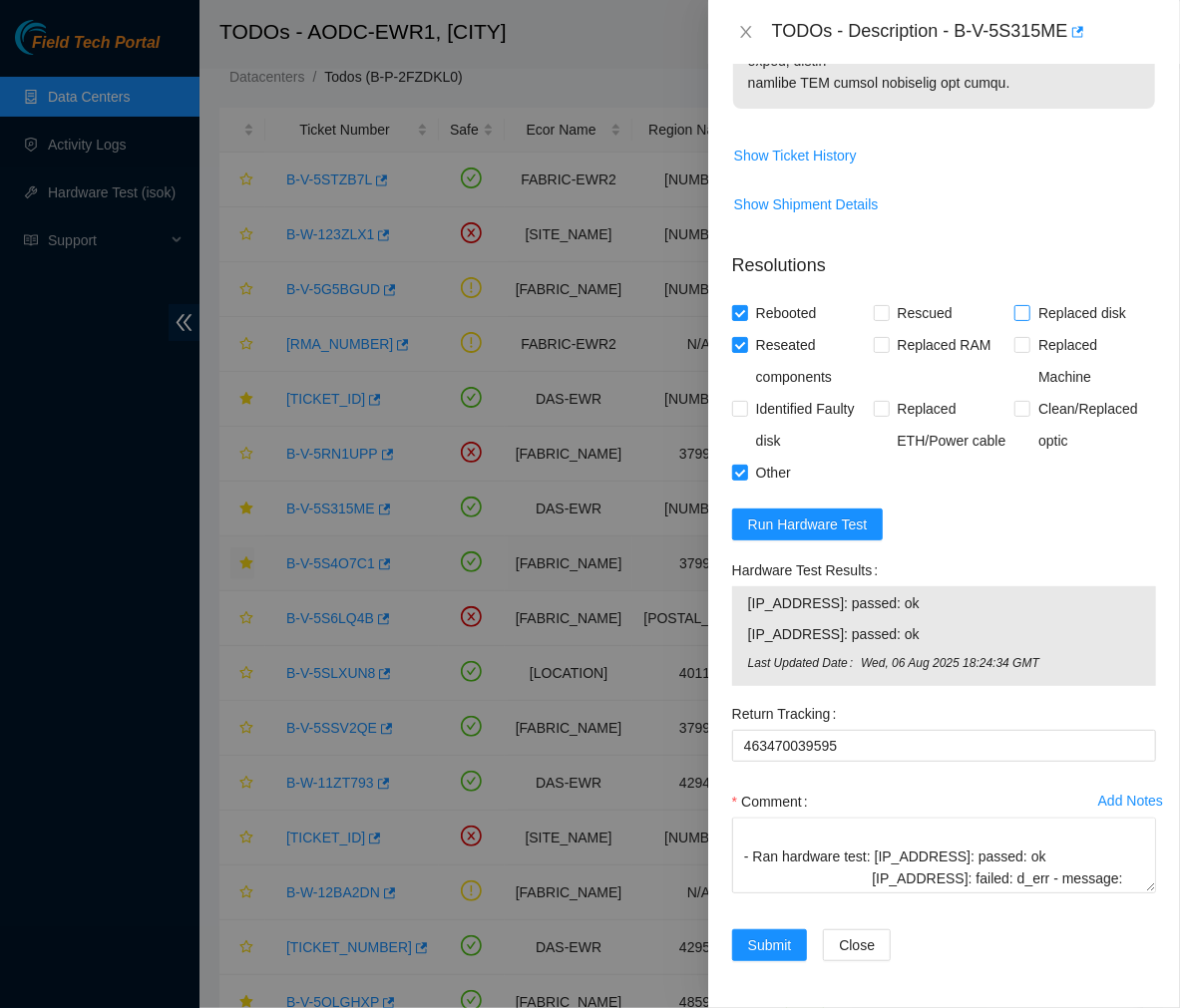 click on "Replaced disk" at bounding box center [1021, 312] 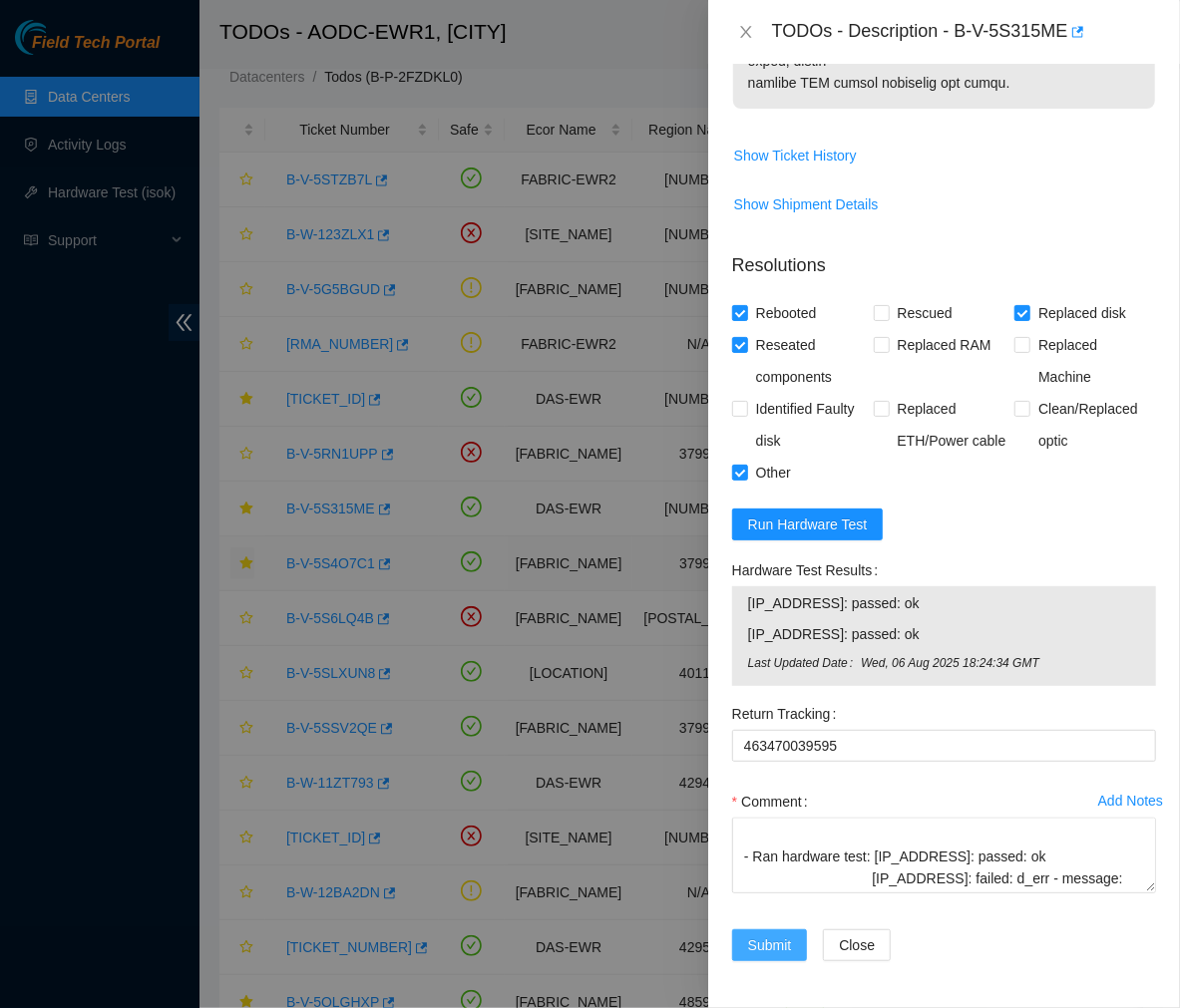 click on "Submit" at bounding box center (770, 945) 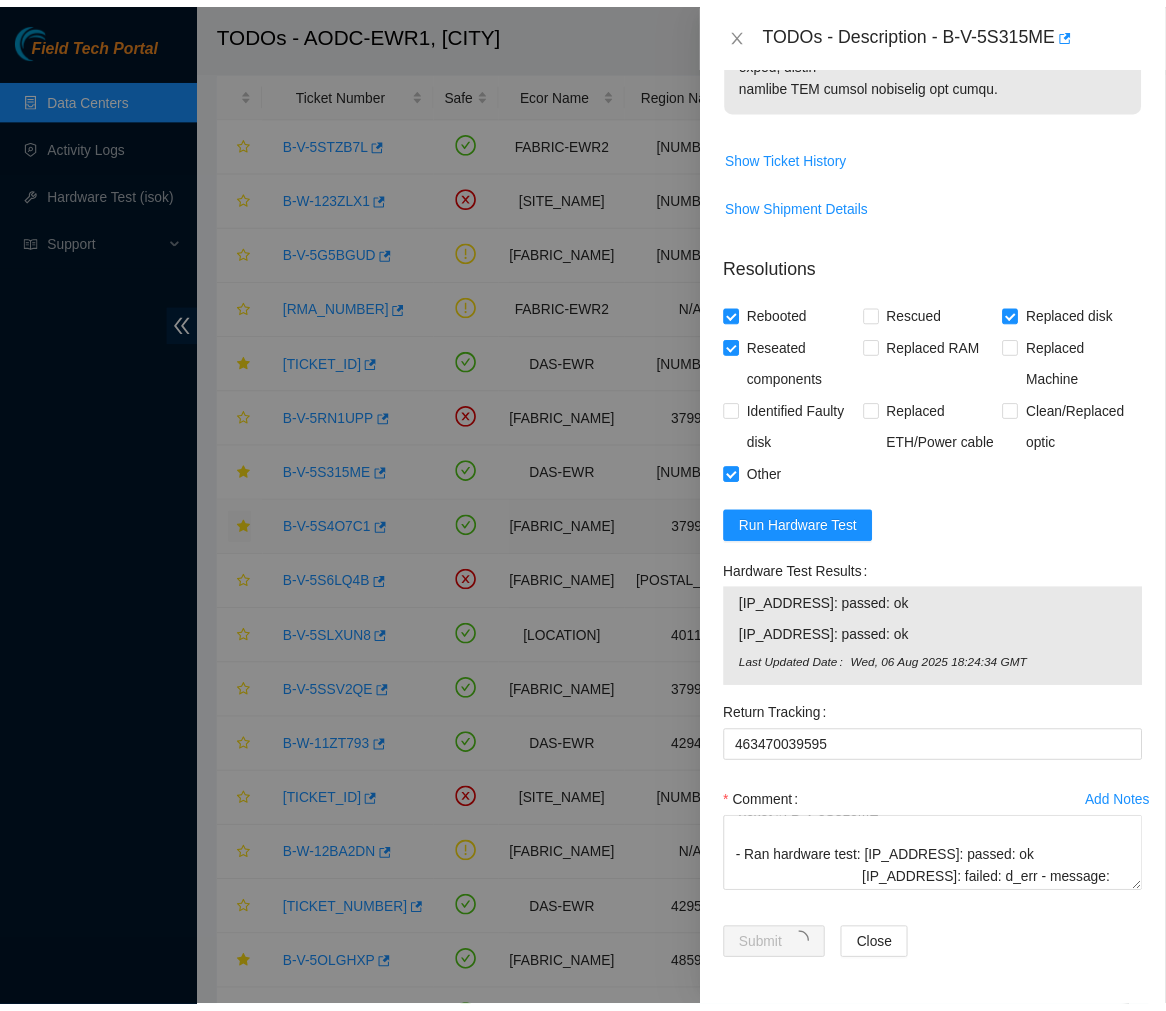 scroll, scrollTop: 24, scrollLeft: 0, axis: vertical 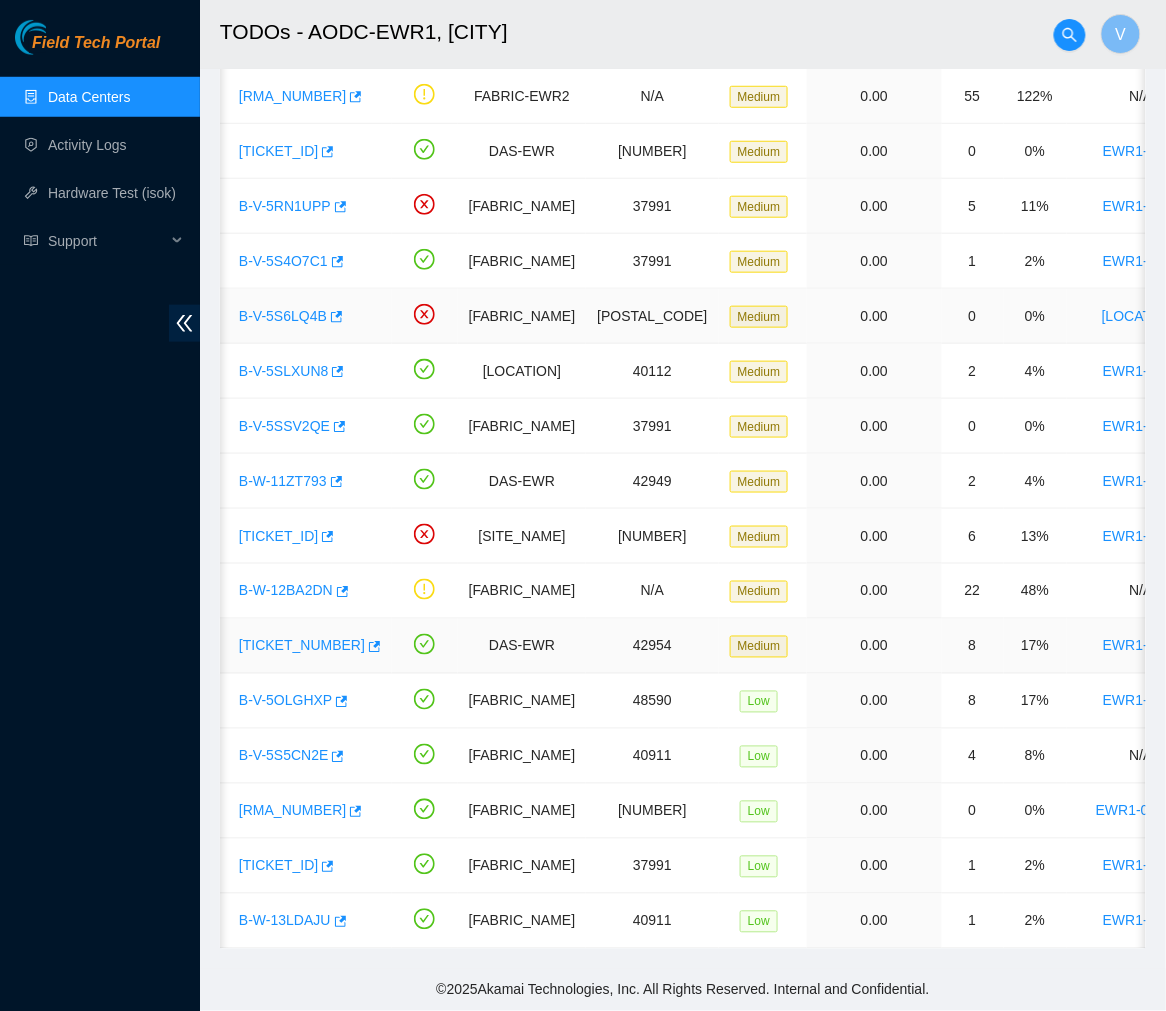 click on "[TICKET_NUMBER]" at bounding box center (302, 646) 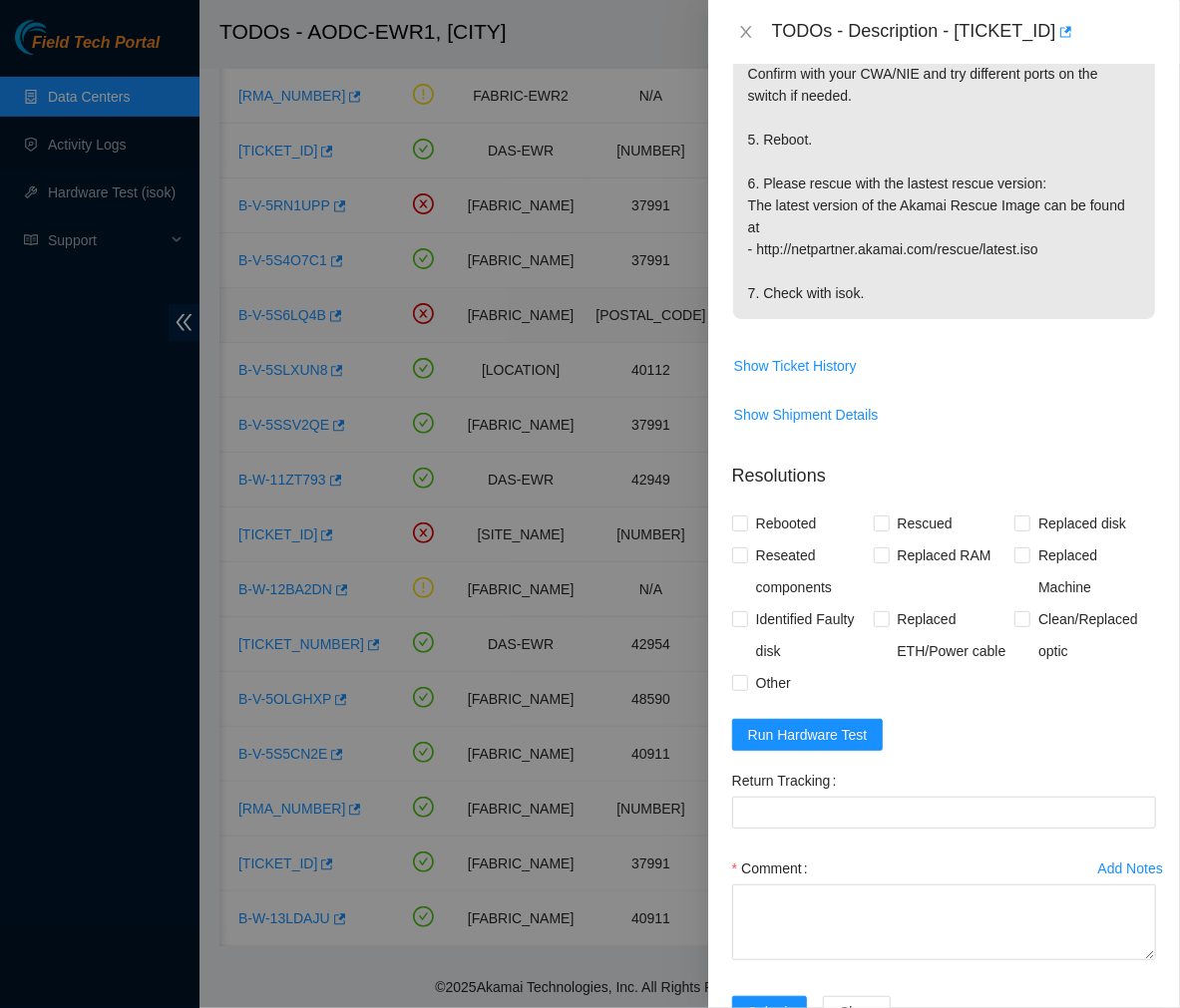 scroll, scrollTop: 718, scrollLeft: 0, axis: vertical 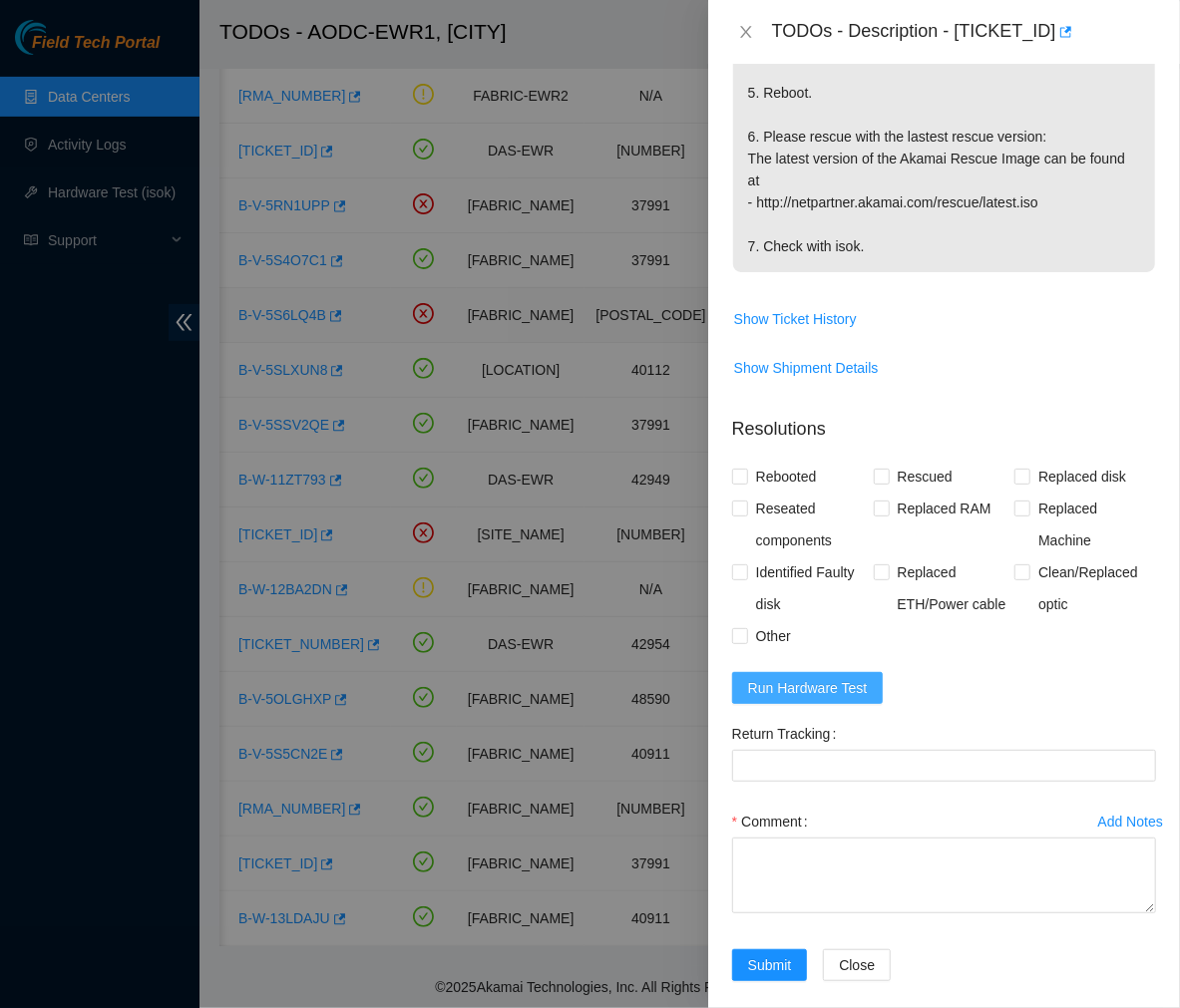 click on "Run Hardware Test" at bounding box center (808, 688) 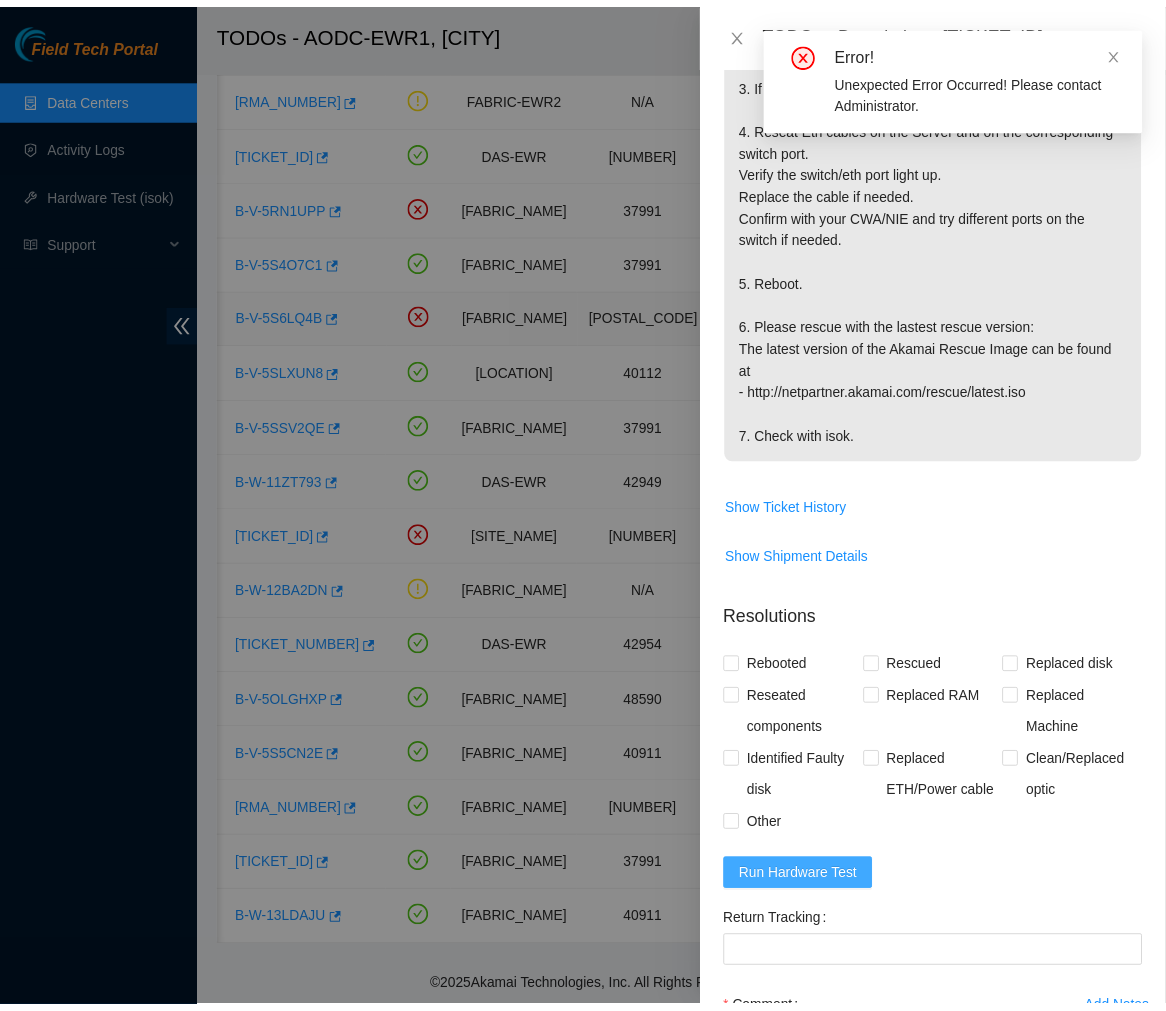 scroll, scrollTop: 531, scrollLeft: 0, axis: vertical 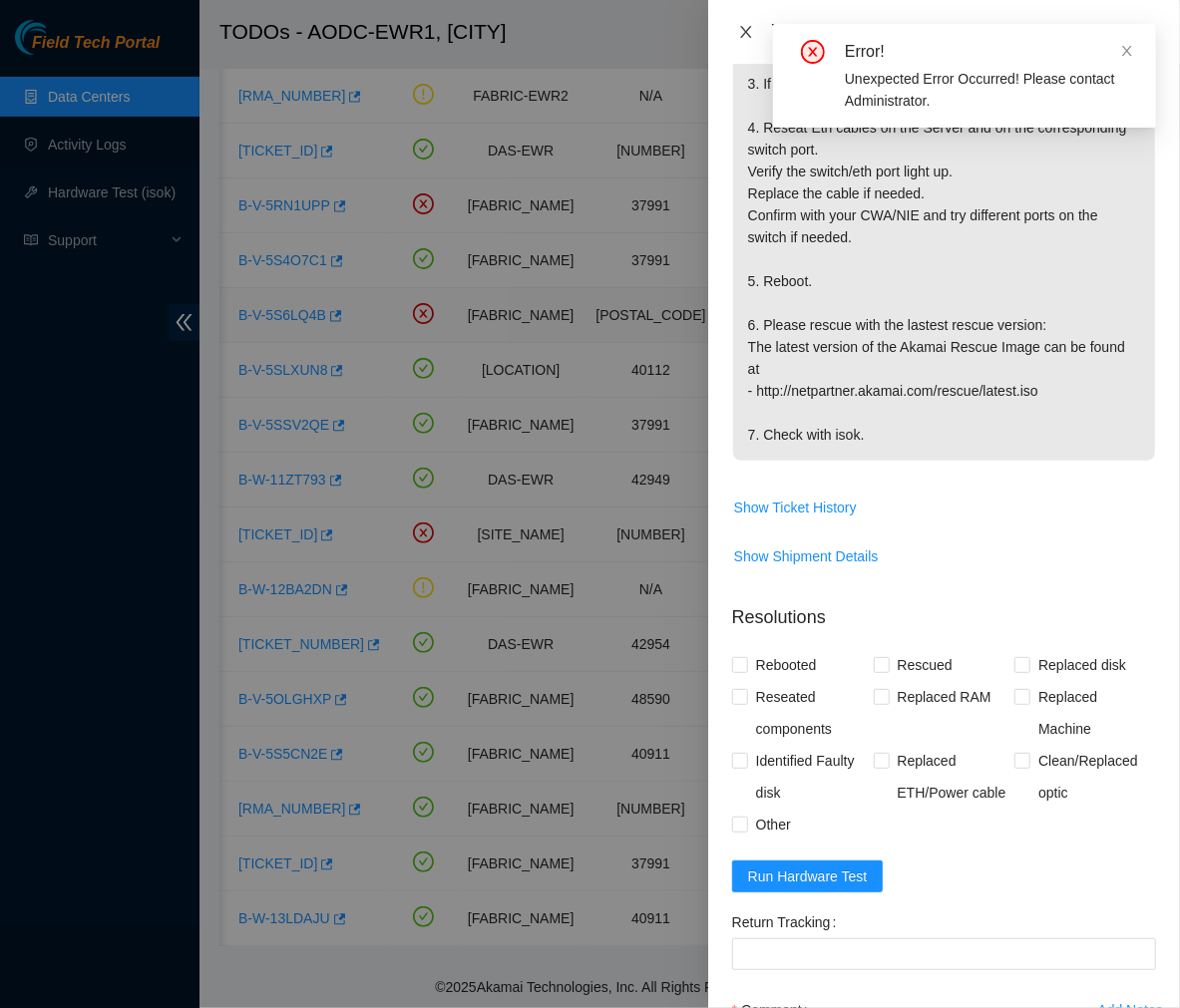 click 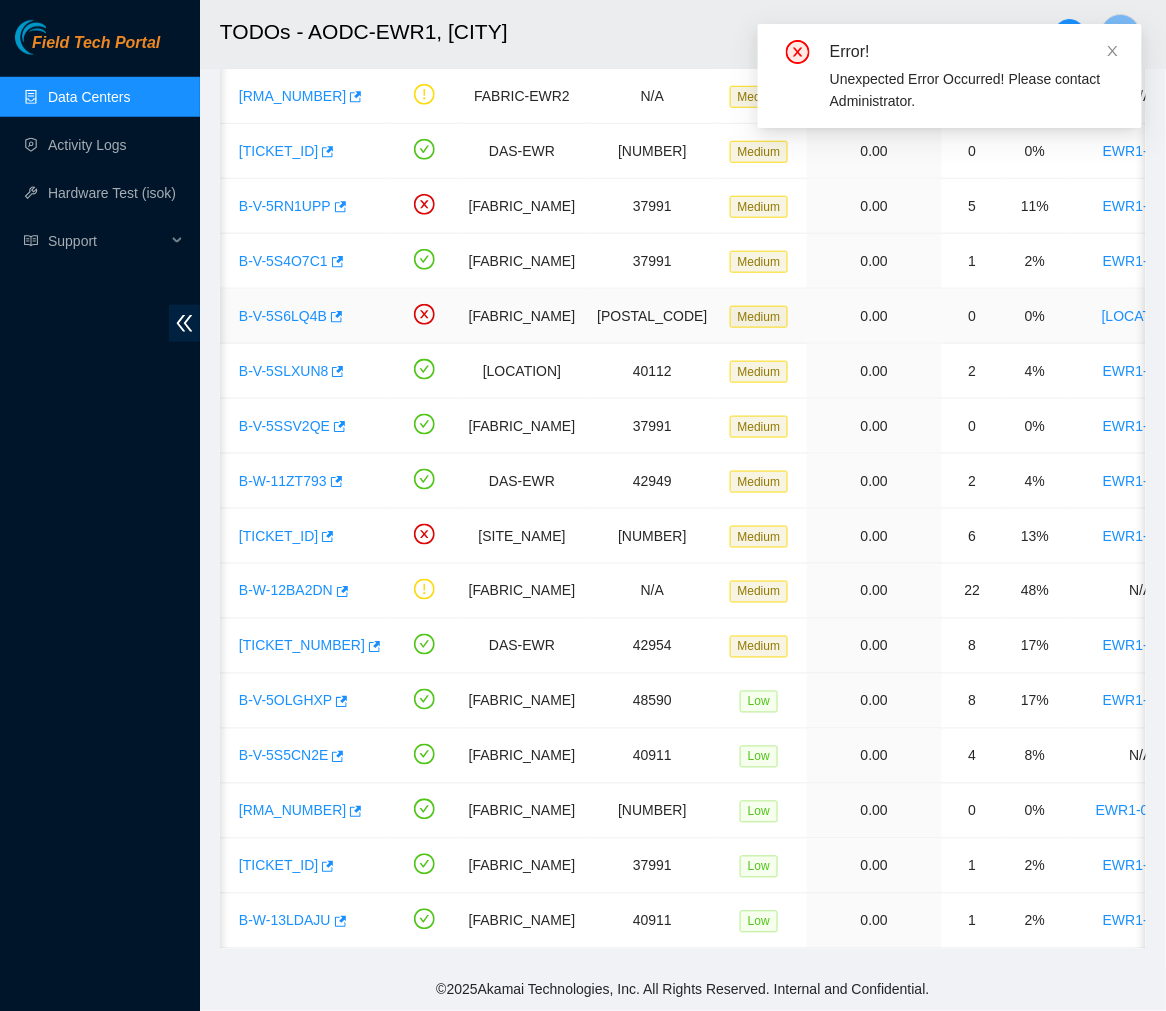 scroll, scrollTop: 335, scrollLeft: 0, axis: vertical 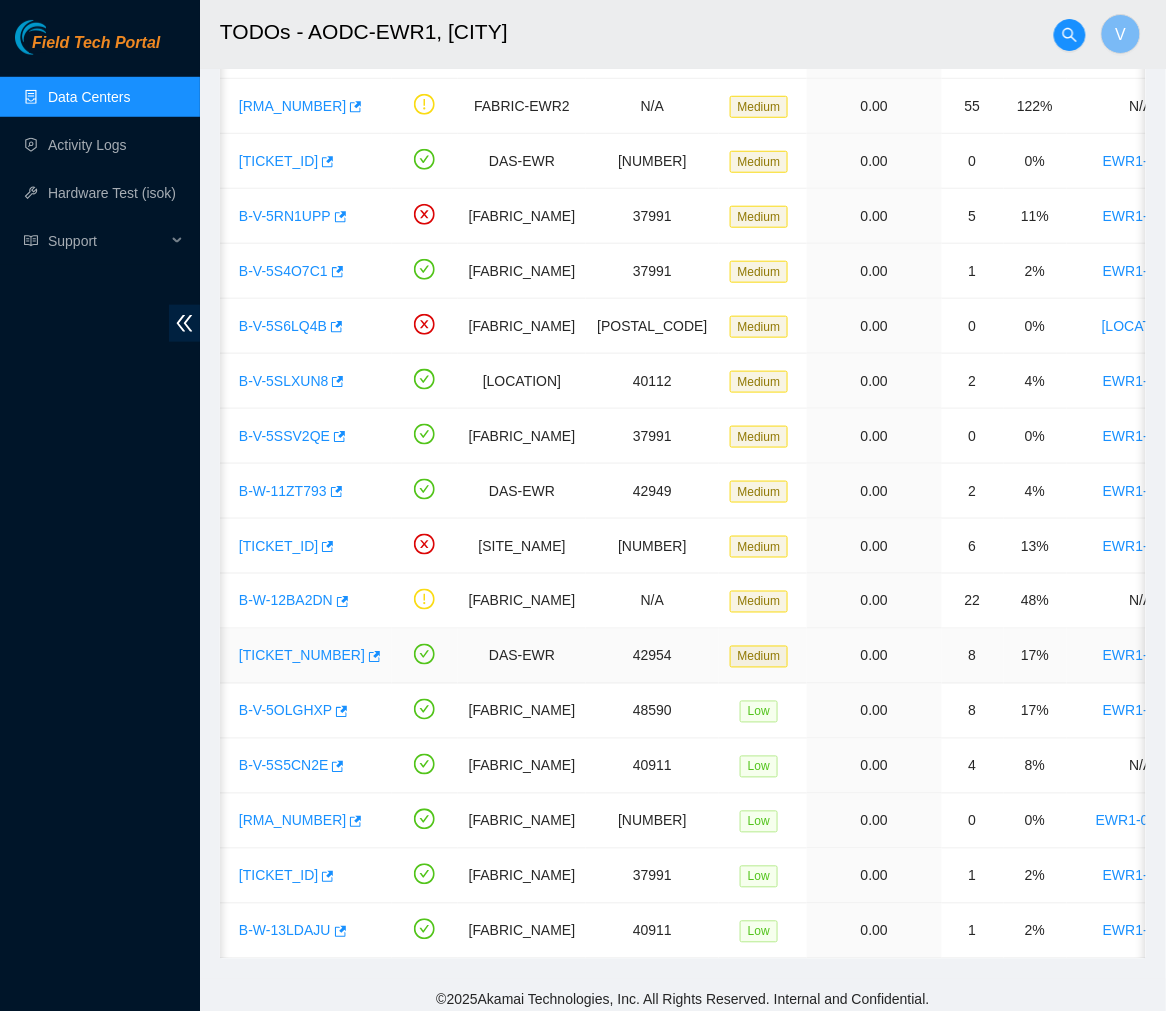 click on "[TICKET_NUMBER]" at bounding box center [302, 656] 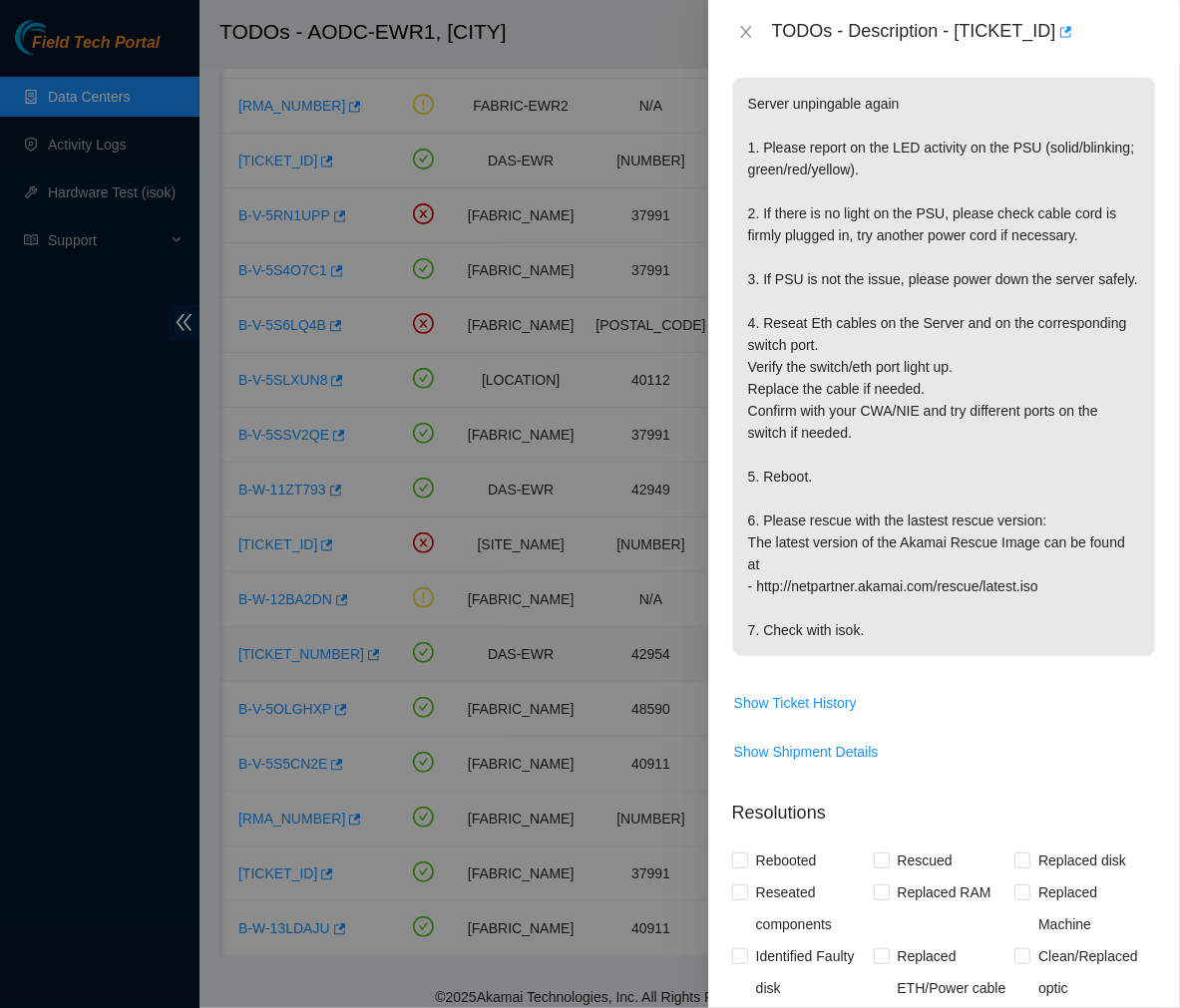 scroll, scrollTop: 529, scrollLeft: 0, axis: vertical 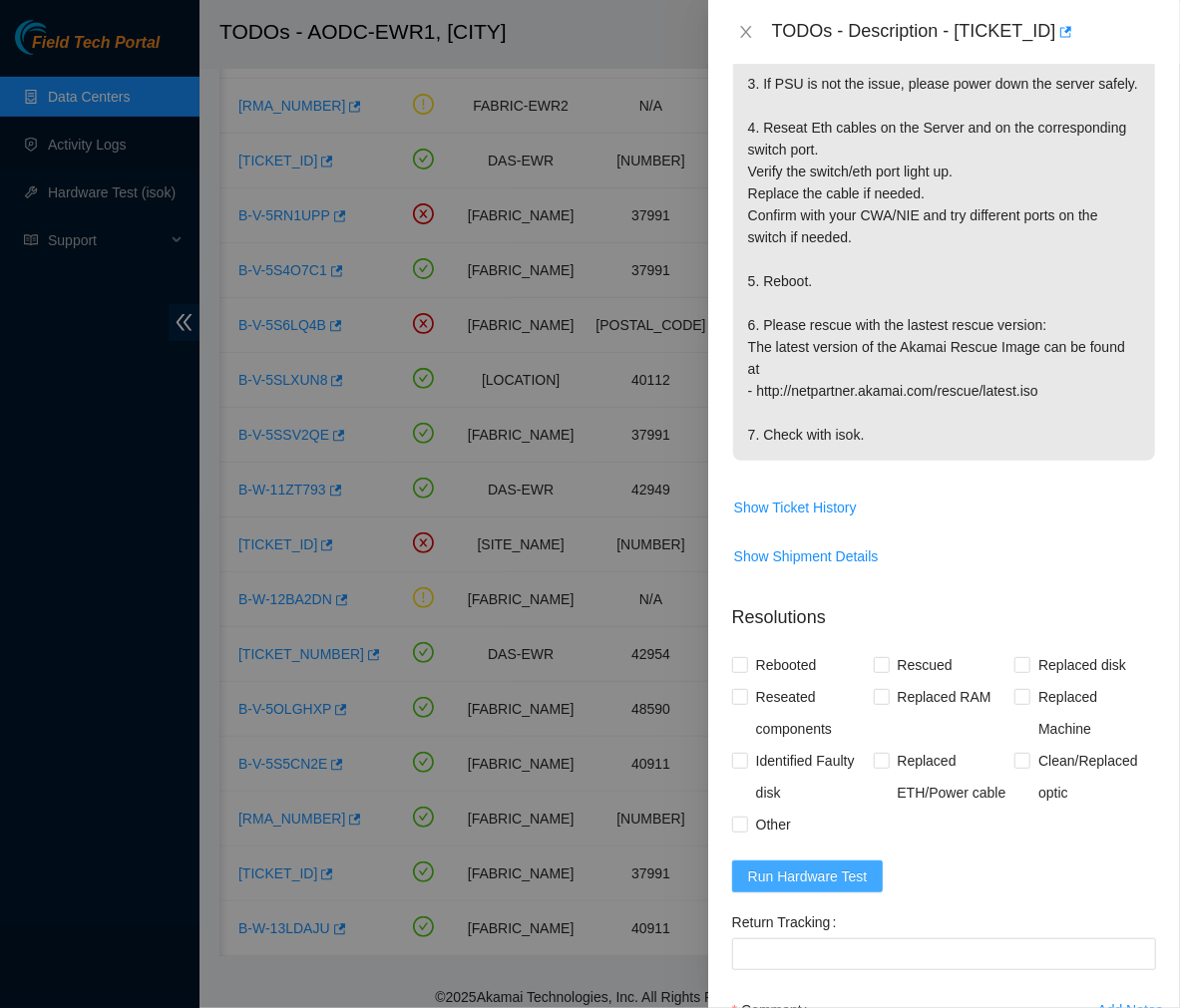 click on "Run Hardware Test" at bounding box center [808, 876] 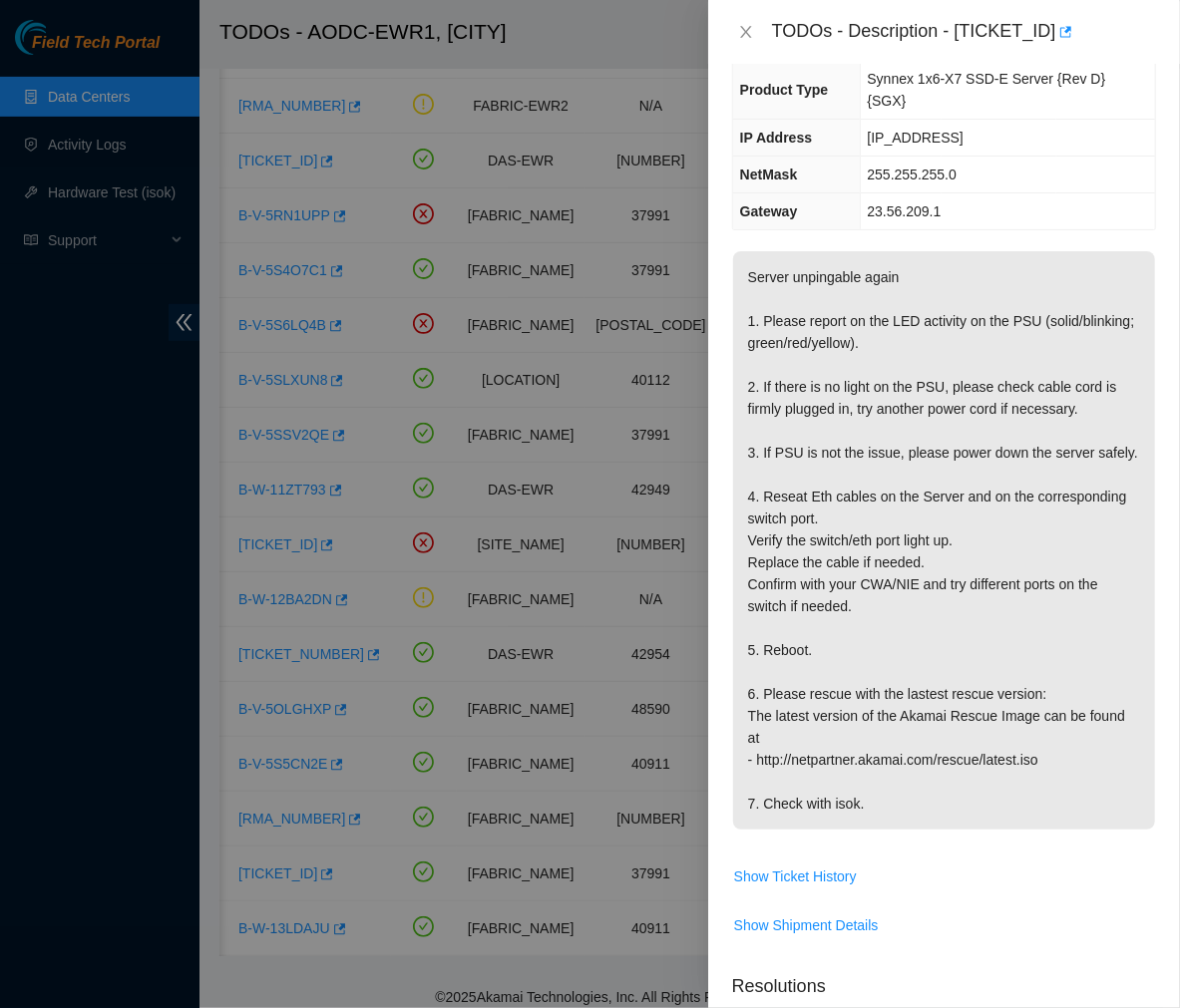 scroll, scrollTop: 0, scrollLeft: 0, axis: both 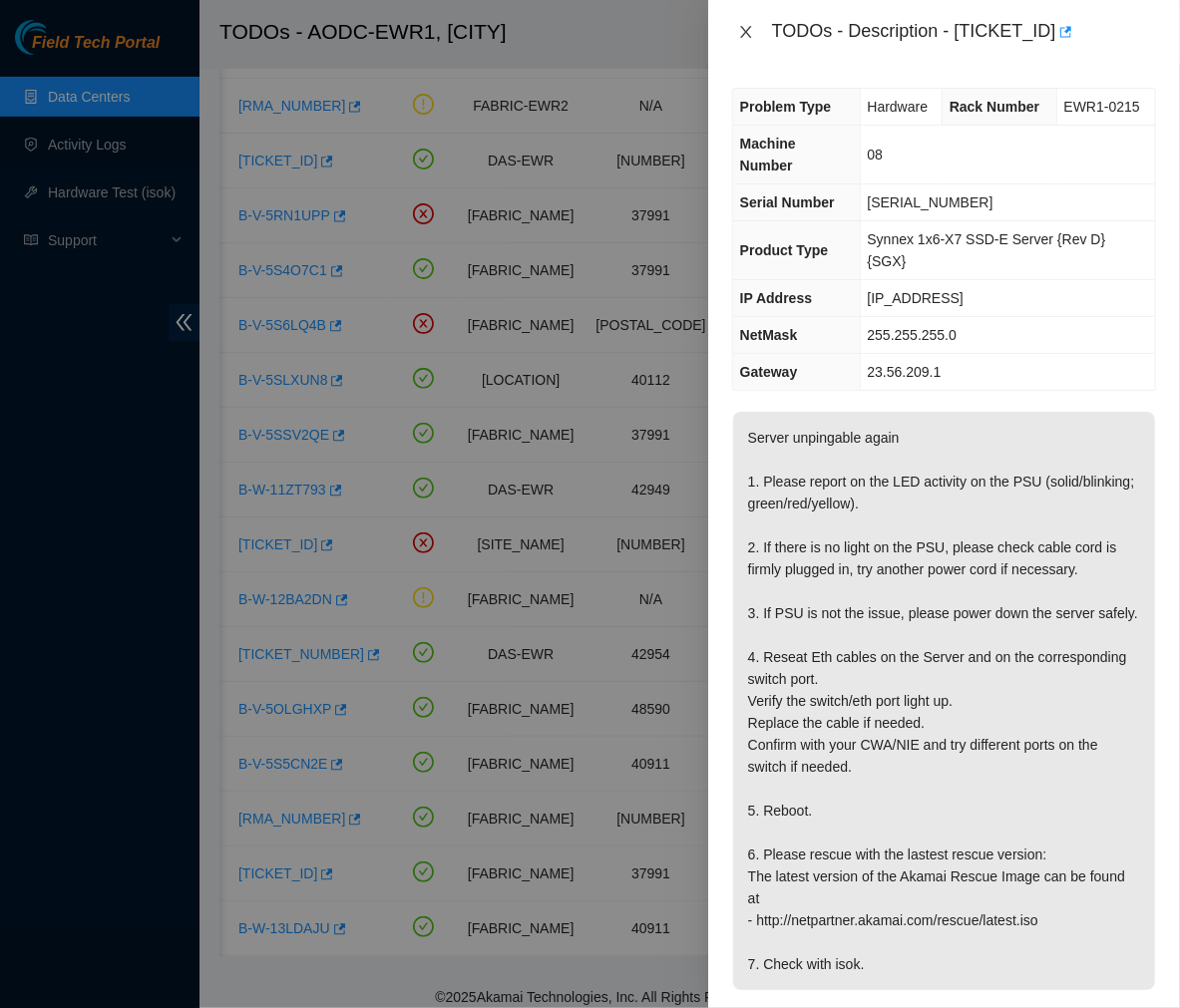 click 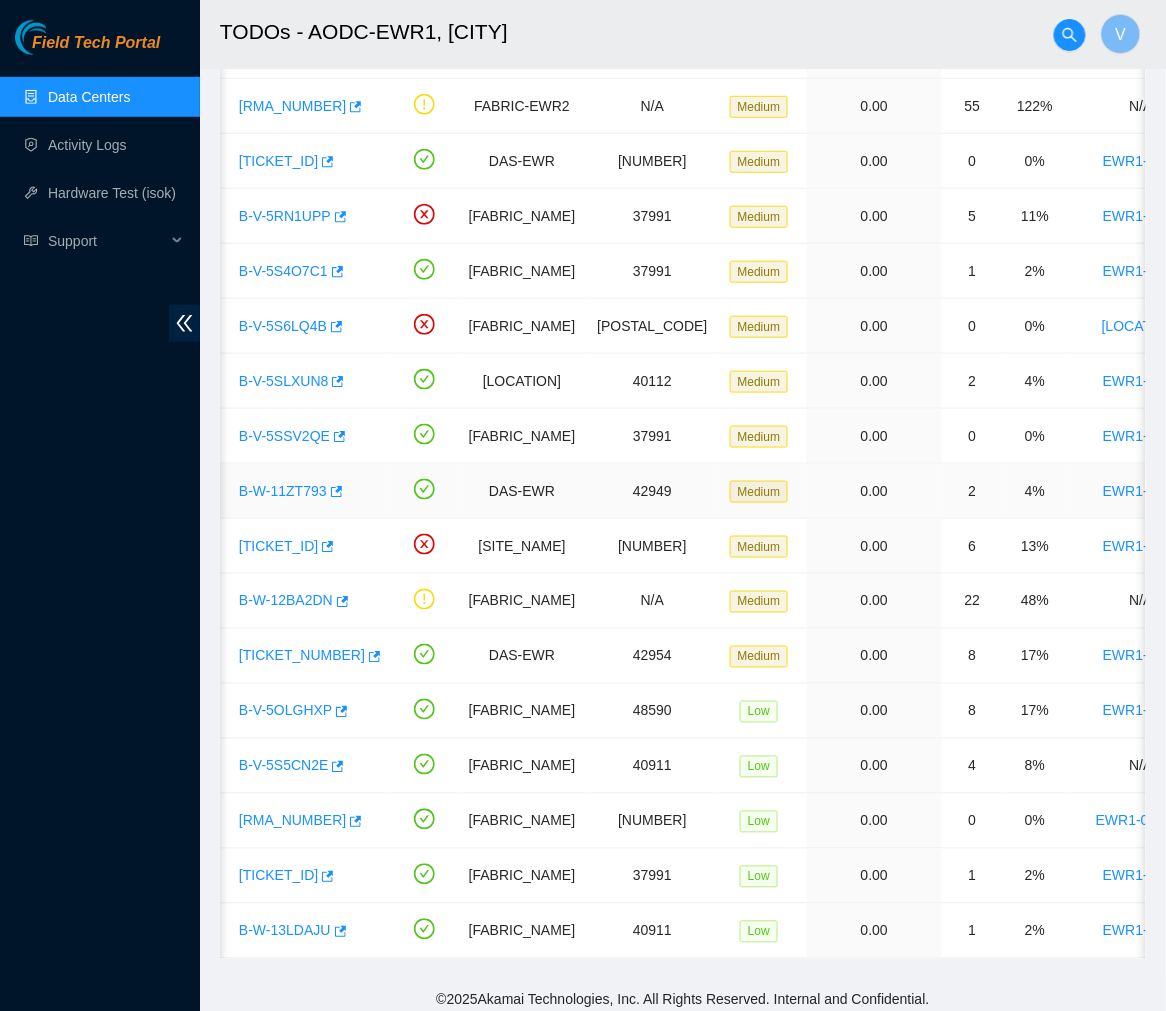 click on "B-W-11ZT793" at bounding box center [283, 491] 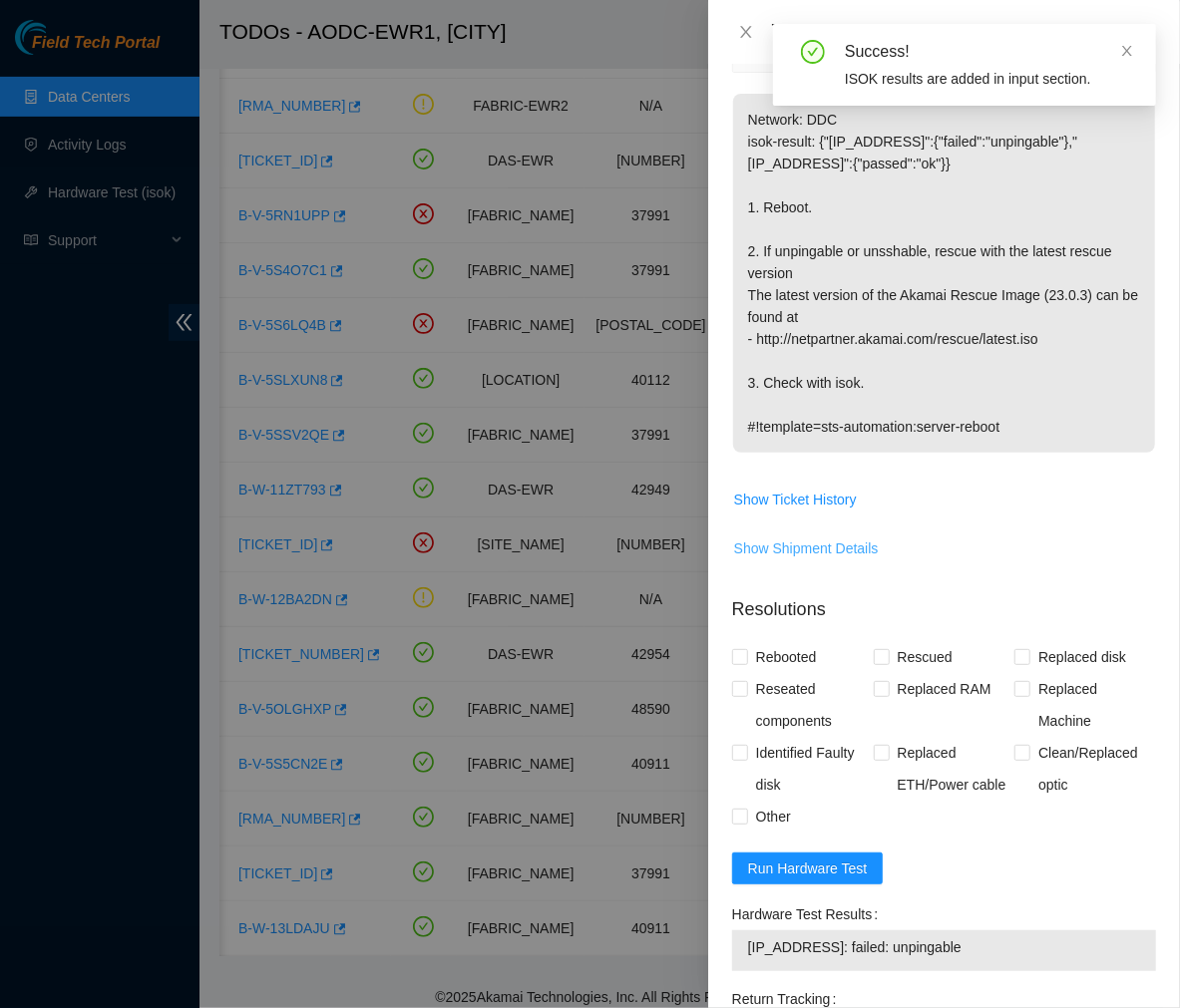 scroll, scrollTop: 275, scrollLeft: 0, axis: vertical 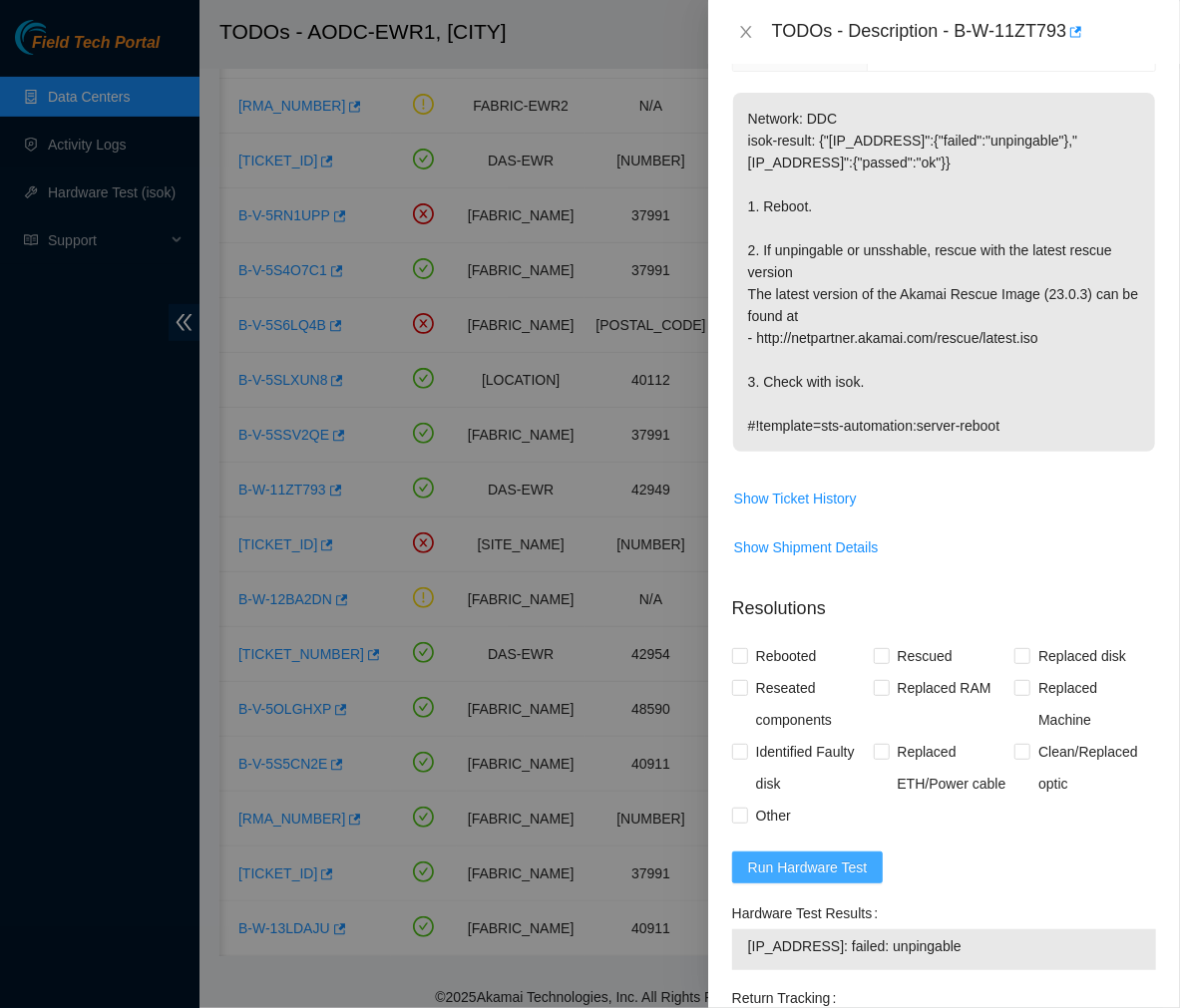 click on "Run Hardware Test" at bounding box center (808, 867) 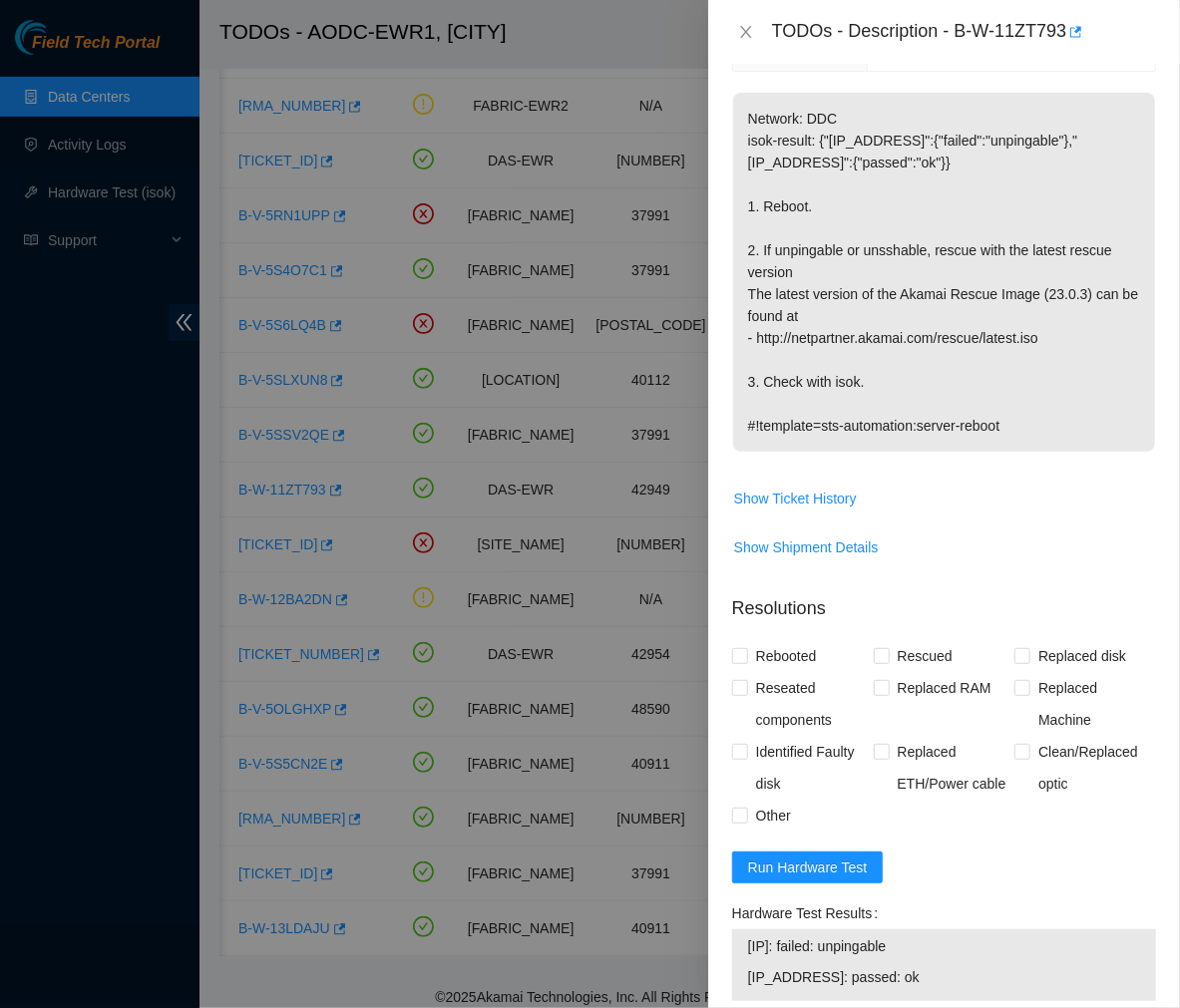 click on "Network: DDC
isok-result: {"[IP_ADDRESS]":{"failed":"unpingable"},"[IP_ADDRESS]":{"passed":"ok"}}
1. Reboot.
2. If unpingable or unsshable, rescue with the latest rescue version
The latest version of the Akamai Rescue Image (23.0.3) can be found at
- http://netpartner.akamai.com/rescue/latest.iso
3. Check with isok.
#!template=sts-automation:server-reboot" at bounding box center (944, 272) 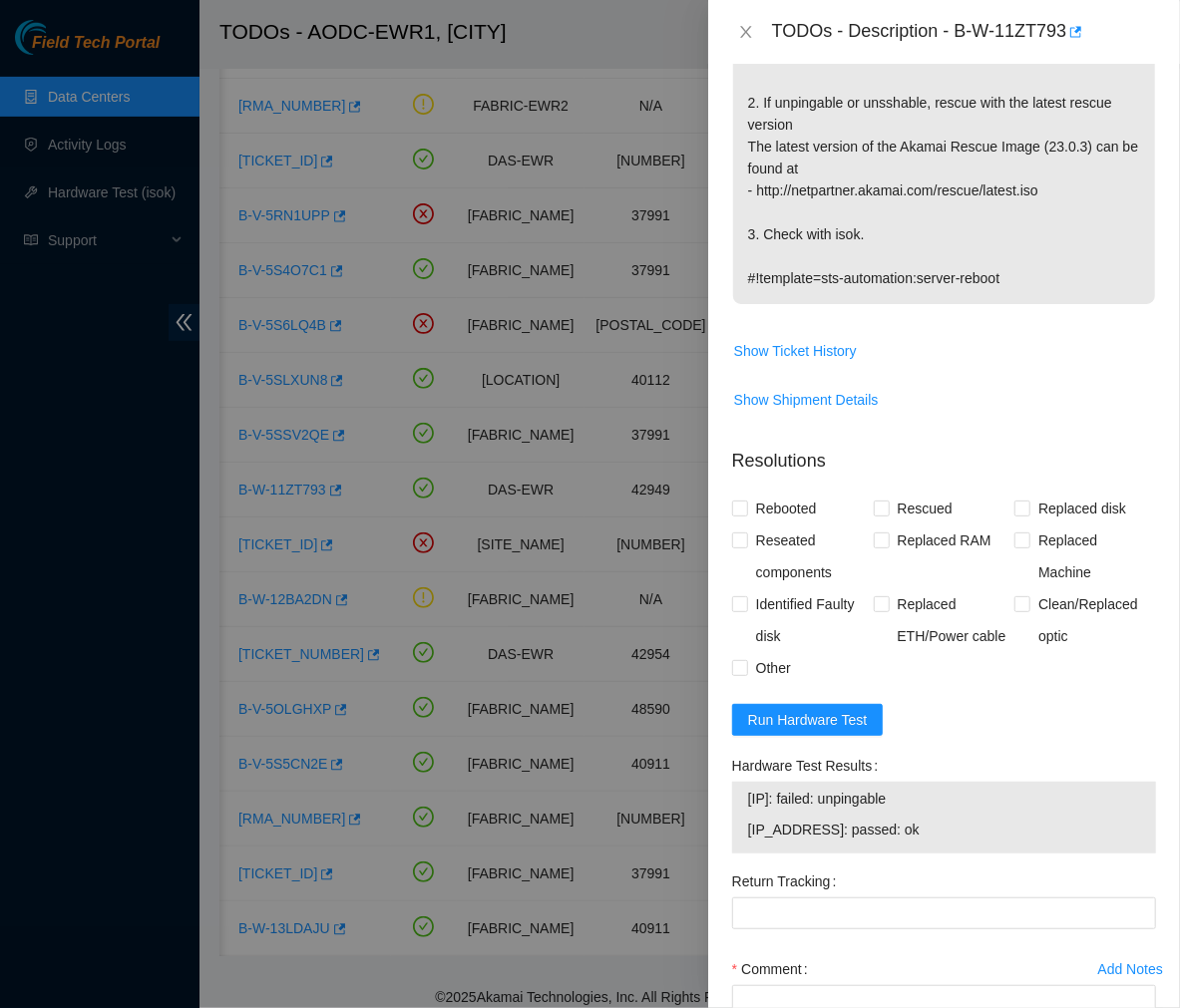 scroll, scrollTop: 424, scrollLeft: 0, axis: vertical 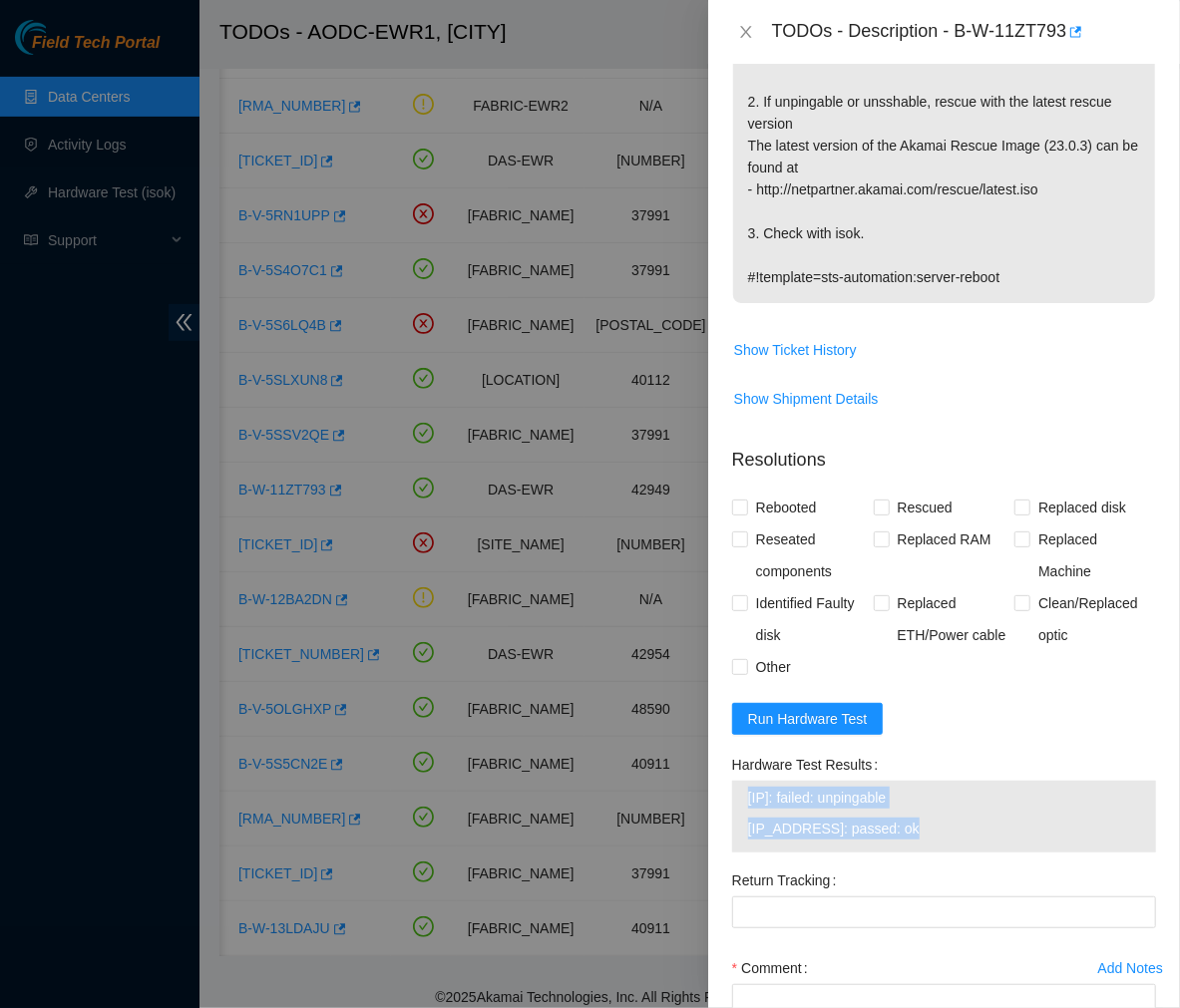 drag, startPoint x: 901, startPoint y: 826, endPoint x: 740, endPoint y: 798, distance: 163.41665 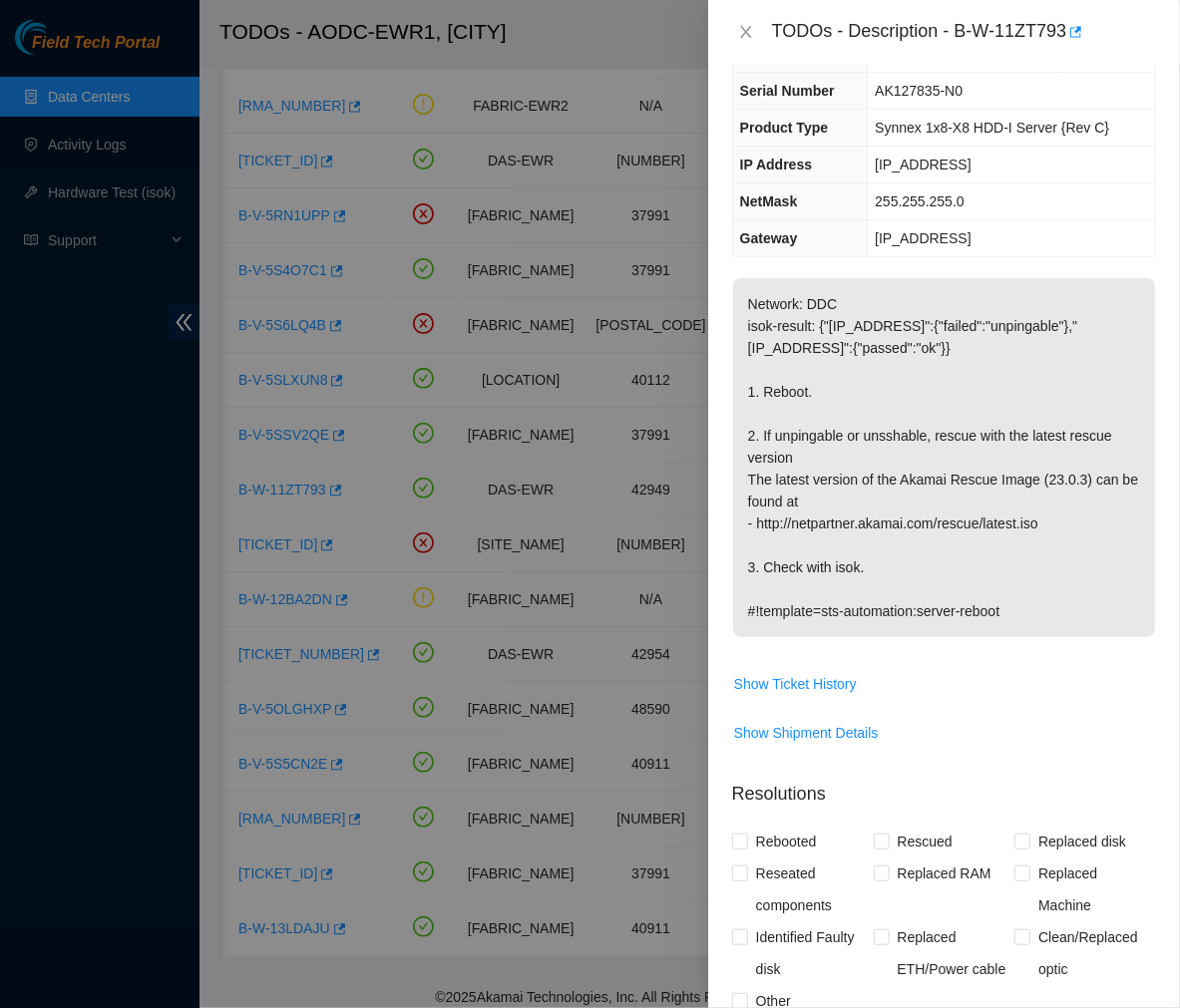 scroll, scrollTop: 84, scrollLeft: 0, axis: vertical 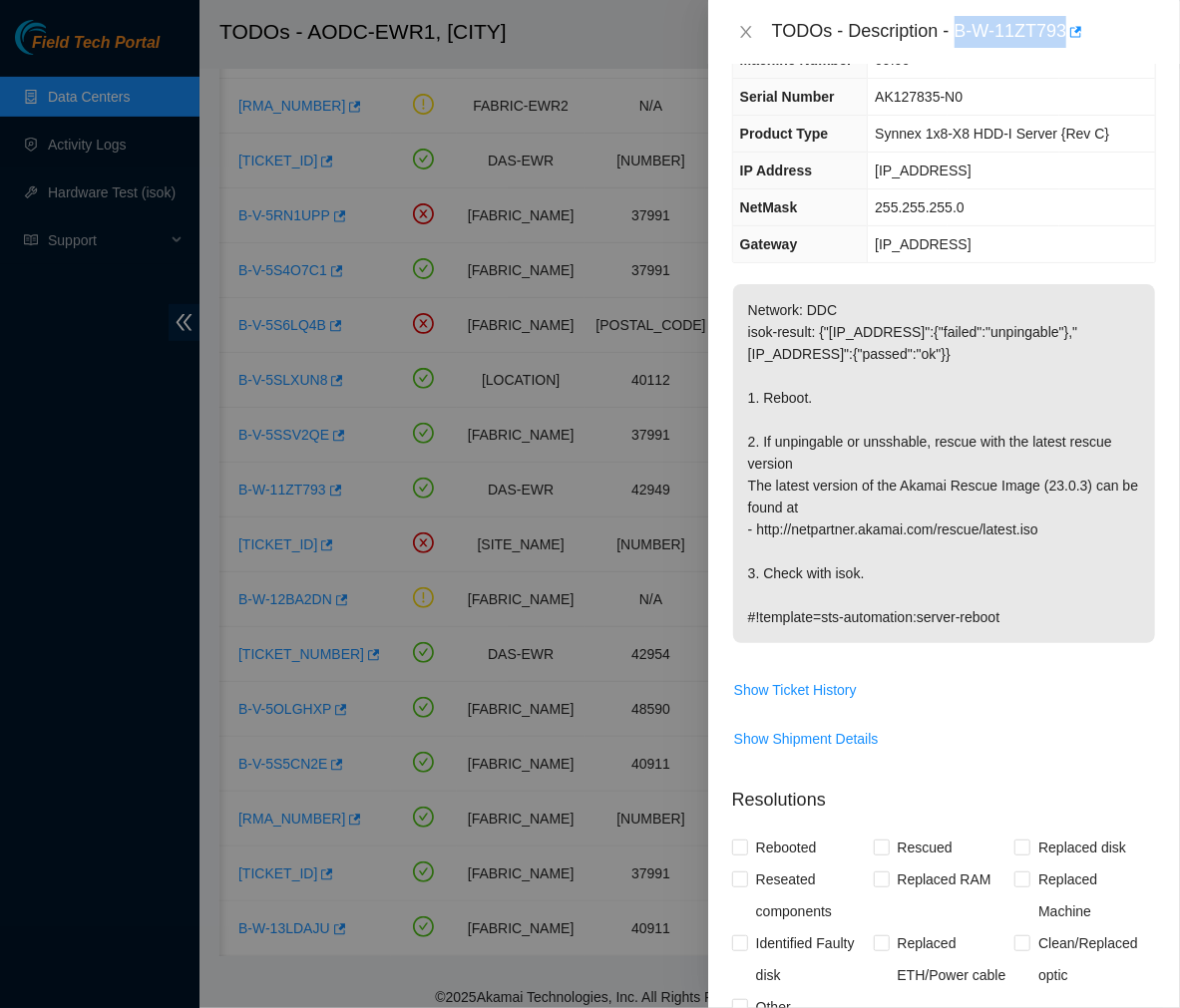 drag, startPoint x: 958, startPoint y: 38, endPoint x: 1067, endPoint y: 54, distance: 110.16805 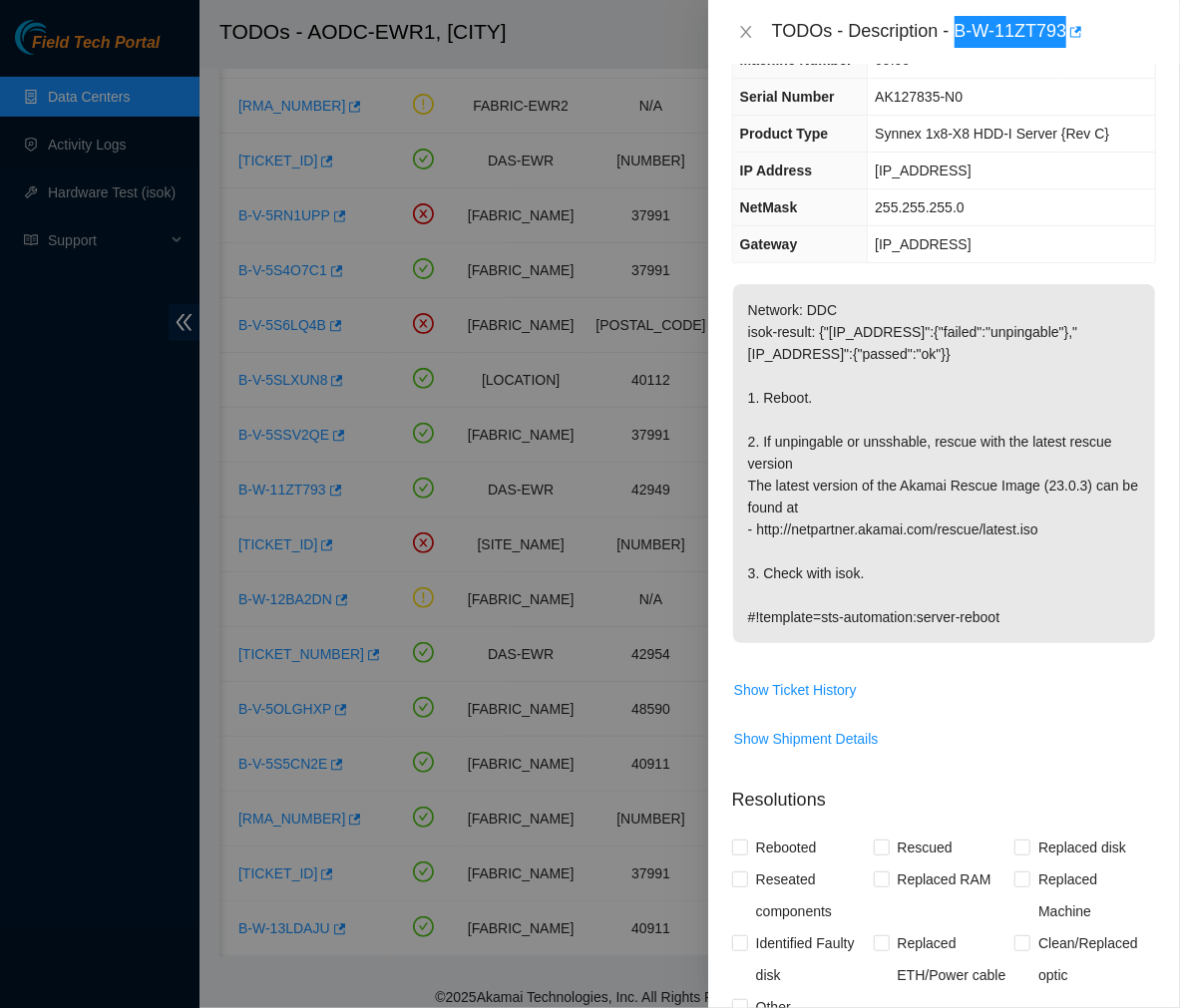 scroll, scrollTop: 591, scrollLeft: 0, axis: vertical 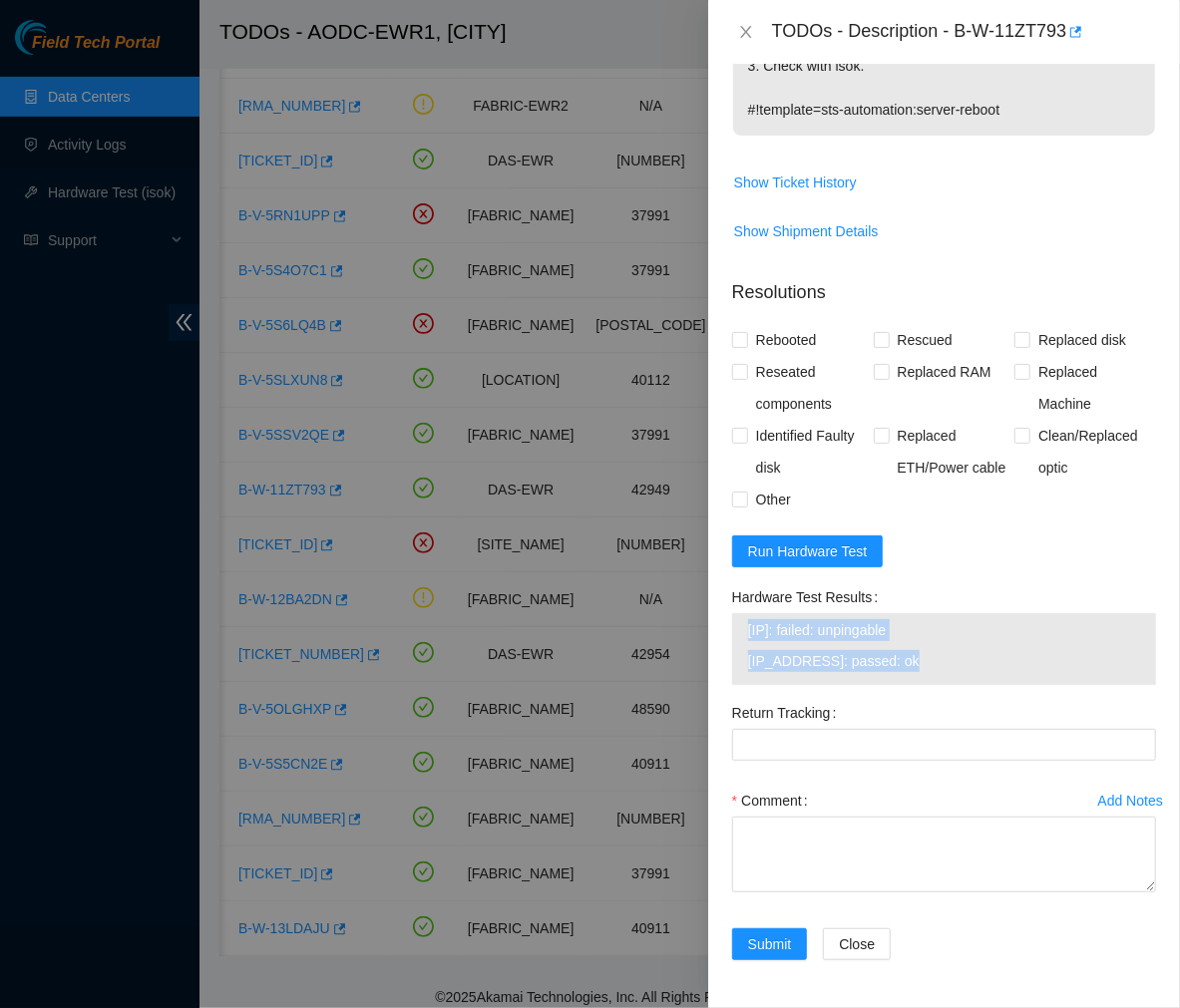 drag, startPoint x: 910, startPoint y: 661, endPoint x: 740, endPoint y: 625, distance: 173.76996 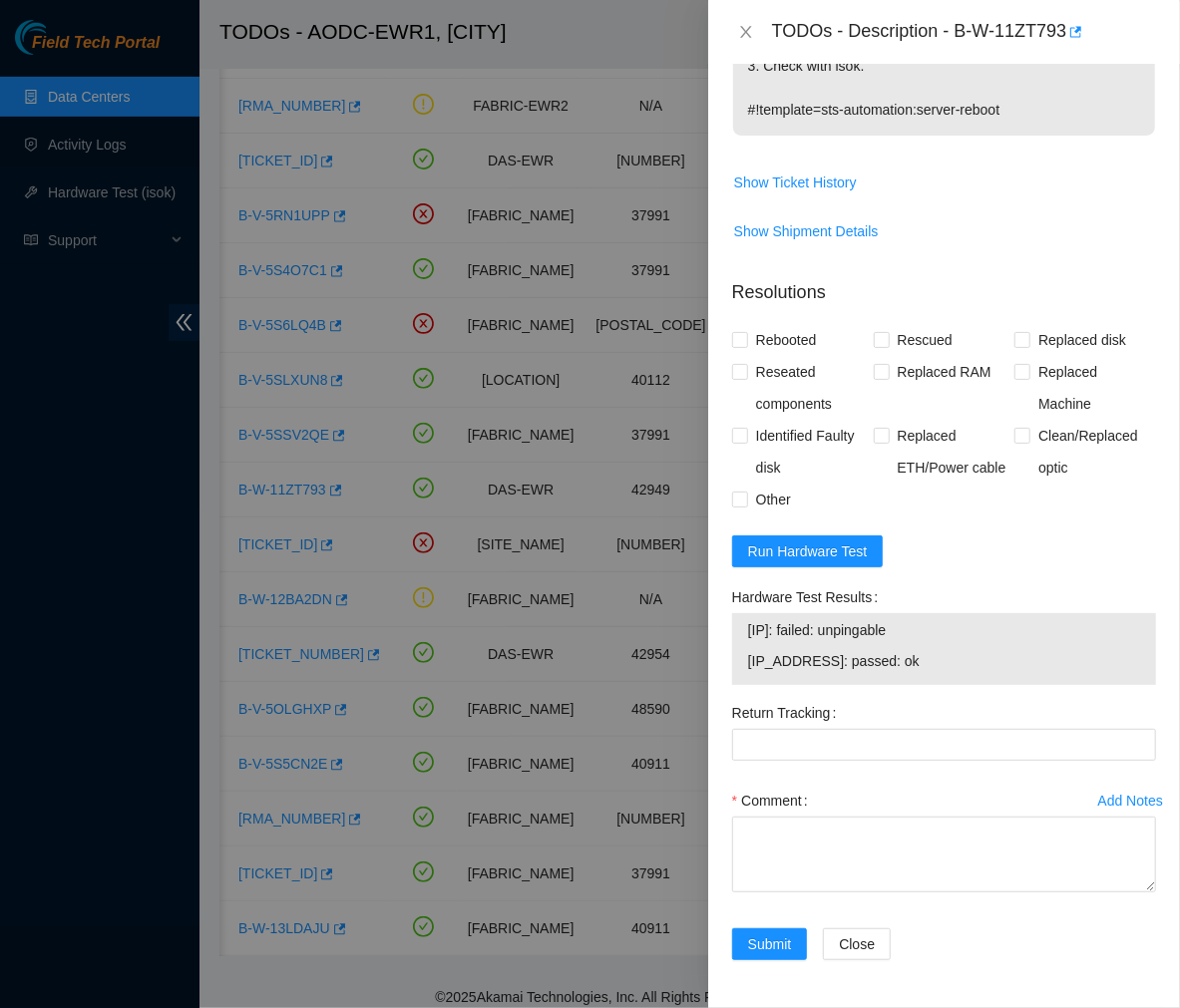 click on "Network: DDC
isok-result: {"[IP_ADDRESS]":{"failed":"unpingable"},"[IP_ADDRESS]":{"passed":"ok"}}
1. Reboot.
2. If unpingable or unsshable, rescue with the latest rescue version
The latest version of the Akamai Rescue Image (23.0.3) can be found at
- http://netpartner.akamai.com/rescue/latest.iso
3. Check with isok.
#!template=sts-automation:server-reboot" at bounding box center [944, -44] 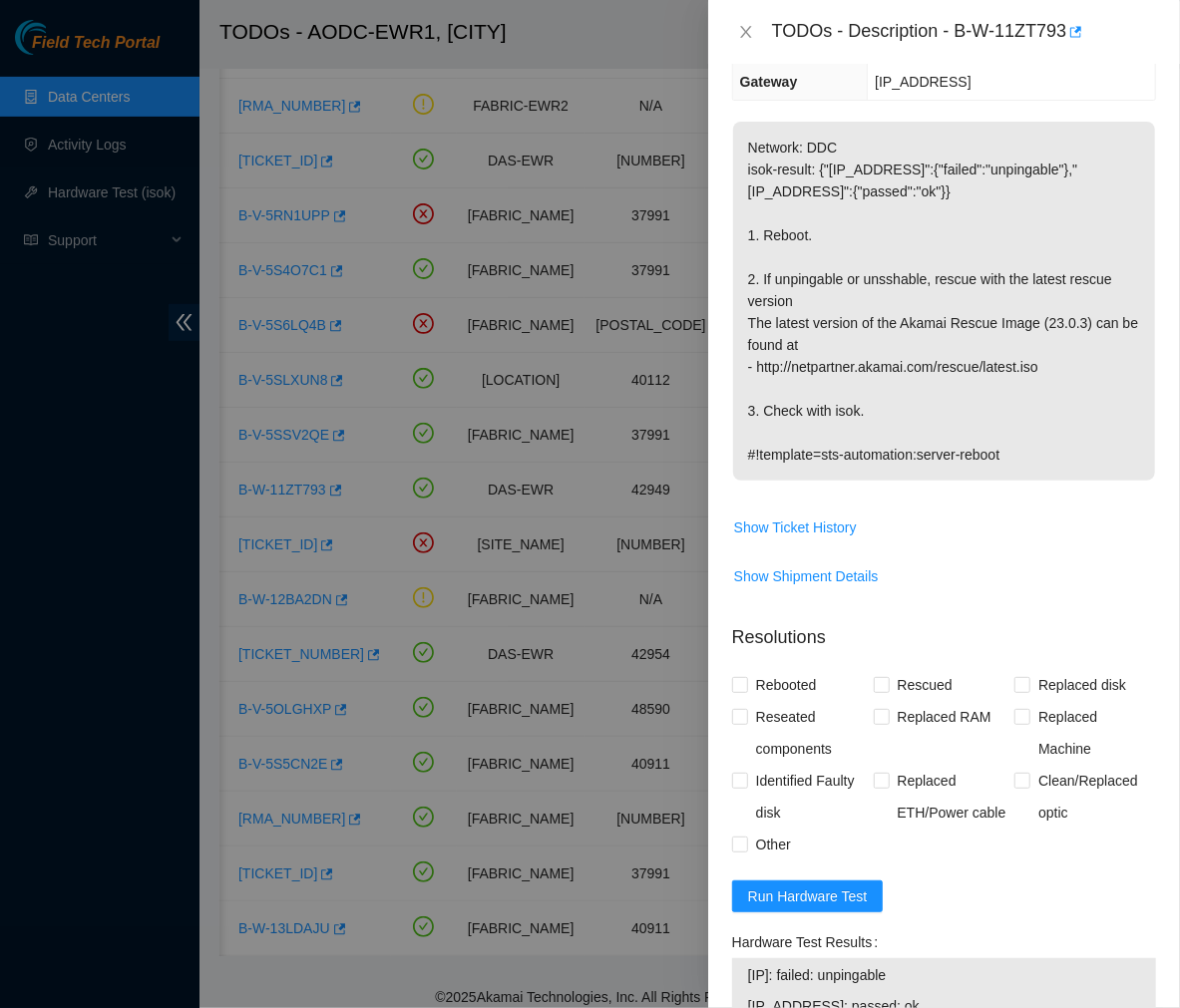 scroll, scrollTop: 0, scrollLeft: 0, axis: both 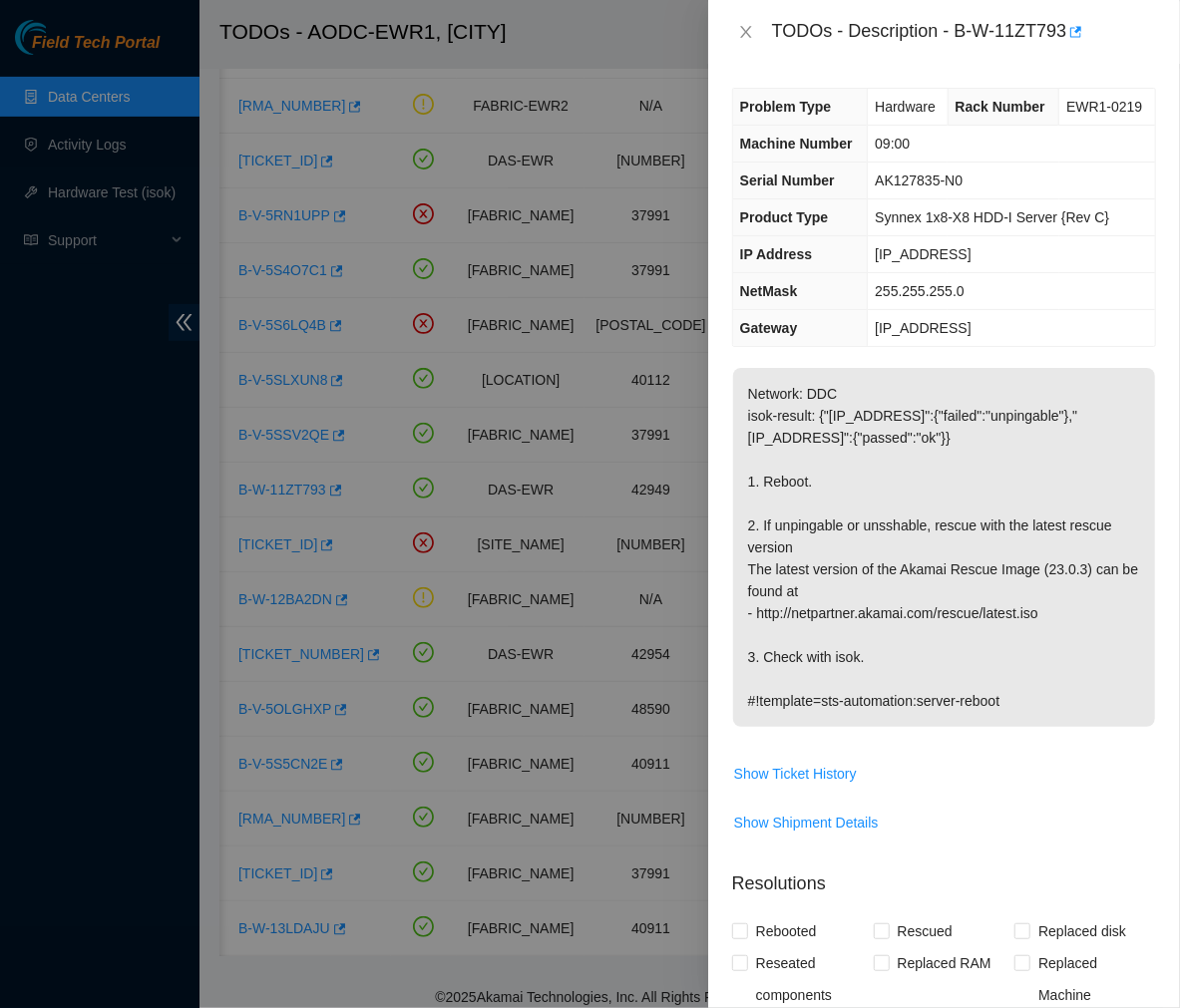 click on "NetMask" at bounding box center [800, 291] 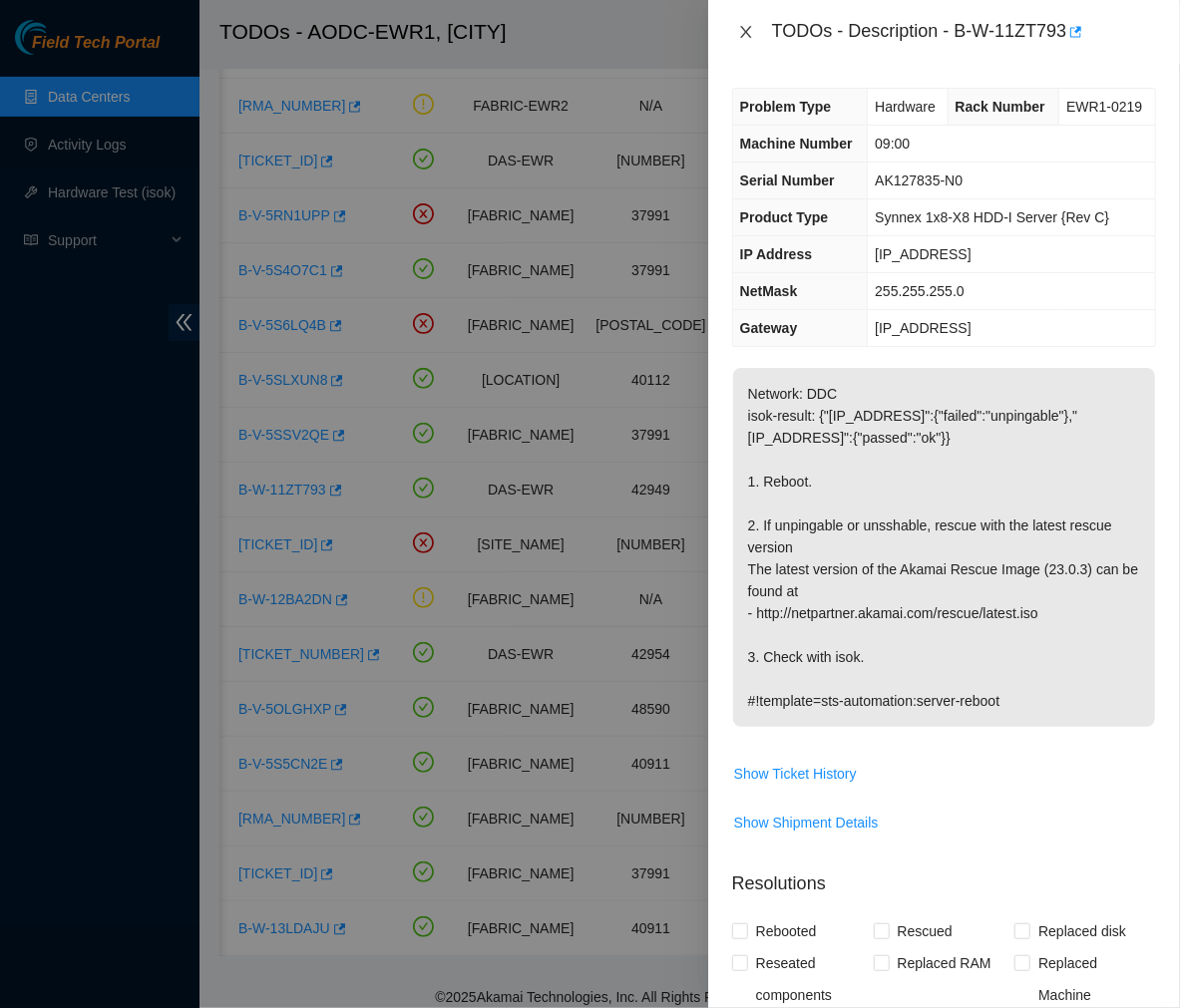 click 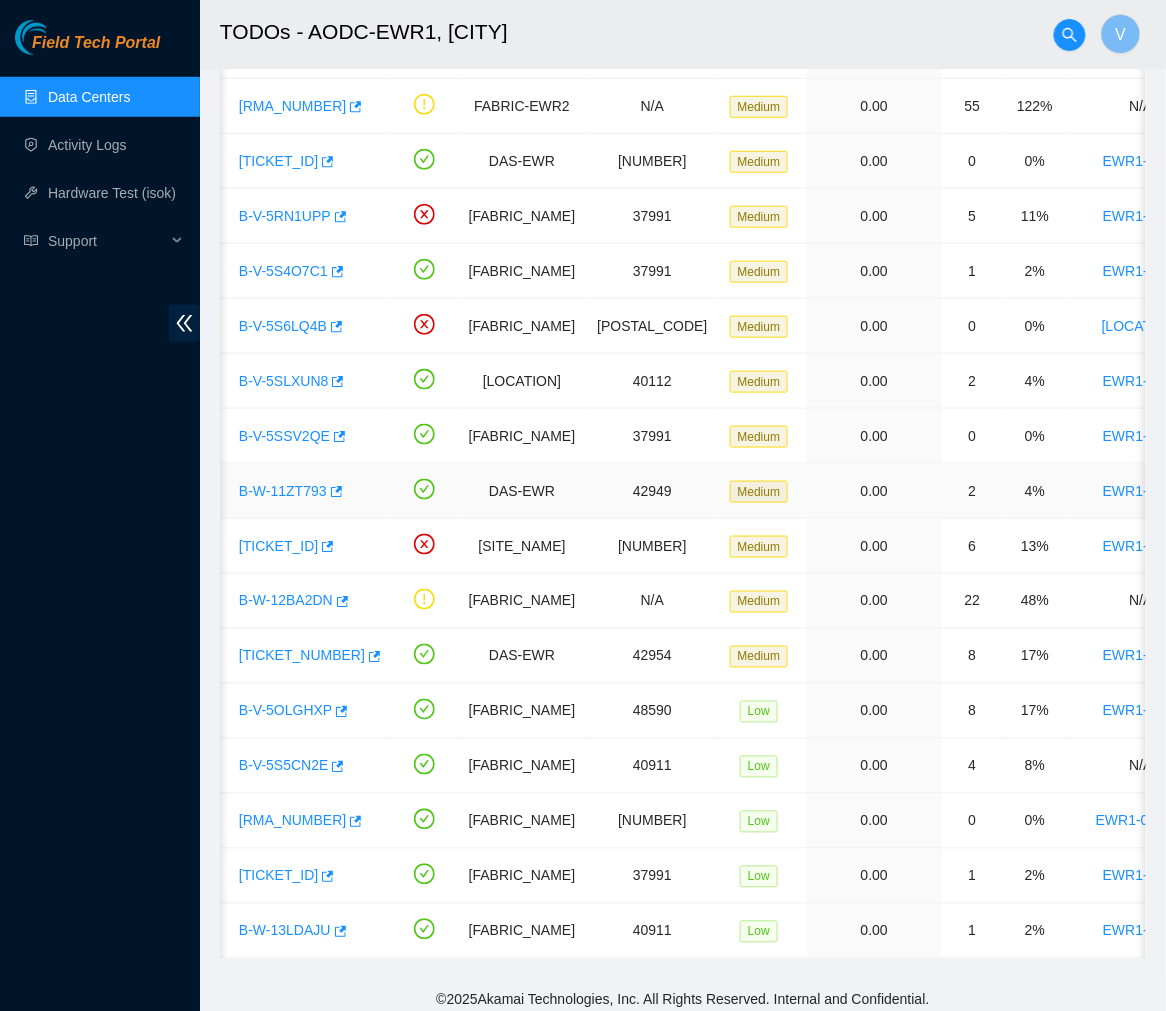 click on "B-W-11ZT793" at bounding box center (283, 491) 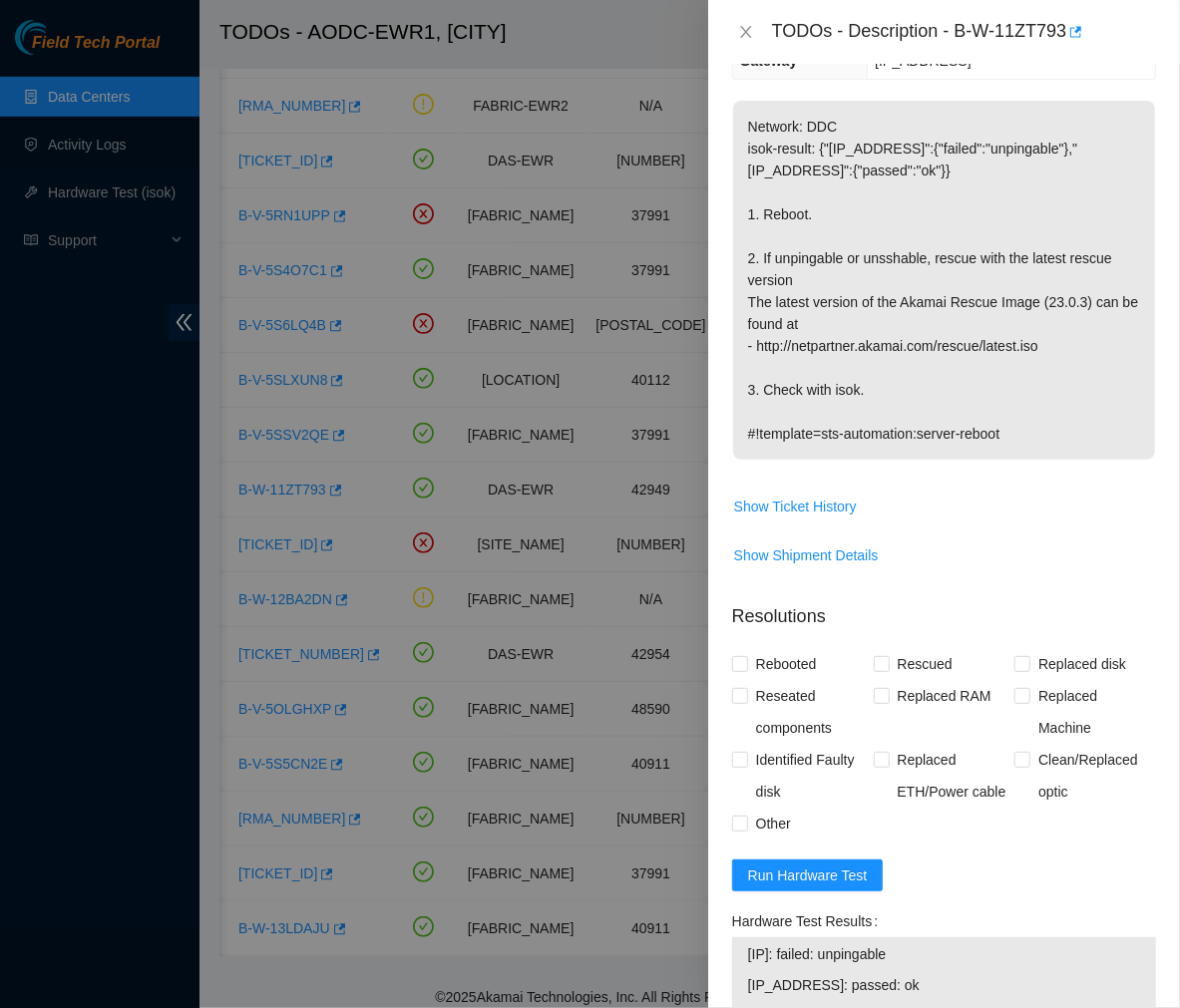 scroll, scrollTop: 276, scrollLeft: 0, axis: vertical 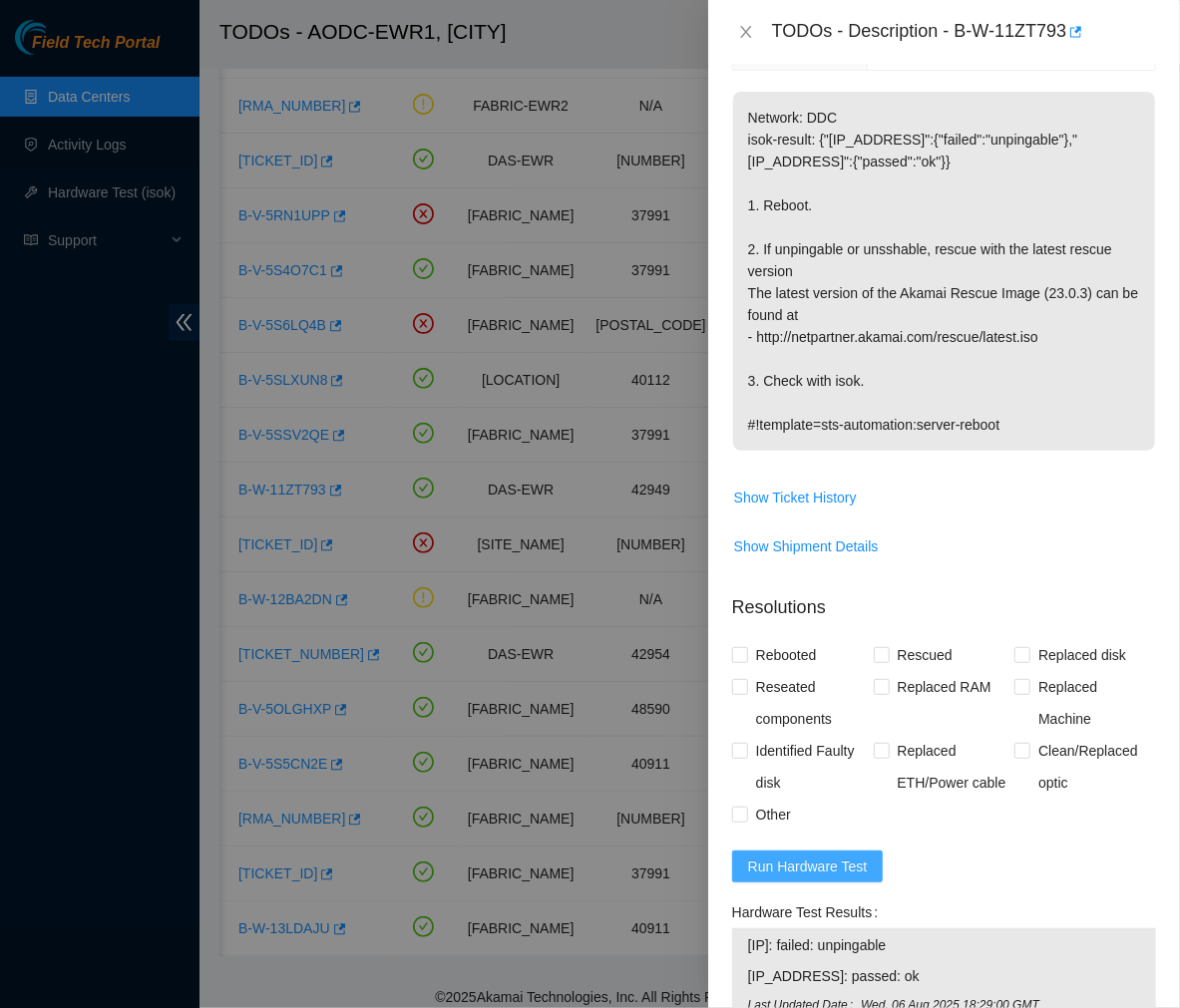 click on "Run Hardware Test" at bounding box center (808, 866) 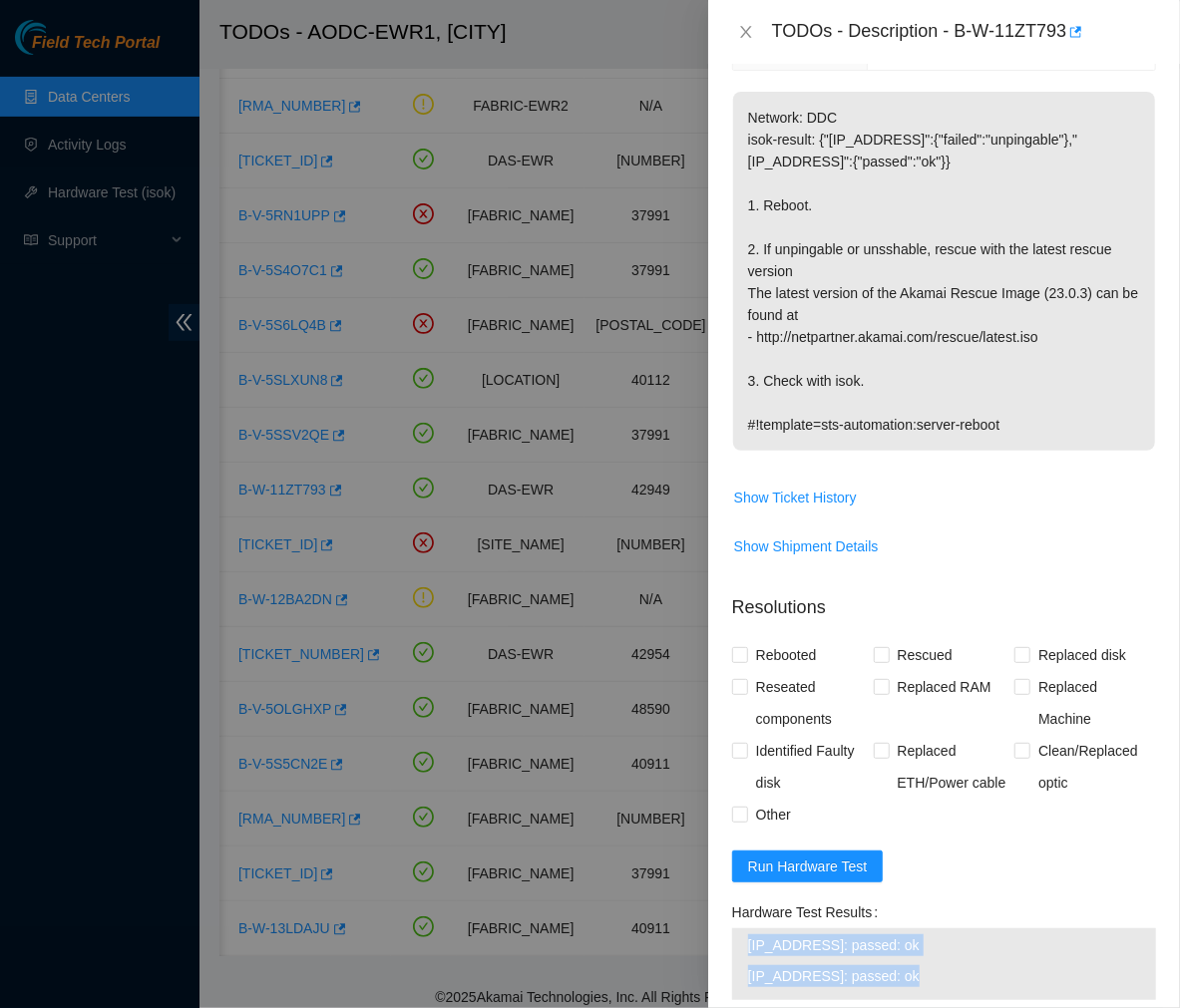 drag, startPoint x: 900, startPoint y: 974, endPoint x: 742, endPoint y: 931, distance: 163.74676 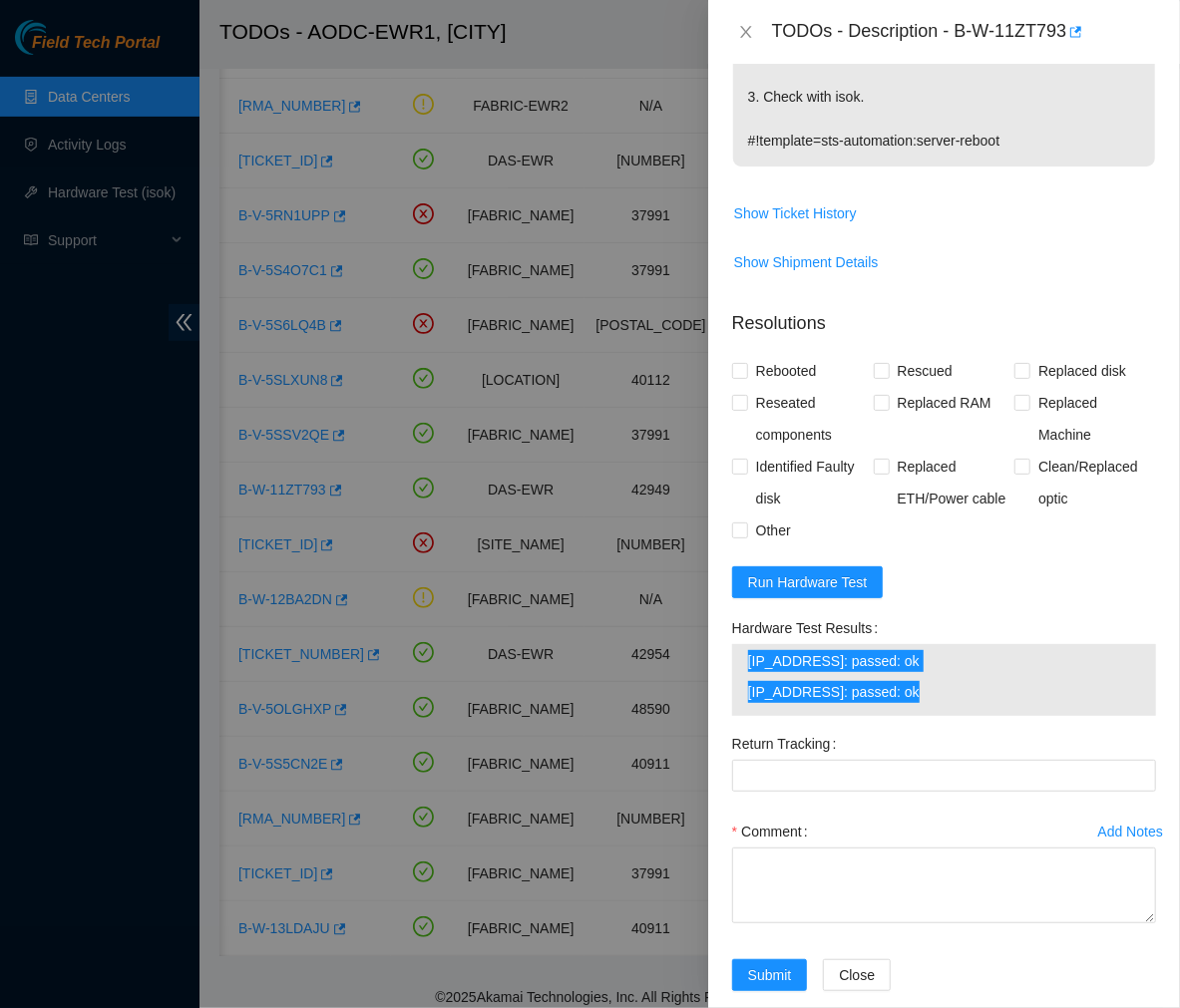 scroll, scrollTop: 591, scrollLeft: 0, axis: vertical 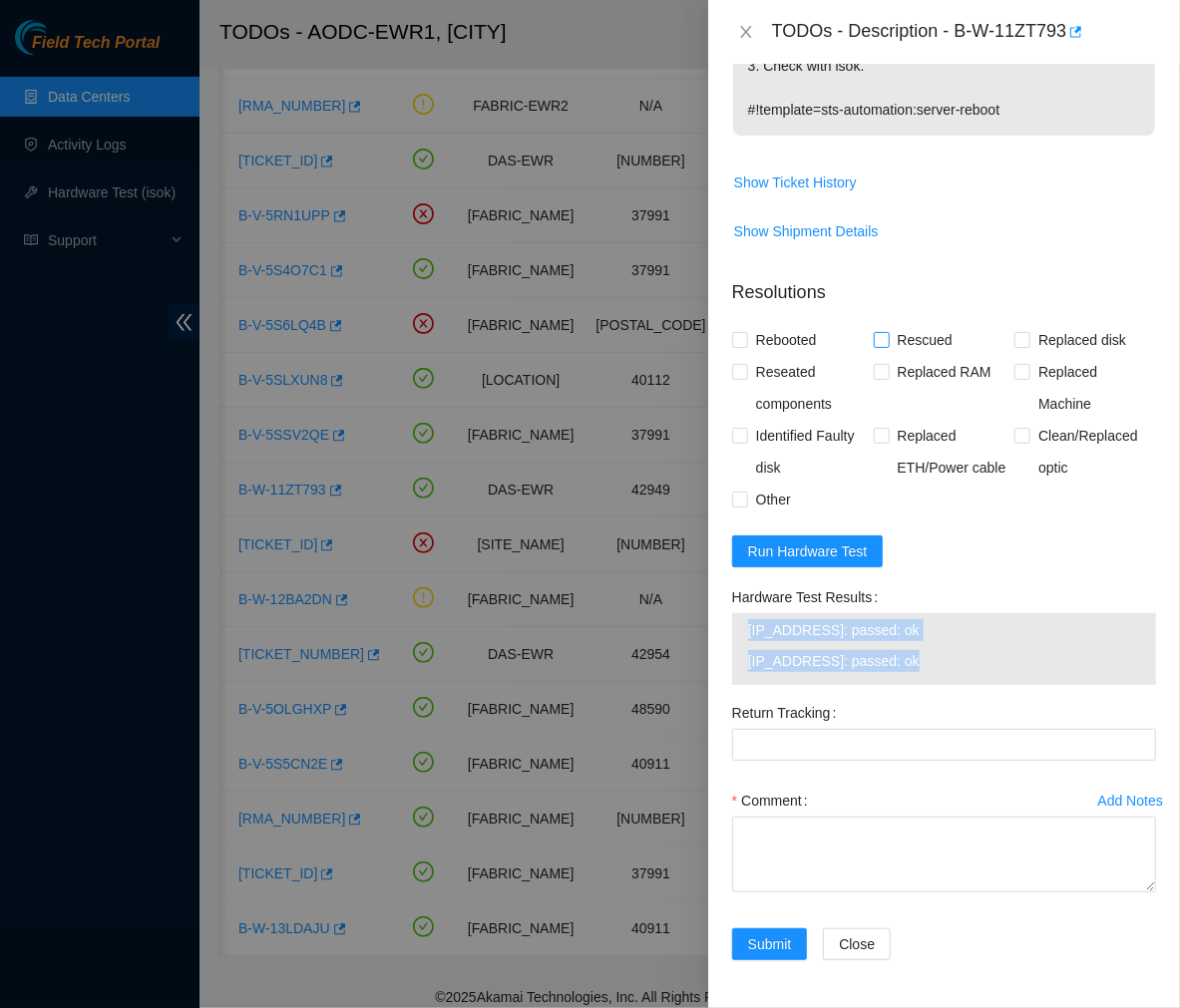 click on "Rescued" at bounding box center [881, 339] 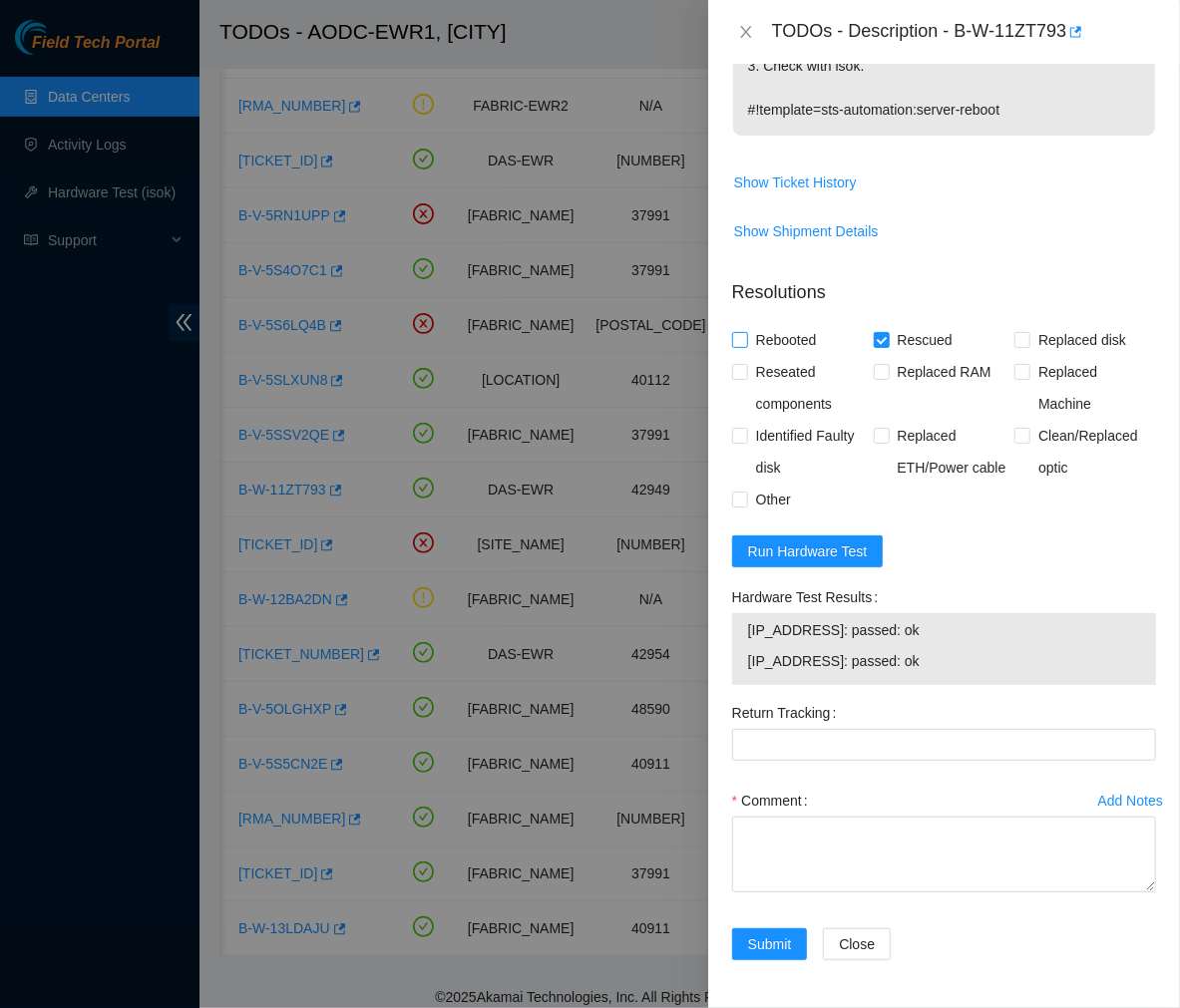 click on "Rebooted" at bounding box center (778, 340) 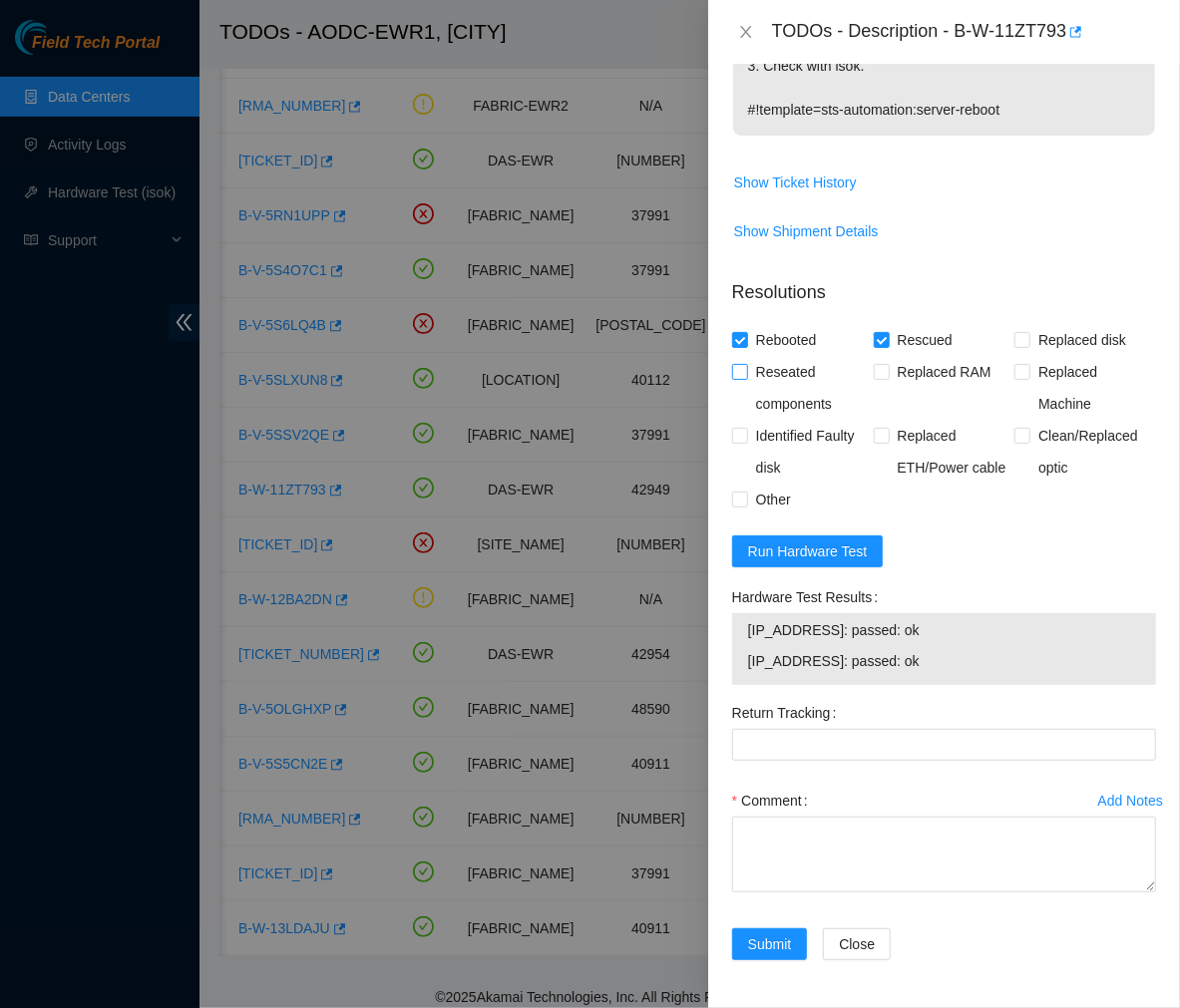 click on "Reseated components" at bounding box center (739, 371) 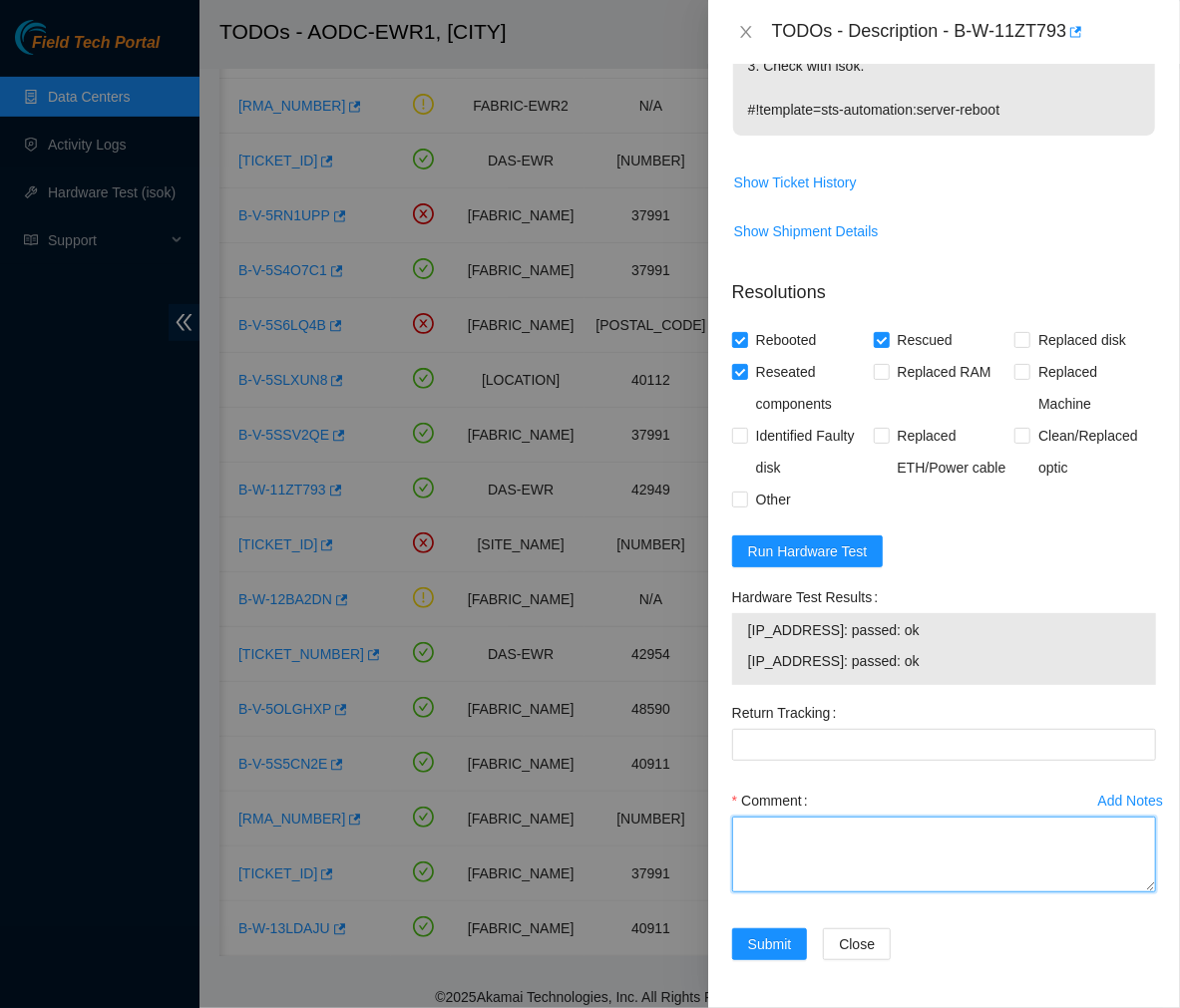click on "Comment" at bounding box center [944, 854] 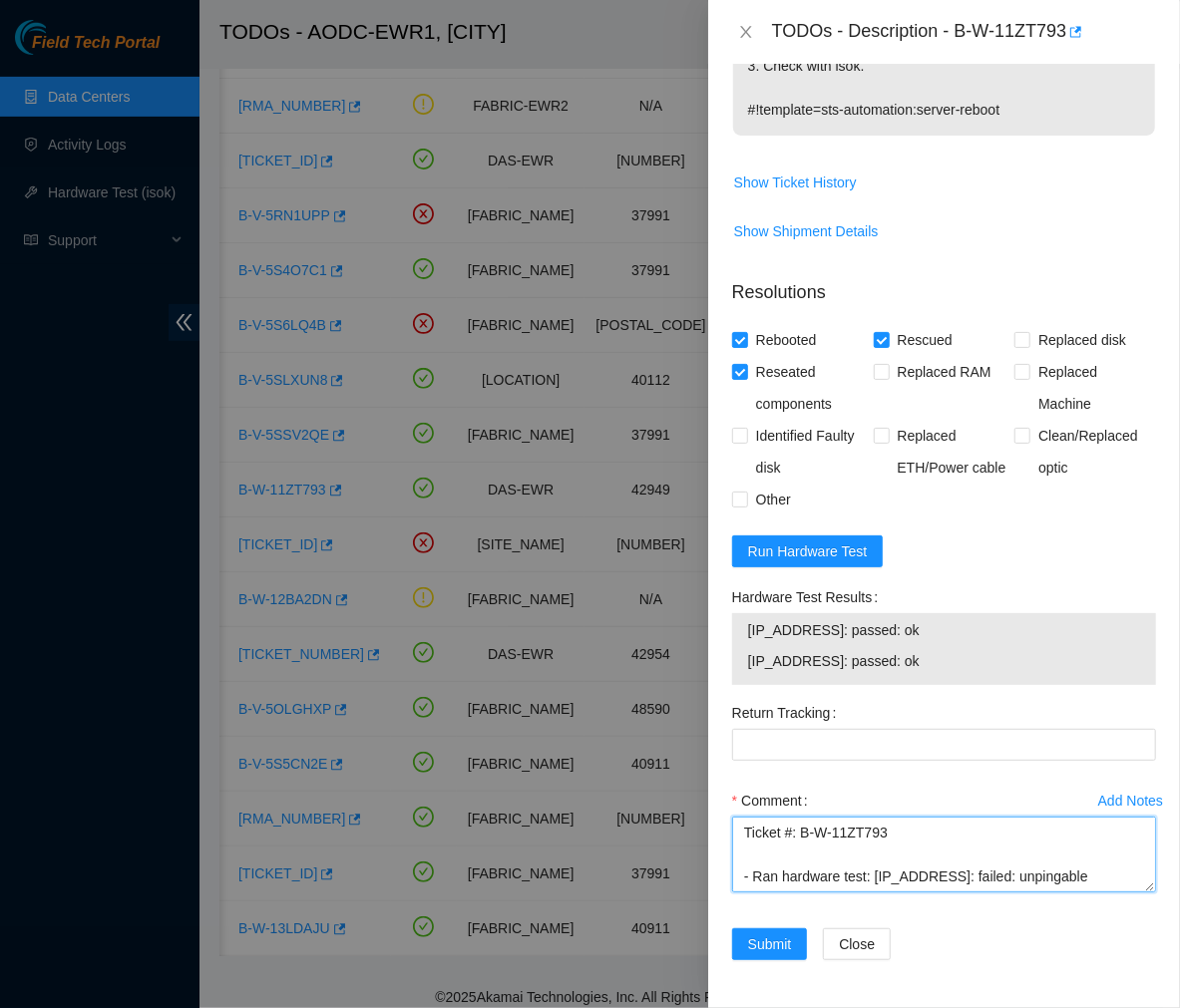 scroll, scrollTop: 126, scrollLeft: 0, axis: vertical 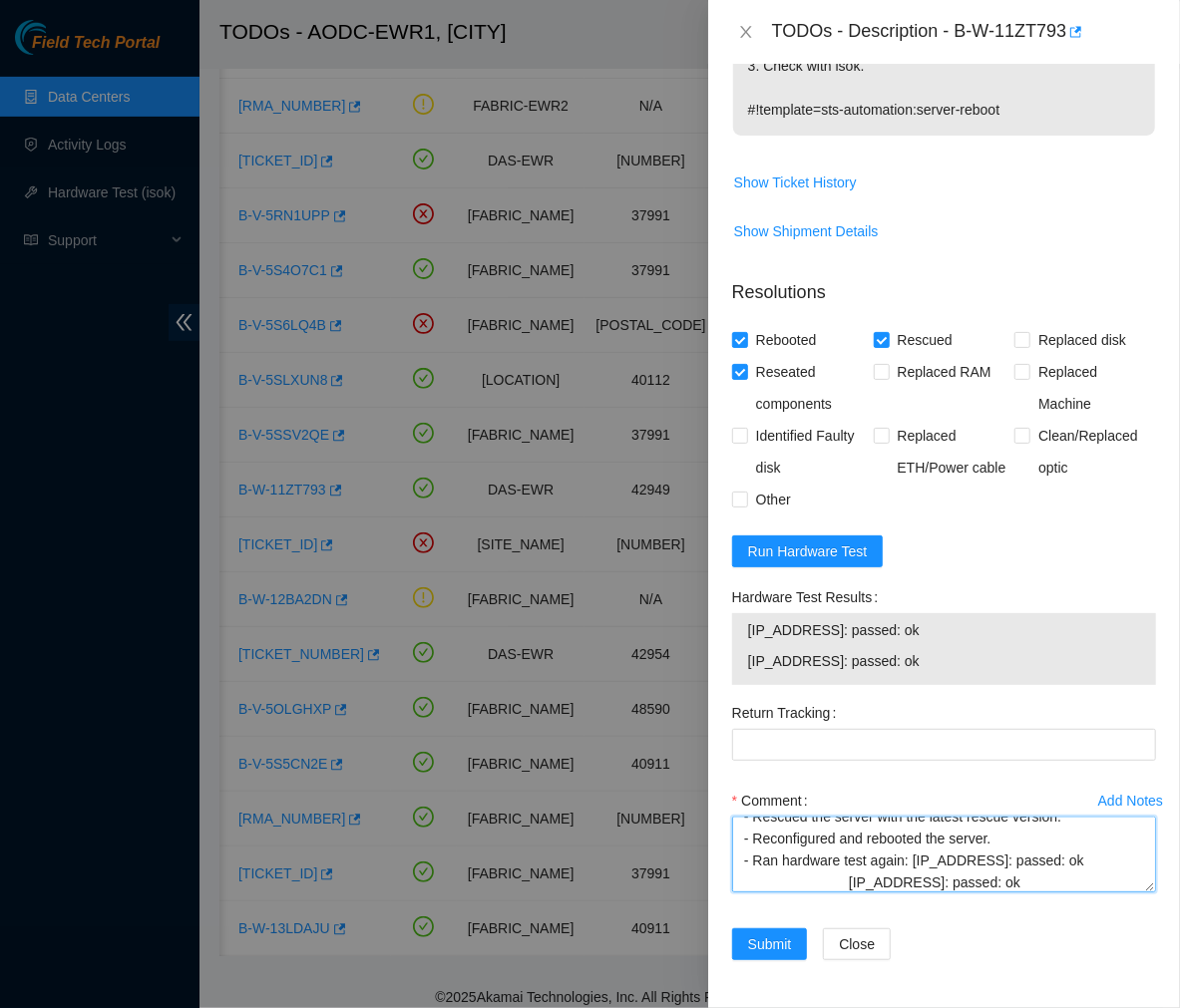 click on "Ticket #: B-W-11ZT793
- Ran hardware test: [IP_ADDRESS]: failed: unpingable
[IP_ADDRESS]: passed: ok
- Ticket instructed to rescue if unpingable/unsshable.
- Rescued the server with the latest rescue version.
- Reconfigured and rebooted the server.
- Ran hardware test again: [IP_ADDRESS]: passed: ok
[IP_ADDRESS]: passed: ok" at bounding box center (944, 854) 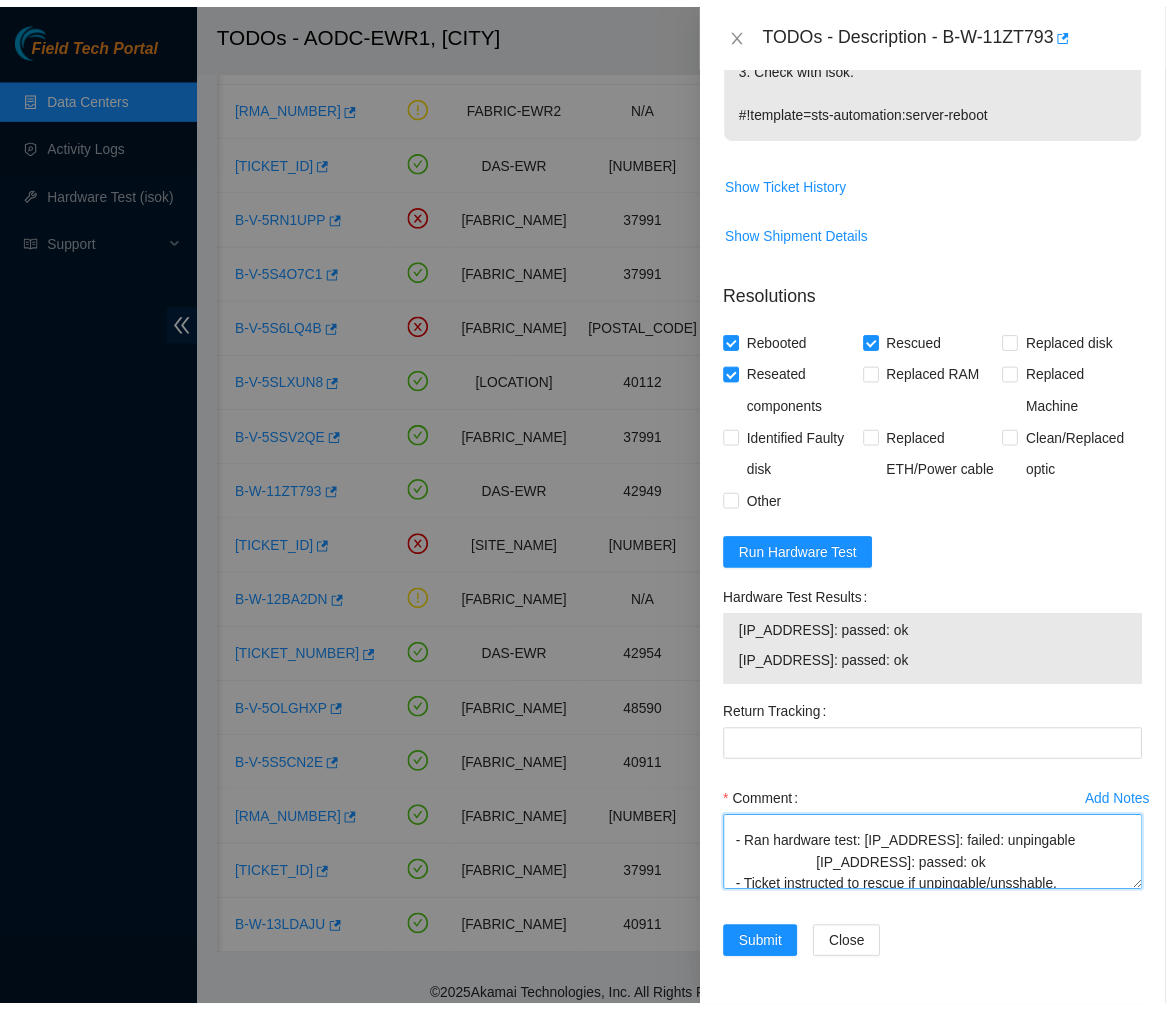 scroll, scrollTop: 33, scrollLeft: 0, axis: vertical 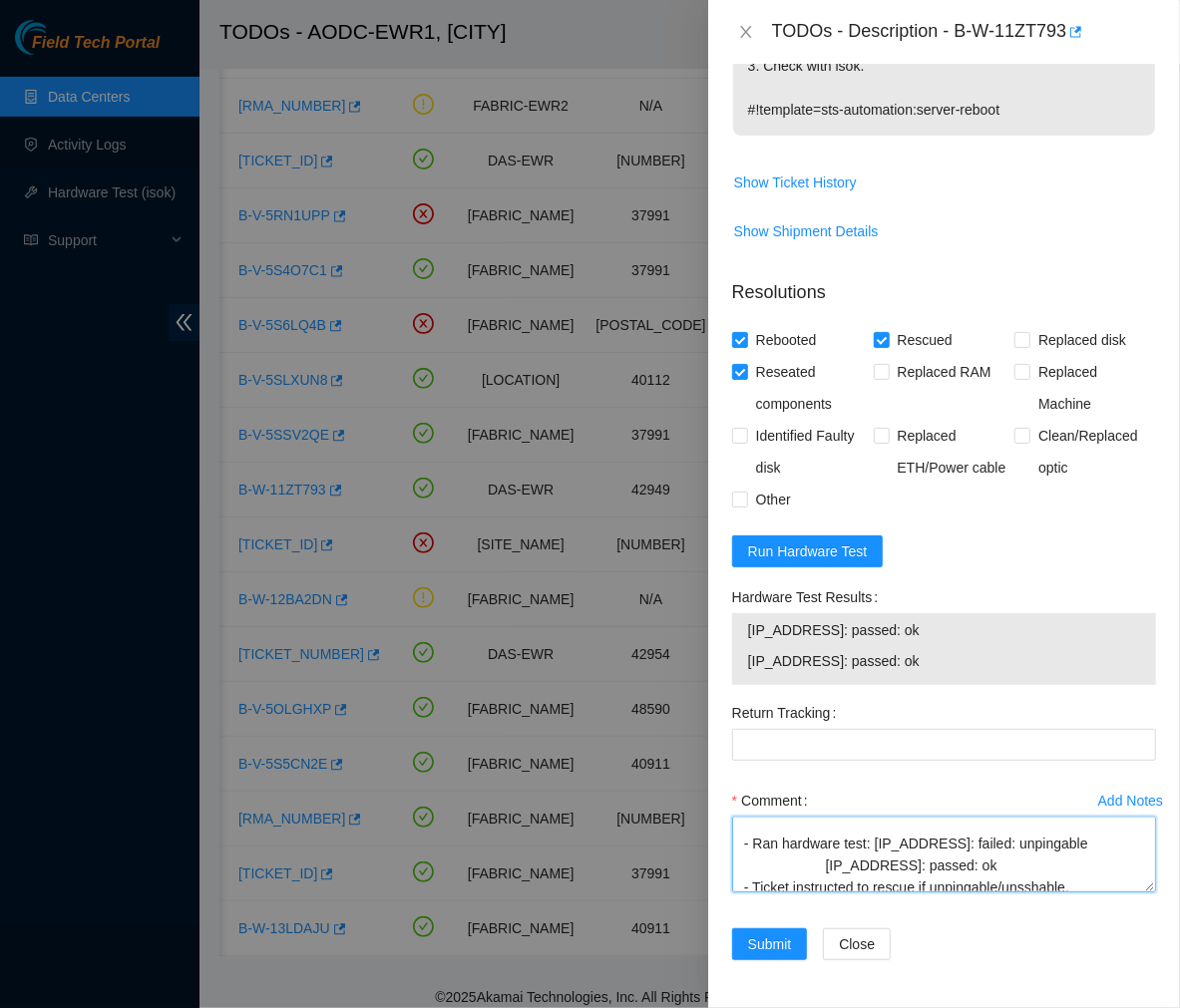 click on "Ticket #: [TICKET_NUMBER]
- Ran hardware test: [IP_ADDRESS]: failed: unpingable
[IP_ADDRESS]: passed: ok
- Ticket instructed to rescue if unpingable/unsshable.
- Rescued the server with the latest rescue version.
- Reconfigured and rebooted the server.
- Ran hardware test again: [IP_ADDRESS]: passed: ok
[IP_ADDRESS]: passed: ok" at bounding box center (944, 854) 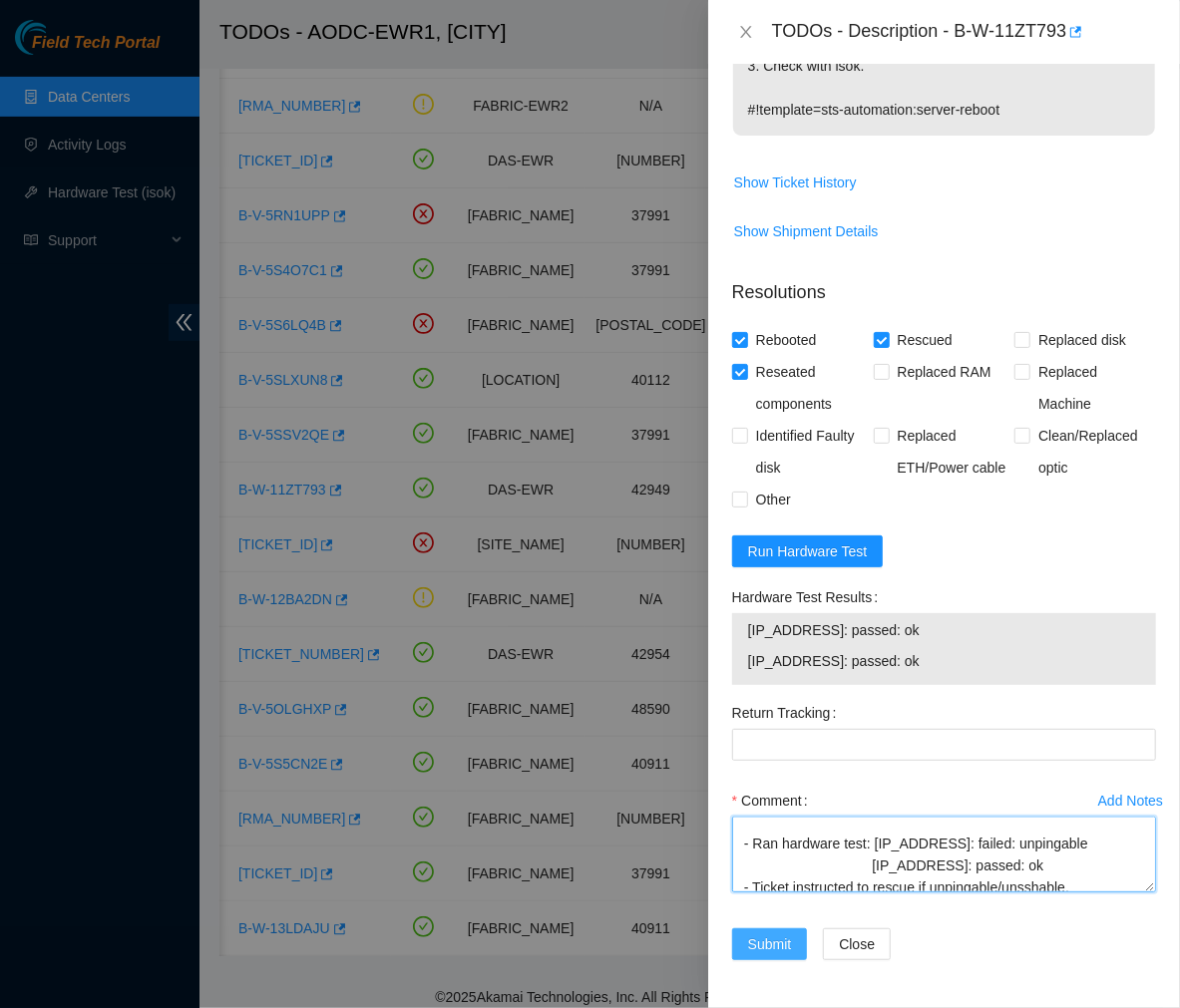 type on "Ticket #: B-W-11ZT793
- Ran hardware test: [IP_ADDRESS]: failed: unpingable
[IP_ADDRESS]: passed: ok
- Ticket instructed to rescue if unpingable/unsshable.
- Rescued the server with the latest rescue version.
- Reconfigured and rebooted the server.
- Ran hardware test again: [IP_ADDRESS]: passed: ok
[IP_ADDRESS]: passed: ok" 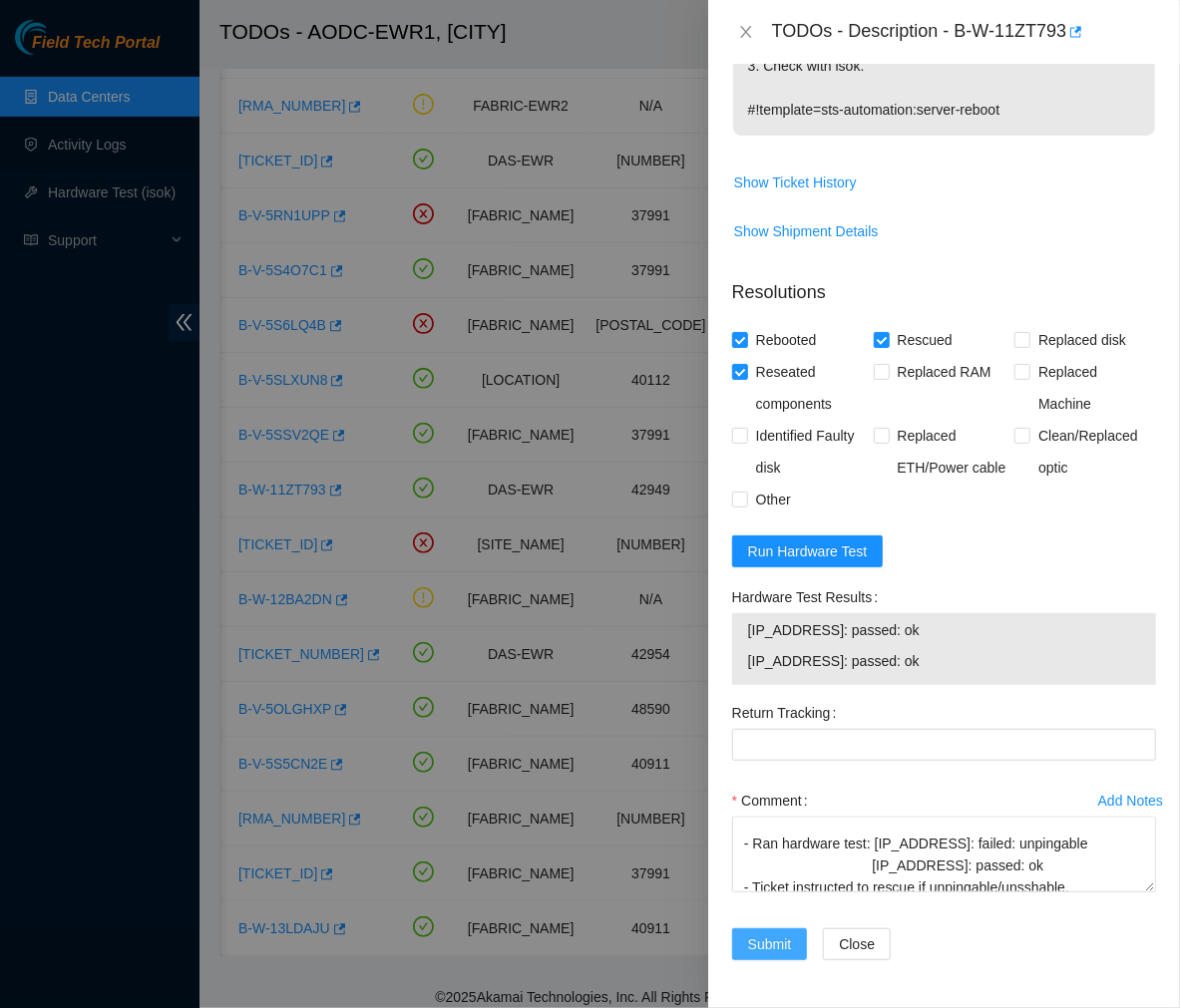 click on "Submit" at bounding box center [770, 944] 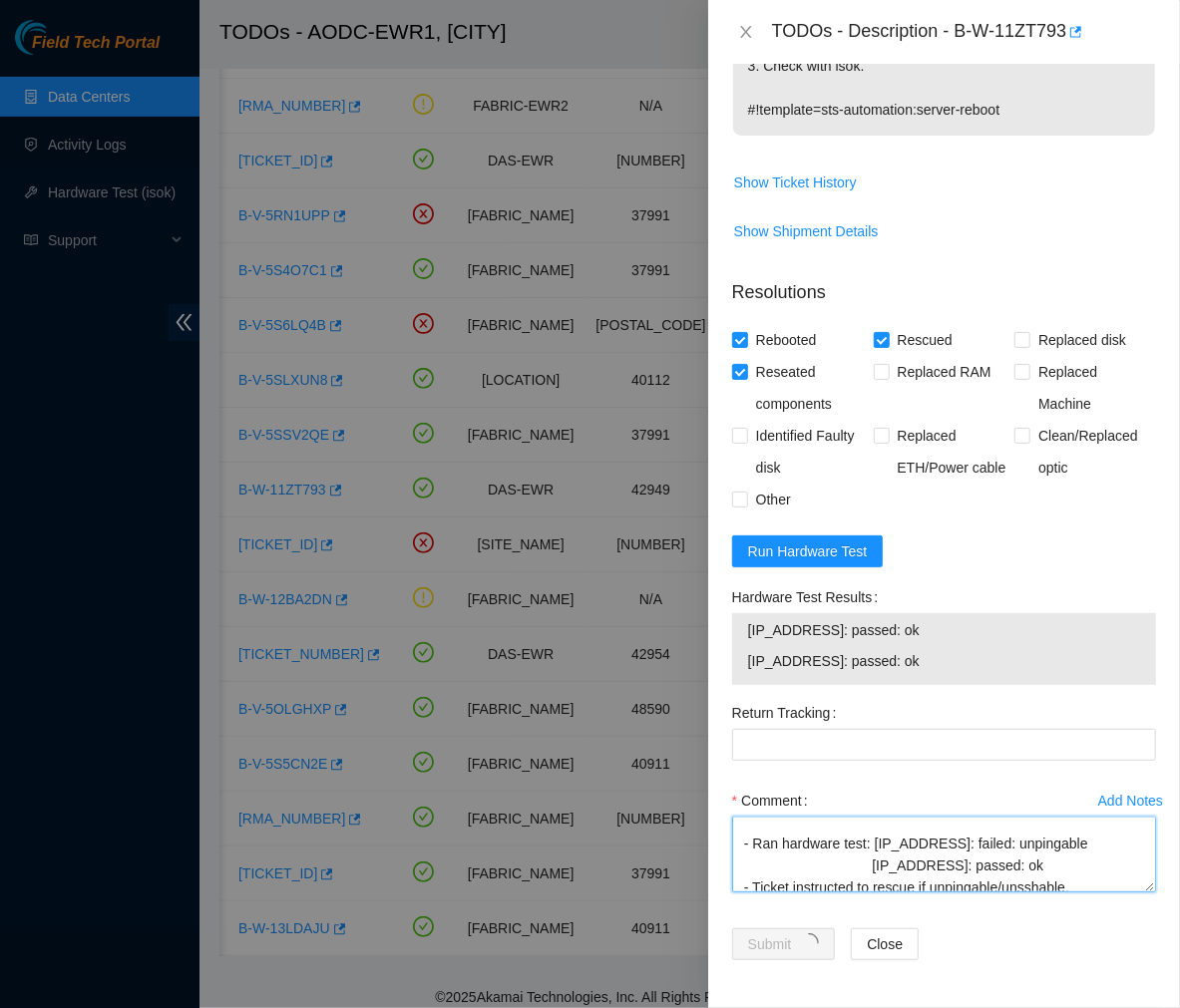 click on "Ticket #: B-W-11ZT793
- Ran hardware test: [IP_ADDRESS]: failed: unpingable
[IP_ADDRESS]: passed: ok
- Ticket instructed to rescue if unpingable/unsshable.
- Rescued the server with the latest rescue version.
- Reconfigured and rebooted the server.
- Ran hardware test again: [IP_ADDRESS]: passed: ok
[IP_ADDRESS]: passed: ok" at bounding box center (944, 854) 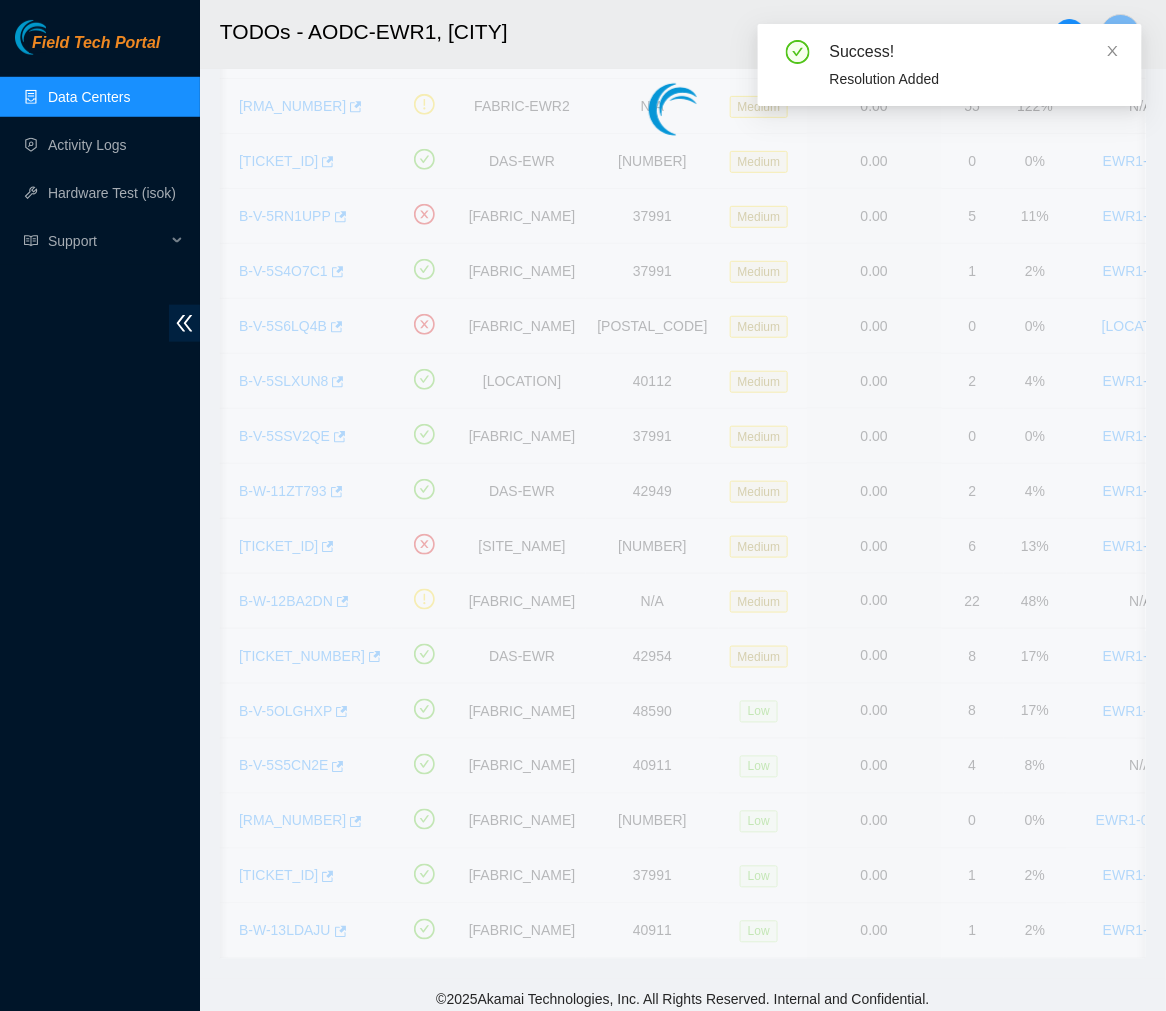 scroll, scrollTop: 335, scrollLeft: 0, axis: vertical 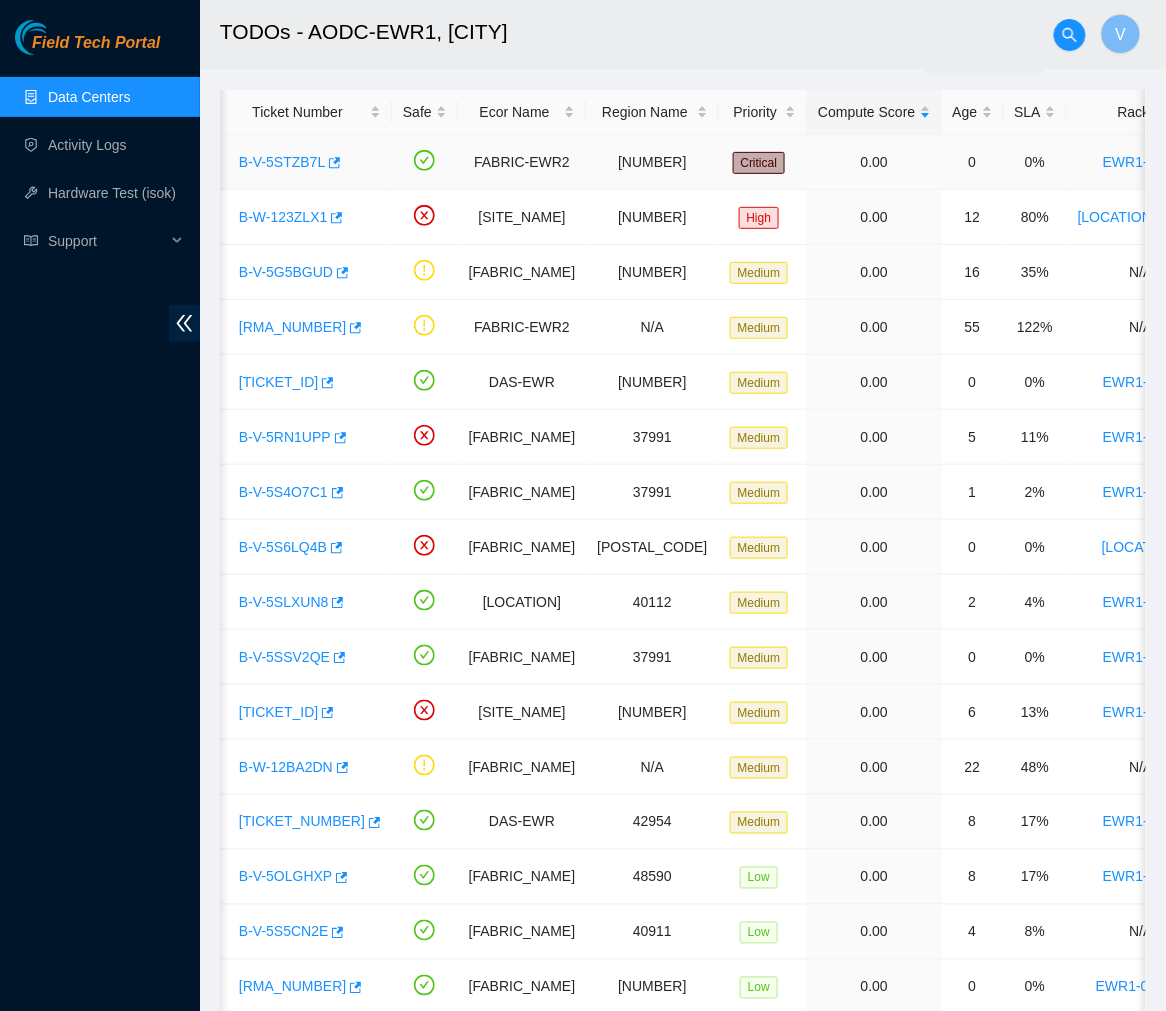 click on "B-V-5STZB7L" at bounding box center [282, 162] 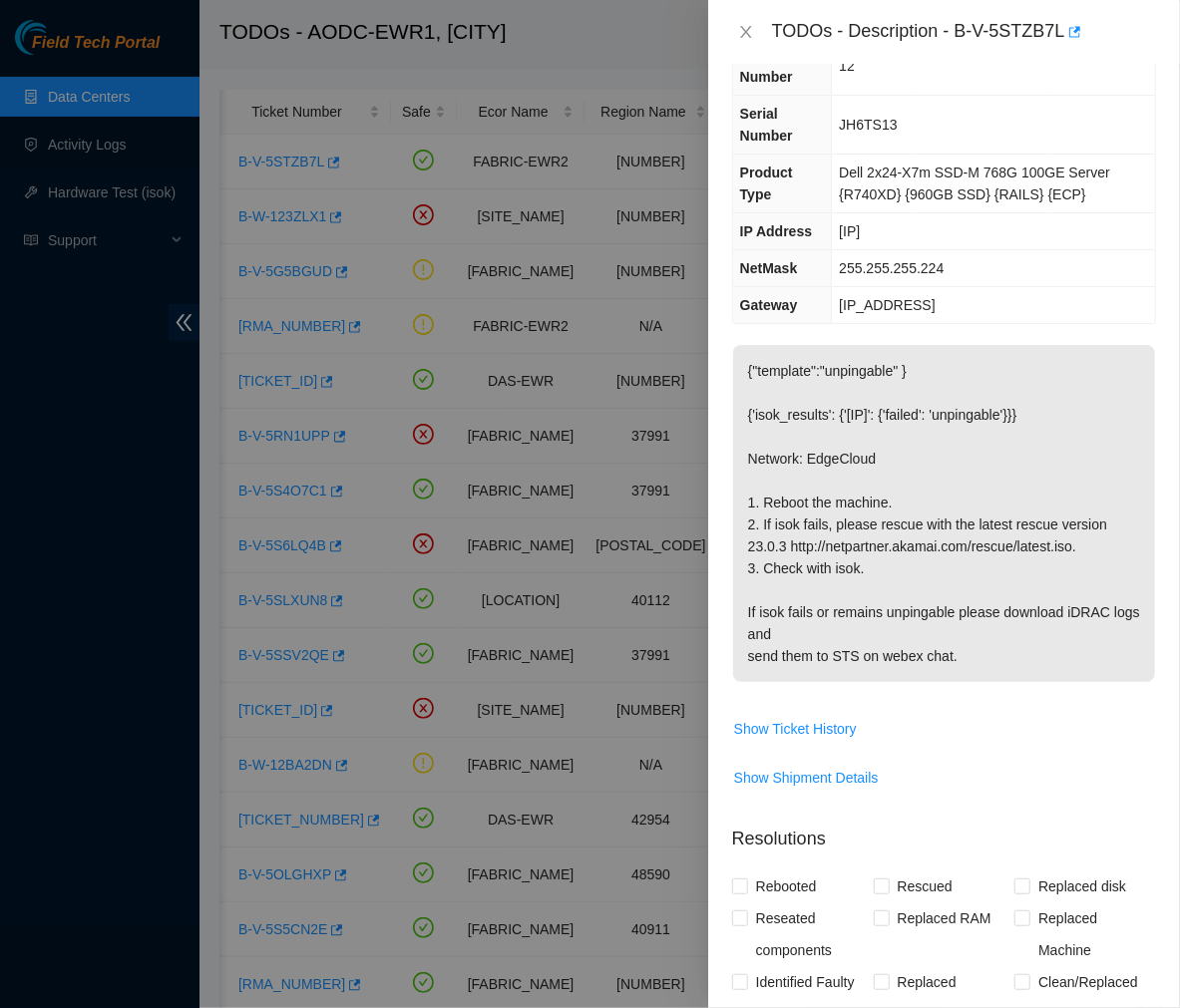 scroll, scrollTop: 31, scrollLeft: 0, axis: vertical 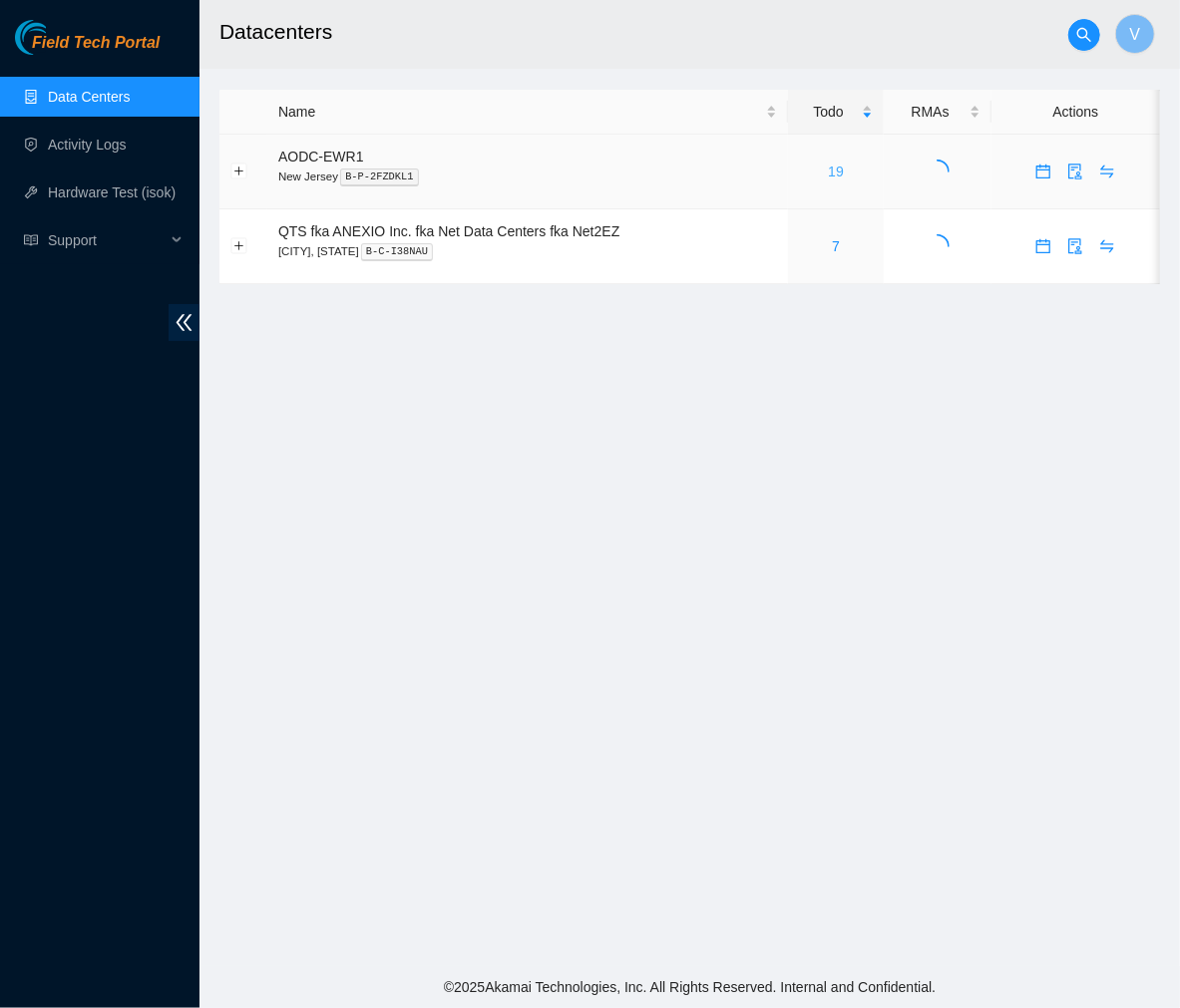 click on "19" at bounding box center [836, 171] 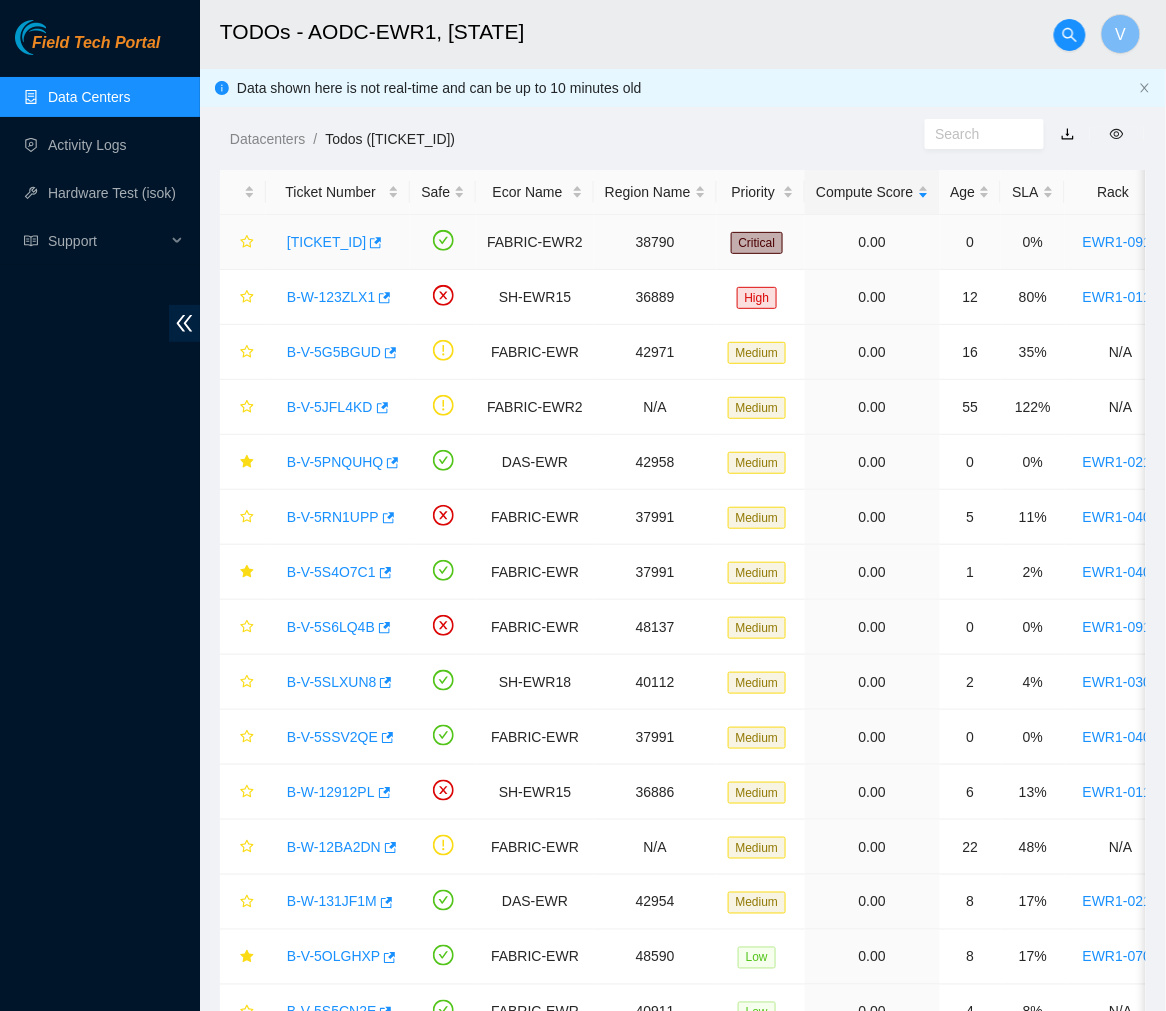 click on "B-V-5STZB7L" at bounding box center (326, 242) 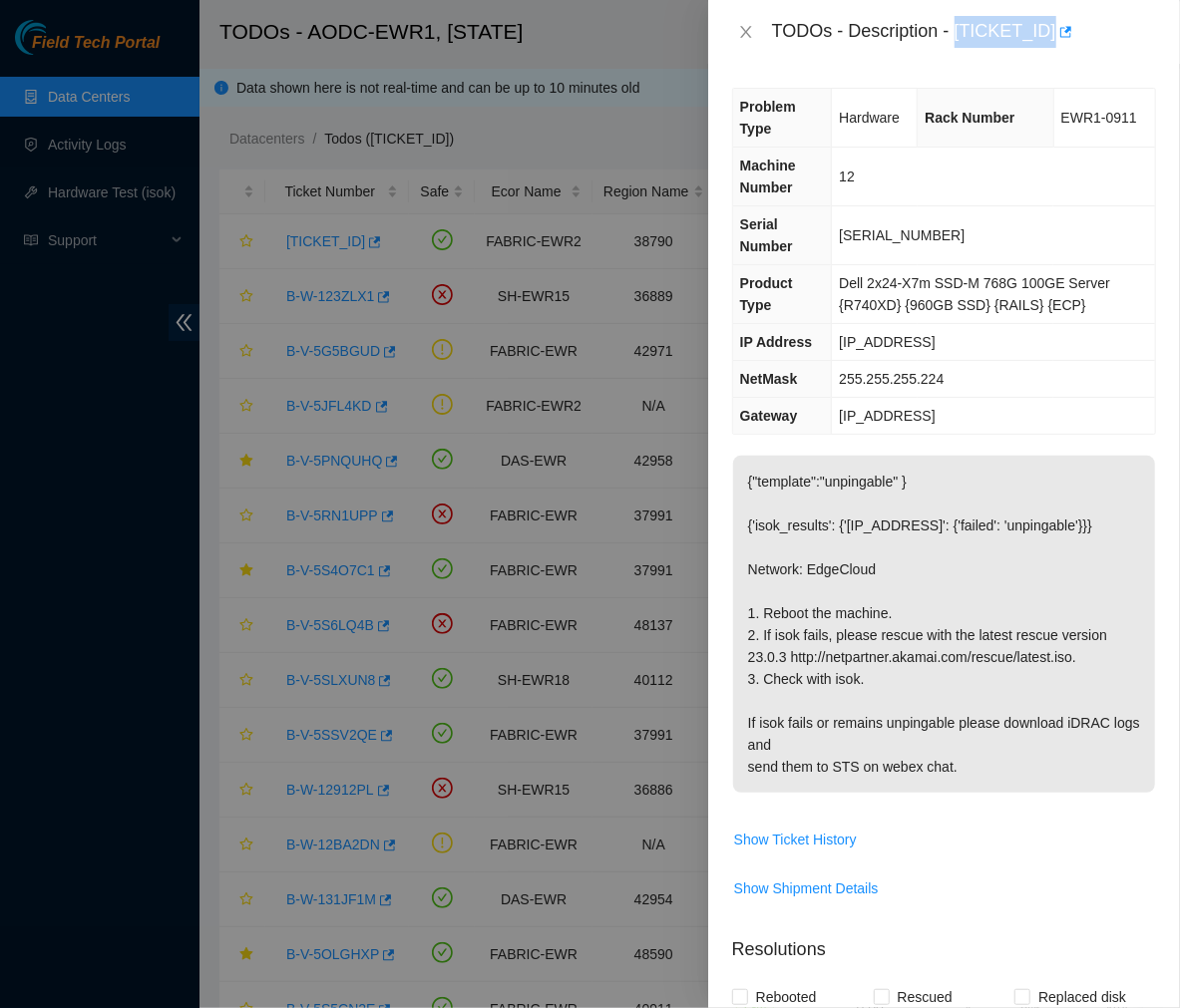 drag, startPoint x: 954, startPoint y: 25, endPoint x: 1062, endPoint y: 53, distance: 111.57061 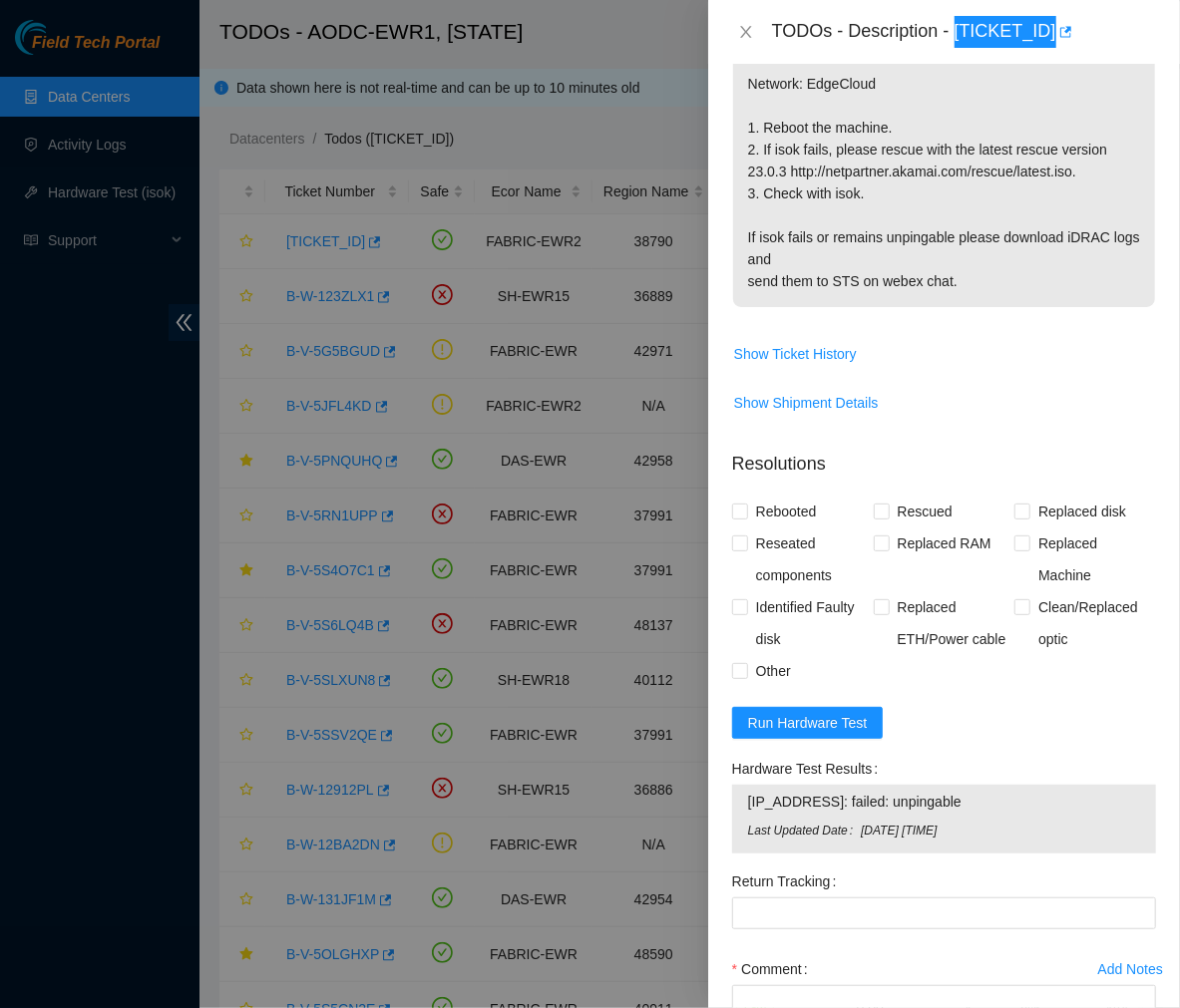 scroll, scrollTop: 654, scrollLeft: 0, axis: vertical 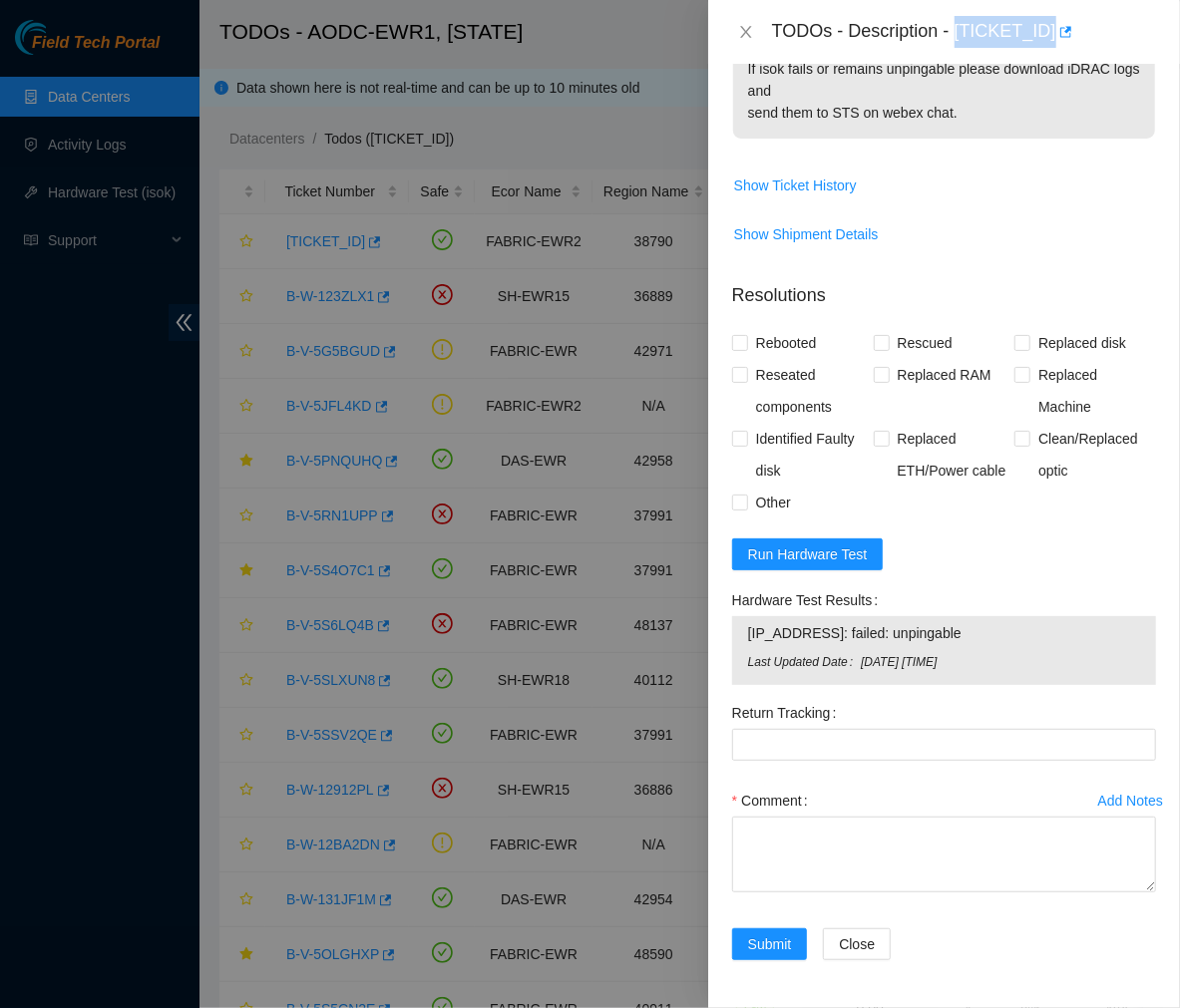 drag, startPoint x: 988, startPoint y: 631, endPoint x: 746, endPoint y: 622, distance: 242.1673 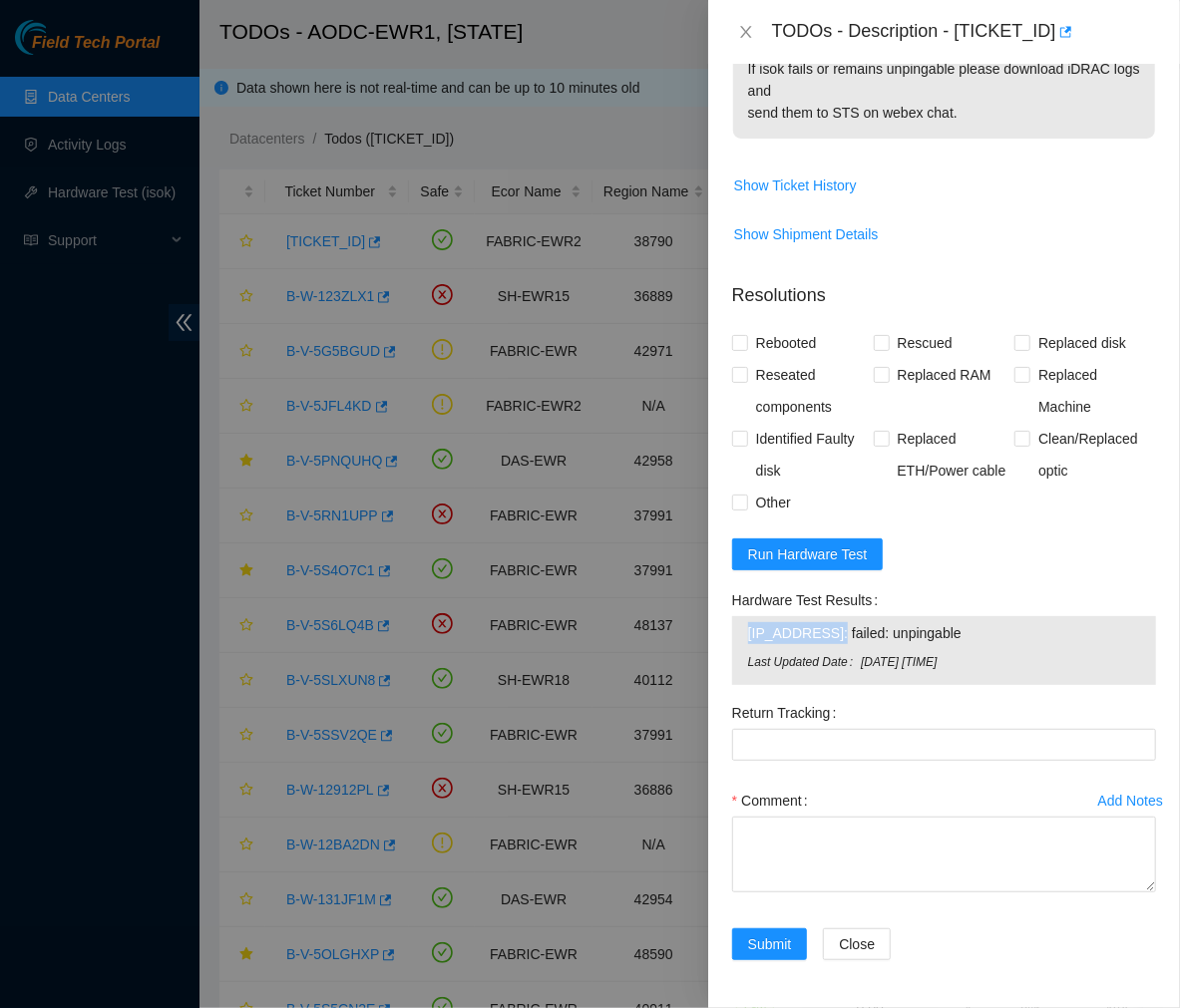 drag, startPoint x: 830, startPoint y: 632, endPoint x: 730, endPoint y: 638, distance: 100.17984 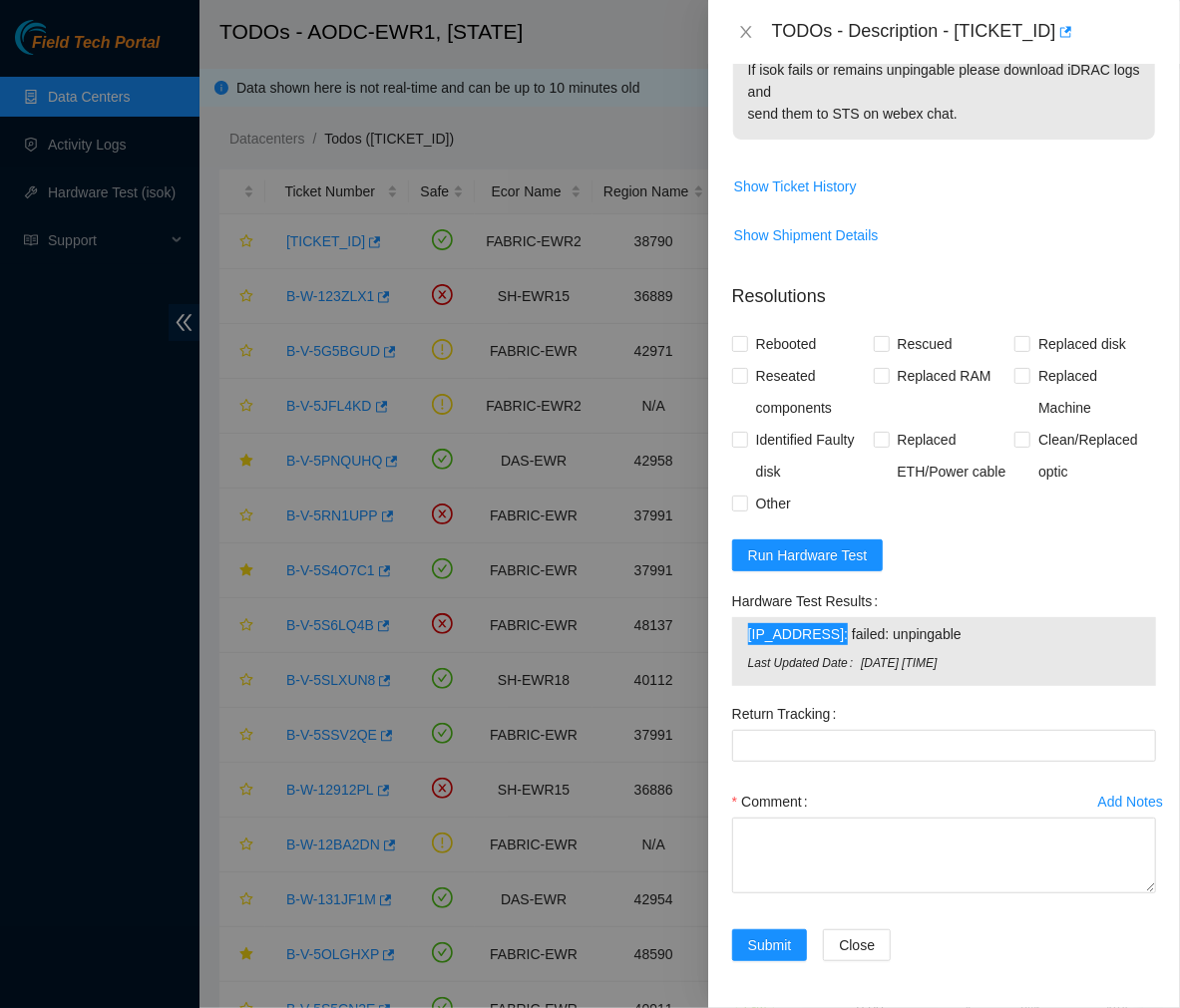 scroll, scrollTop: 654, scrollLeft: 0, axis: vertical 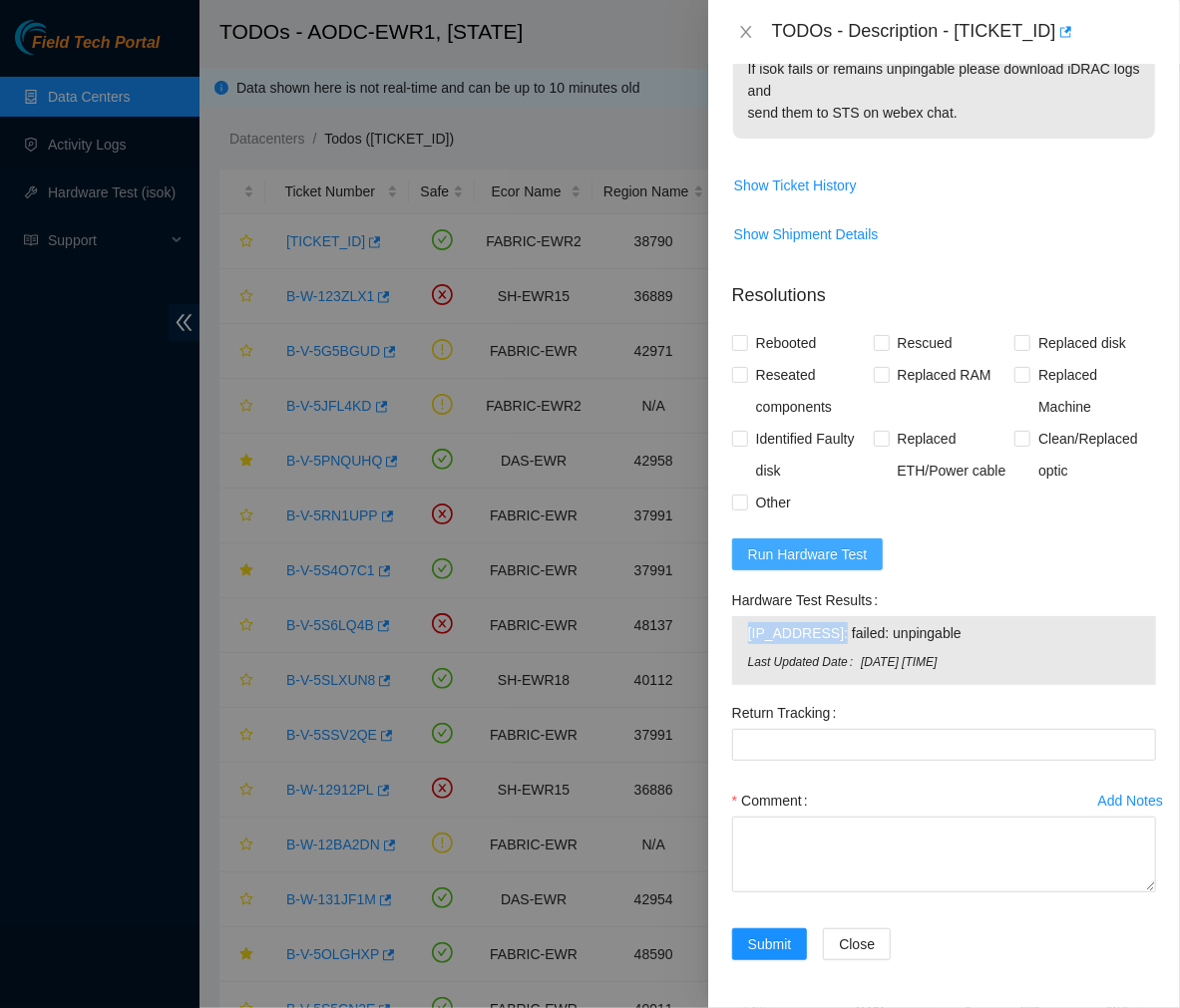 click on "Run Hardware Test" at bounding box center (808, 554) 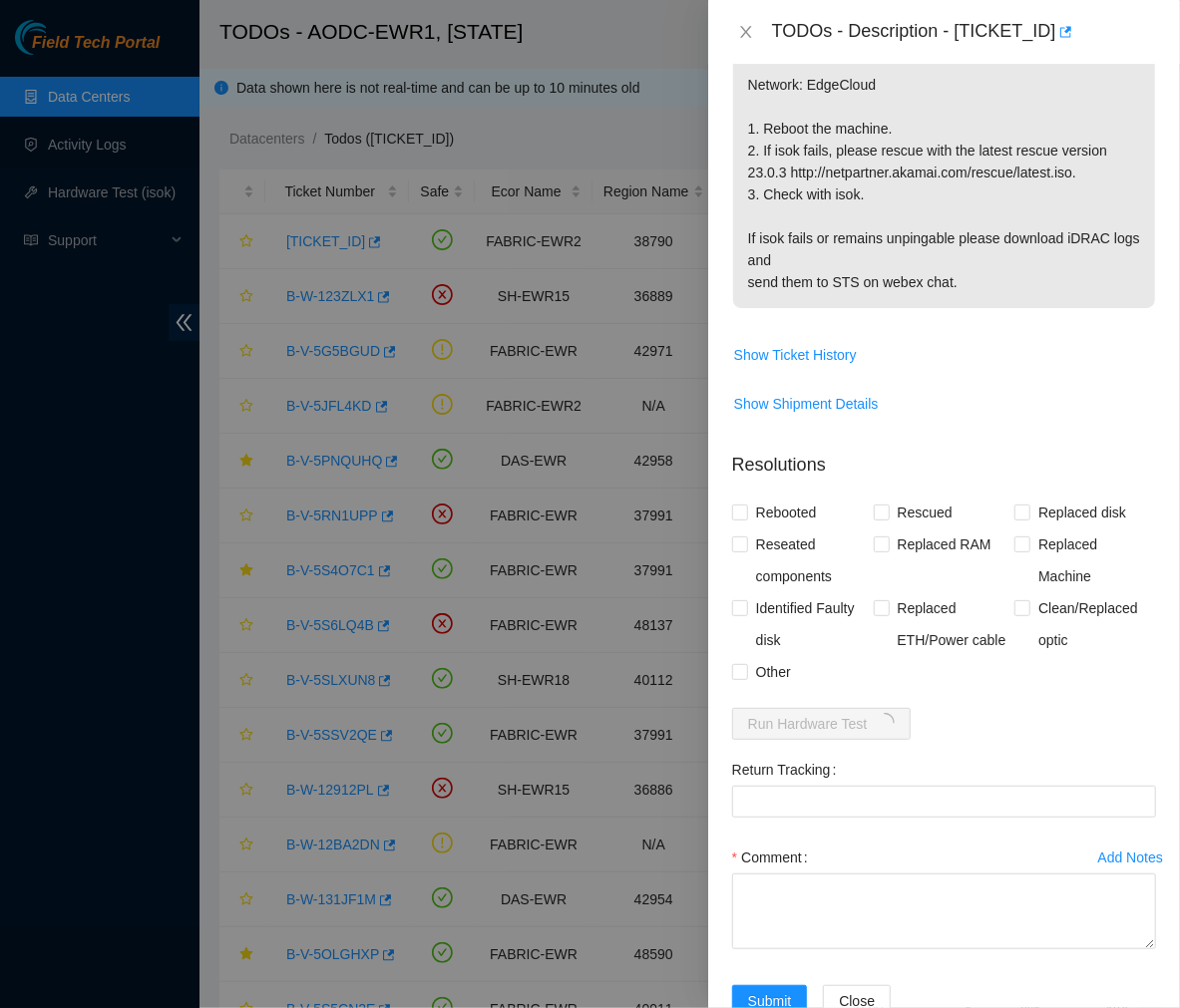 scroll, scrollTop: 486, scrollLeft: 0, axis: vertical 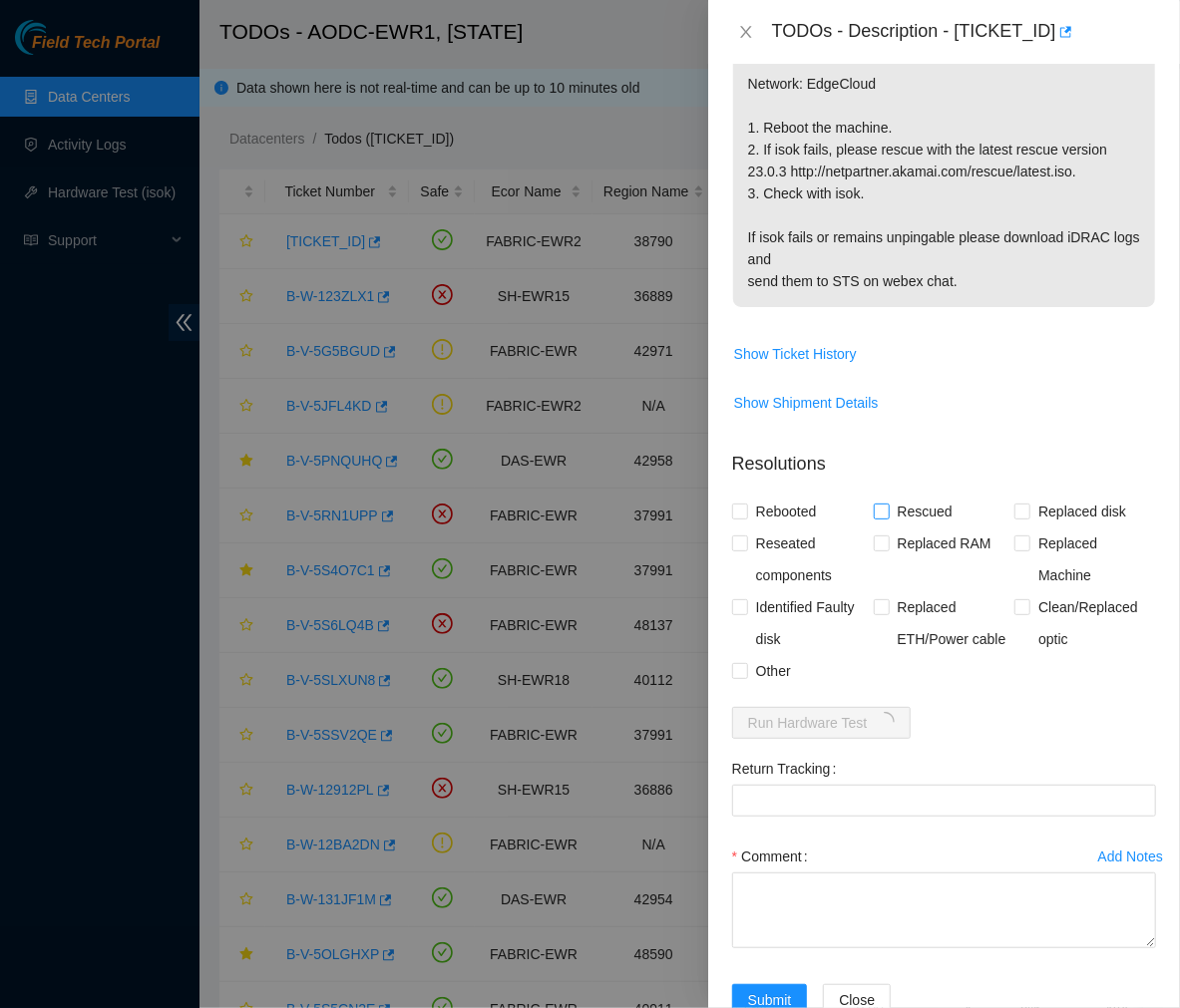 click on "Rescued" at bounding box center [881, 510] 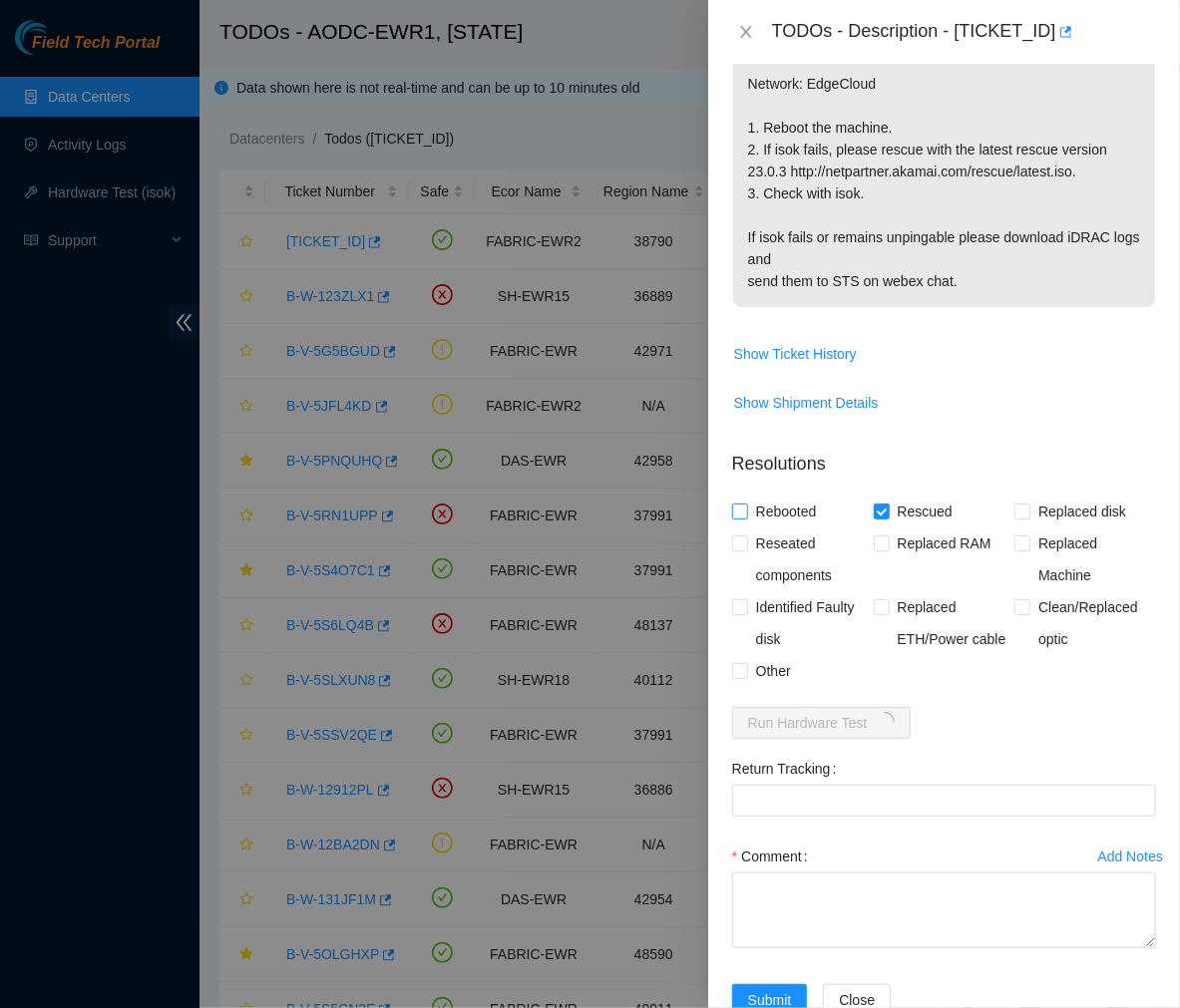 click on "Rebooted" at bounding box center (778, 511) 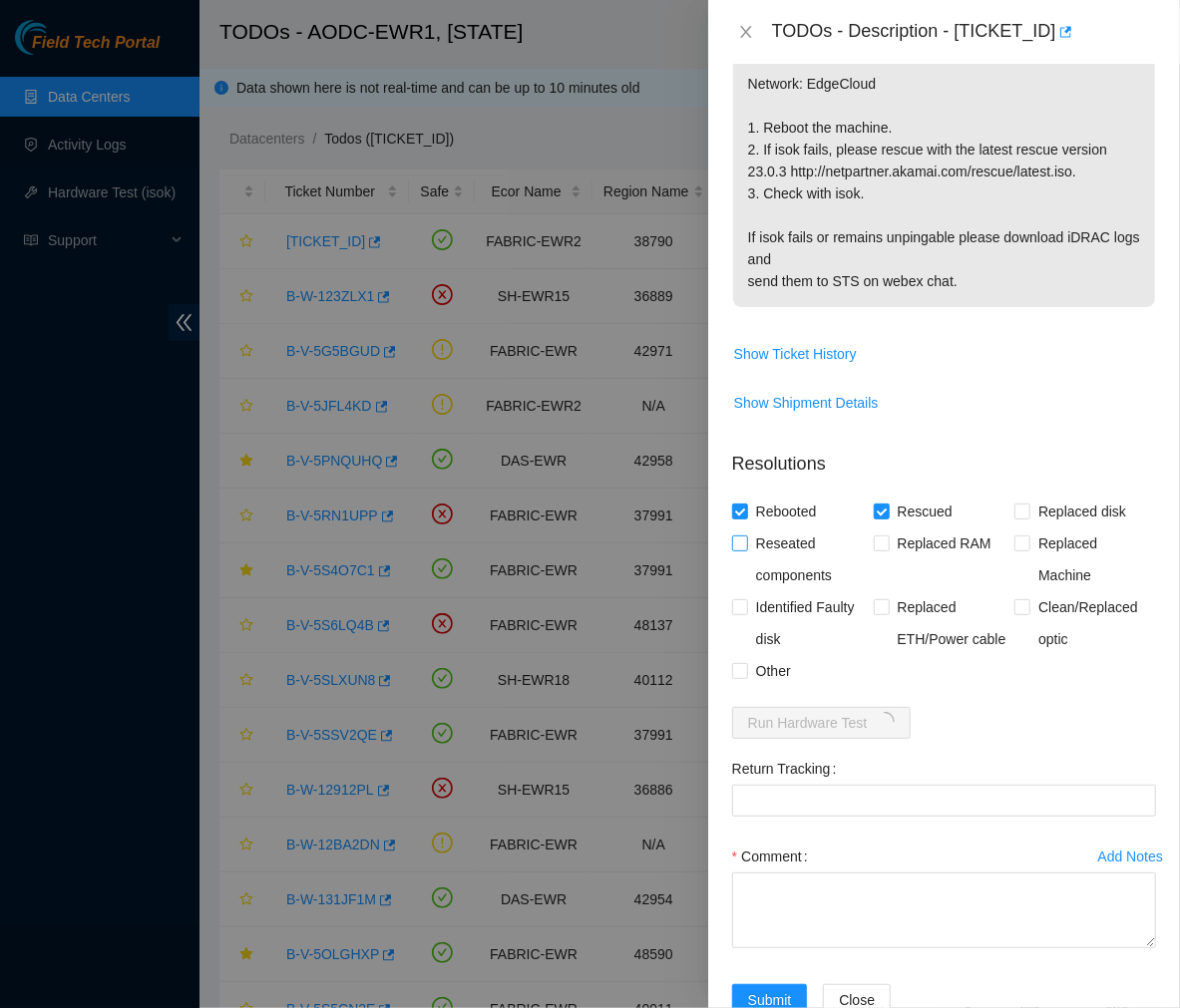 click on "Reseated components" at bounding box center (739, 542) 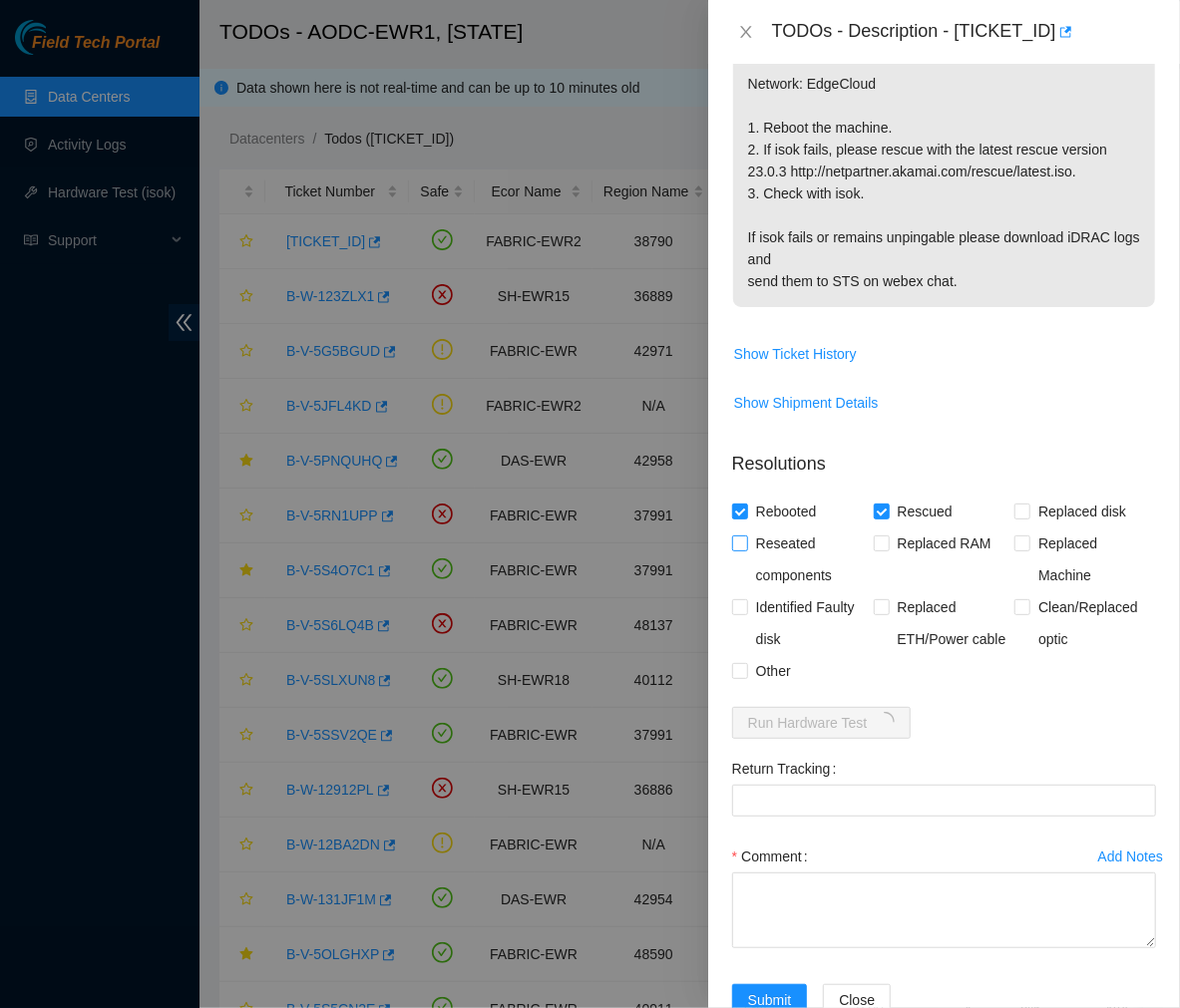 checkbox on "true" 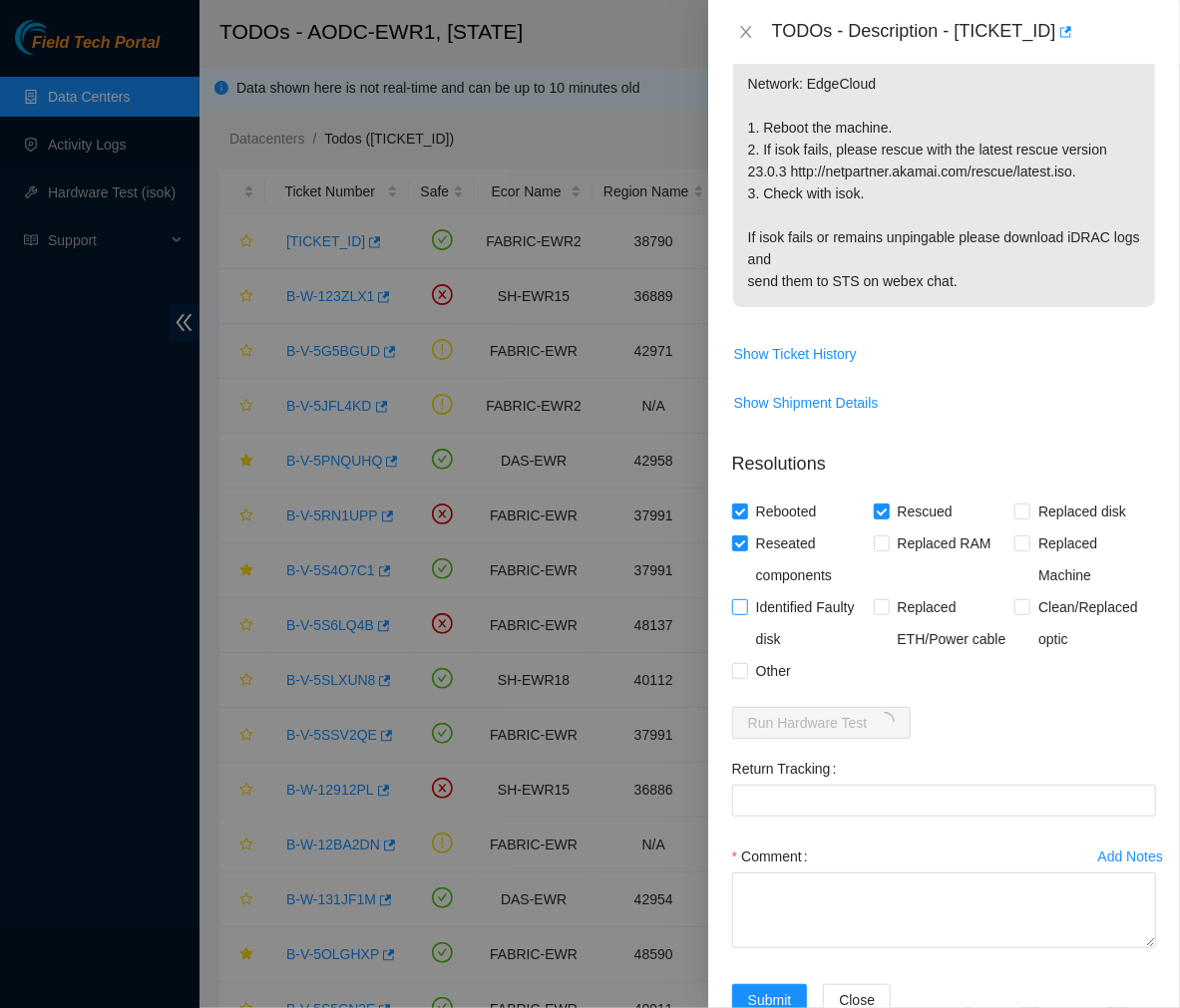 click on "Identified Faulty disk" at bounding box center (739, 606) 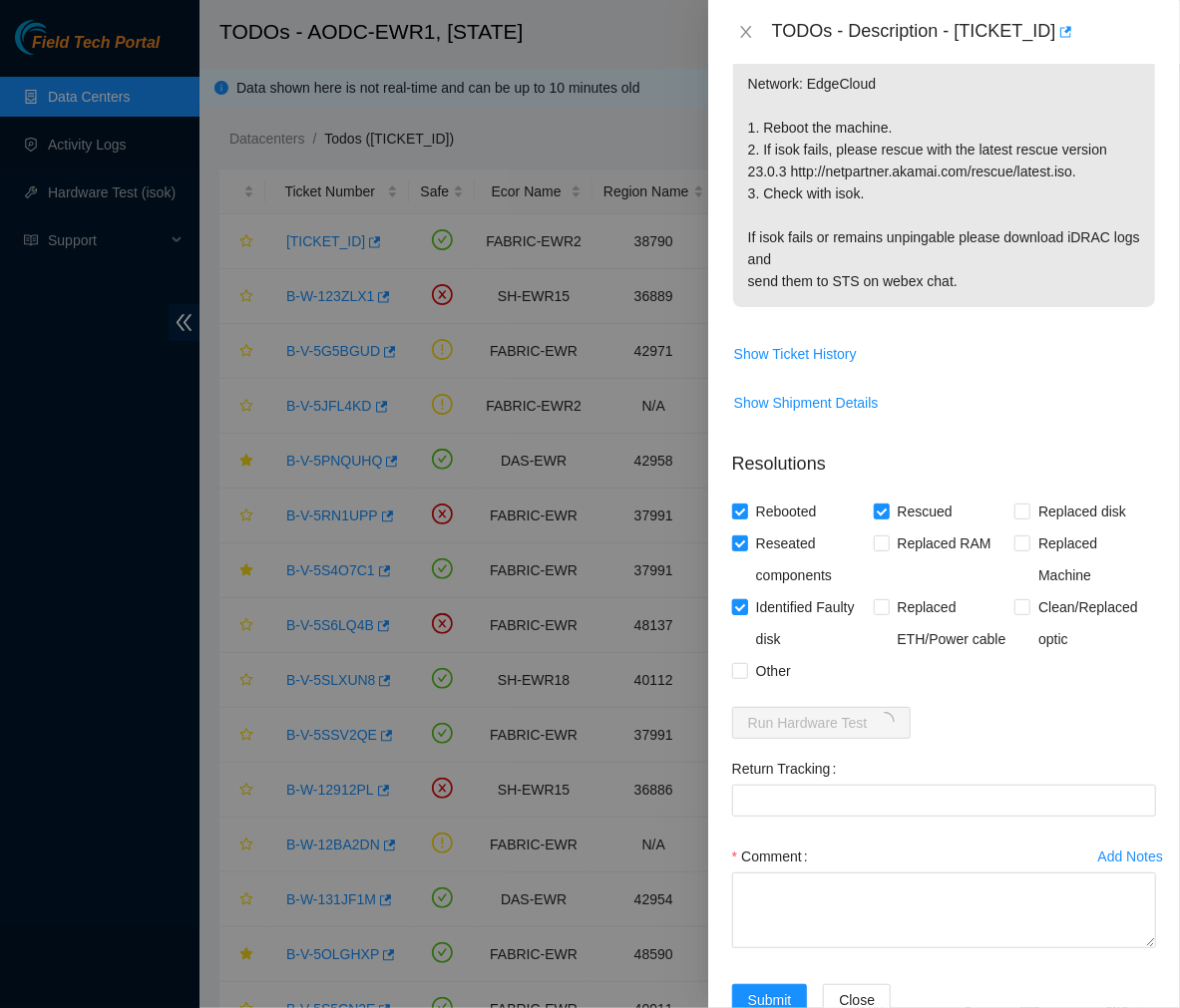 click on "Identified Faulty disk" at bounding box center (739, 606) 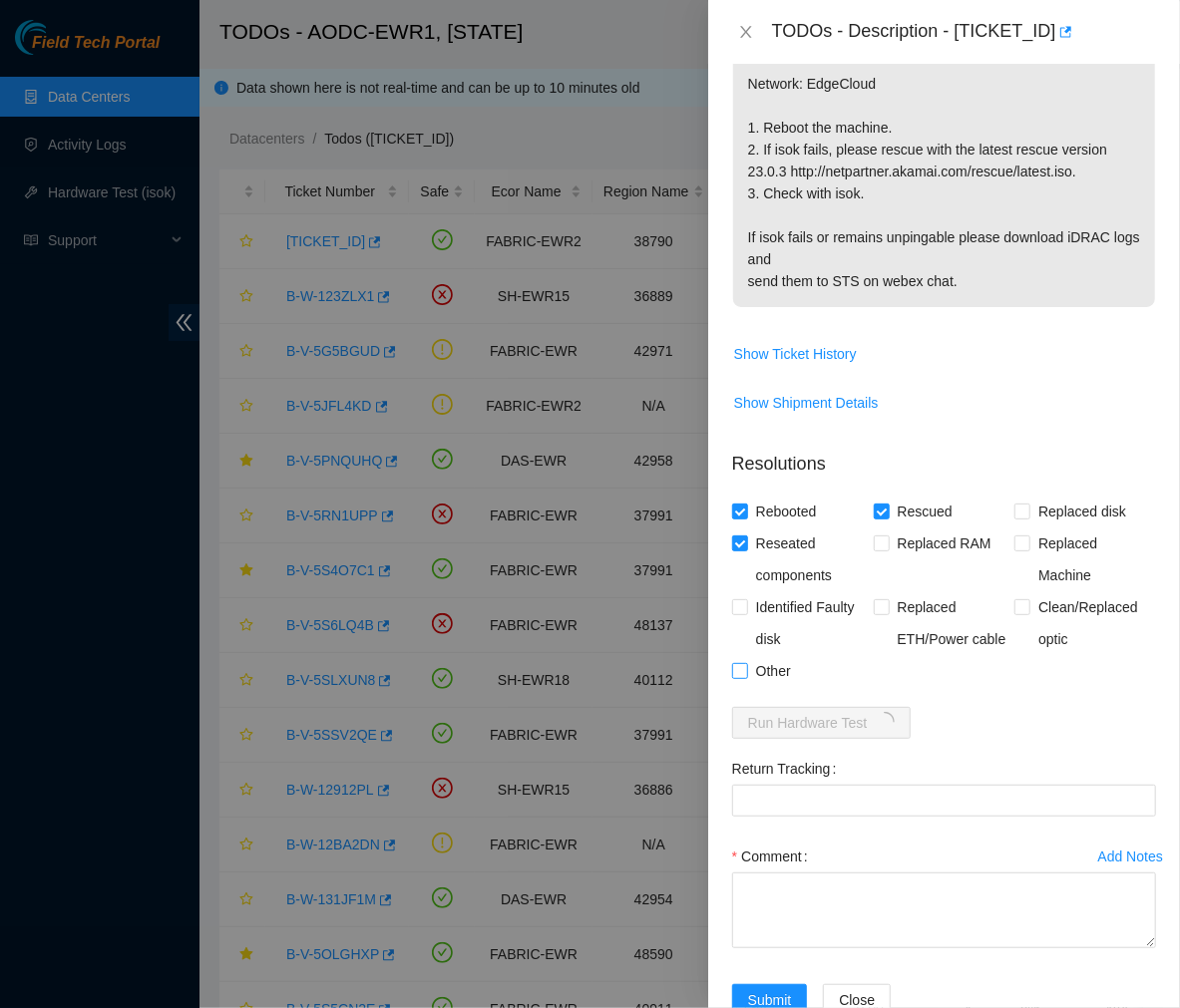 click on "Other" at bounding box center [765, 671] 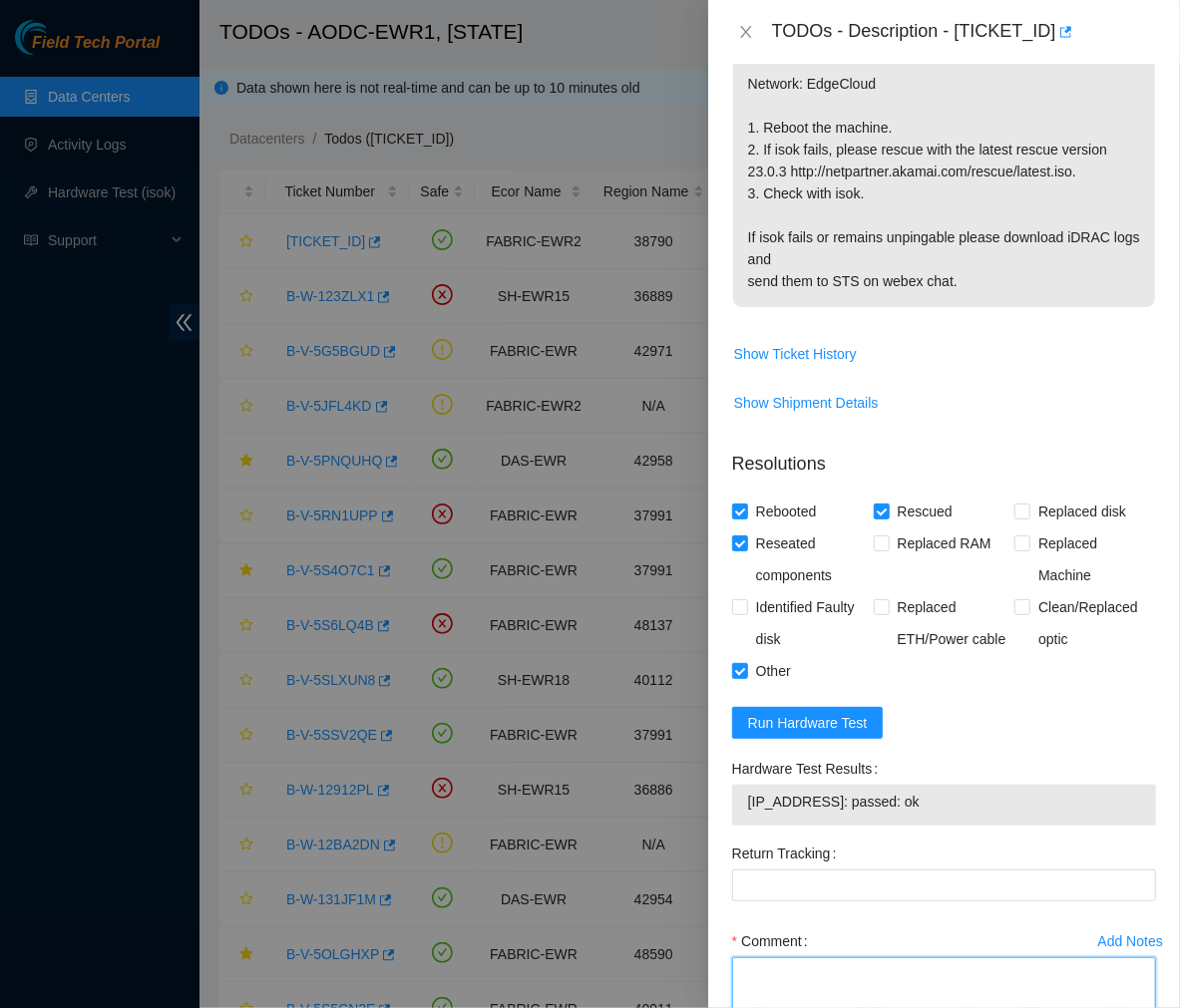 click on "Comment" at bounding box center [944, 995] 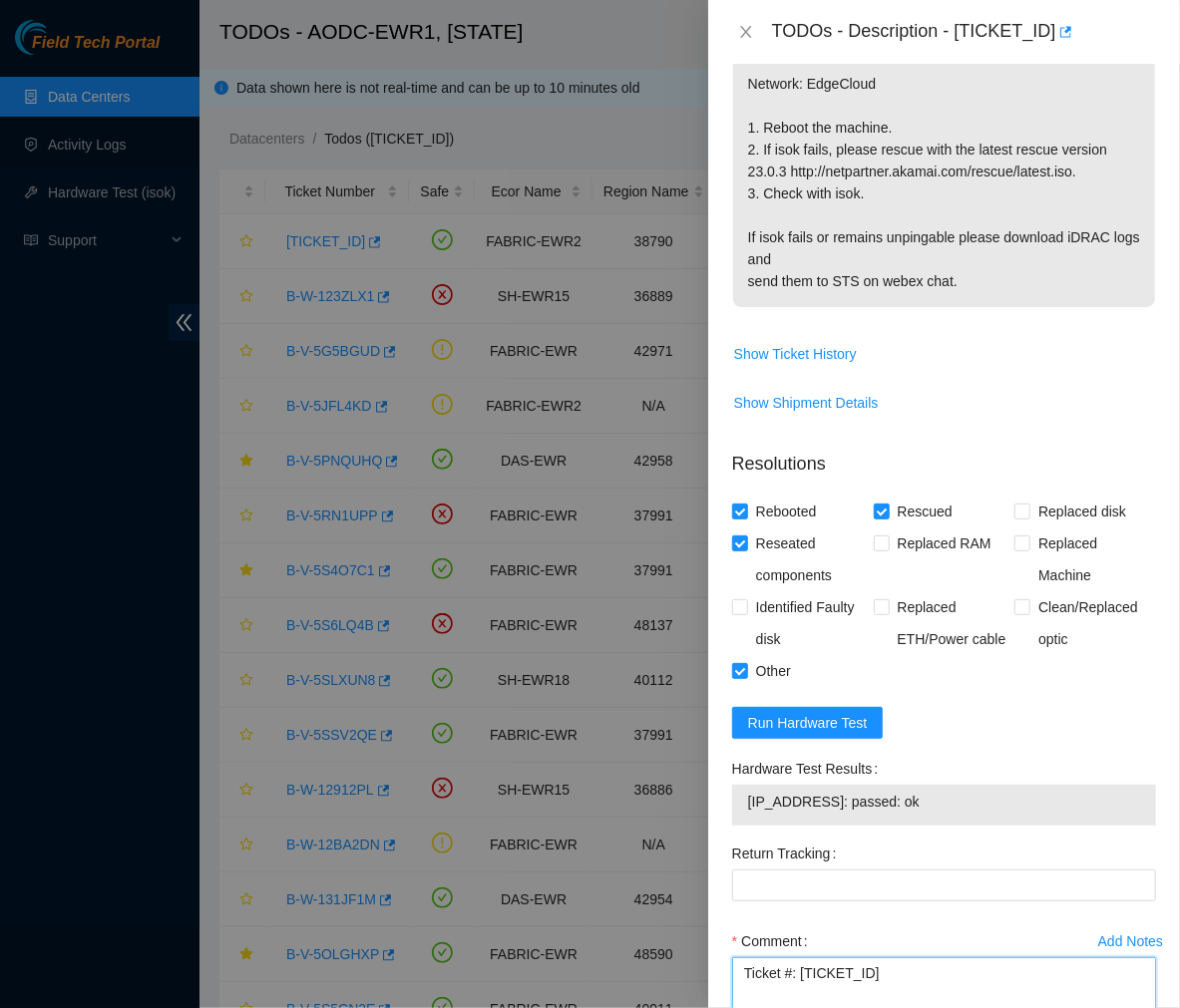 scroll, scrollTop: 411, scrollLeft: 0, axis: vertical 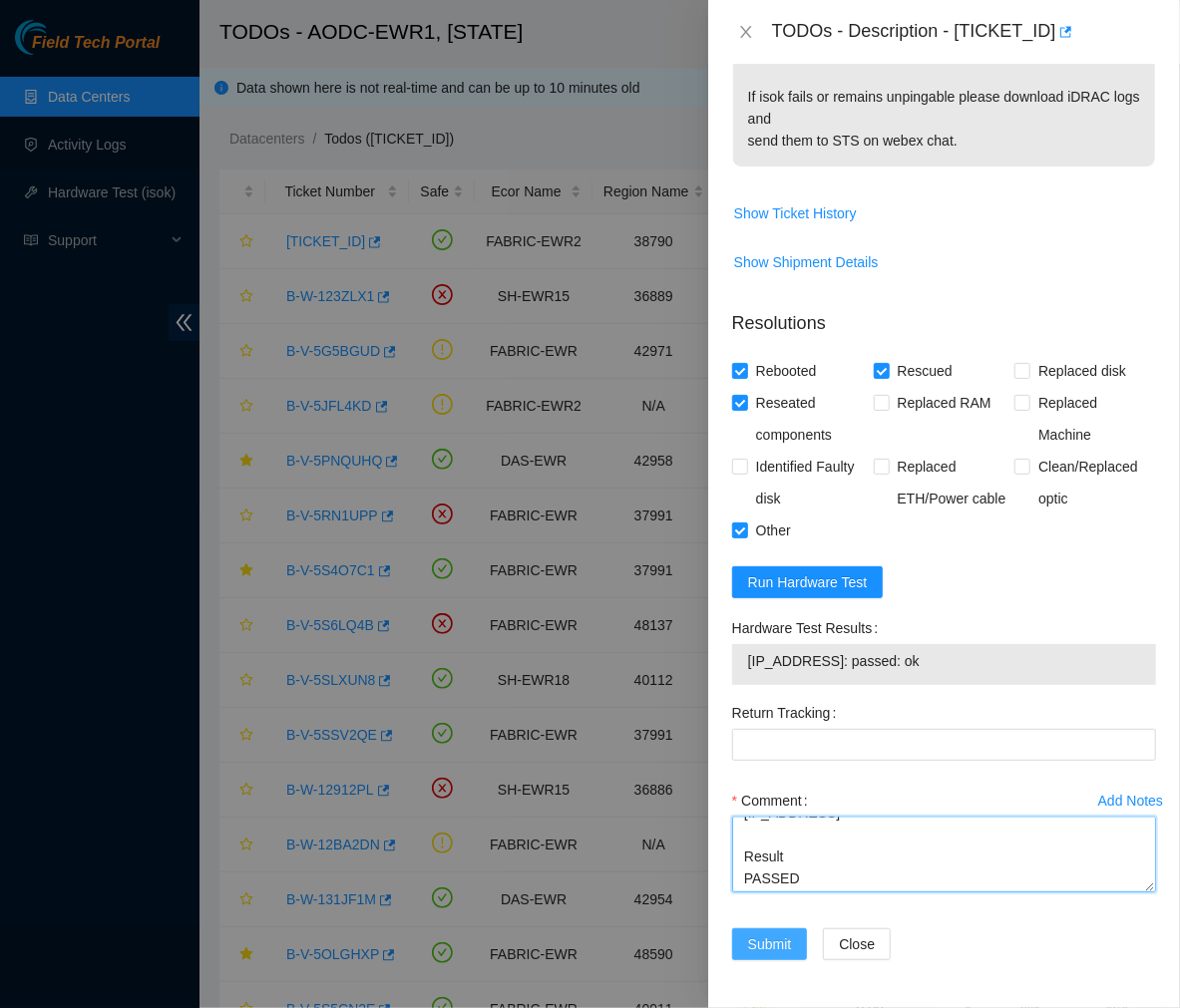 type on "Ticket #: B-V-5STZB7L
- Ran hardware test: 23.48.101.111: failed: unpingable
- Upon connecting my monitor, I noticed blank screen.
- Rebooted the server and ran hardware test again: 23.48.101.111: failed: unpingable
- Safely powered down the server and unplugged both power cables.
- Waited a few minutes, plugged the power cables back in and rebooted the machine.
- Rescue attempt failed, server does not seem to recognize the rescue usb stick.
- Logged into iDRAC an enabled the "boot from USB" and rebooted.
- Rescued the server with the latest rescue version.
- Reconfigured and rebooted the server.
- Ran hardware test again: passed: ok
- isok: Hardware Tested
23.48.101.111
Result
PASSED" 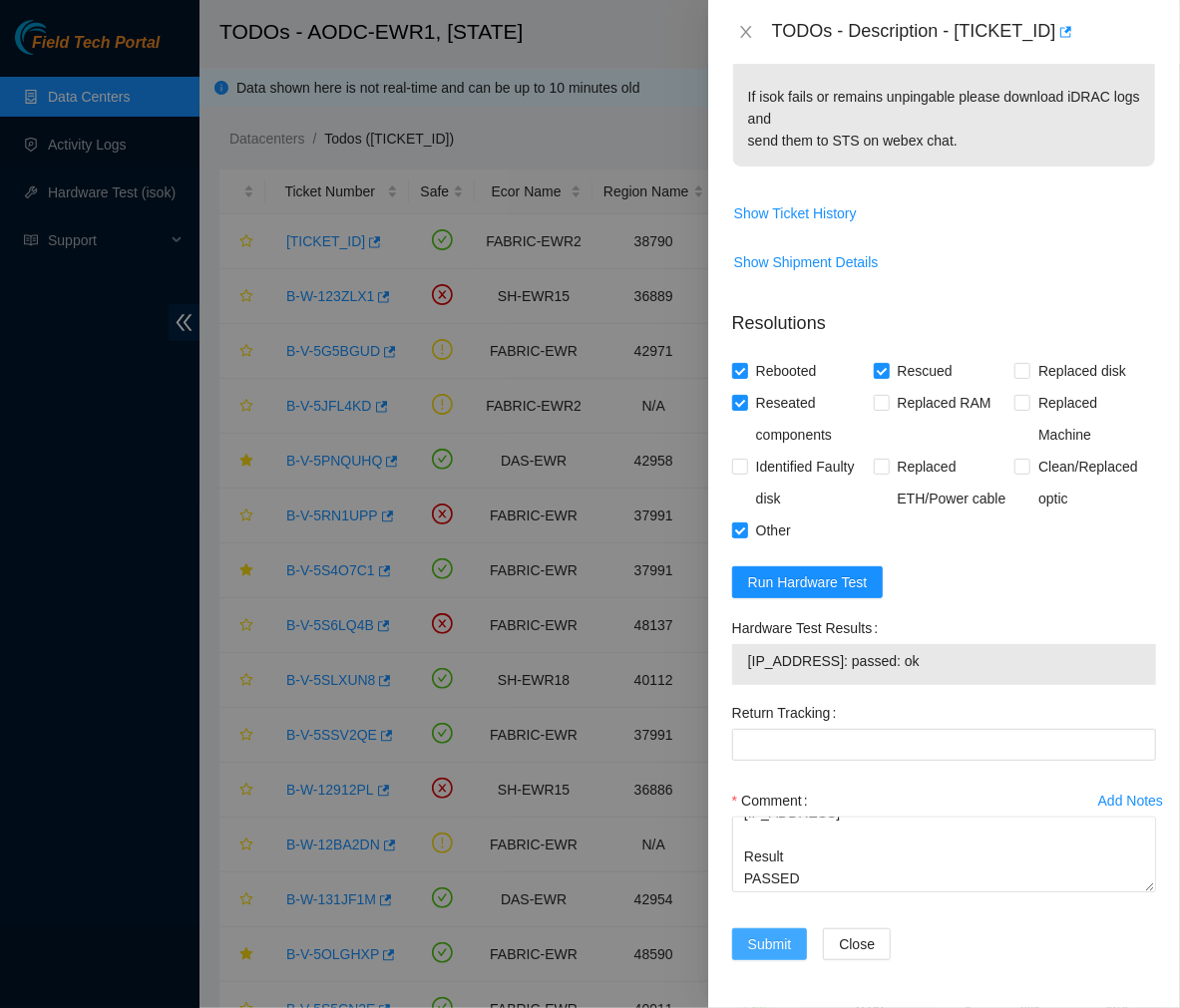 click on "Submit" at bounding box center (770, 944) 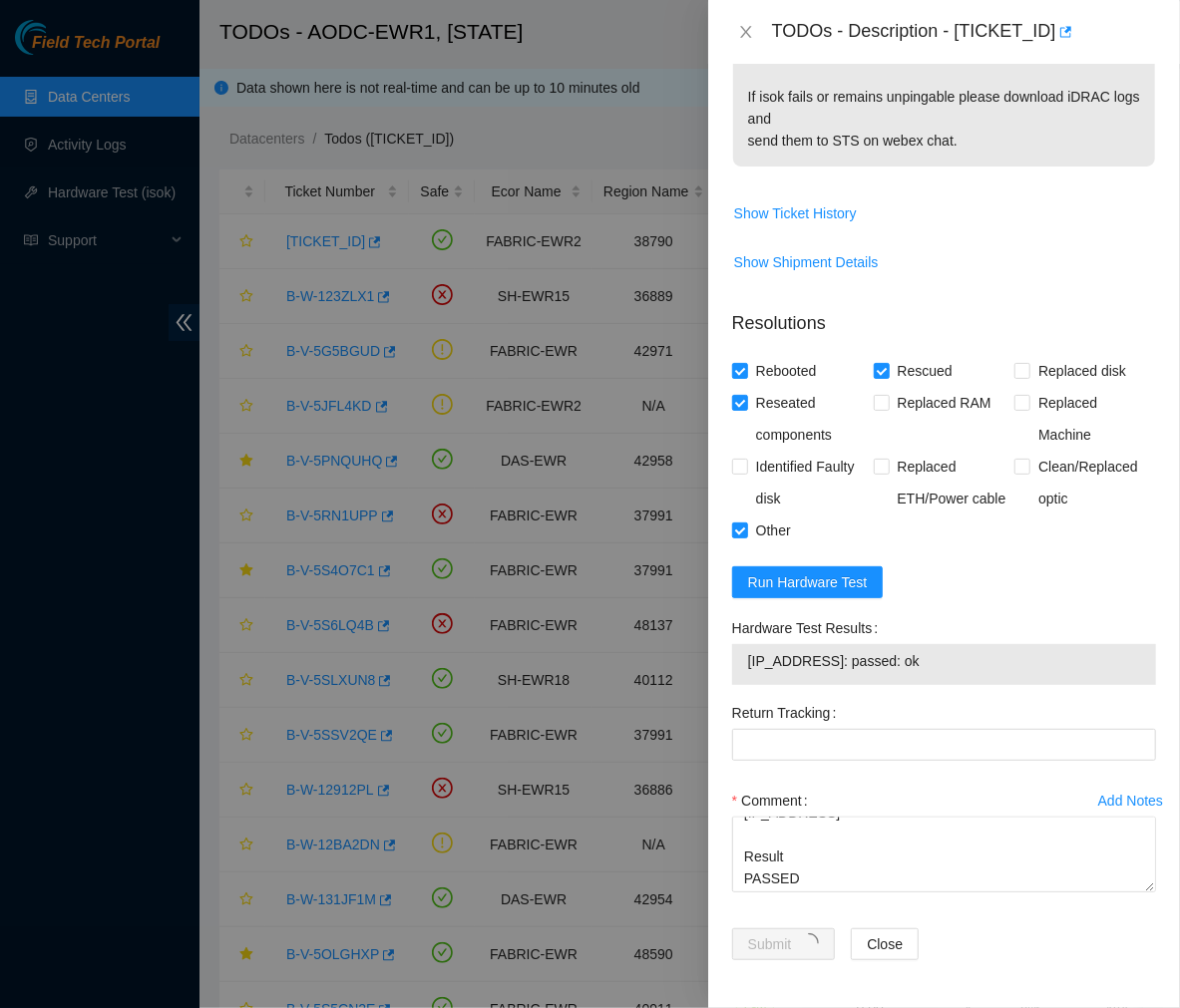 click on "{"template":"unpingable" }
{'isok_results': {'[IP]': {'failed': 'unpingable'}}}
Network: EdgeCloud
1. Reboot the machine.
2. If isok fails, please rescue with the latest rescue version
23.0.3 http://netpartner.akamai.com/rescue/latest.iso.
3. Check with isok.
If isok fails or remains unpingable please download iDRAC logs and
send them to STS on webex chat." at bounding box center (944, -2) 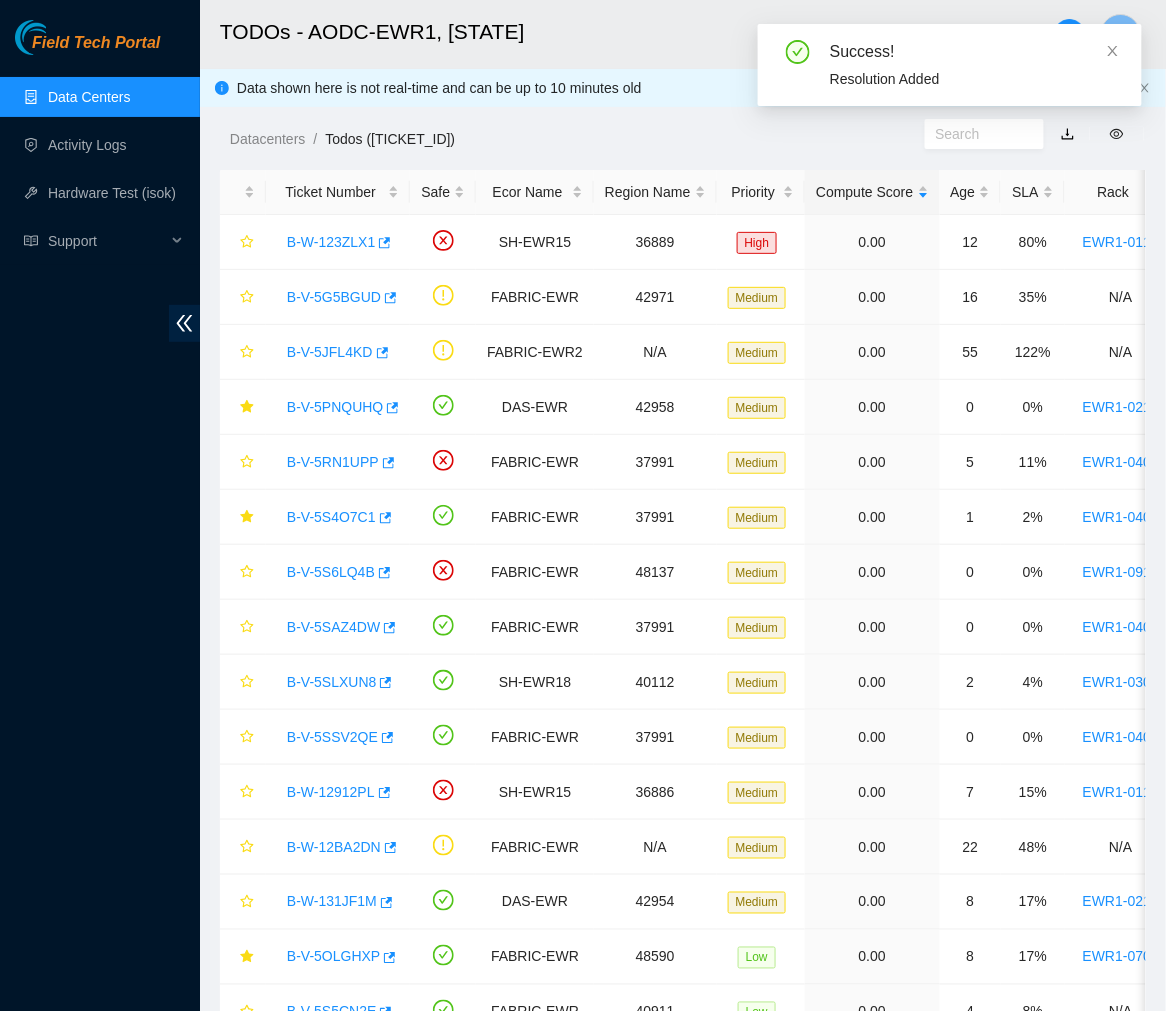 scroll, scrollTop: 335, scrollLeft: 0, axis: vertical 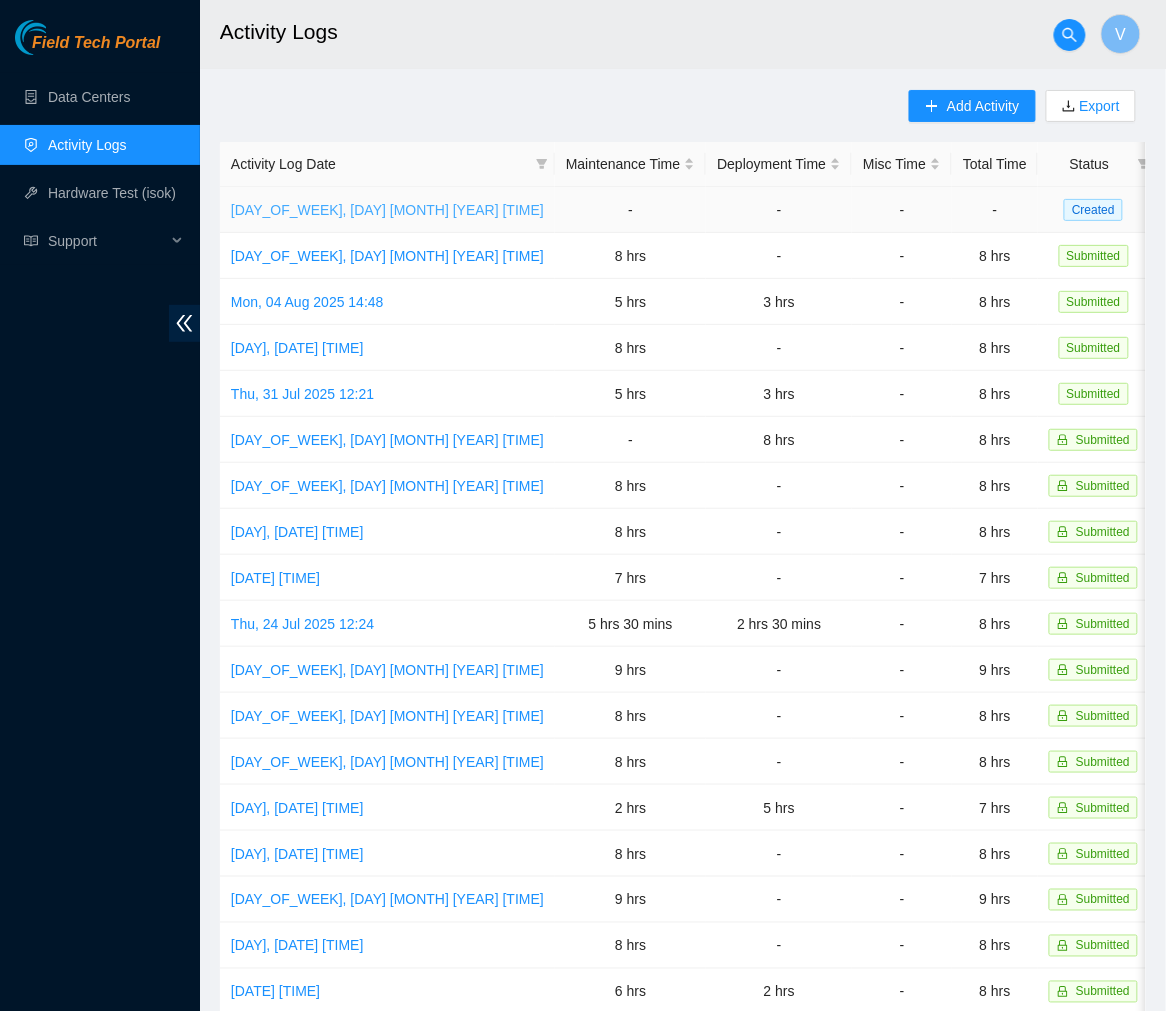 click on "Wed, 06 Aug 2025 13:31" at bounding box center [387, 210] 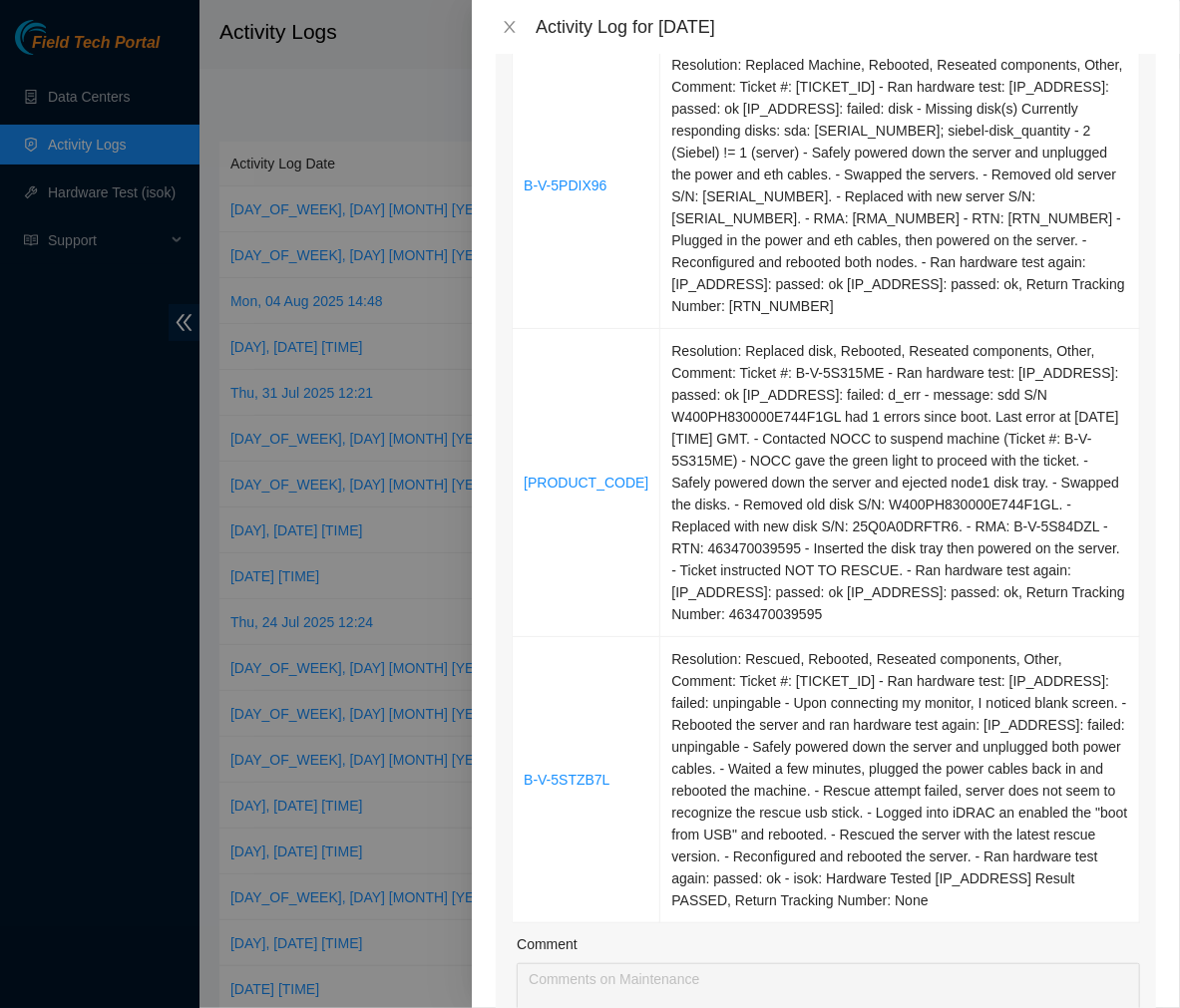 scroll, scrollTop: 456, scrollLeft: 0, axis: vertical 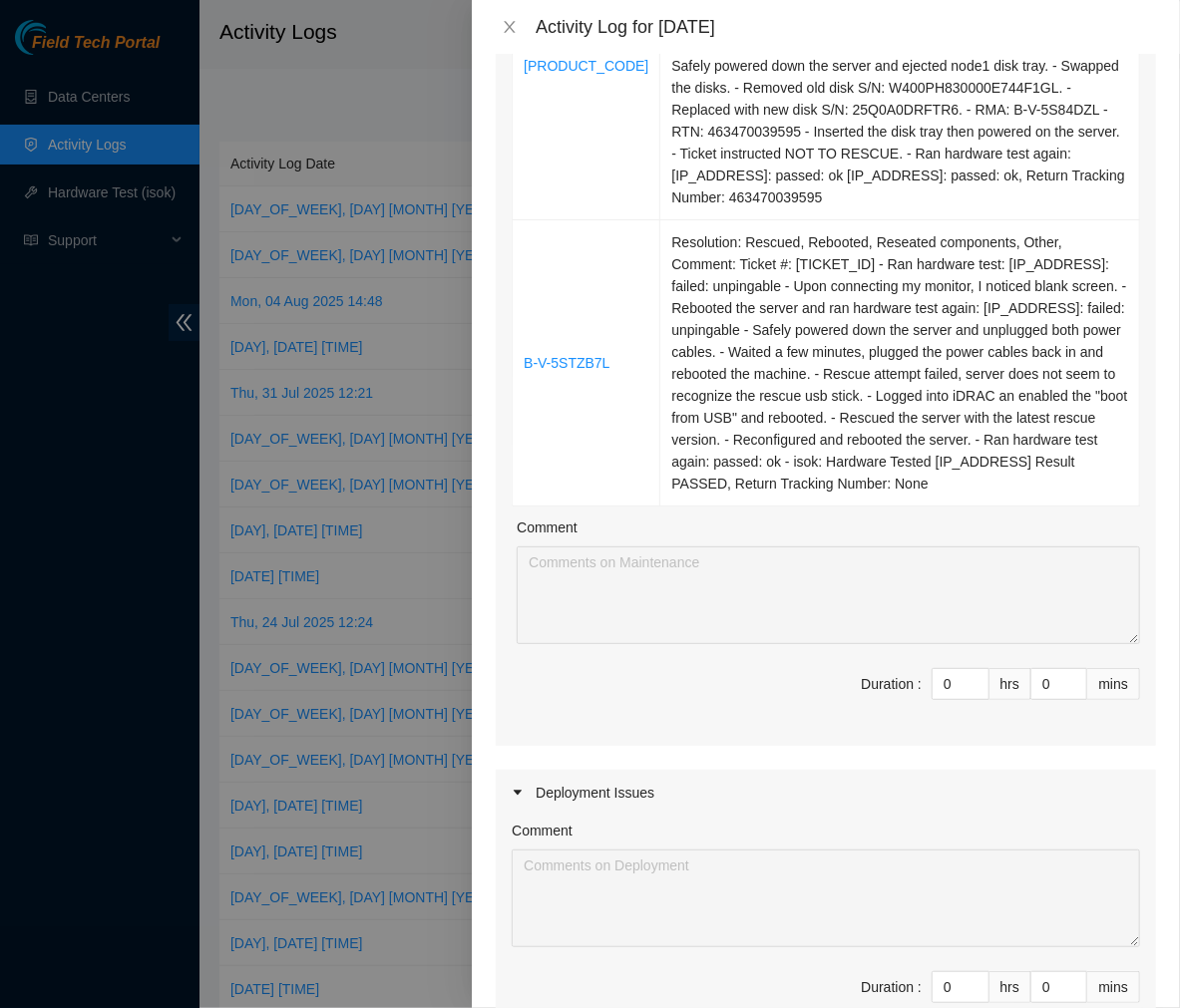 click on "Duration : 0 hrs 0 mins" at bounding box center (826, 696) 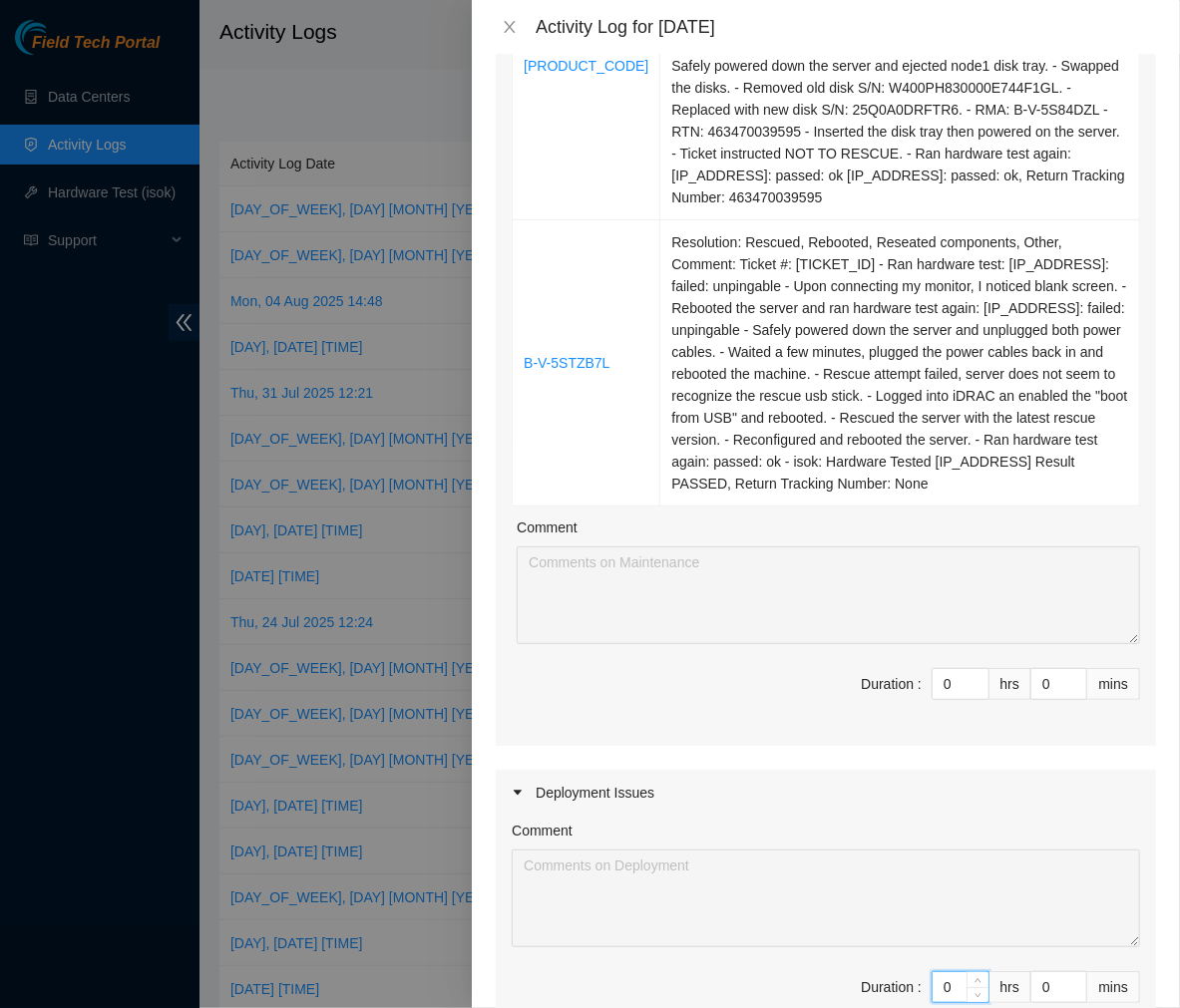 drag, startPoint x: 949, startPoint y: 863, endPoint x: 912, endPoint y: 859, distance: 37.215588 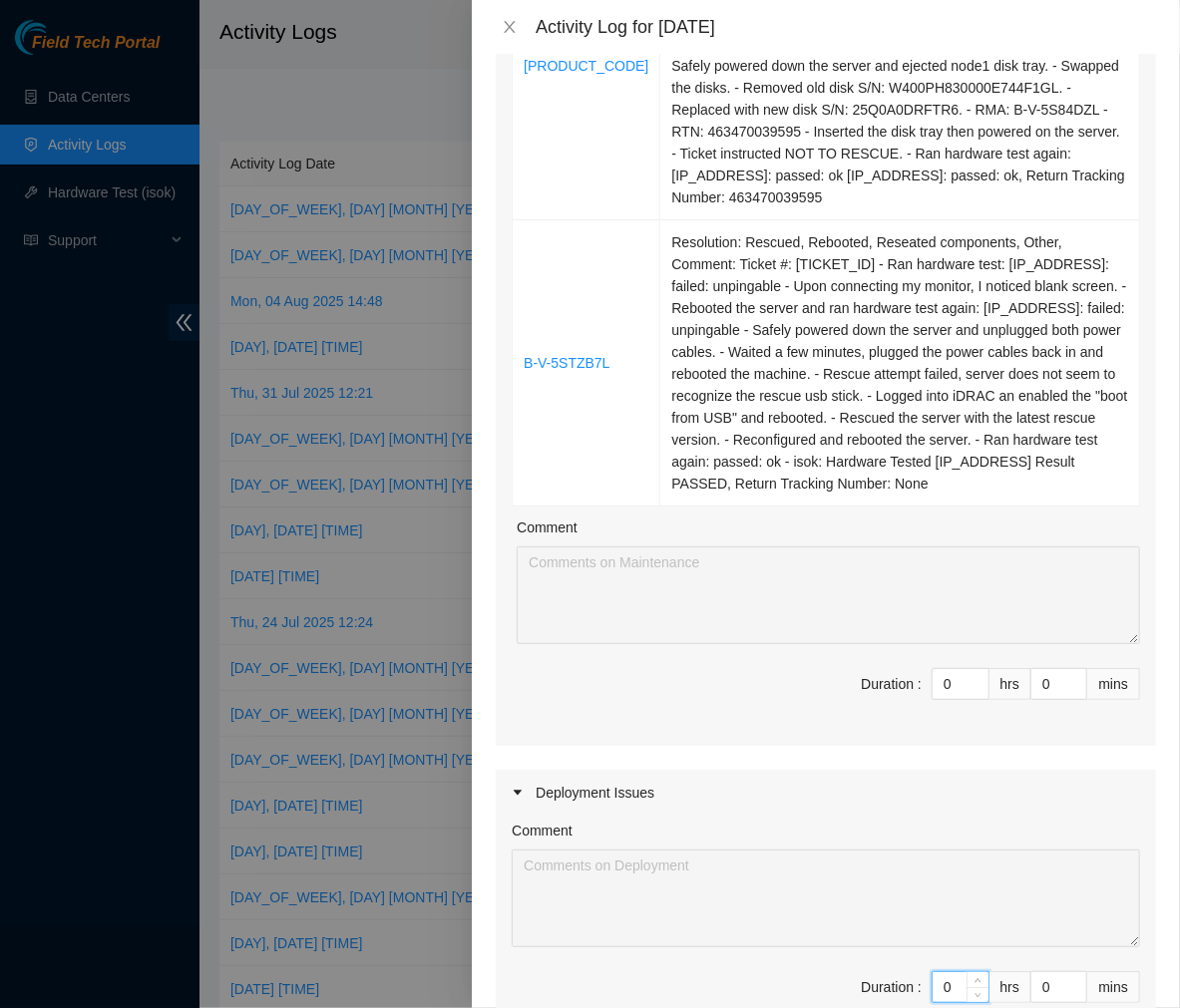 type on "2" 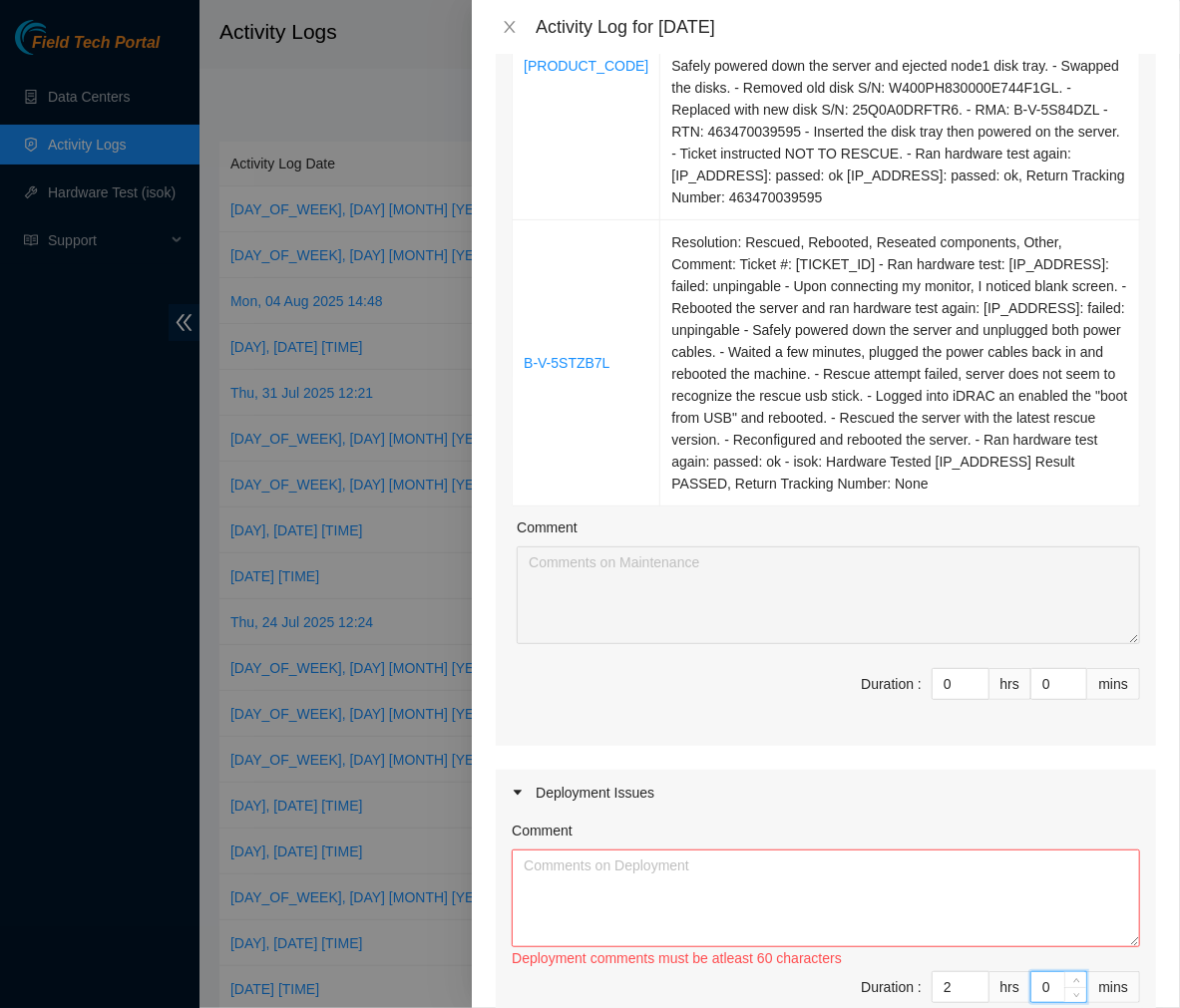 click on "0" at bounding box center [1058, 987] 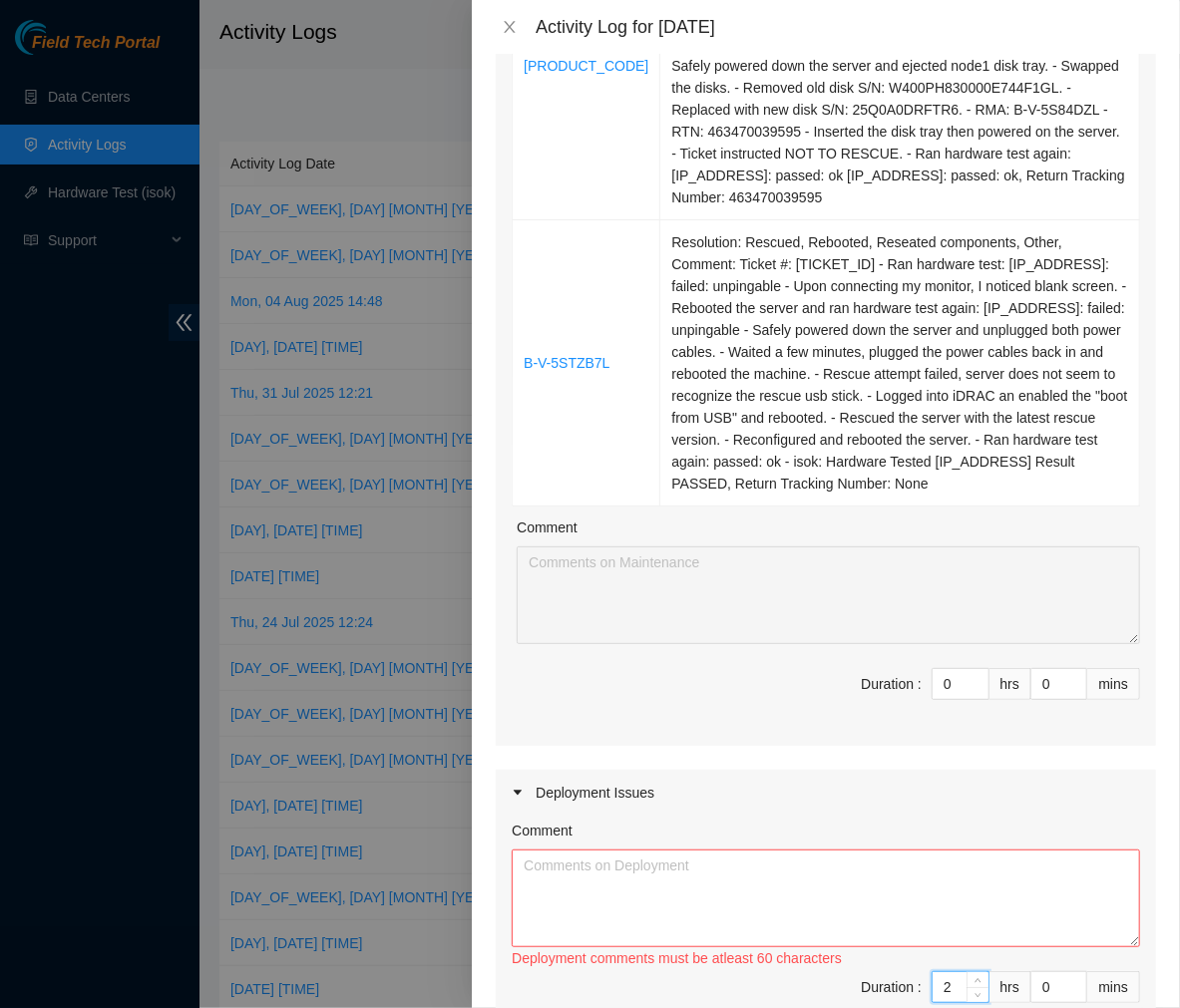 drag, startPoint x: 940, startPoint y: 875, endPoint x: 899, endPoint y: 878, distance: 41.10961 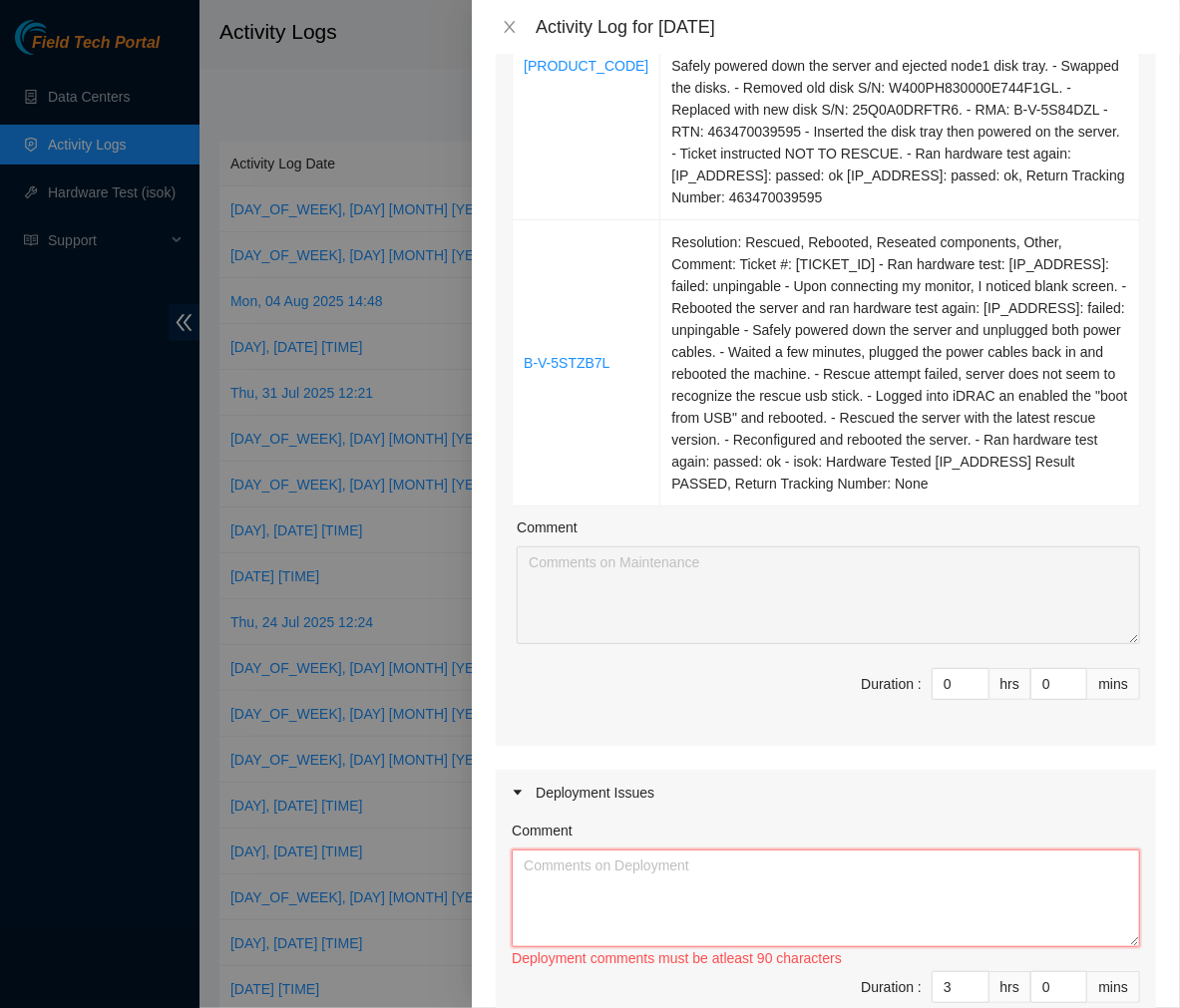 click on "Comment" at bounding box center [826, 898] 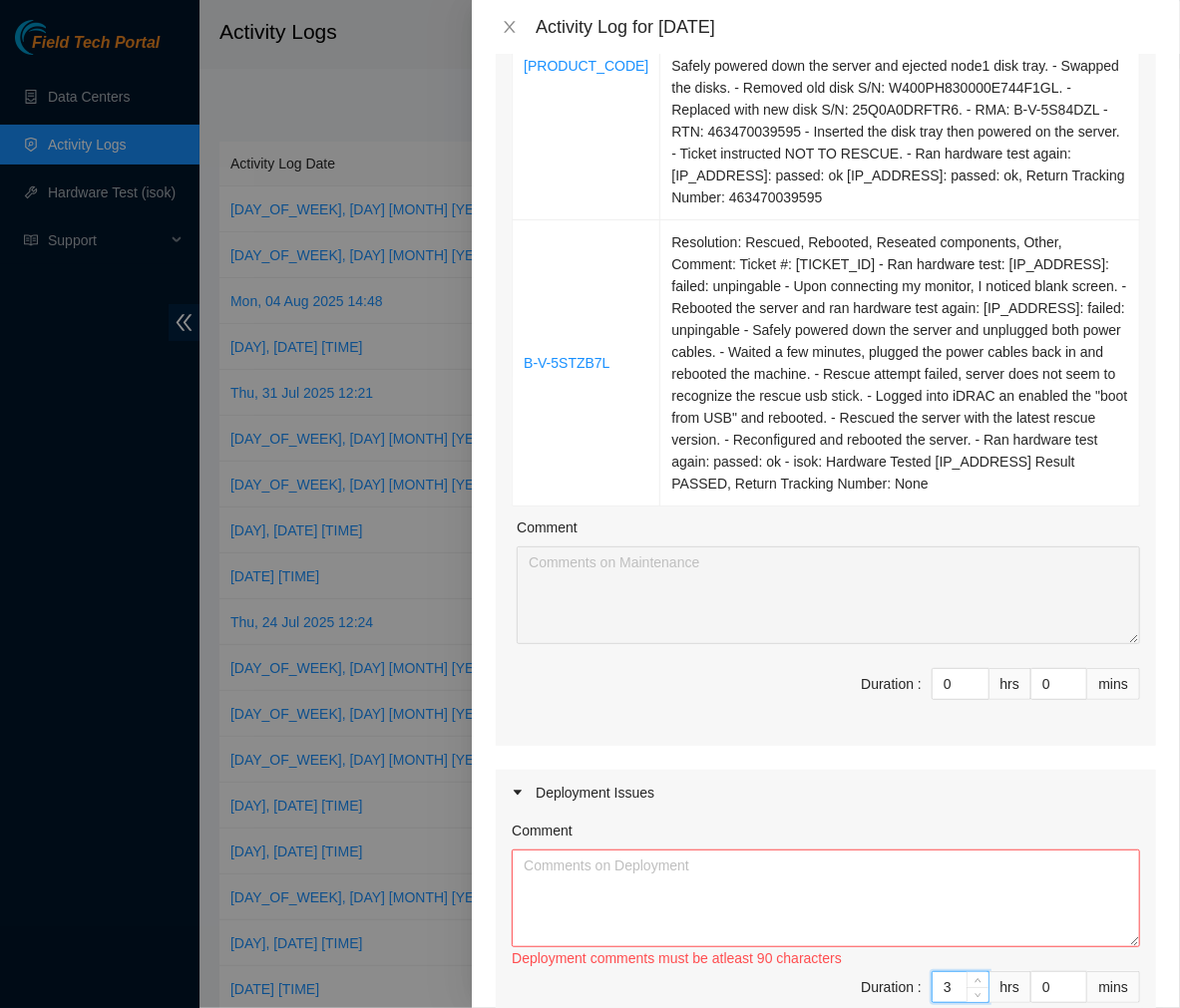 drag, startPoint x: 944, startPoint y: 881, endPoint x: 853, endPoint y: 872, distance: 91.44397 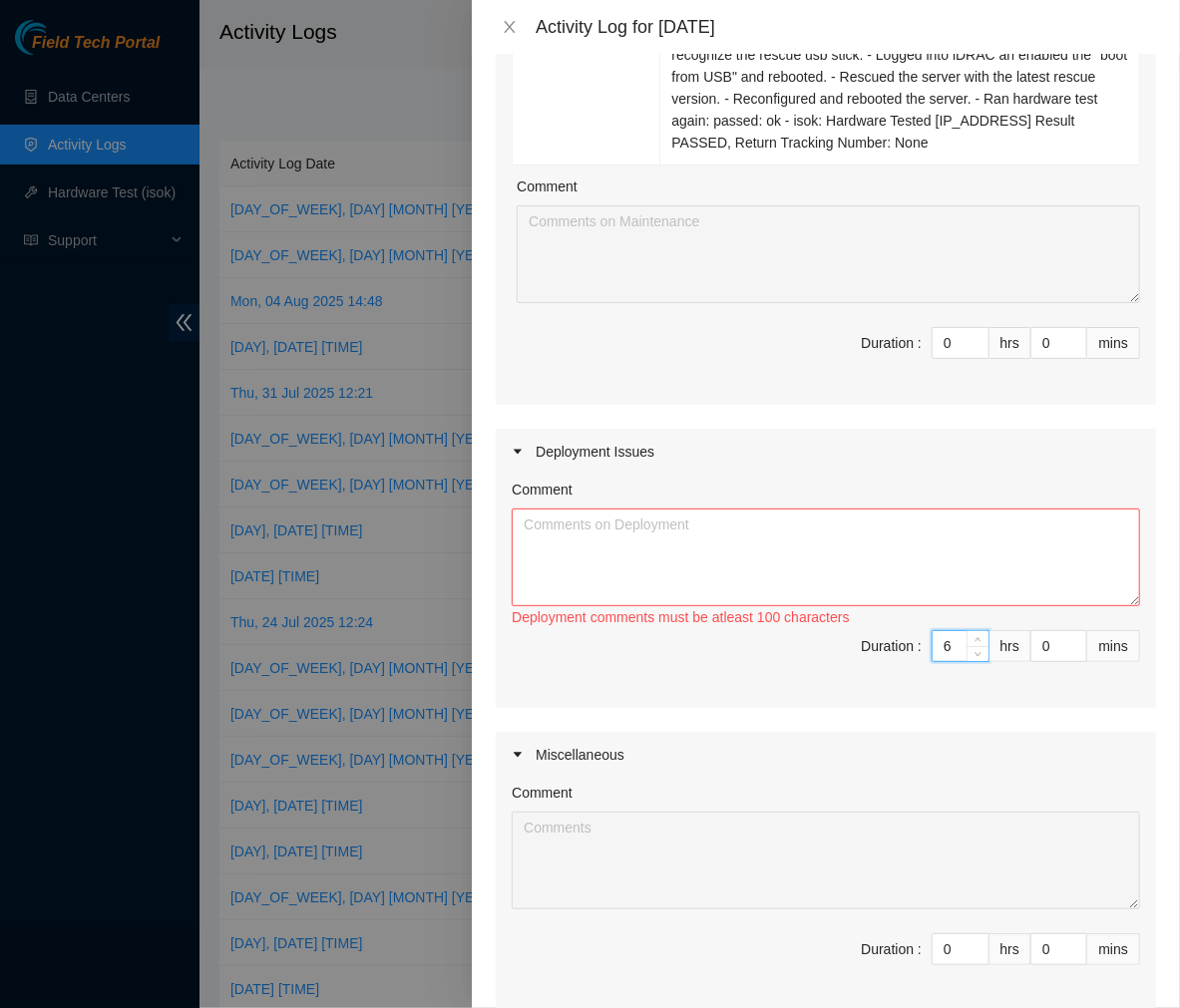 scroll, scrollTop: 1216, scrollLeft: 0, axis: vertical 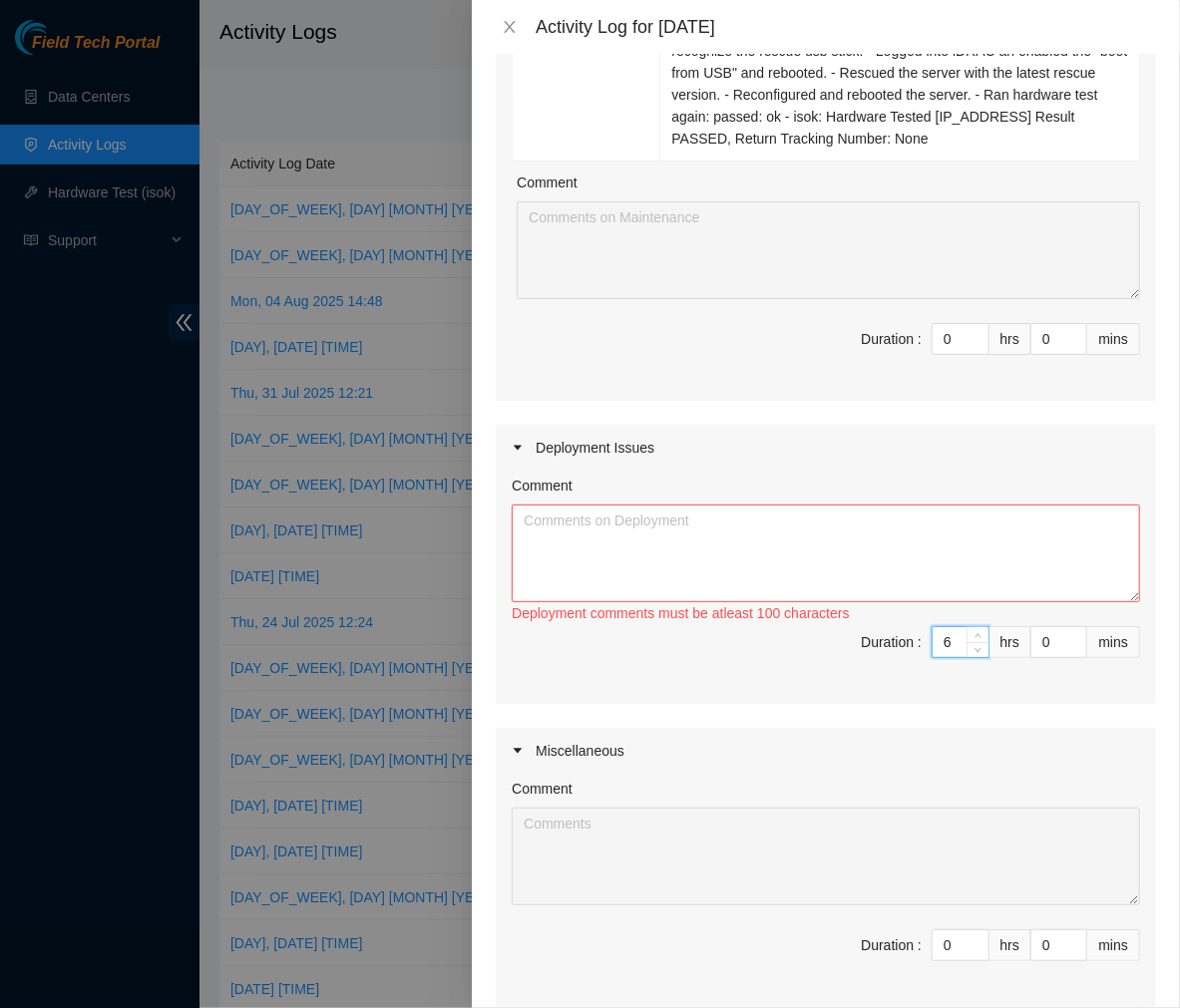drag, startPoint x: 935, startPoint y: 529, endPoint x: 795, endPoint y: 520, distance: 140.28899 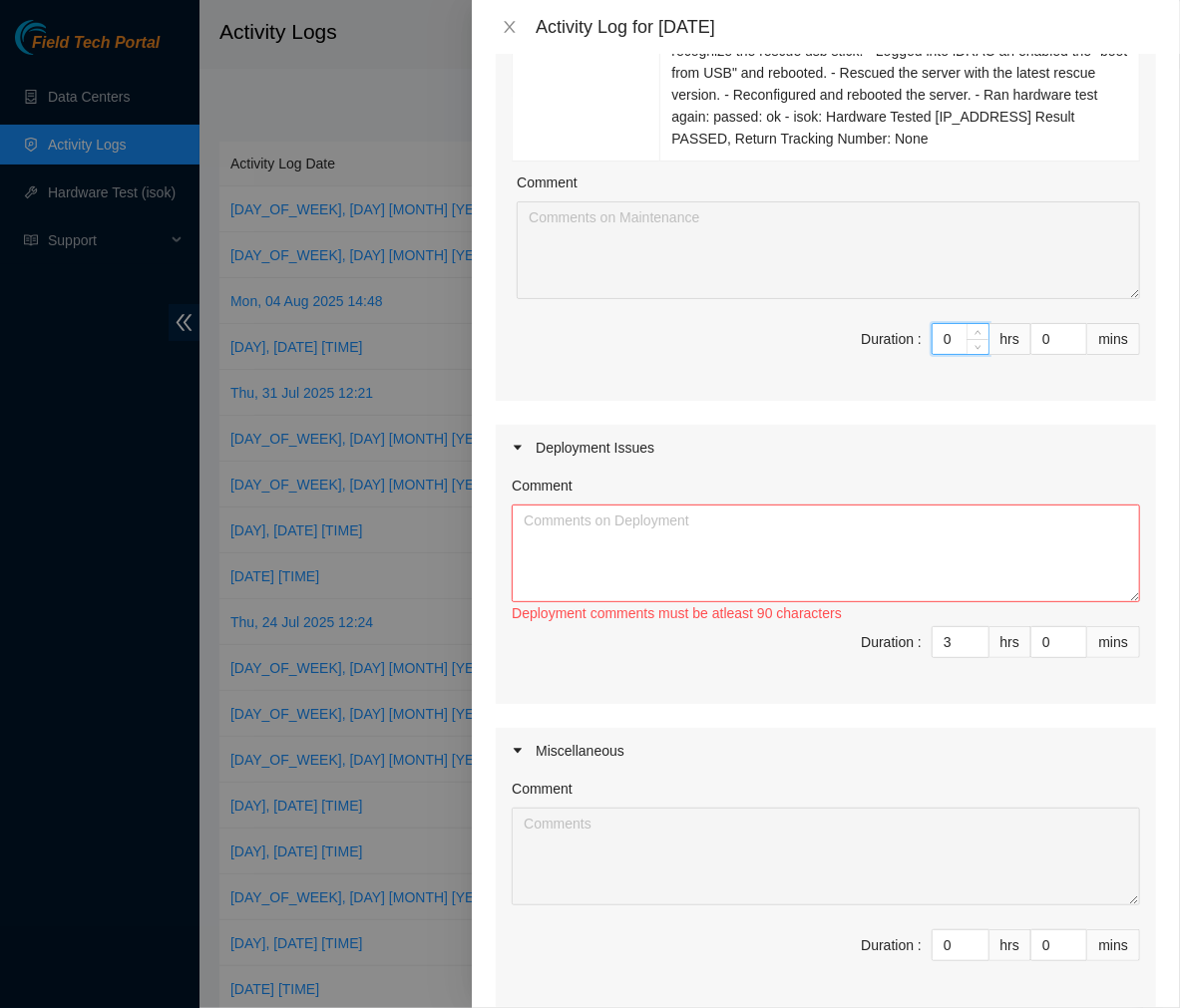 drag, startPoint x: 938, startPoint y: 230, endPoint x: 841, endPoint y: 226, distance: 97.082439 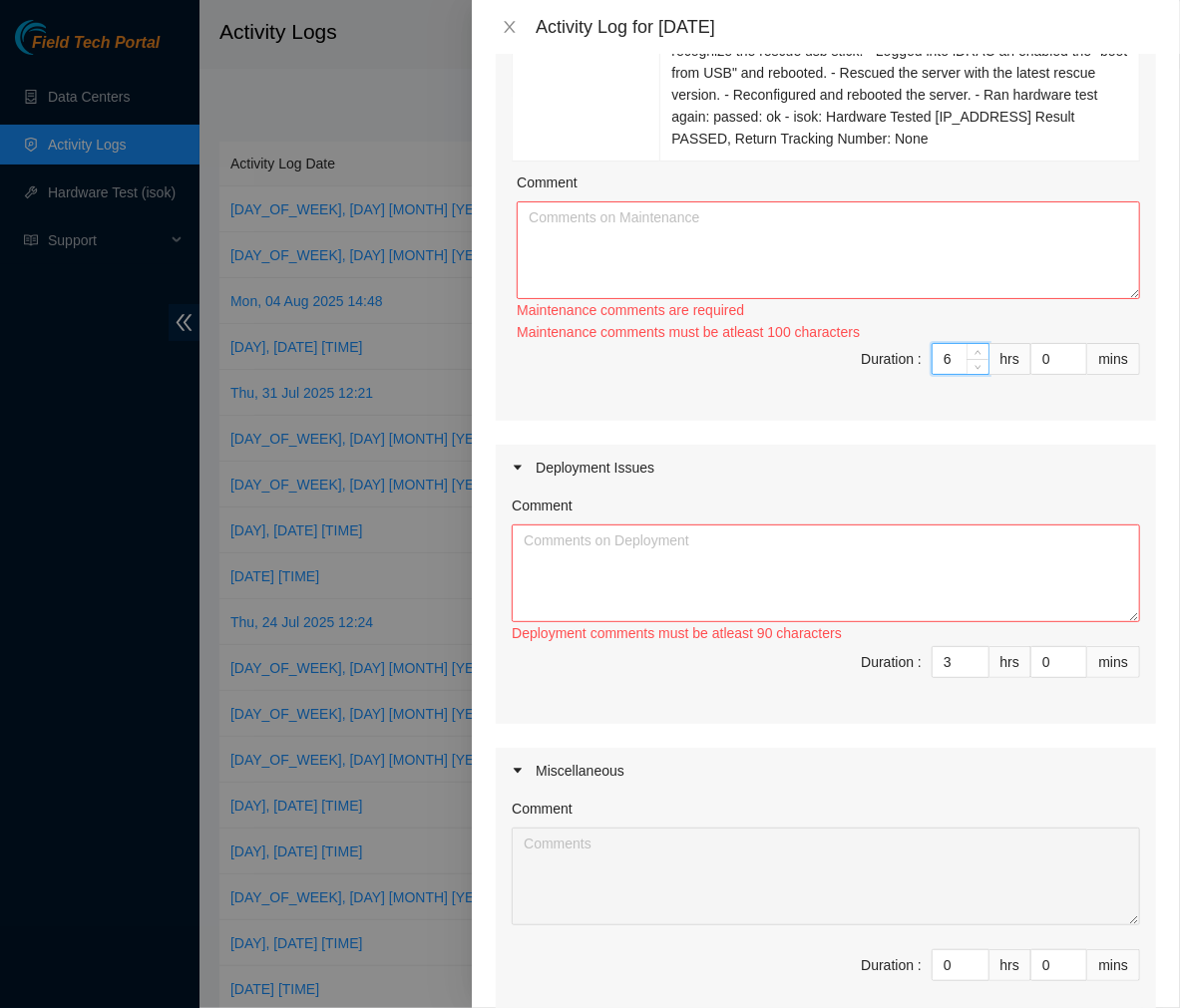 type on "6" 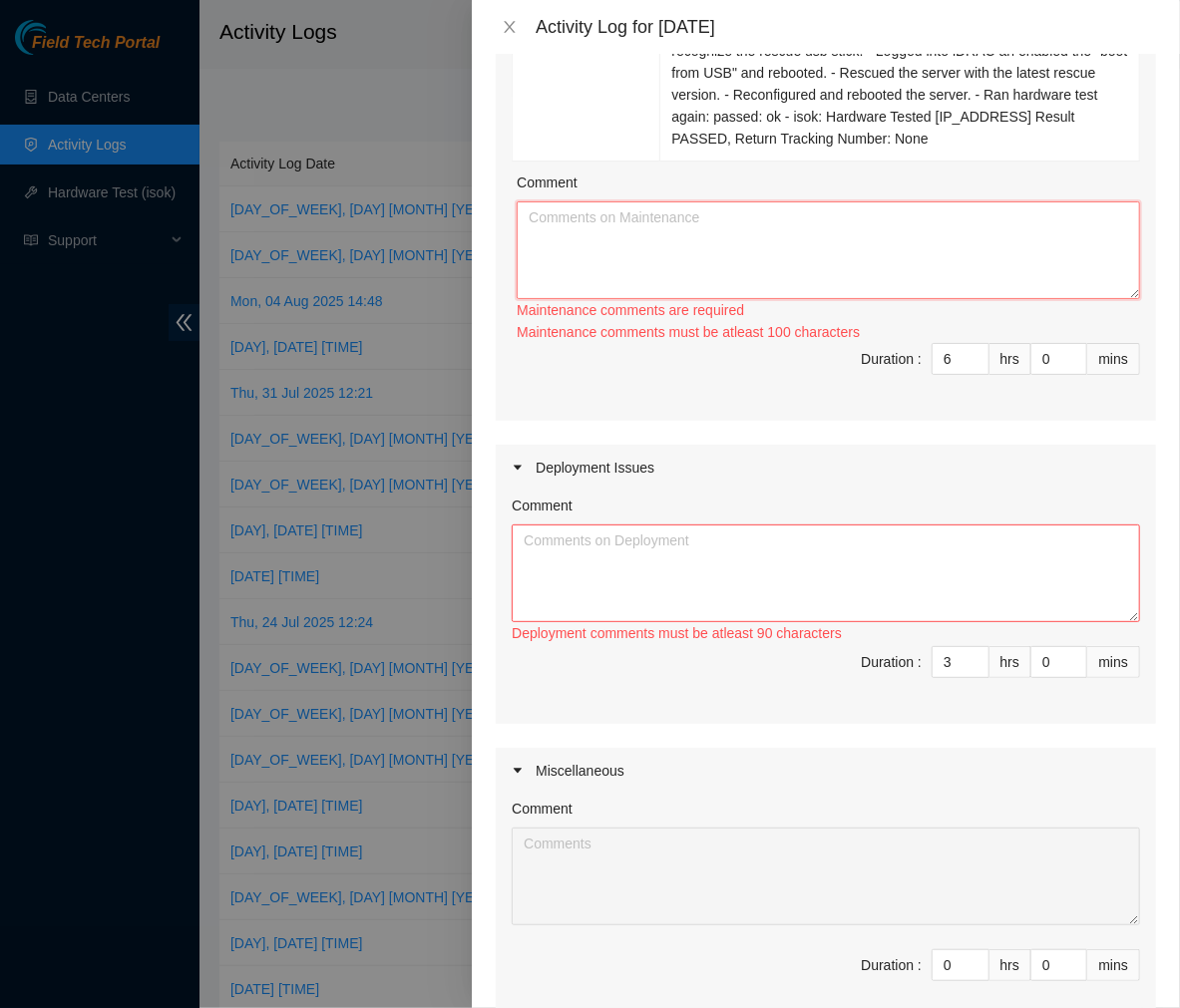 click on "Comment" at bounding box center (828, 250) 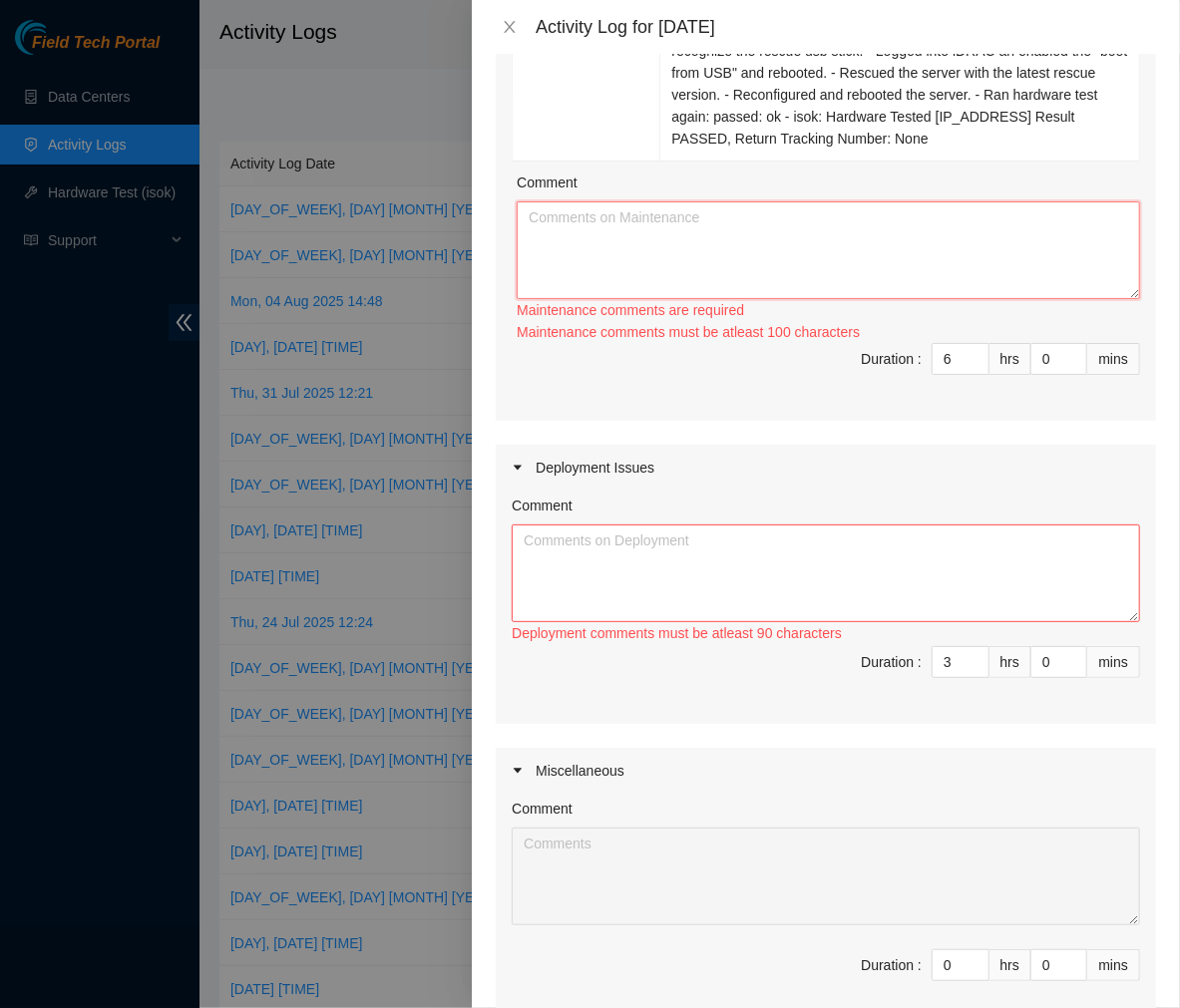 paste on "Ticket #: B-V-5PDIX96
- Ran hardware test: 23.199.60.4: passed: ok
23.199.60.5: failed: disk - Missing disk(s) Currently responding disks:
sda: 21202F2C88F3; siebel-disk_quantity - 2 (Siebel) != 1 (server)
- Safely powered down the server and unplugged the power and eth cables.
- Swapped the servers.
- Removed old server S/N: CT-4220308-01024.
- Replaced with new server S/N: CT-4220314-00023.
- RMA: B-V-5RU09U3
- RTN: 417328420206
- Plugged in the power and eth cables, then powered on the server.
- Reconfigured and rebooted both nodes.
- Ran hardware test again: 23.199.60.4: passed: ok
23.199.60.5: passed: ok
Ticket #: B-V-5S315ME
- Ran hardware test: 23.56.209.20: passed: ok
23.56.209.21: failed: d_err - message: sdd S/N W400PH830000E744F1GL had 1 errors since boot. Last error at Thu Jul 31 06:39:07 2025 GMT.
- Contacted NOCC to suspend machine (Ticket #: B-V-5S315ME)
- NOCC gave the green light to proceed with the ticket.
- Safely powered down the server and ejected node1 disk ..." 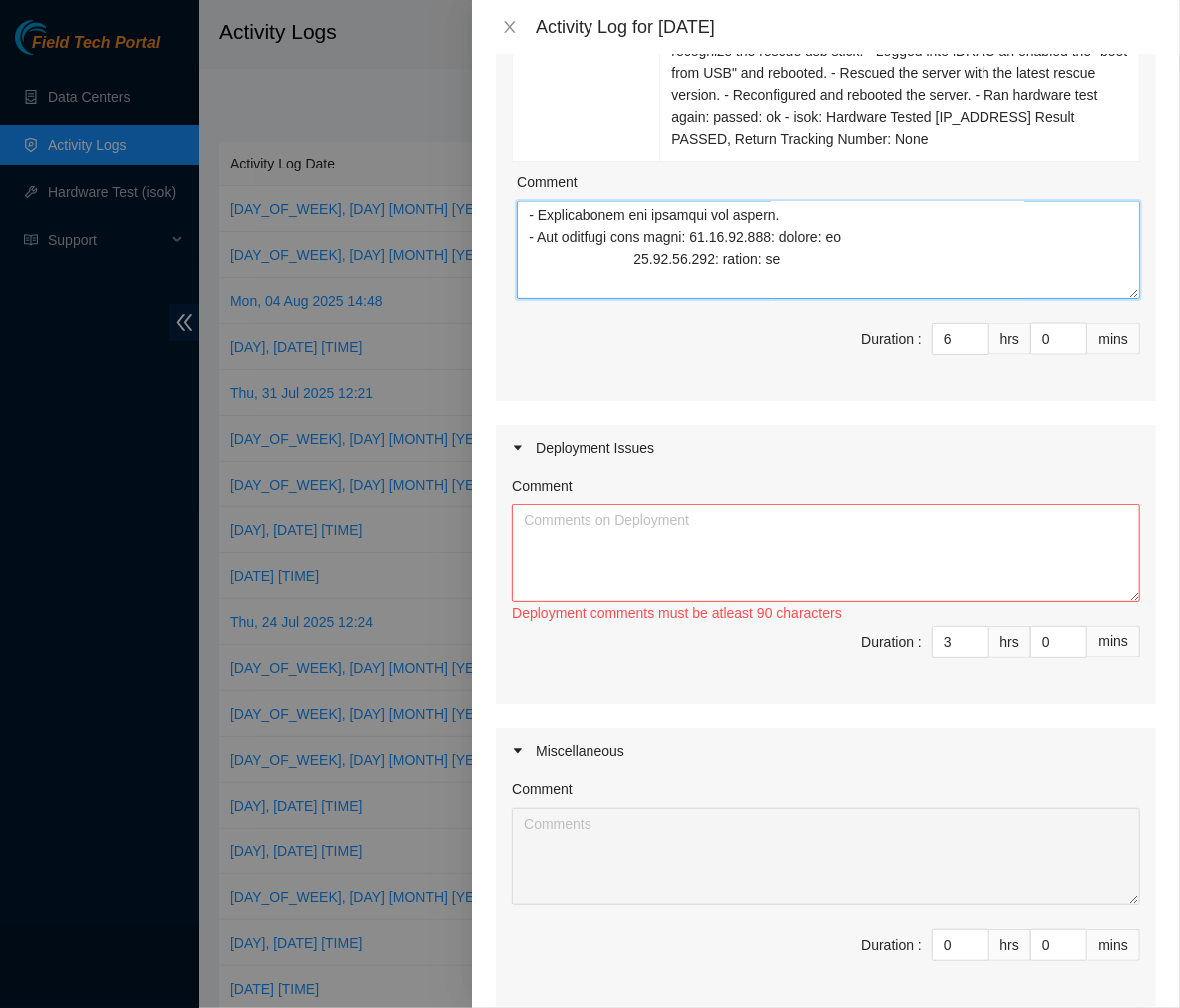 scroll, scrollTop: 949, scrollLeft: 0, axis: vertical 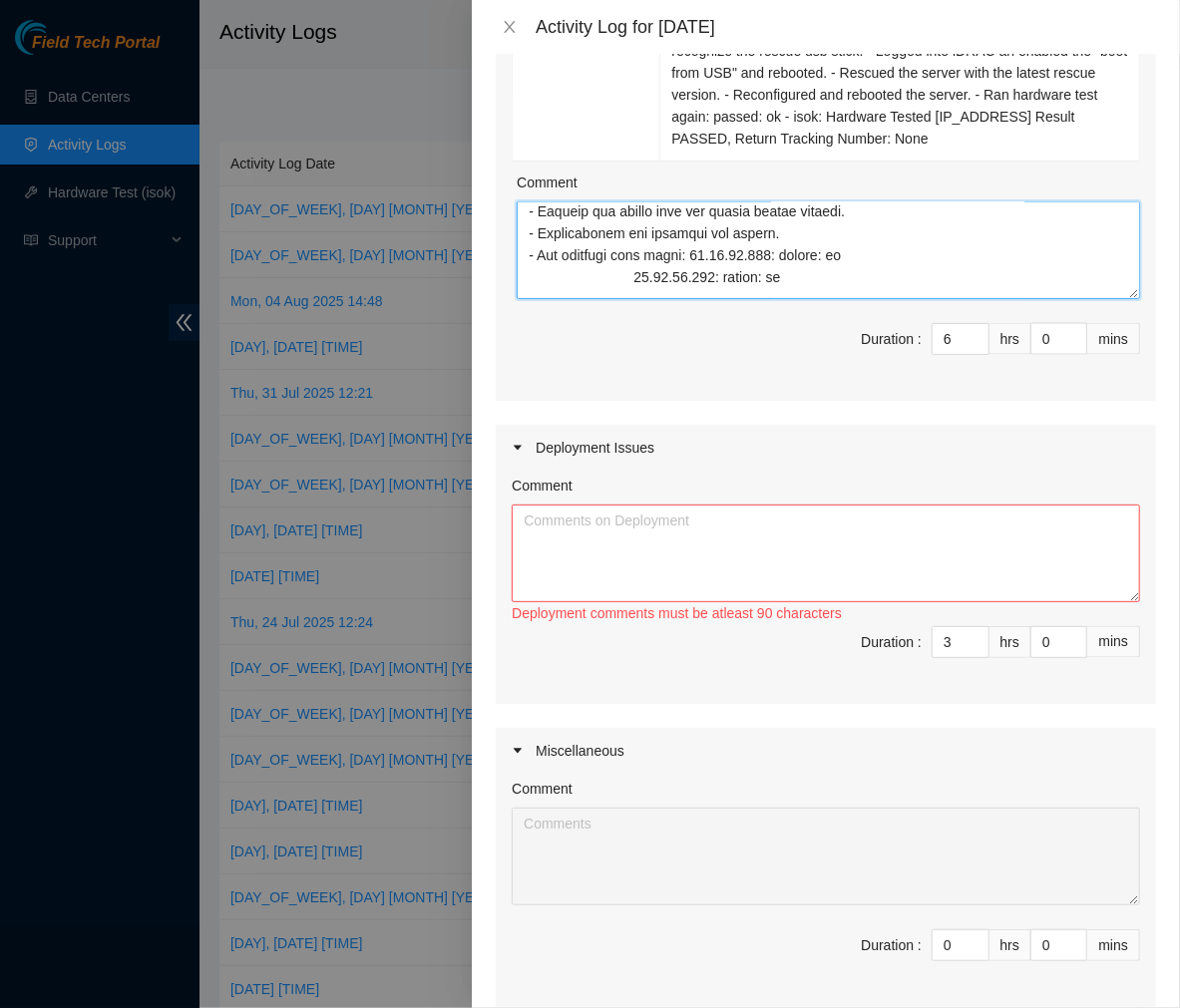 click on "Comment" at bounding box center (828, 250) 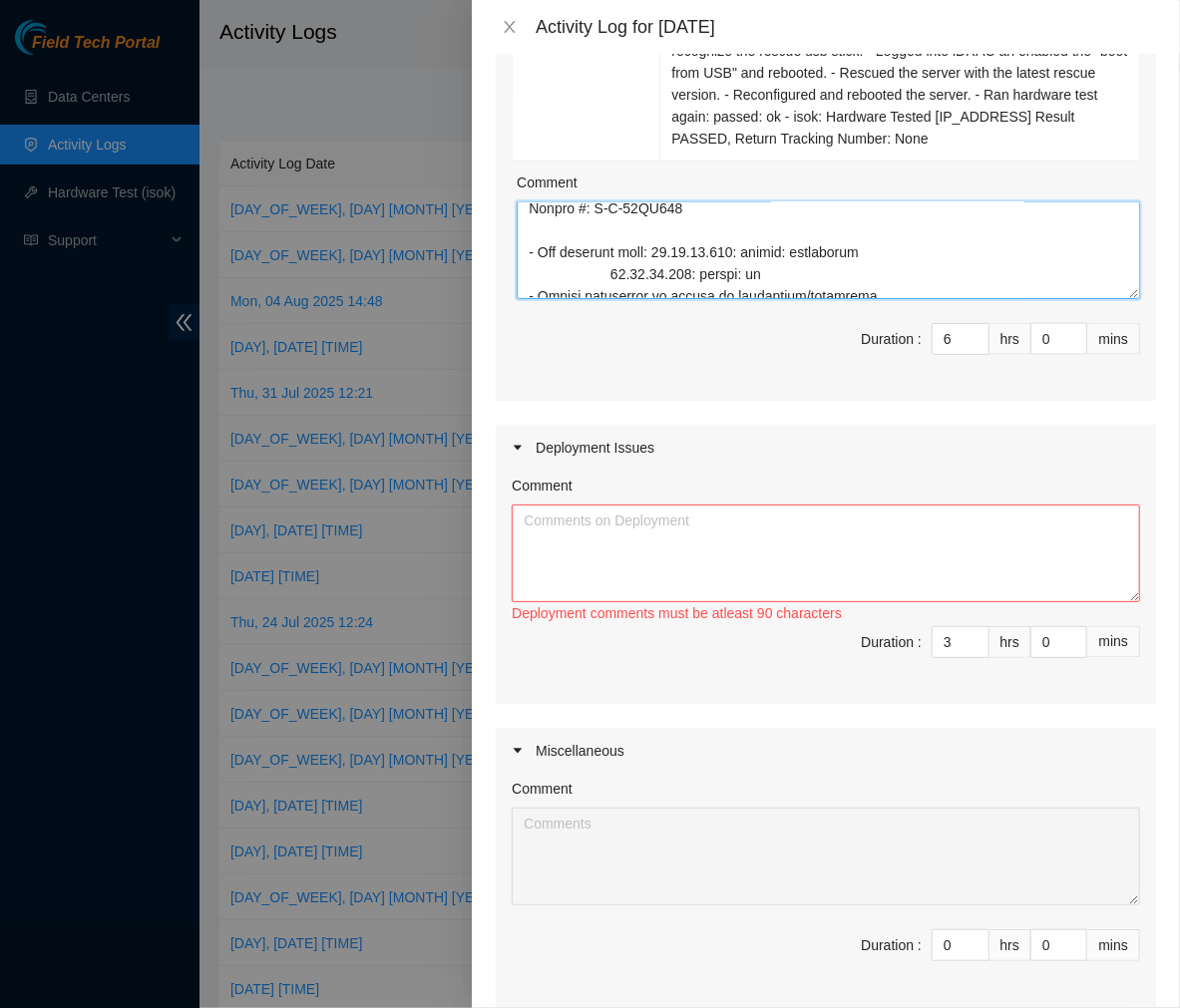 scroll, scrollTop: 843, scrollLeft: 0, axis: vertical 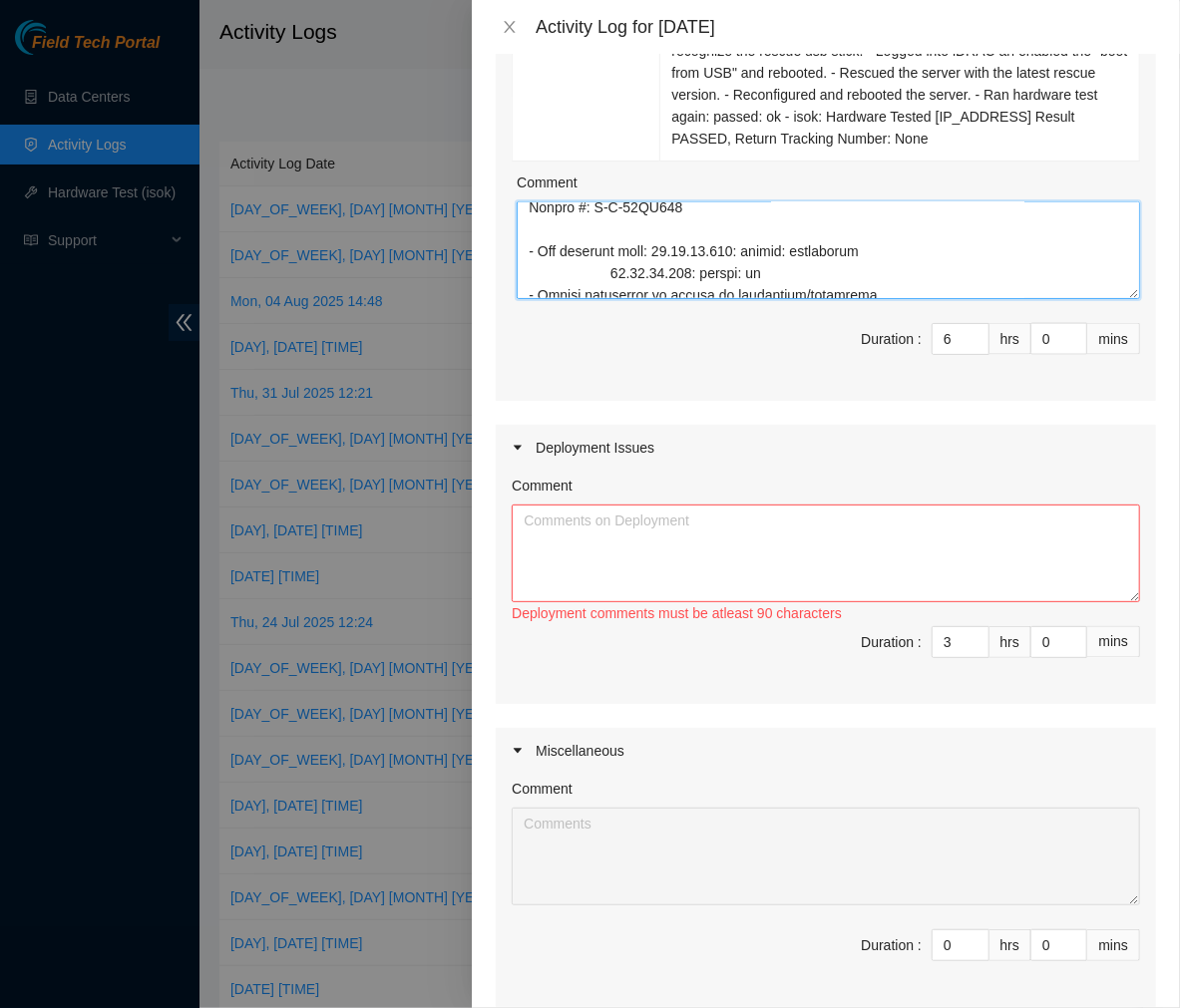 click on "Comment" at bounding box center (828, 250) 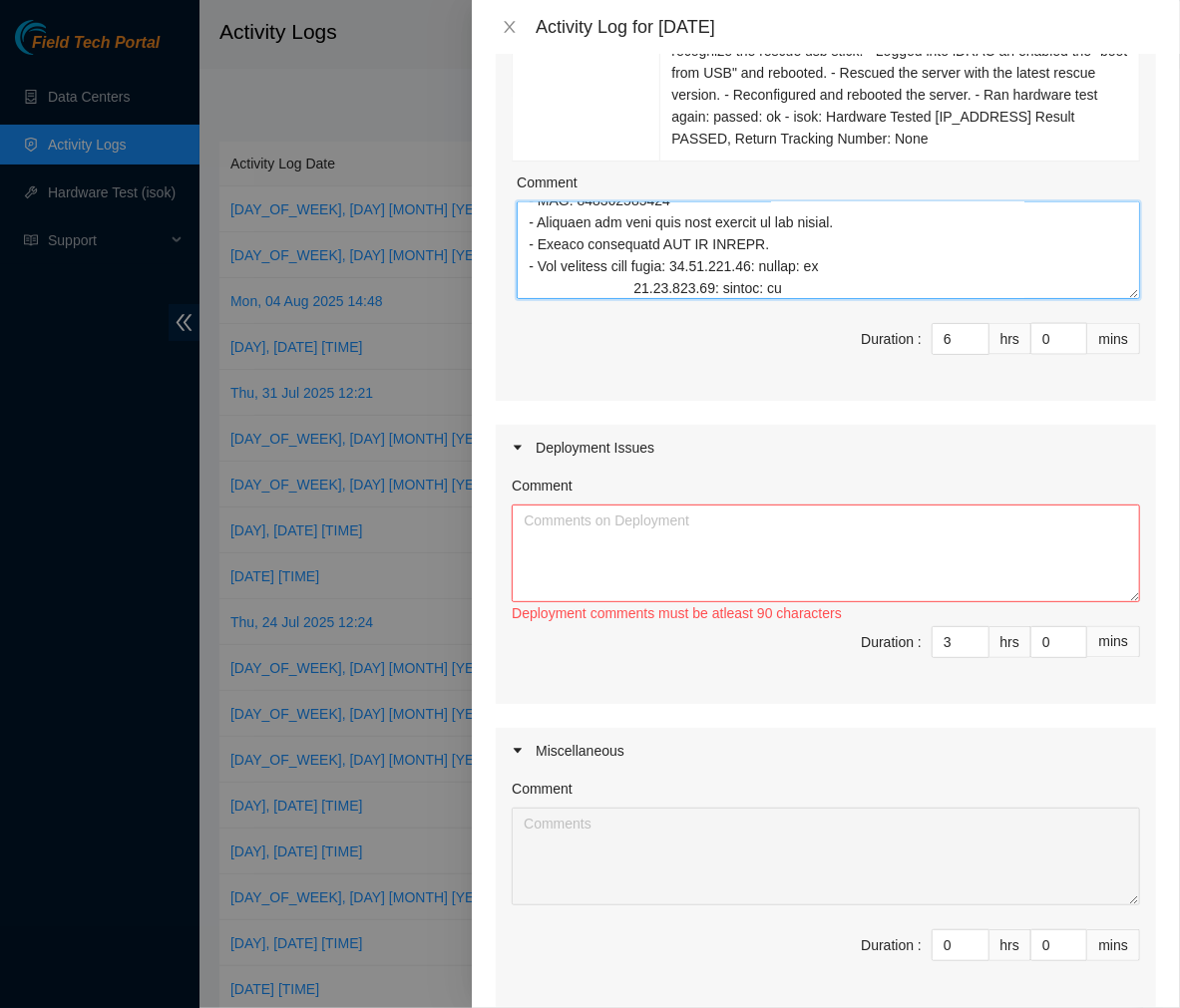 scroll, scrollTop: 682, scrollLeft: 0, axis: vertical 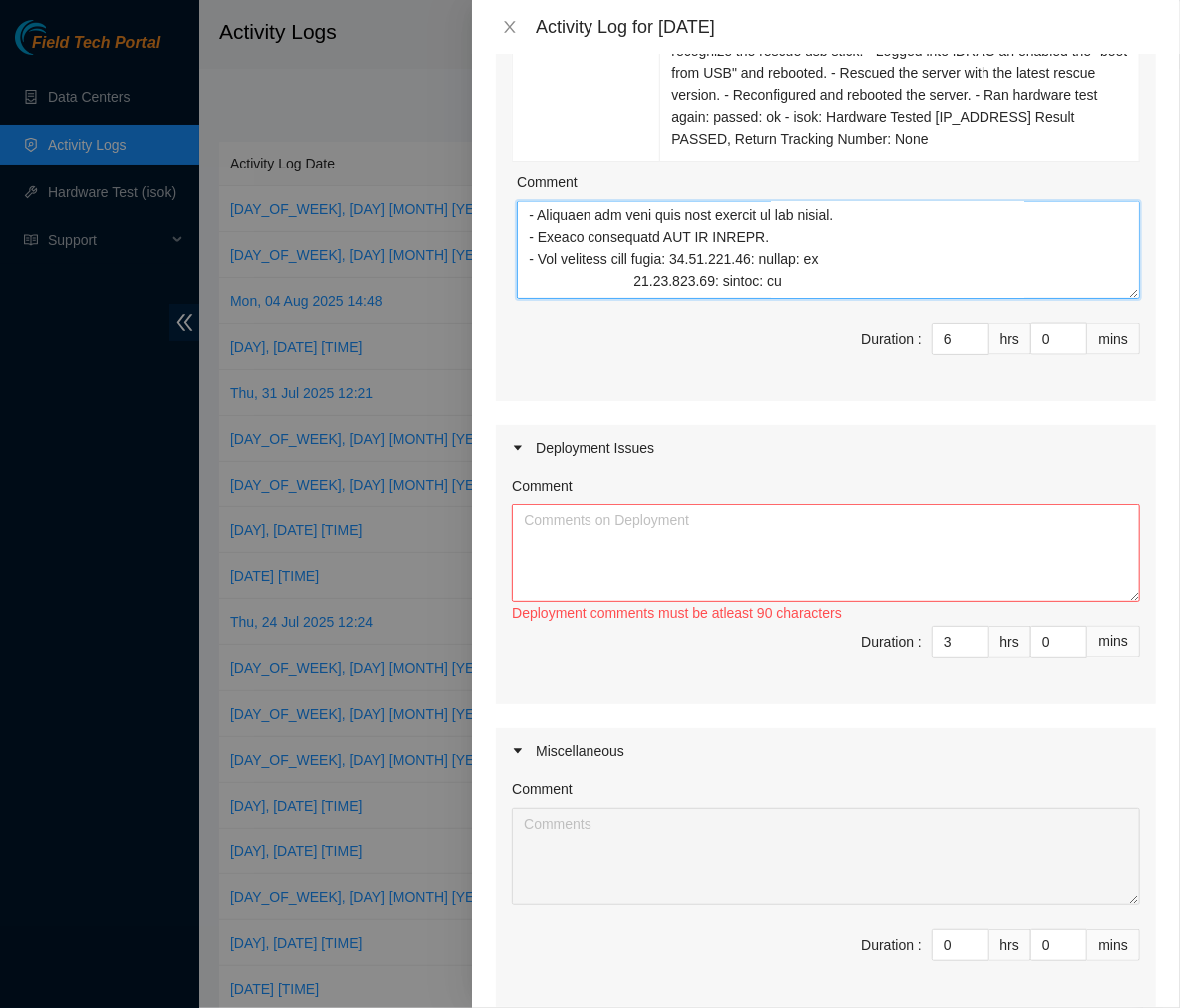 click on "Comment" at bounding box center [828, 250] 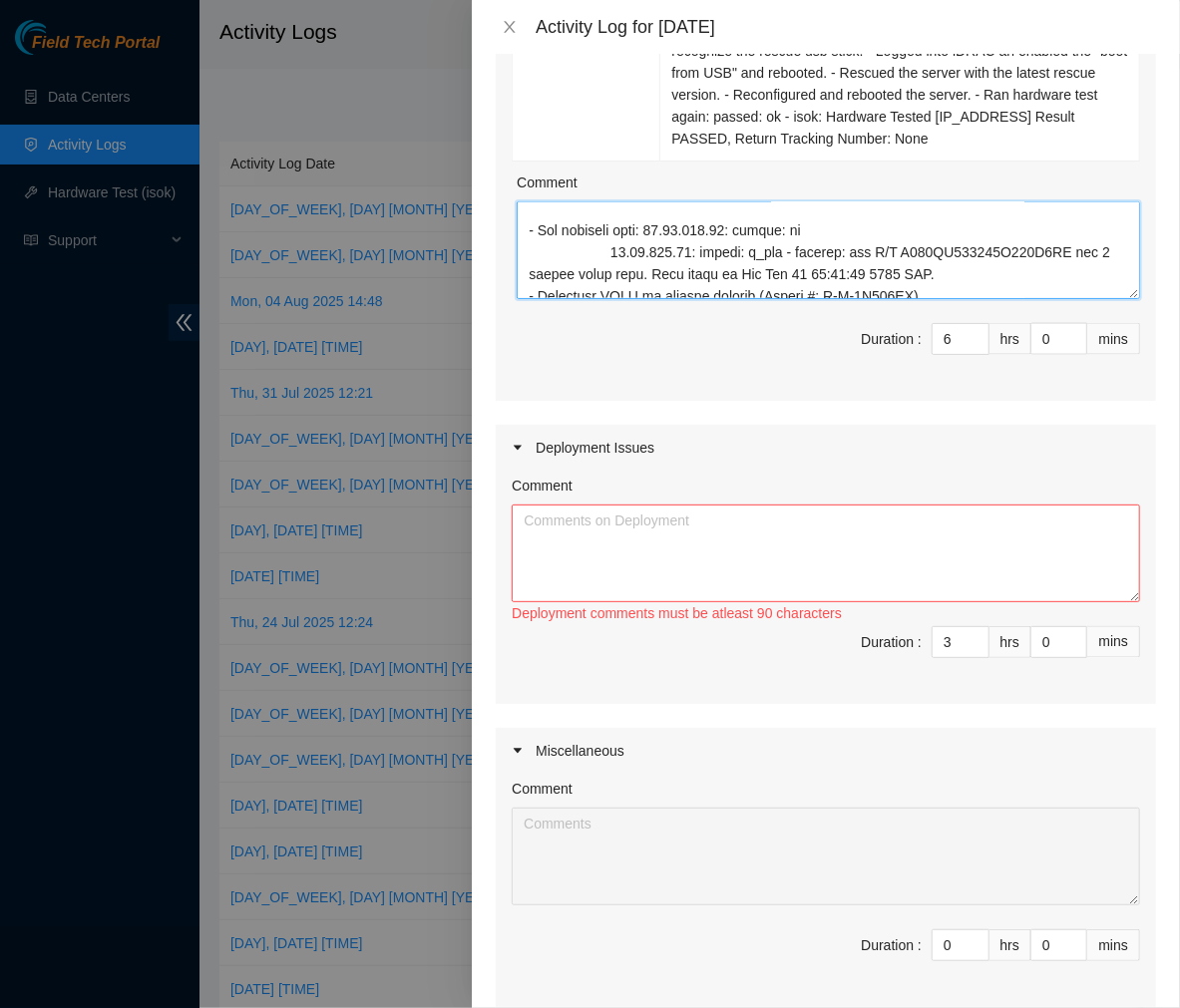 scroll, scrollTop: 425, scrollLeft: 0, axis: vertical 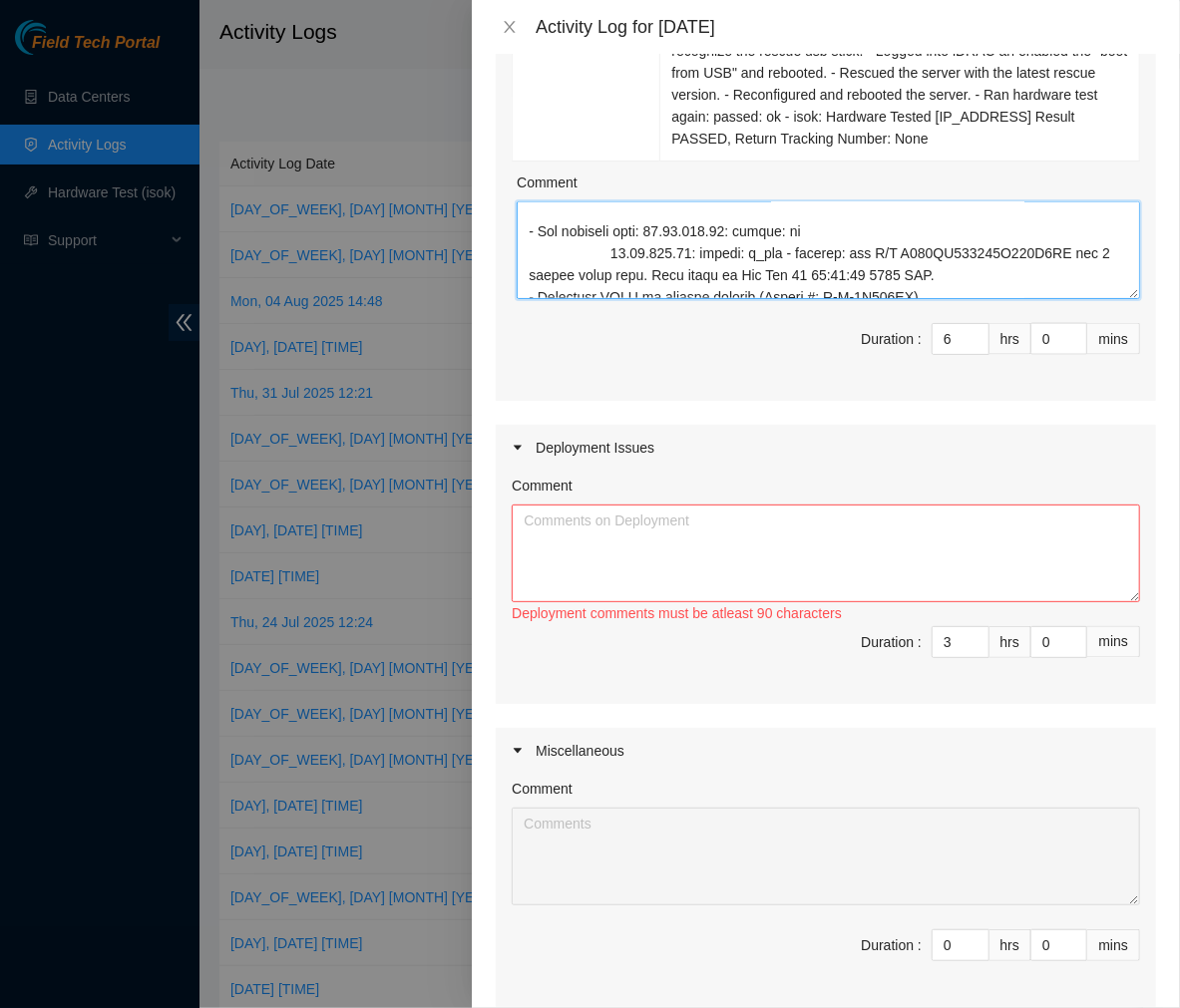 click on "Comment" at bounding box center [828, 250] 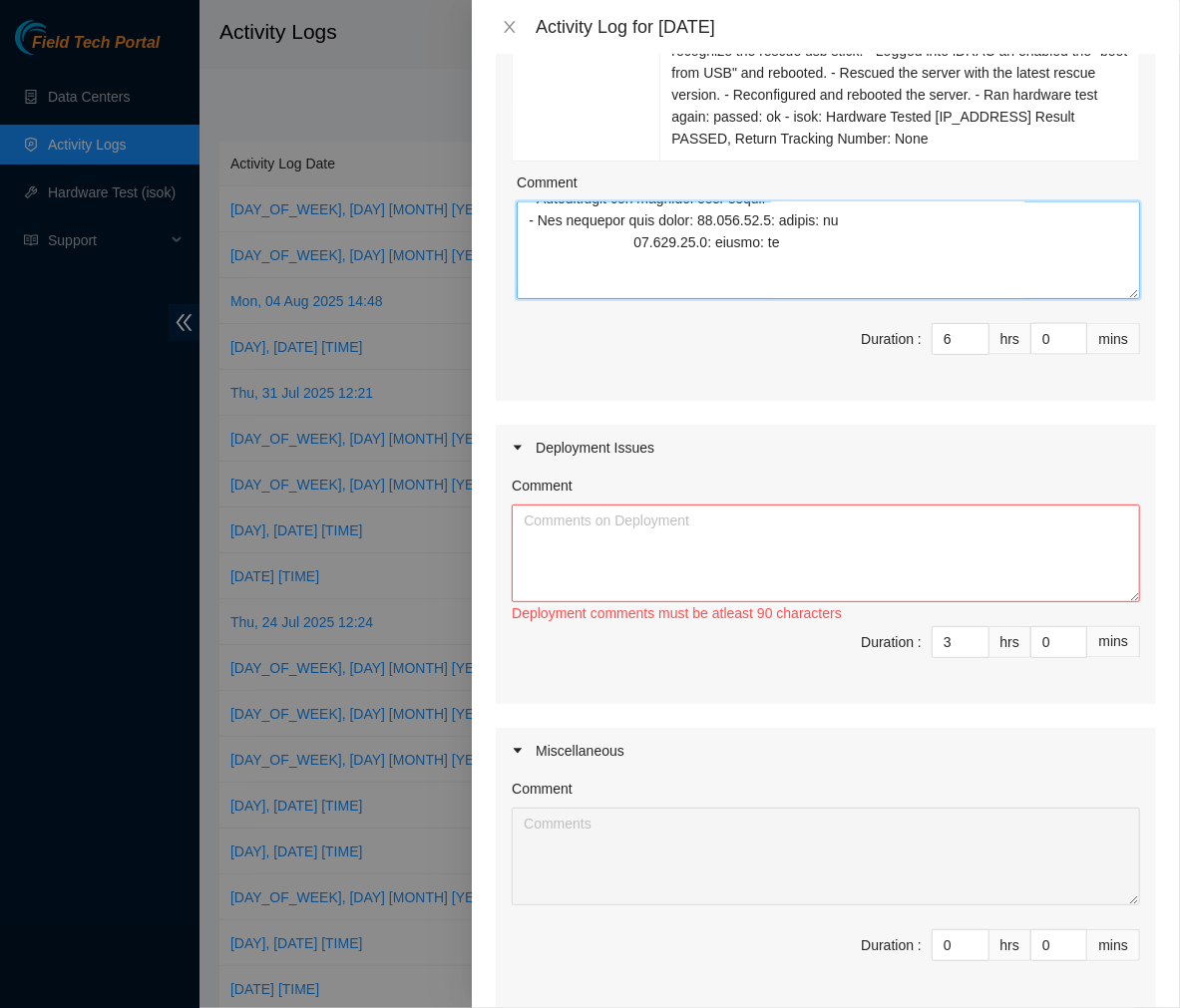 scroll, scrollTop: 281, scrollLeft: 0, axis: vertical 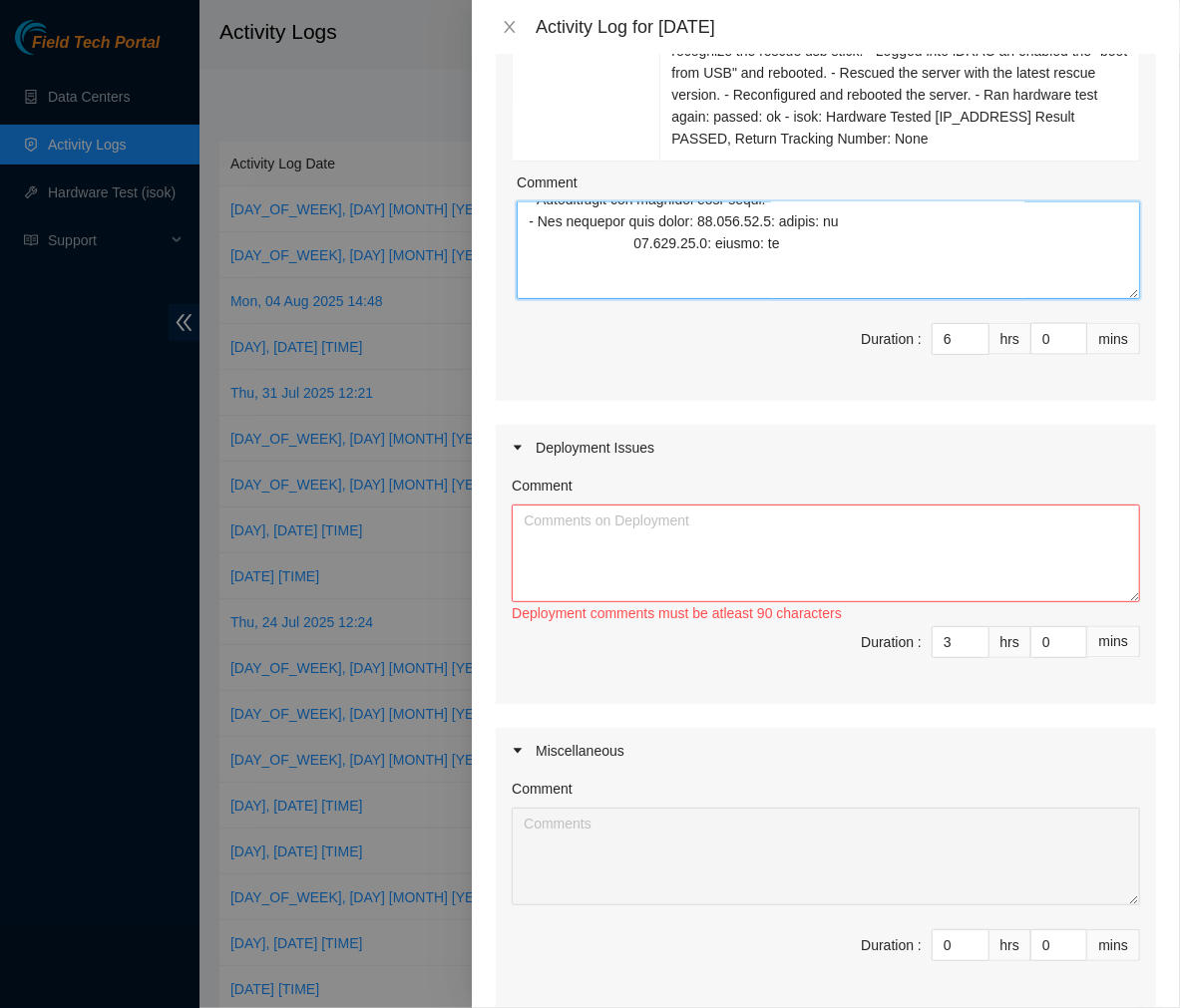click on "Comment" at bounding box center [828, 250] 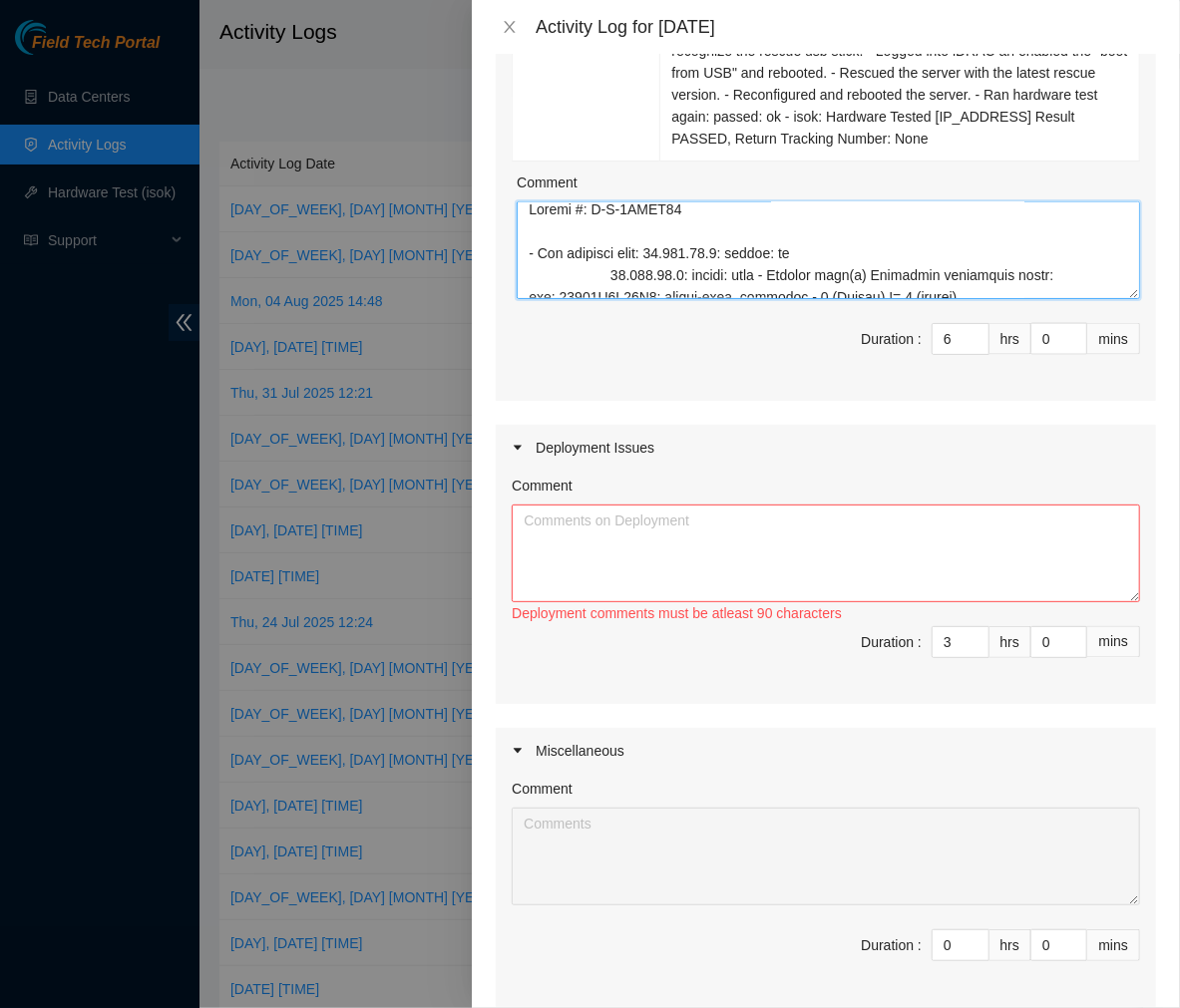 scroll, scrollTop: 7, scrollLeft: 0, axis: vertical 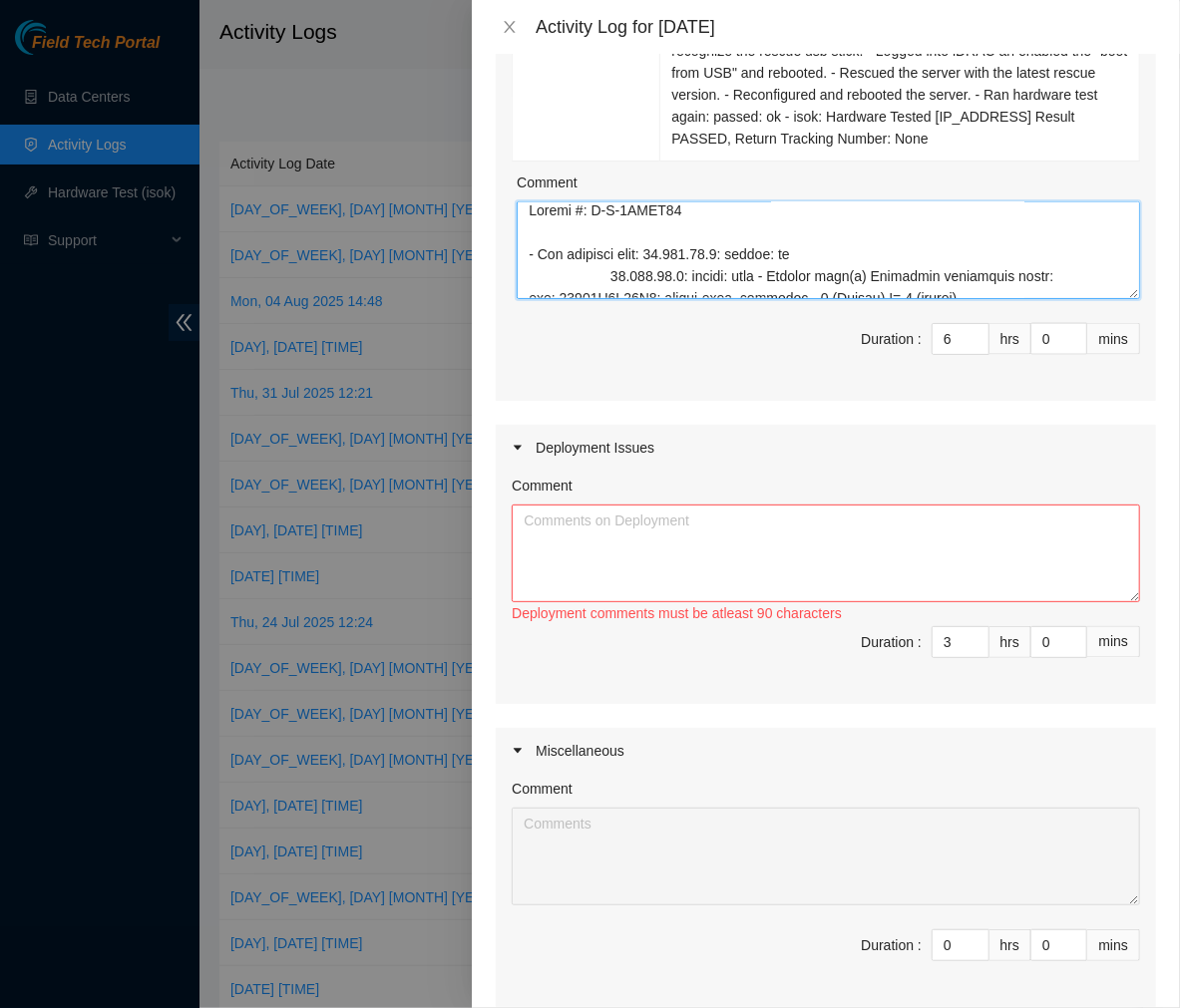 click on "Comment" at bounding box center [828, 250] 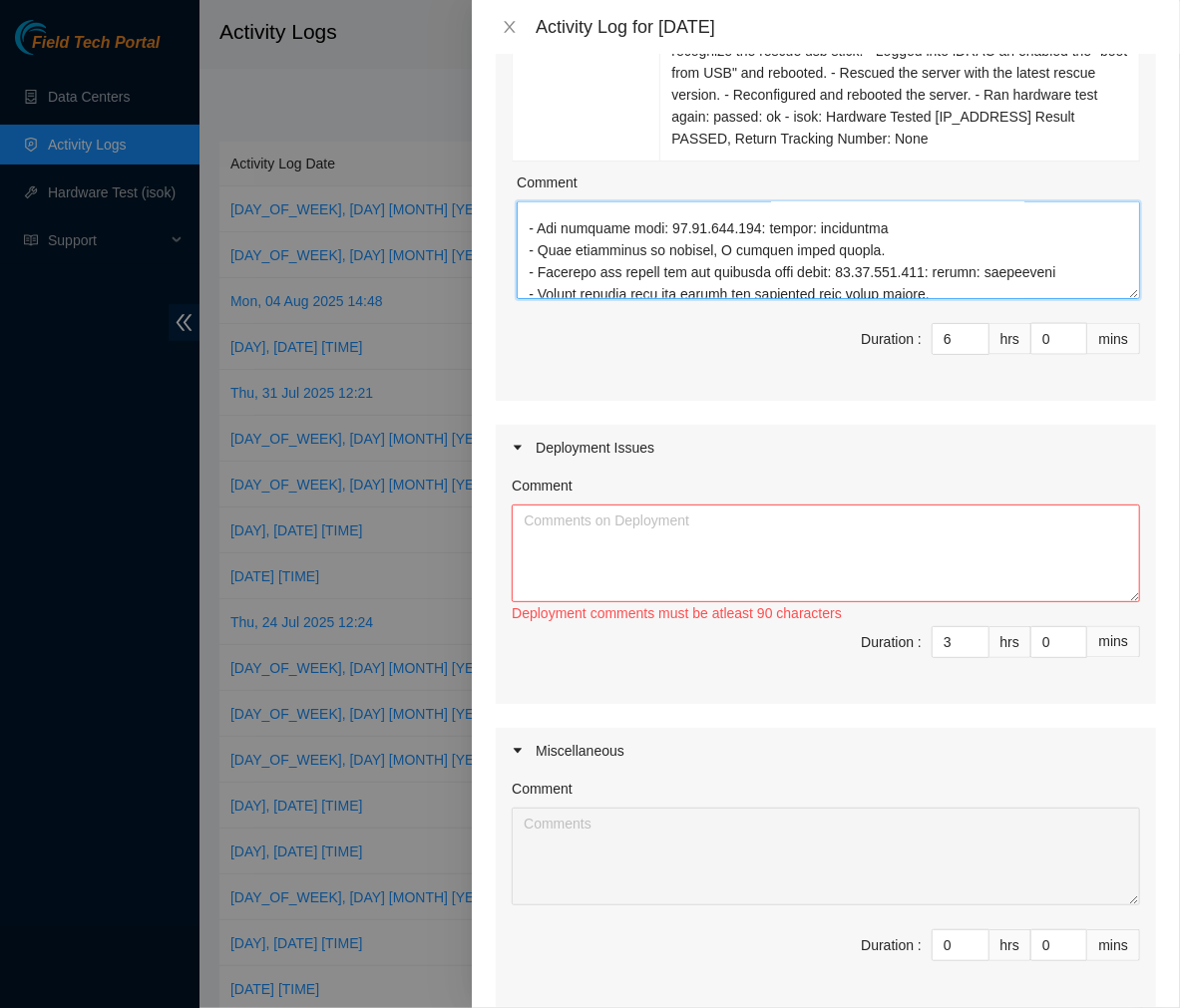 scroll, scrollTop: 1114, scrollLeft: 0, axis: vertical 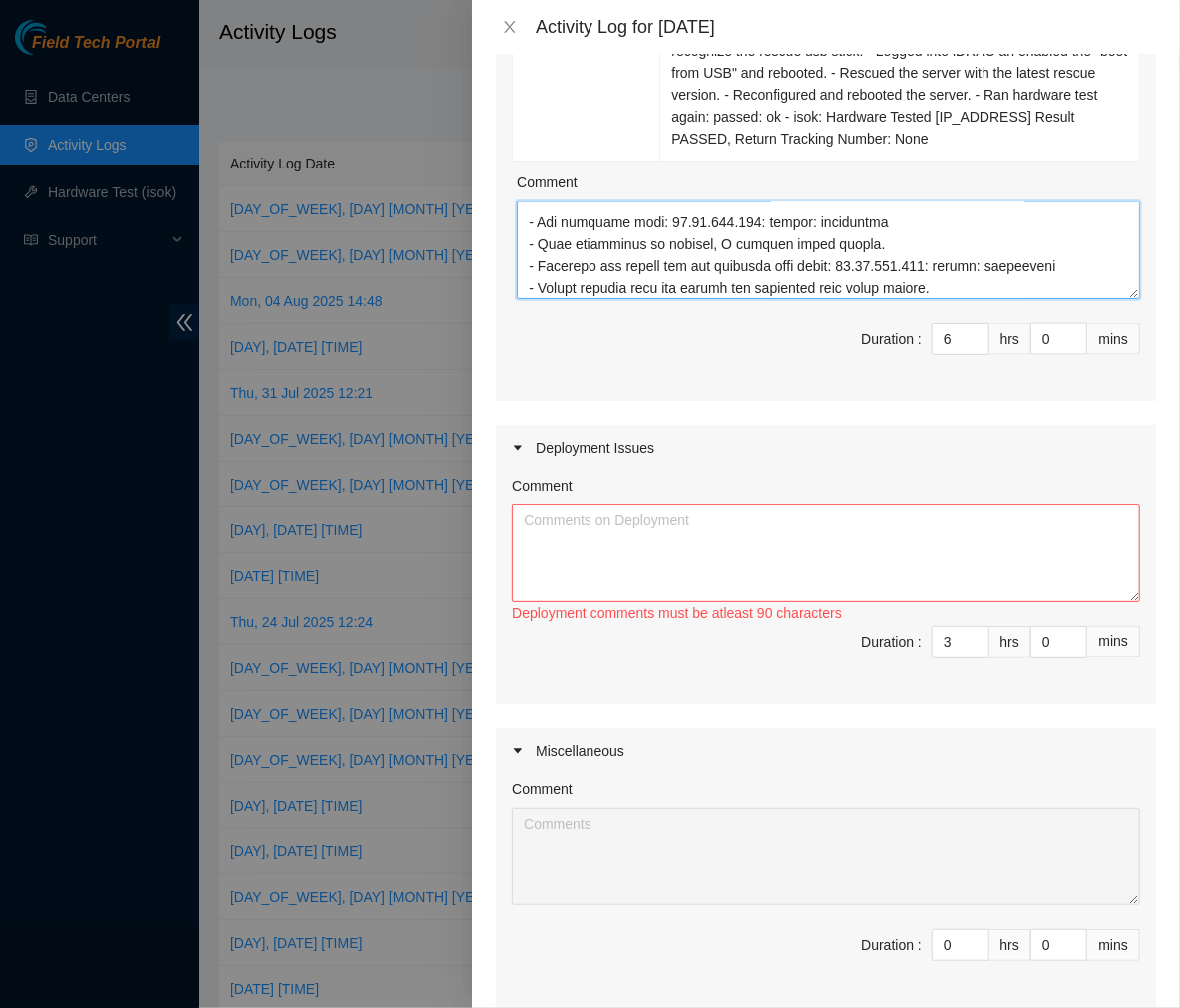 type on "Ticket #: B-V-5PDIX96
- Ran hardware test: 23.199.60.4: passed: ok
23.199.60.5: failed: disk - Missing disk(s) Currently responding disks:
sda: 21202F2C88F3; siebel-disk_quantity - 2 (Siebel) != 1 (server)
- Safely powered down the server and unplugged the power and eth cables.
- Swapped the servers.
- Removed old server S/N: CT-4220308-01024.
- Replaced with new server S/N: CT-4220314-00023.
- RMA: B-V-5RU09U3
- RTN: 417328420206
- Plugged in the power and eth cables, then powered on the server.
- Reconfigured and rebooted both nodes.
- Ran hardware test again: 23.199.60.4: passed: ok
23.199.60.5: passed: ok
Ticket #: B-V-5S315ME
- Ran hardware test: 23.56.209.20: passed: ok
23.56.209.21: failed: d_err - message: sdd S/N W400PH830000E744F1GL had 1 errors since boot. Last error at Thu Jul 31 06:39:07 2025 GMT.
- Contacted NOCC to suspend machine (Ticket #: B-V-5S315ME)
- NOCC gave the green light to proceed with the ticket.
- Safely powered..." 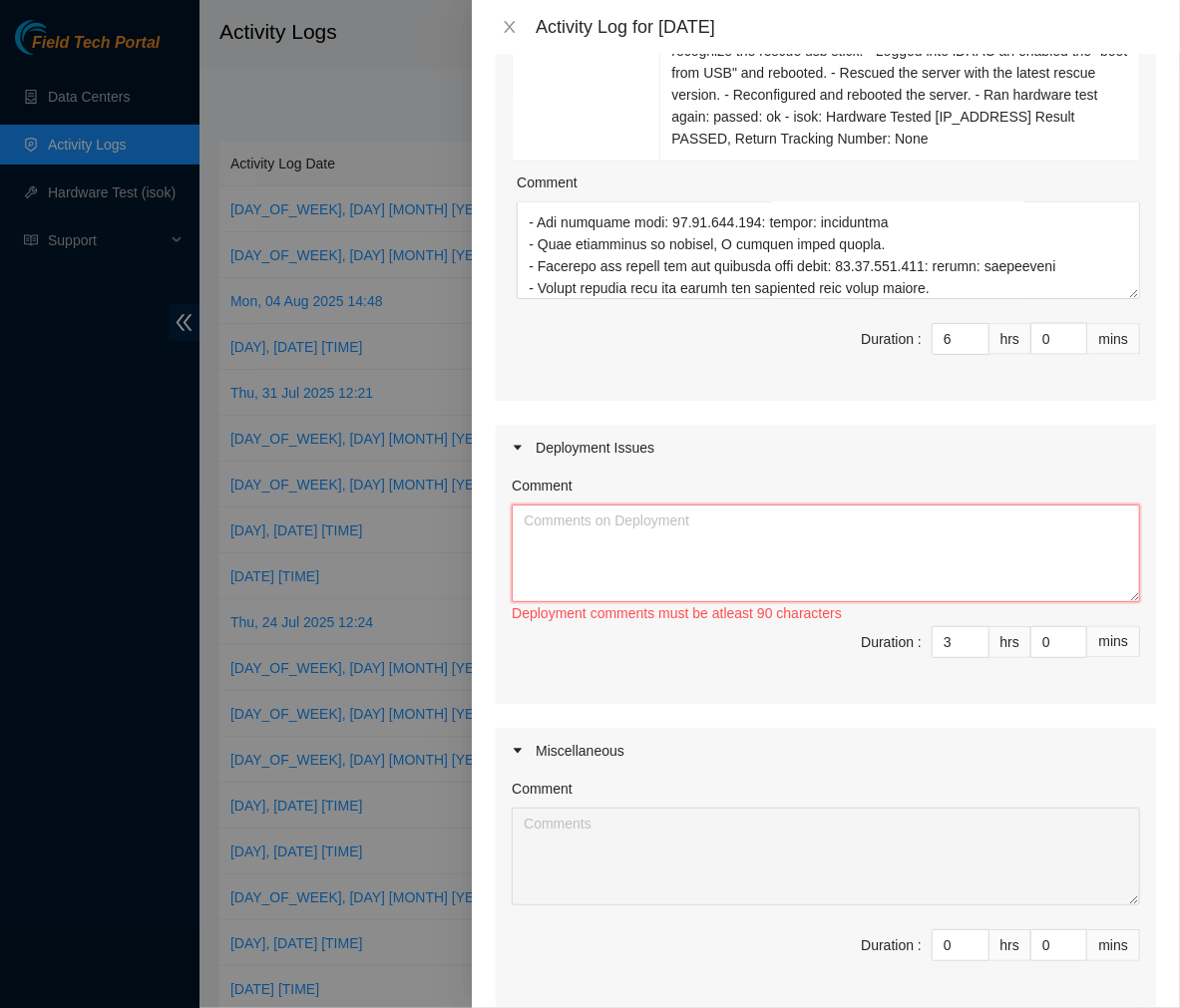 click on "Comment" at bounding box center [826, 553] 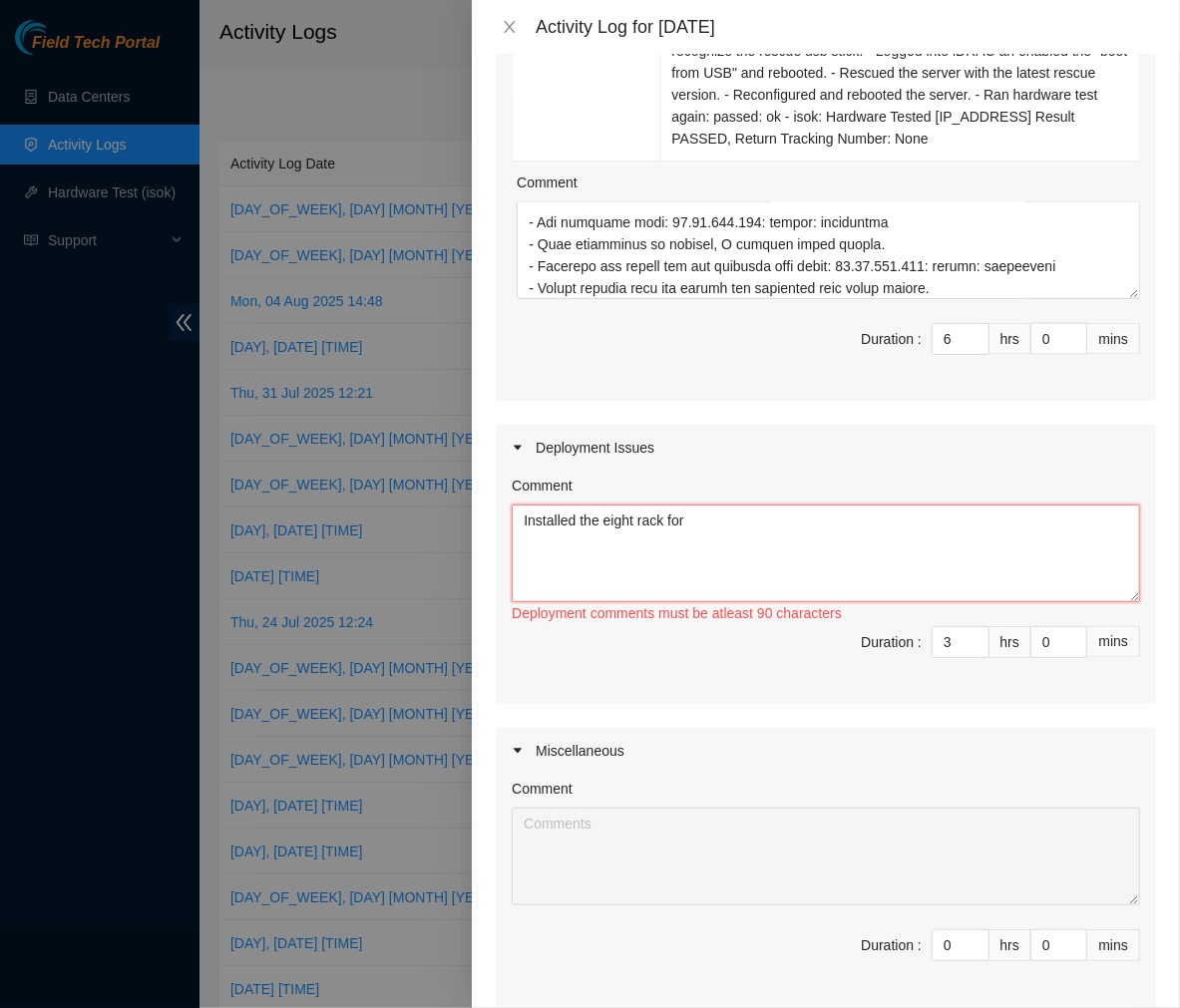 paste on "81383" 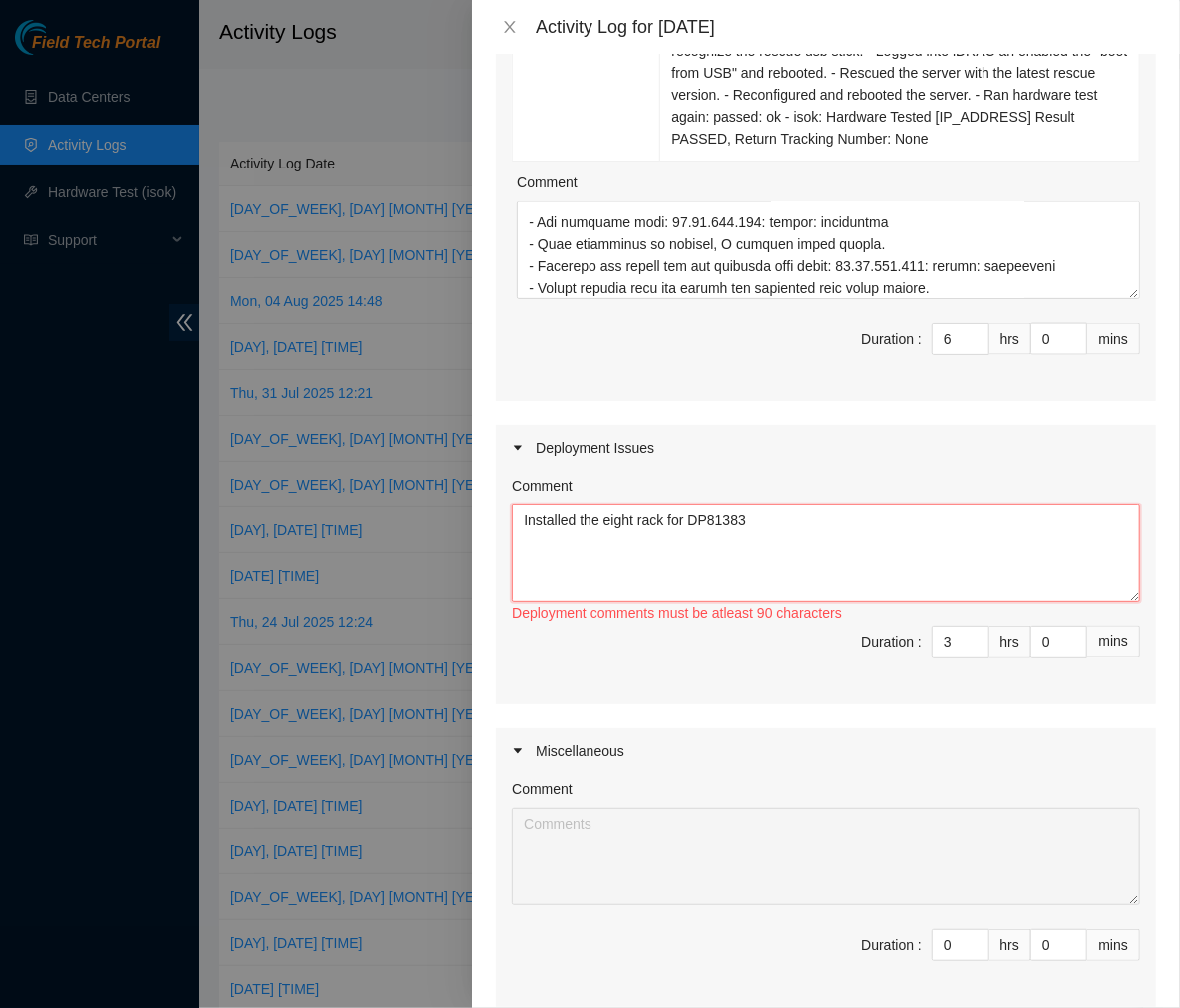 click on "Installed the eight rack for DP81383" at bounding box center [826, 553] 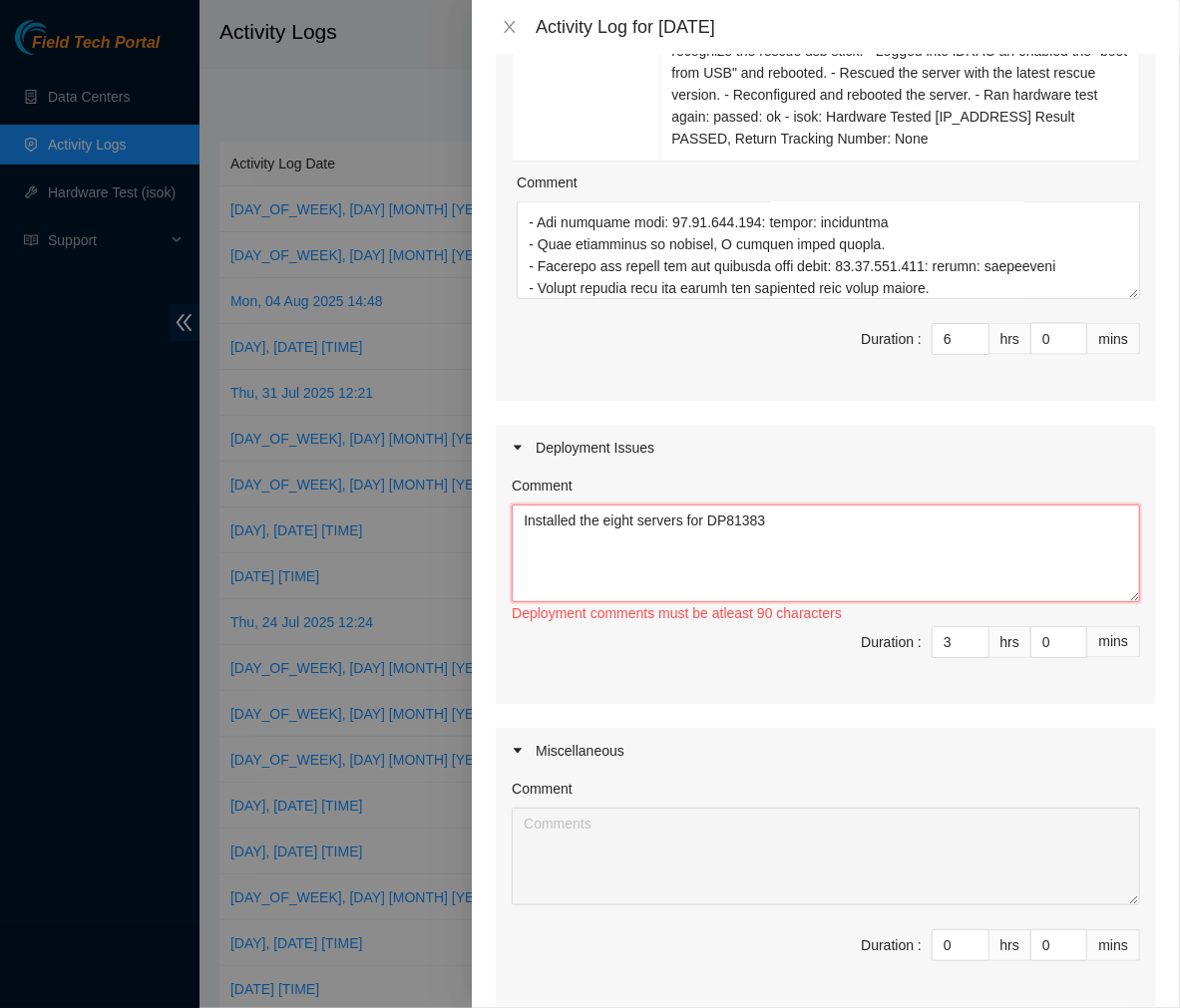 click on "Installed the eight servers for DP81383" at bounding box center [826, 553] 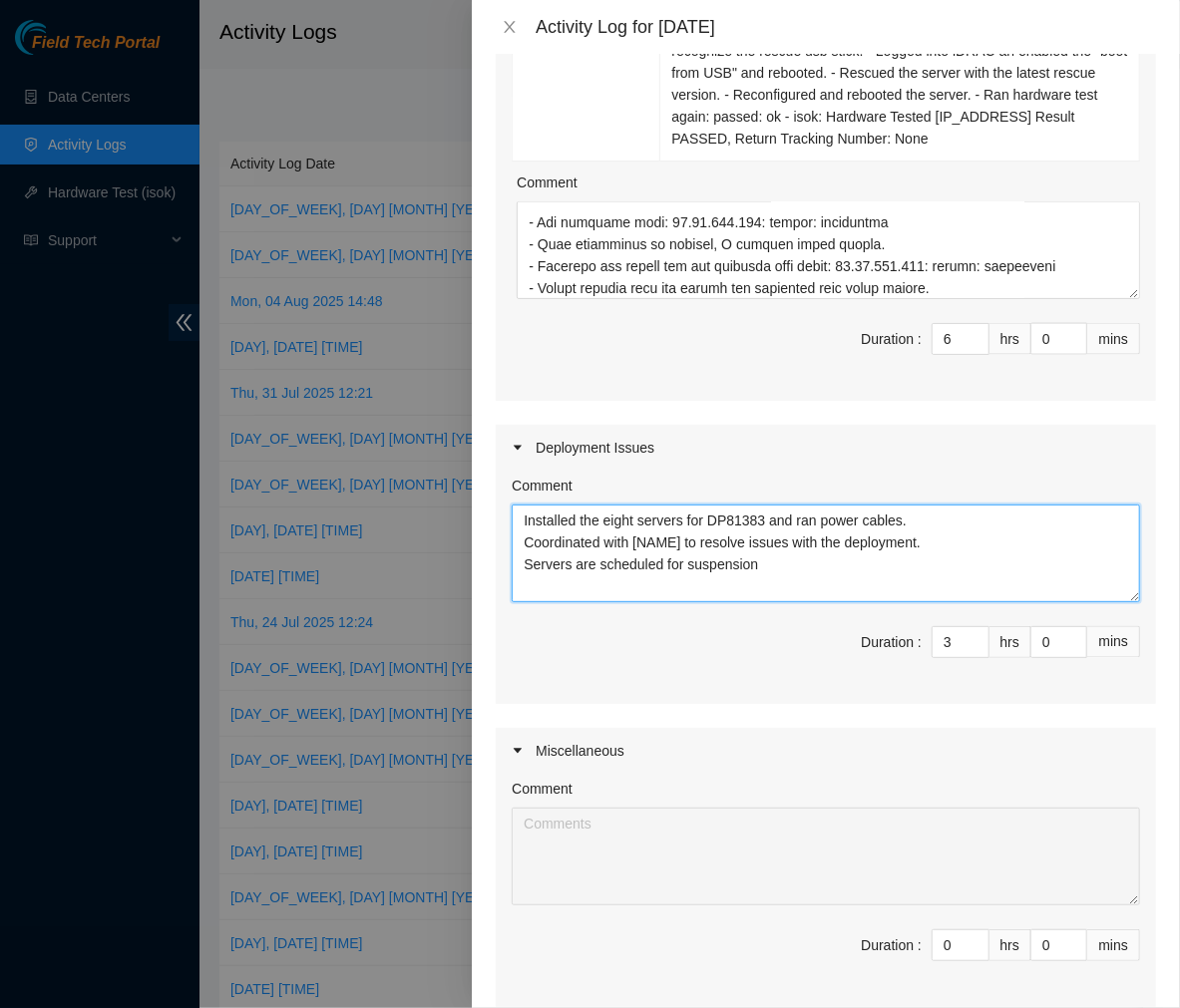 click on "Installed the eight servers for DP81383 and ran power cables.
Coordinated with Sal to resolve issues with the deployment.
Servers are scheduled for suspension" at bounding box center [826, 553] 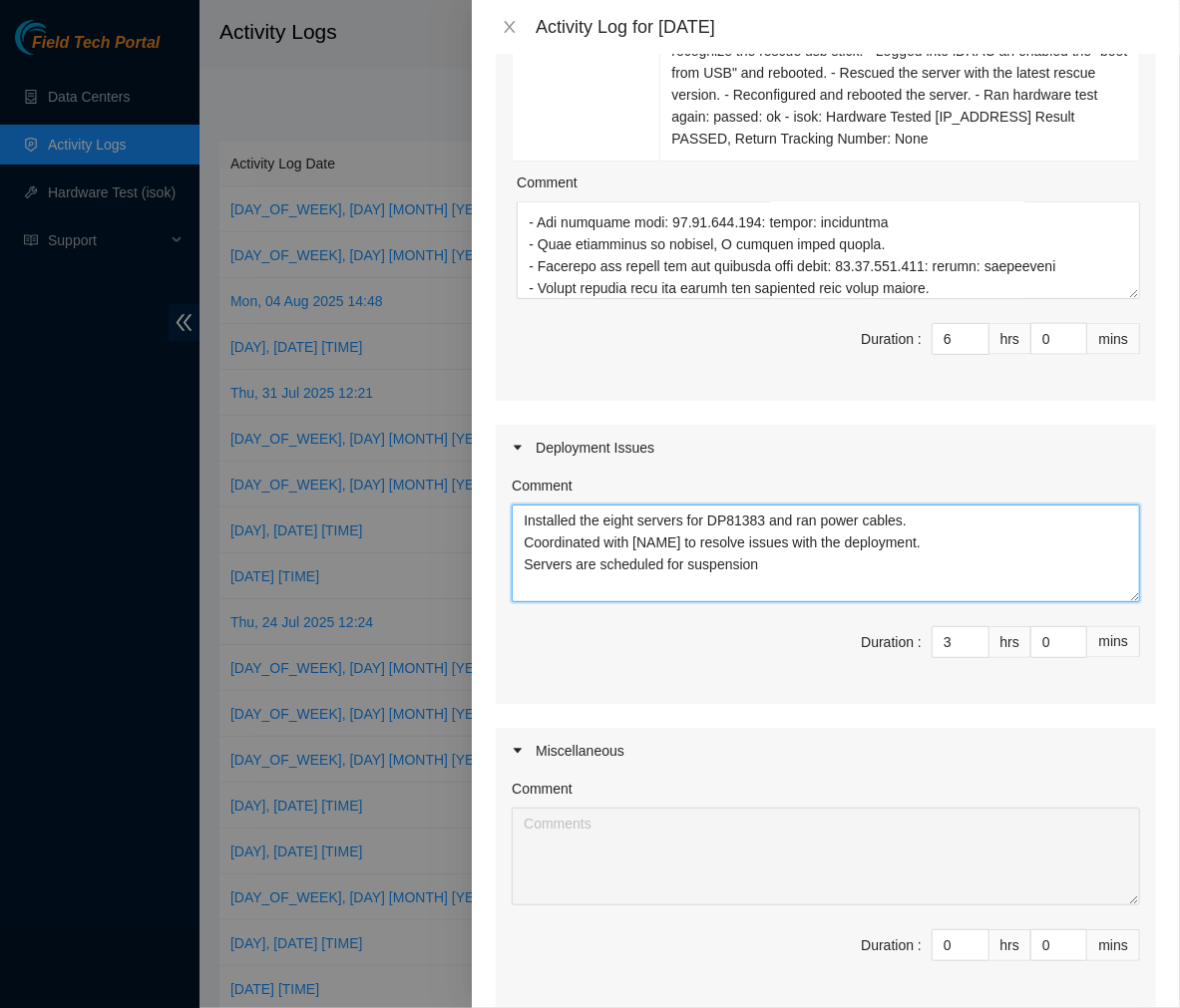 click on "Installed the eight servers for DP81383 and ran power cables.
Coordinated with Sal to resolve issues with the deployment.
Servers are scheduled for suspension" at bounding box center [826, 553] 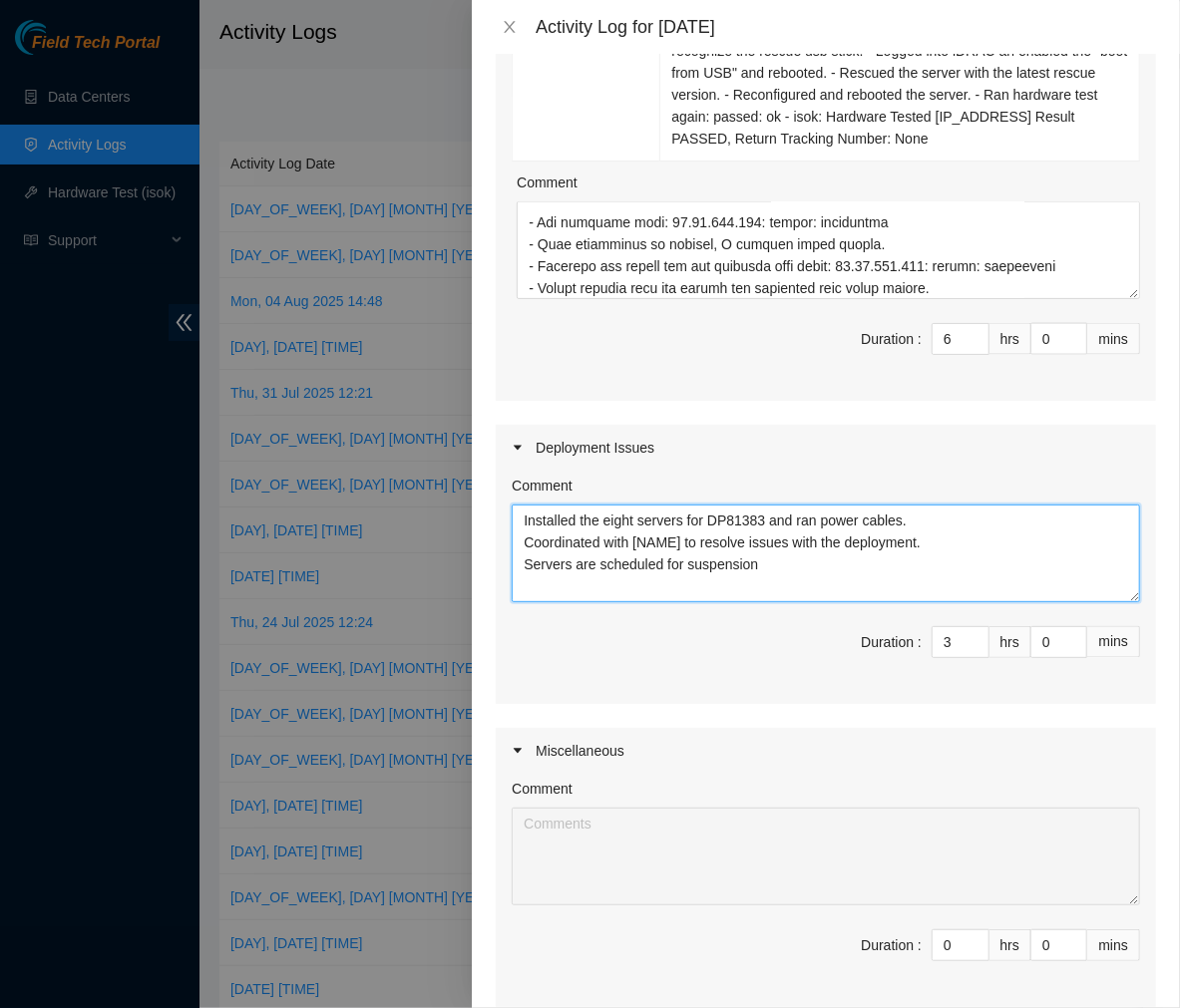 click on "Installed the eight servers for DP81383 and ran power cables.
Coordinated with Sal to resolve issues with the deployment.
Servers are scheduled for suspension" at bounding box center (826, 553) 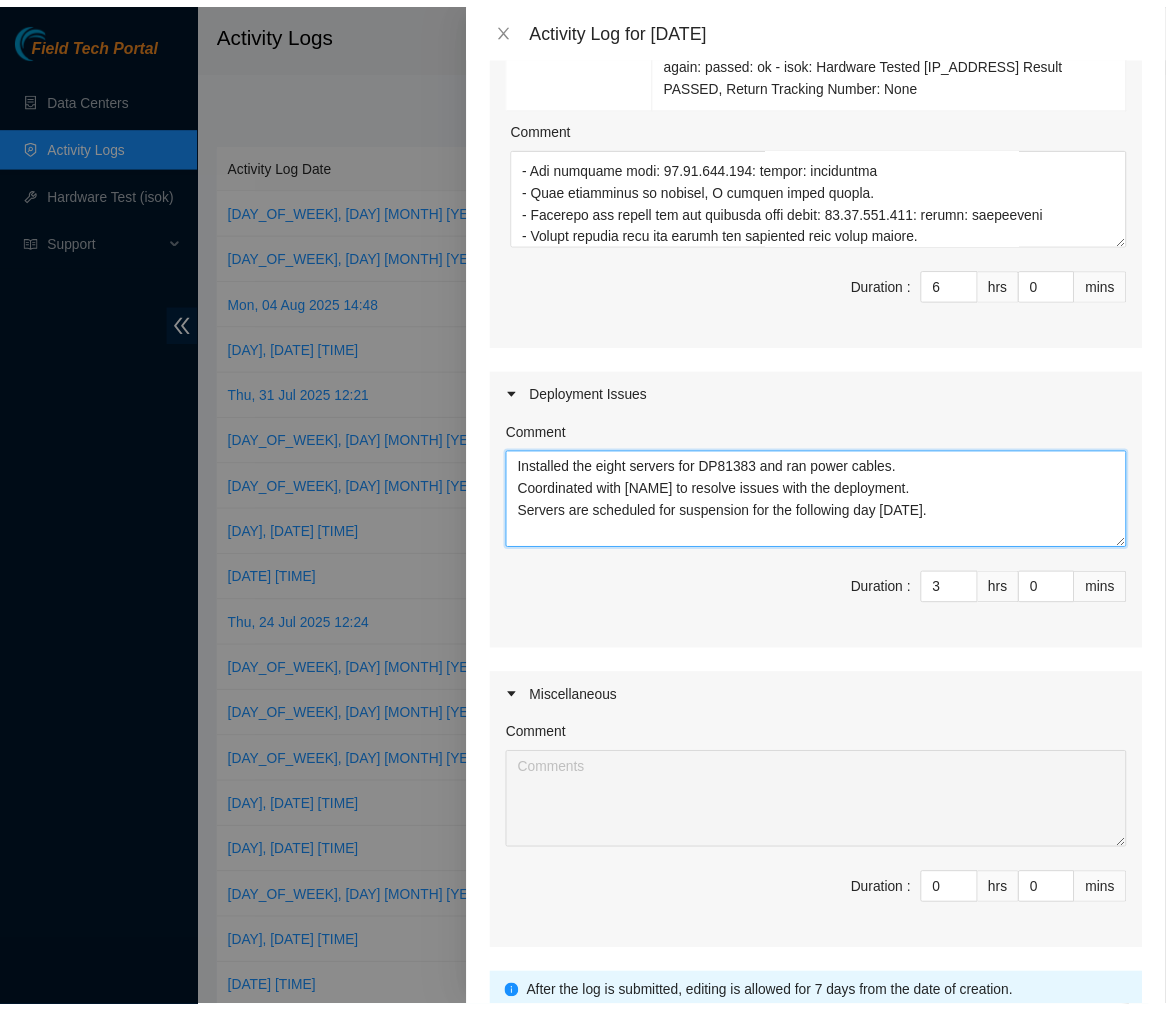 scroll, scrollTop: 1325, scrollLeft: 0, axis: vertical 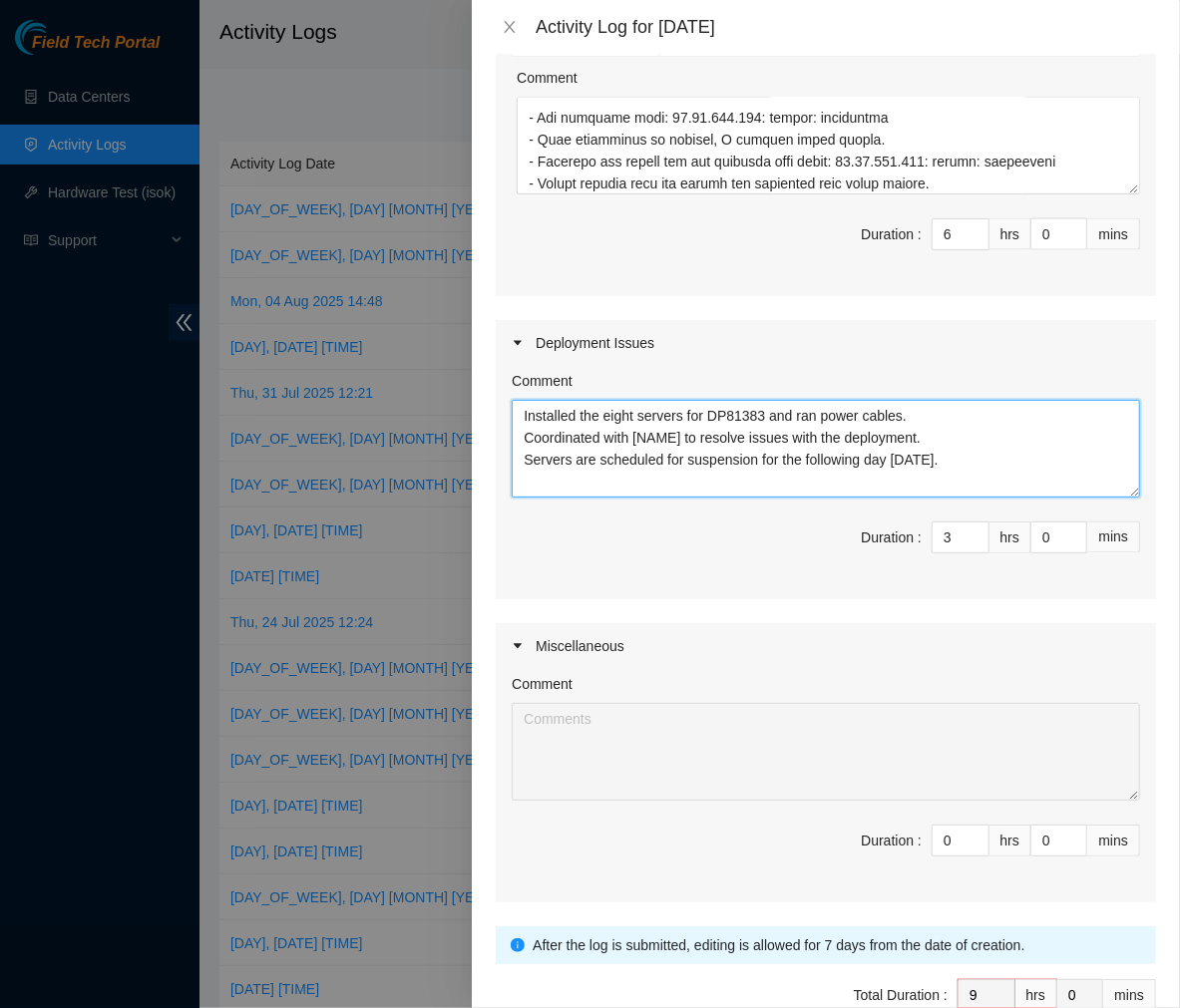 type on "Installed the eight servers for DP81383 and ran power cables.
Coordinated with Sal to resolve issues with the deployment.
Servers are scheduled for suspension for the following day 08-07-2025." 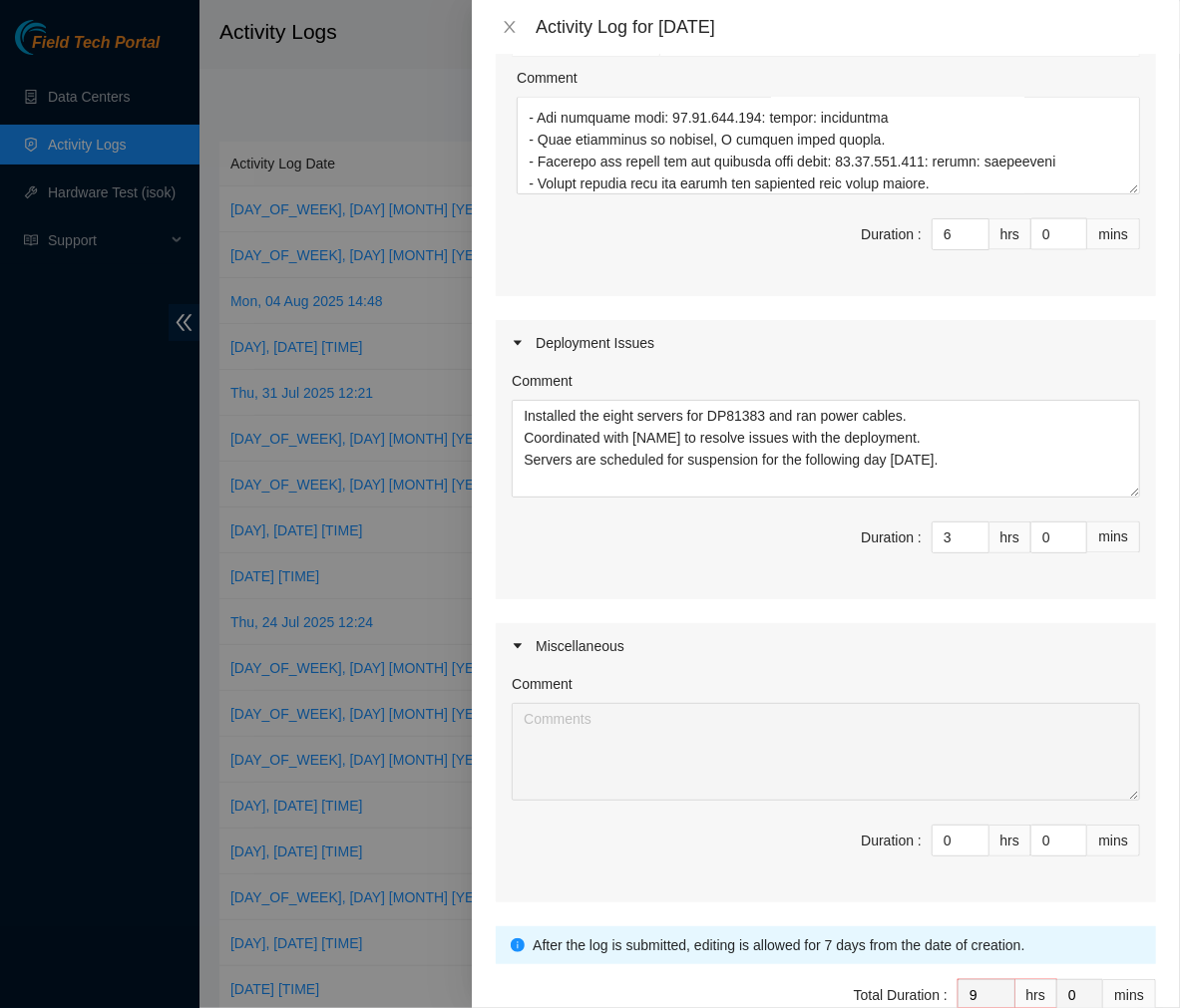 click on "Submit" at bounding box center [534, 1057] 